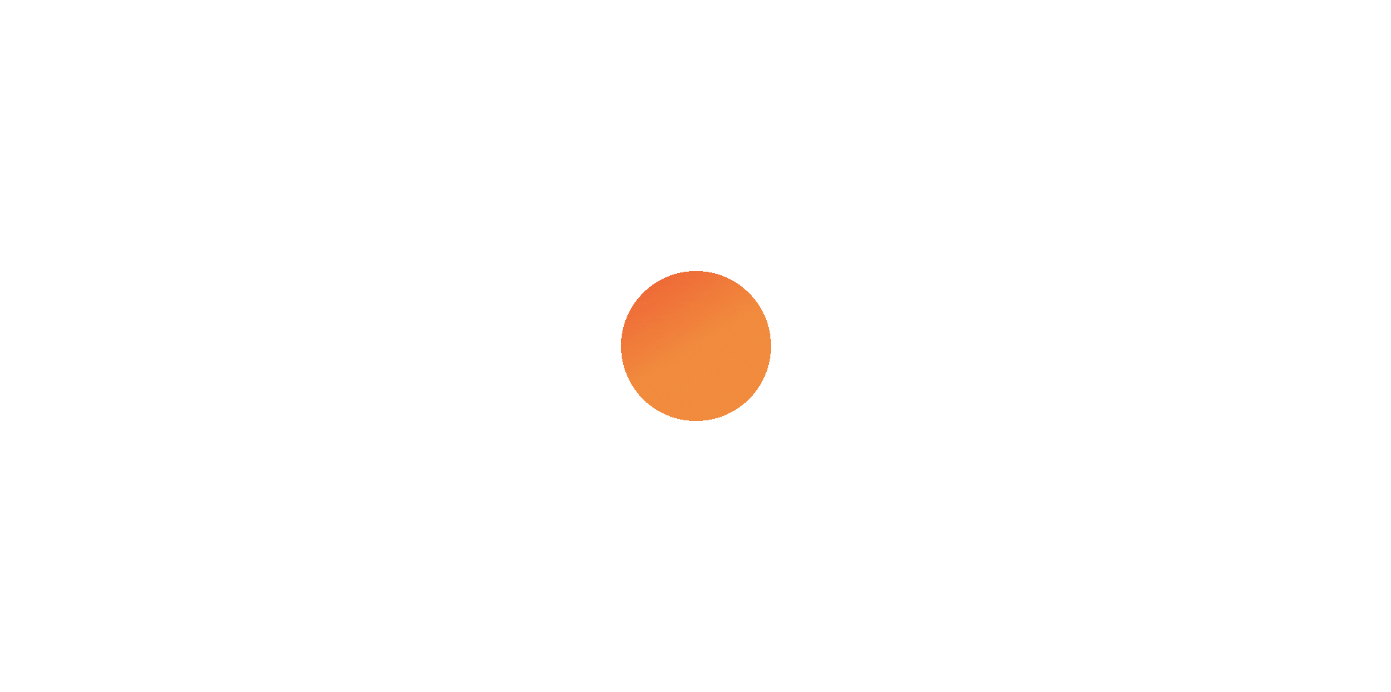 scroll, scrollTop: 0, scrollLeft: 0, axis: both 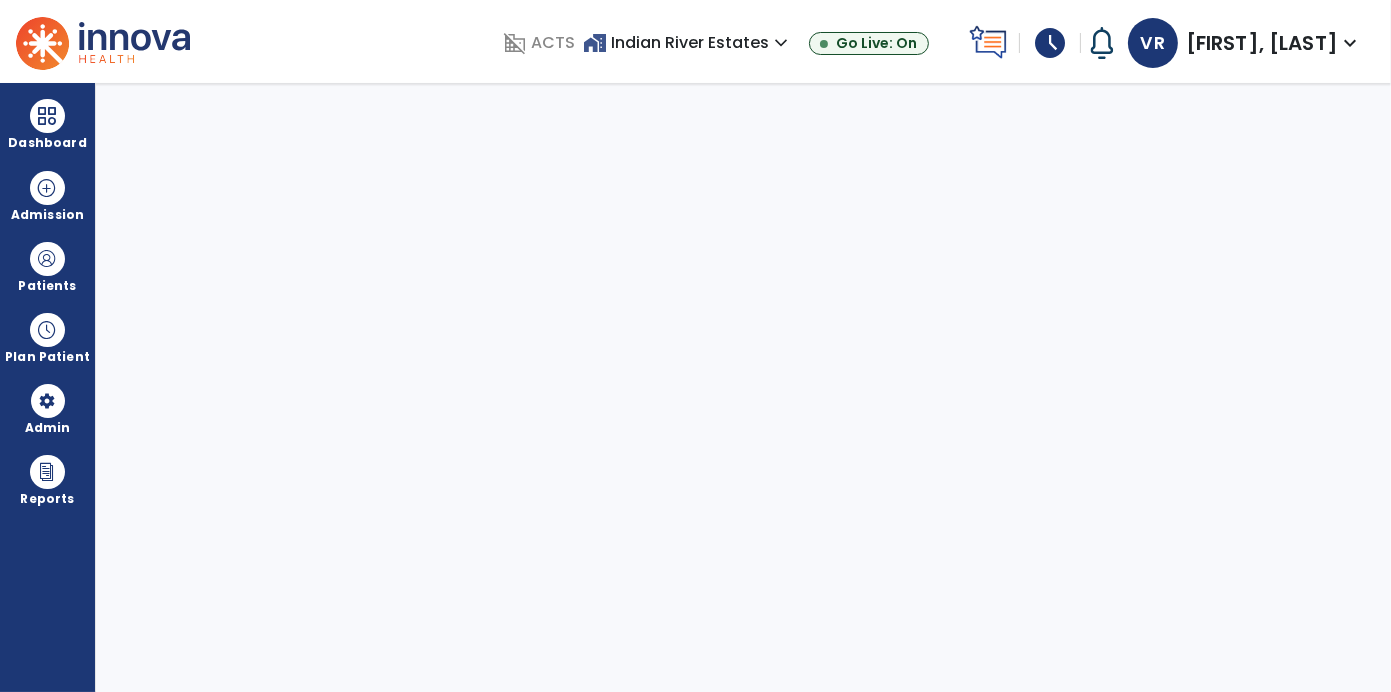 select on "****" 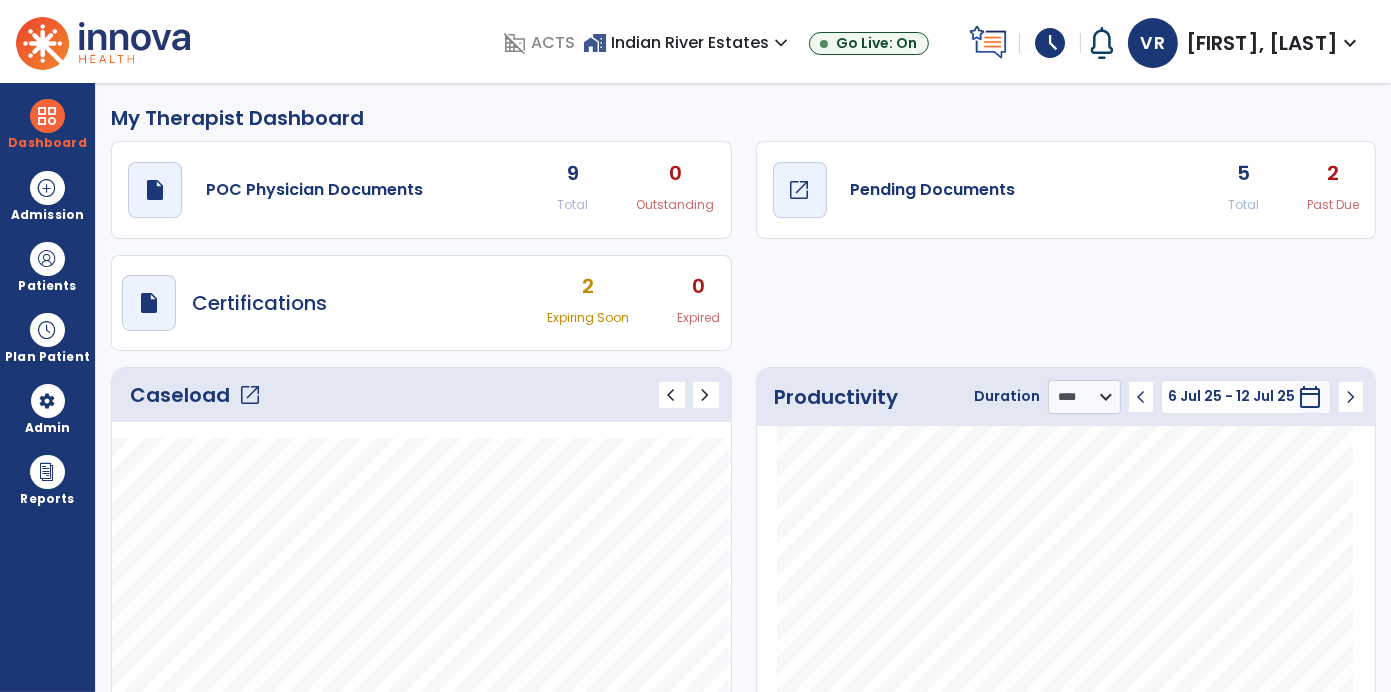 click on "draft   open_in_new  Pending Documents" 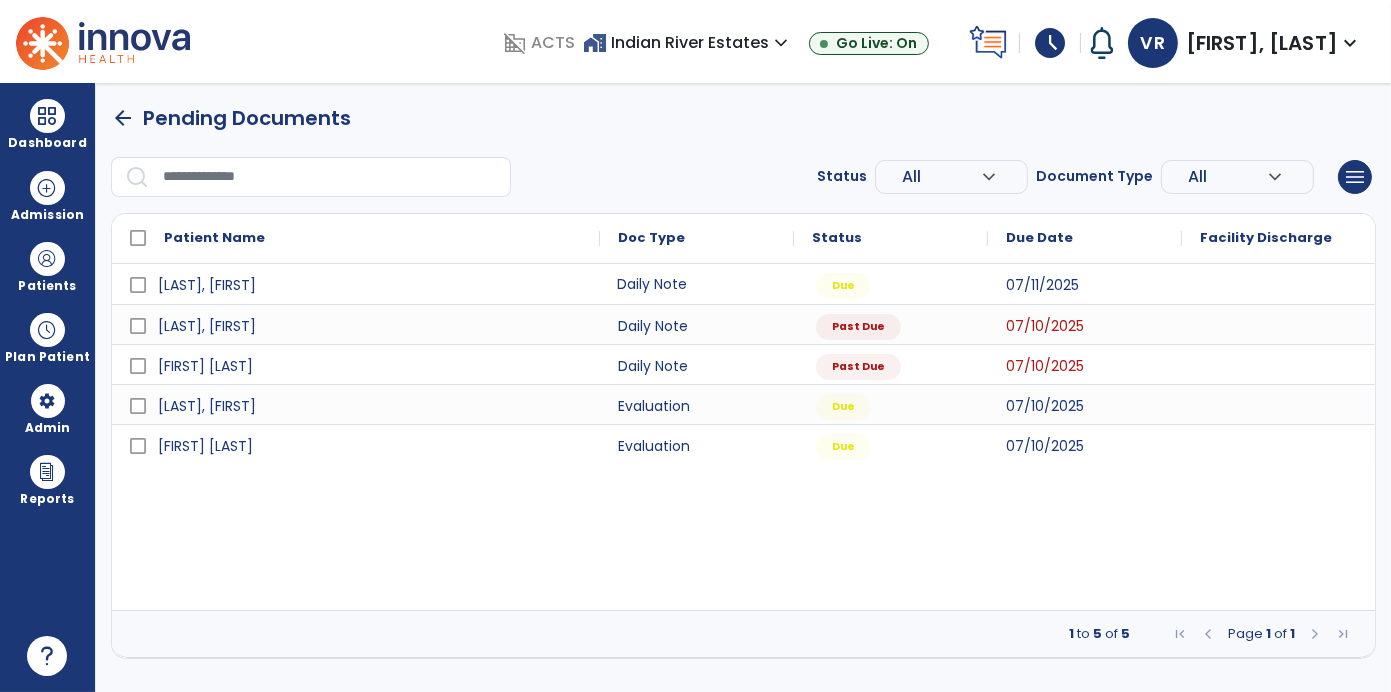 click on "Daily Note" at bounding box center (697, 284) 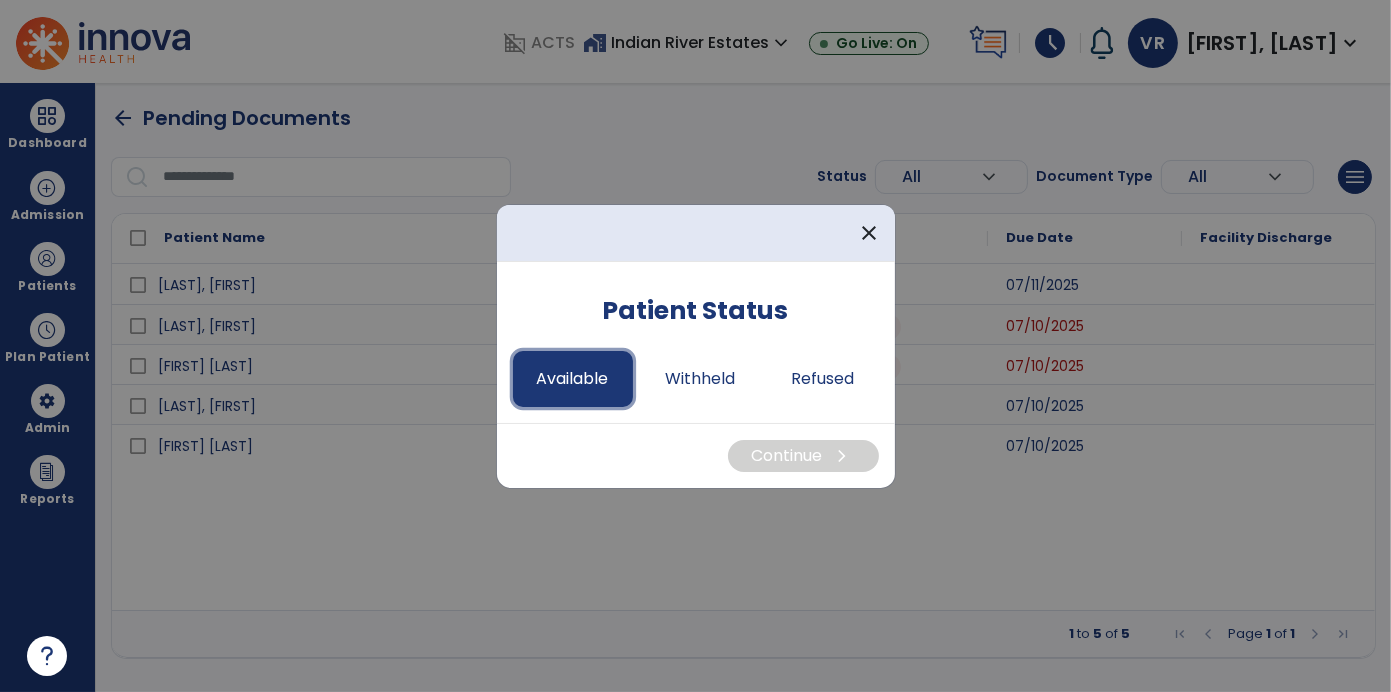click on "Available" at bounding box center [573, 379] 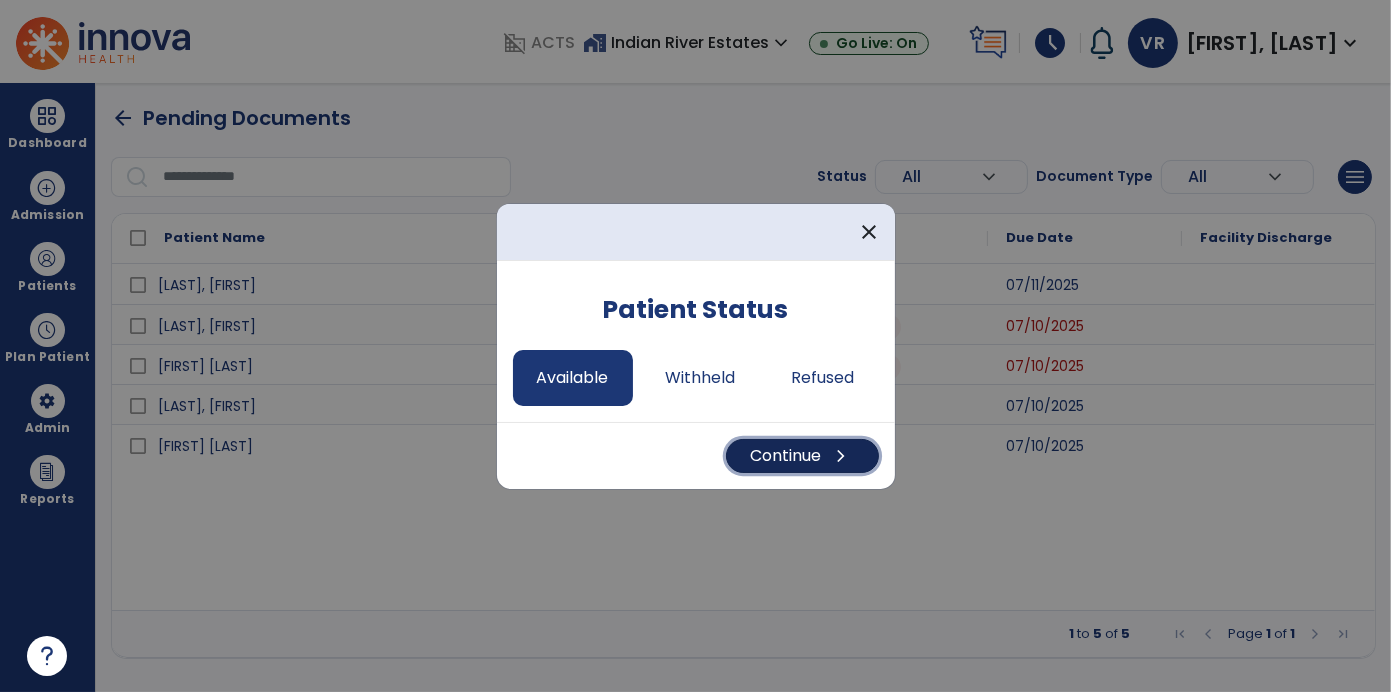 click on "Continue   chevron_right" at bounding box center (802, 456) 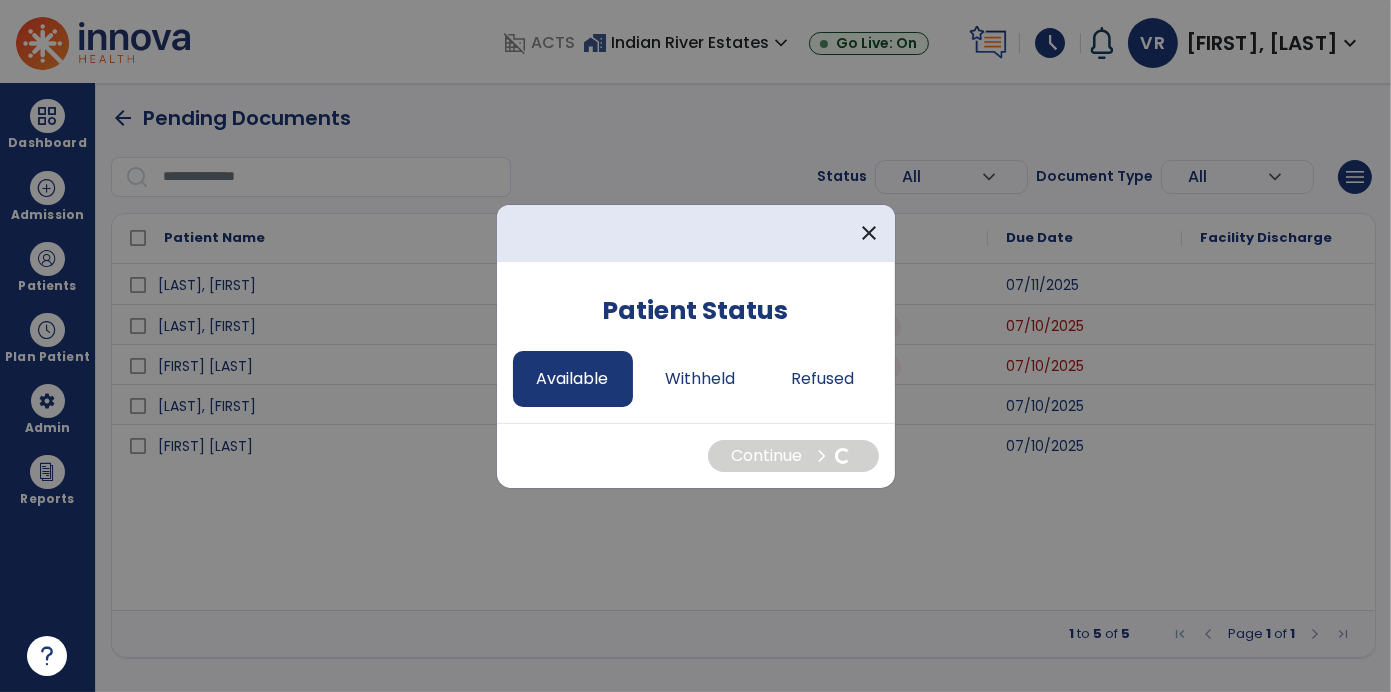 select on "*" 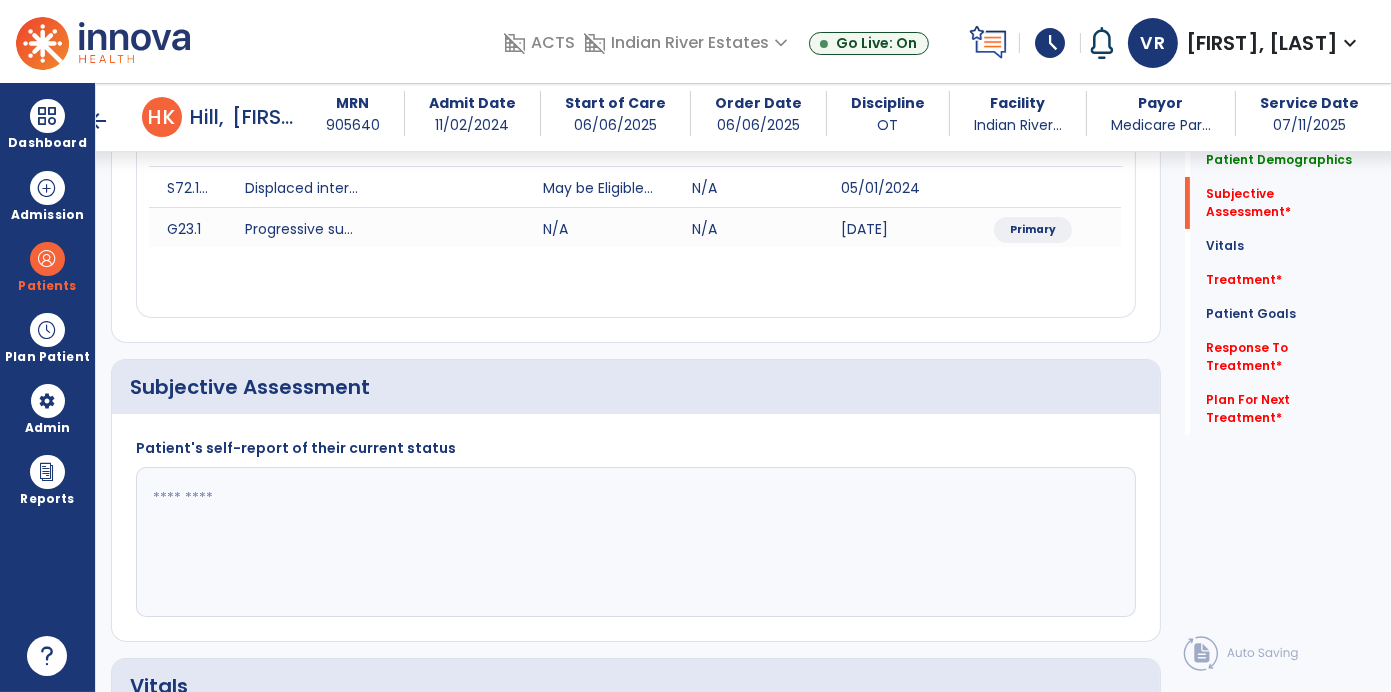 scroll, scrollTop: 294, scrollLeft: 0, axis: vertical 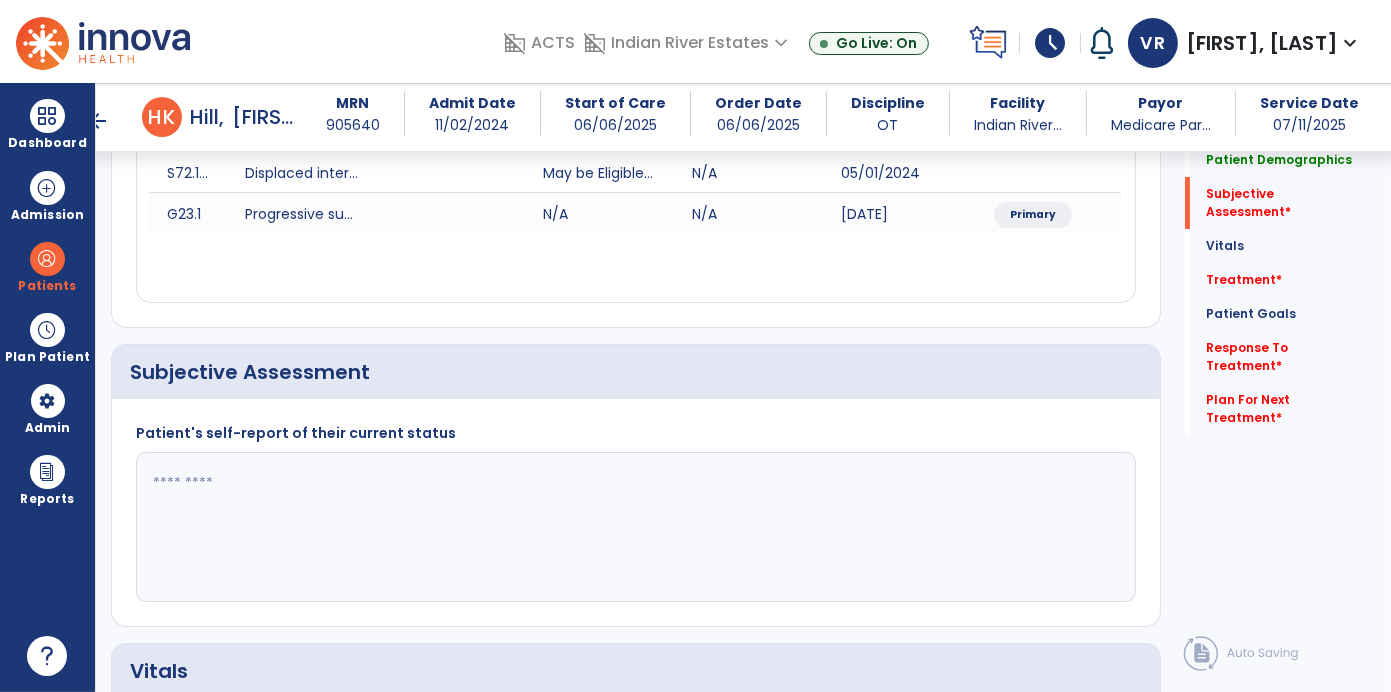 click 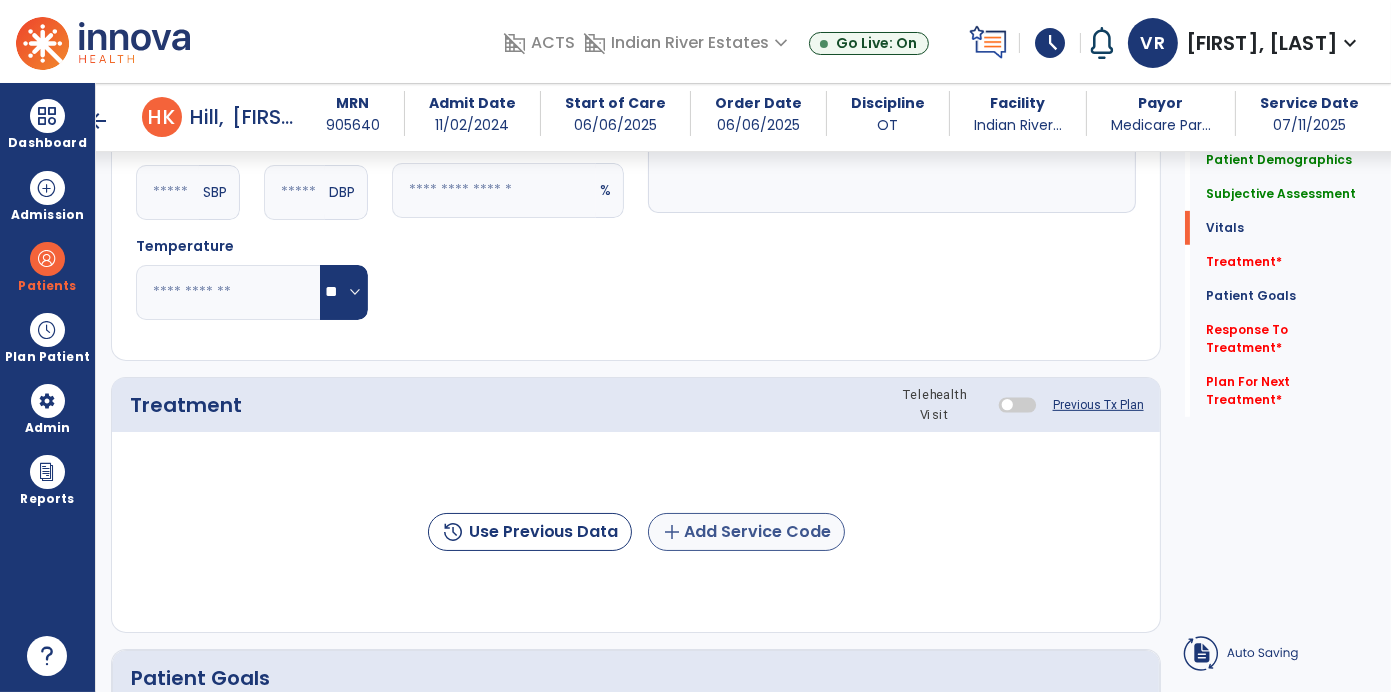 type on "**********" 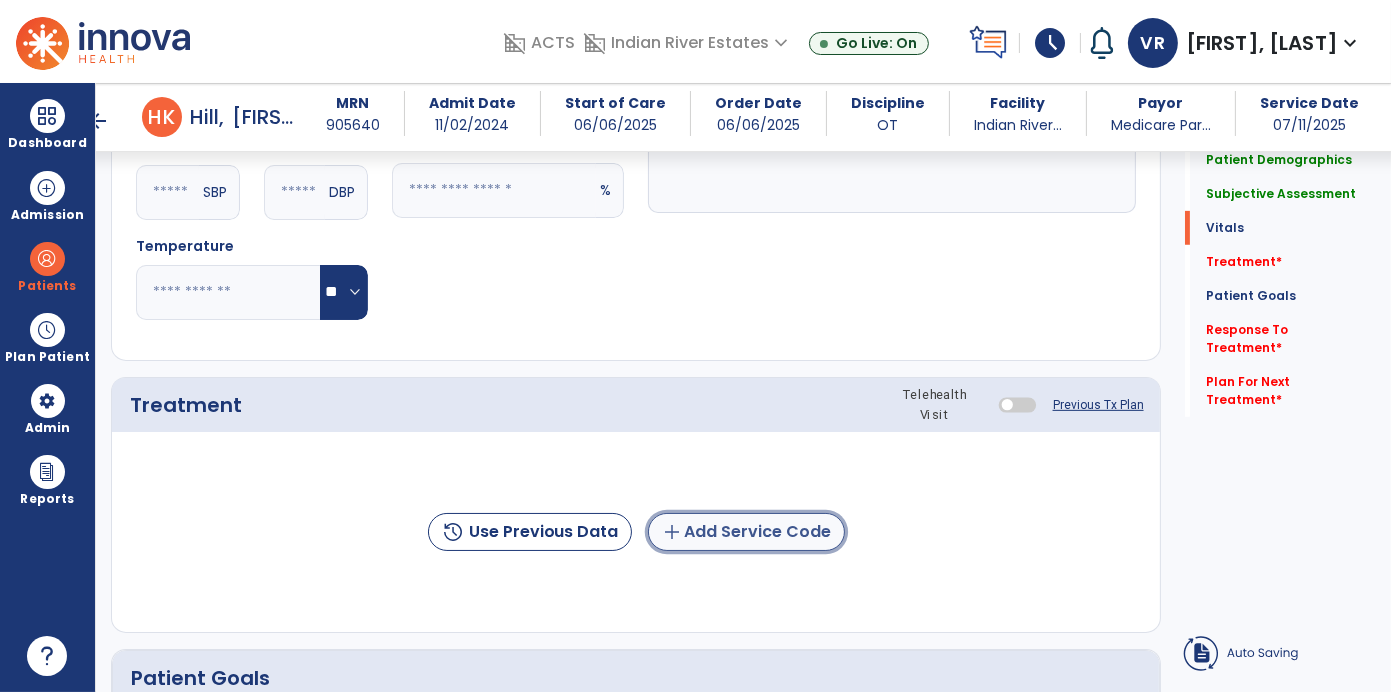 click on "add  Add Service Code" 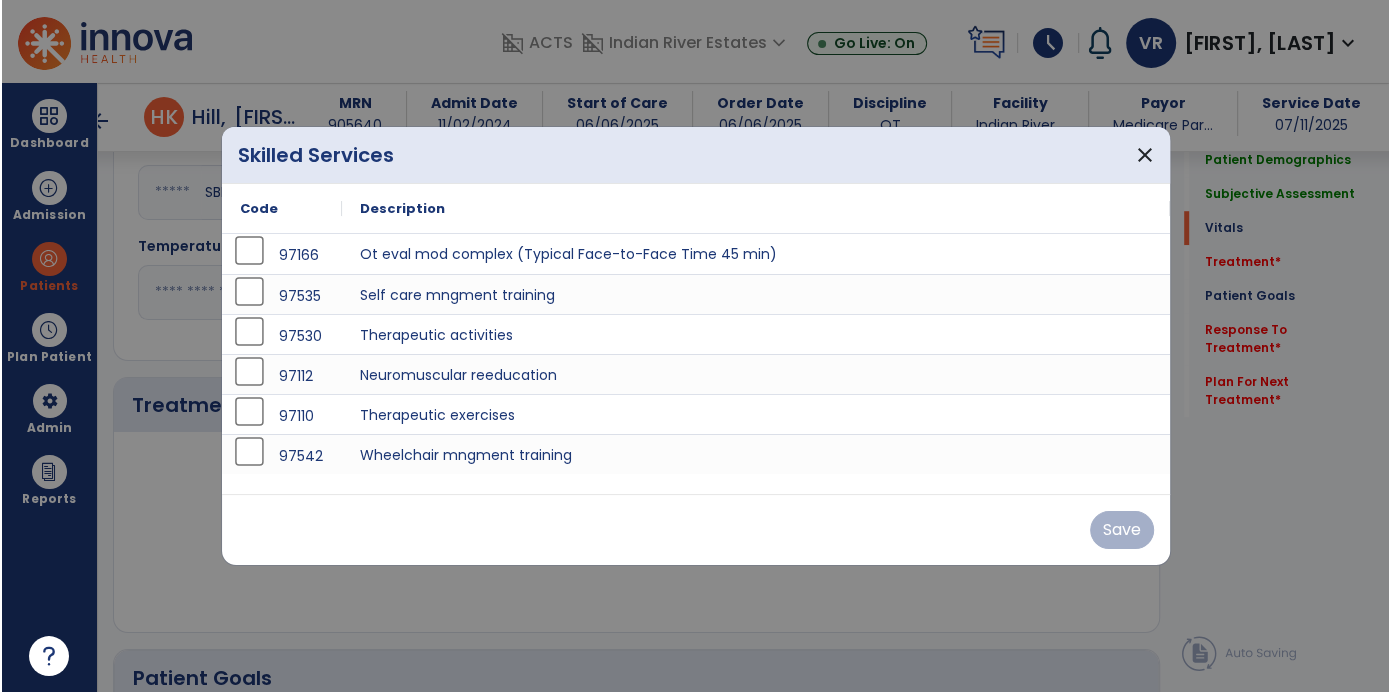 scroll, scrollTop: 982, scrollLeft: 0, axis: vertical 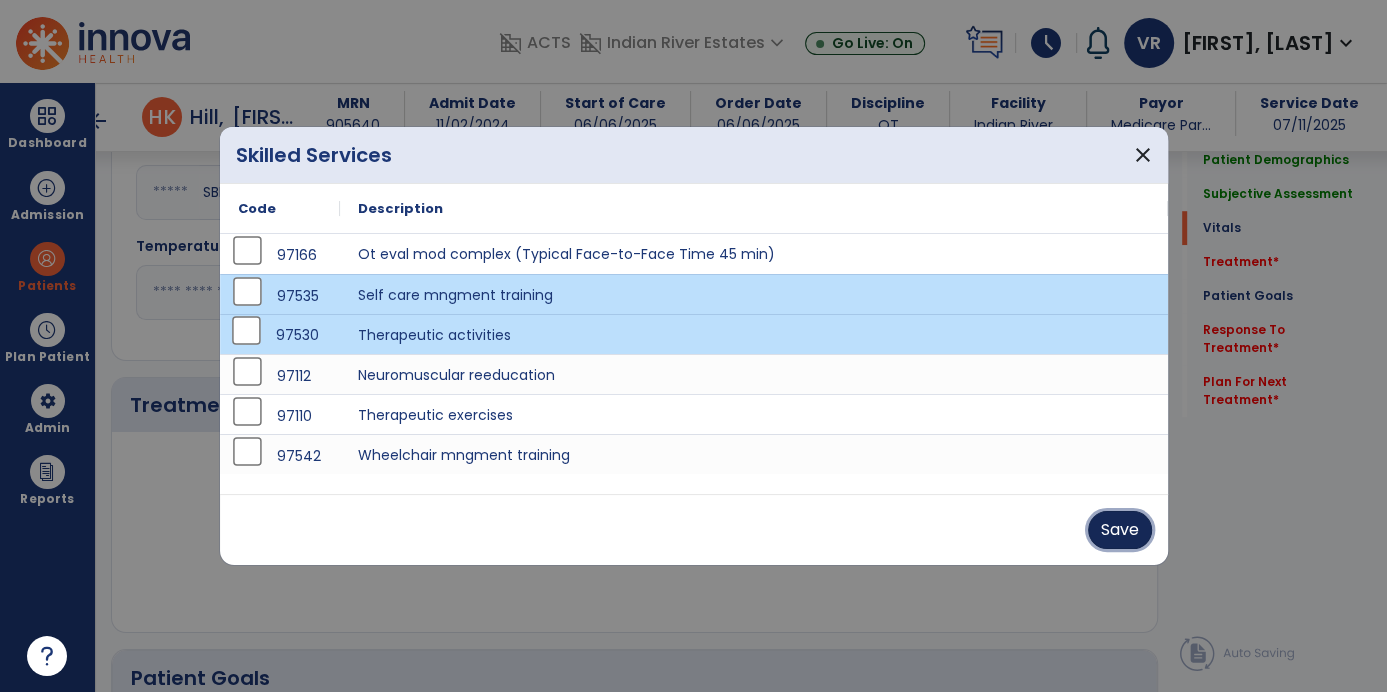 click on "Save" at bounding box center [1120, 530] 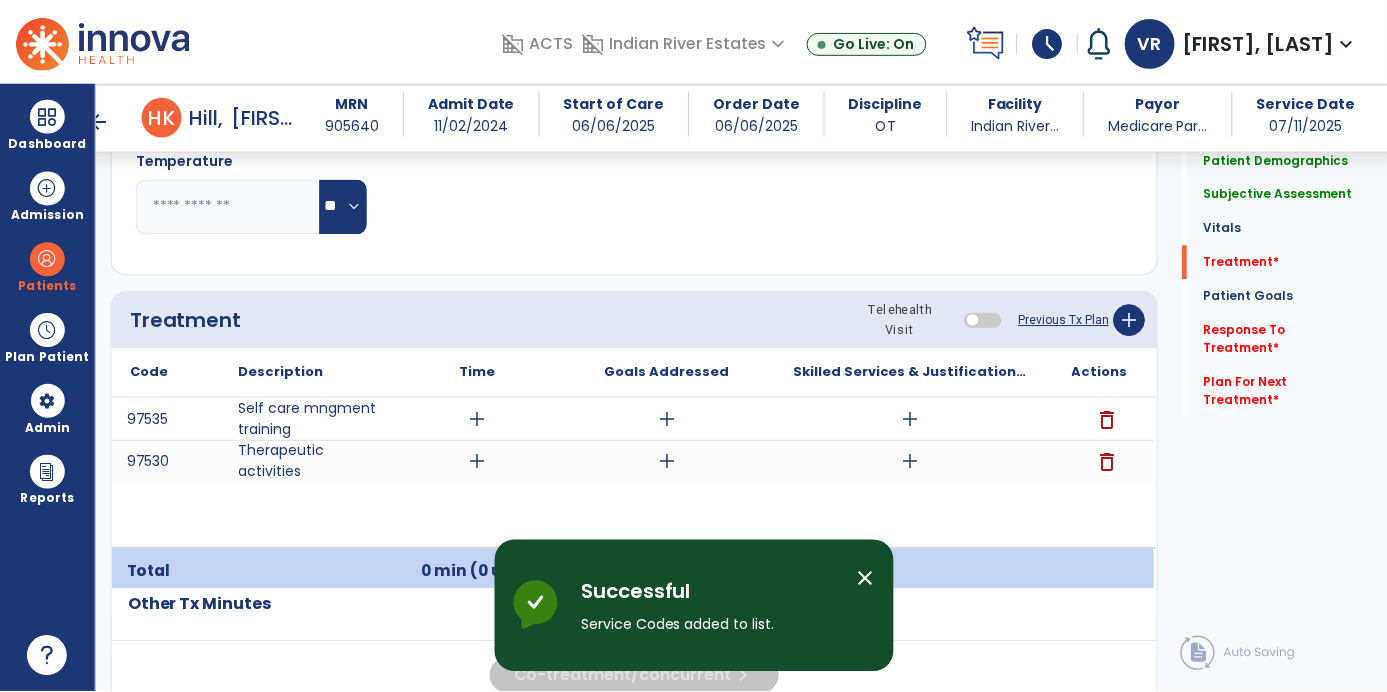 scroll, scrollTop: 1058, scrollLeft: 0, axis: vertical 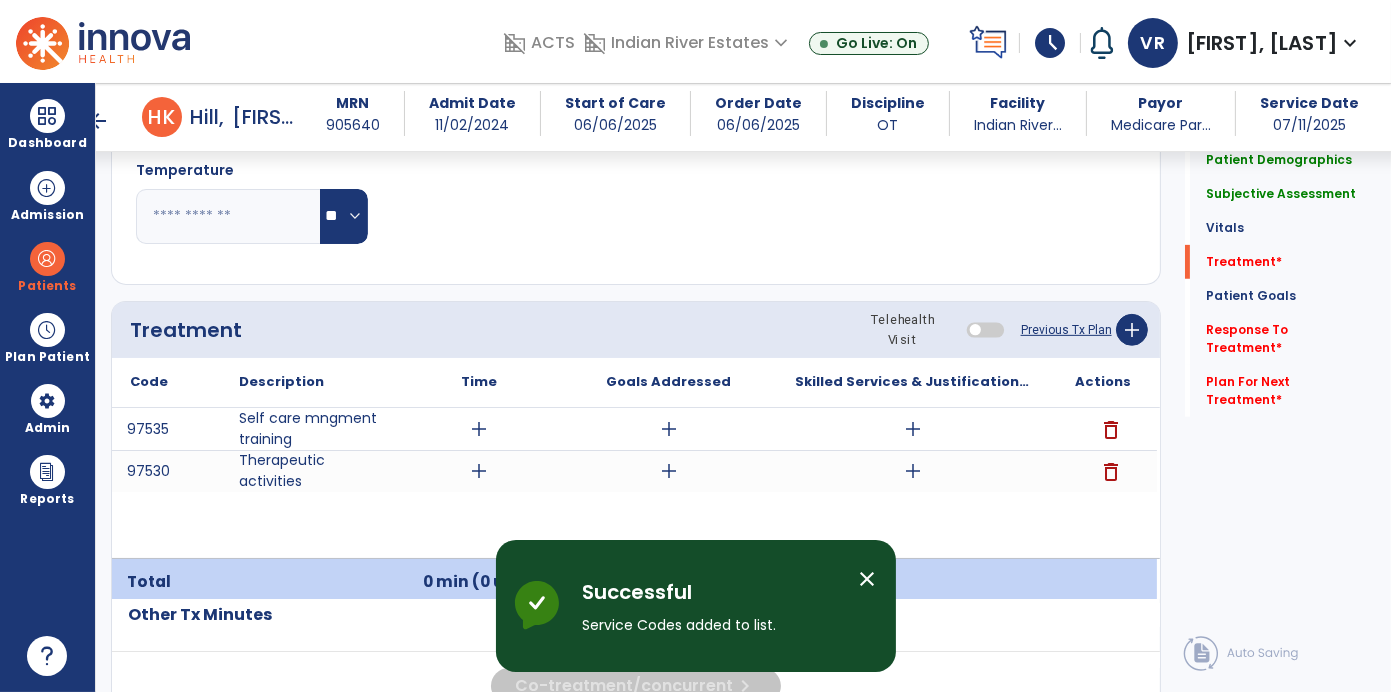 click on "add" at bounding box center [479, 429] 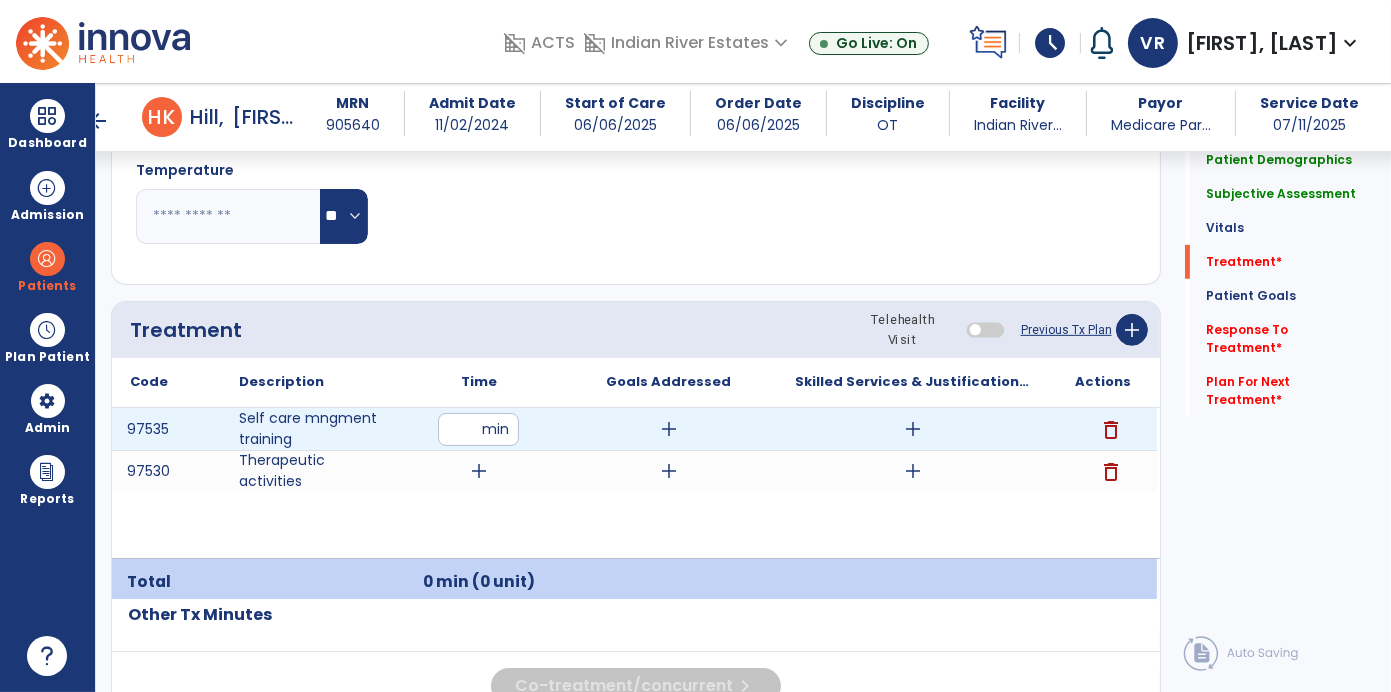 type on "**" 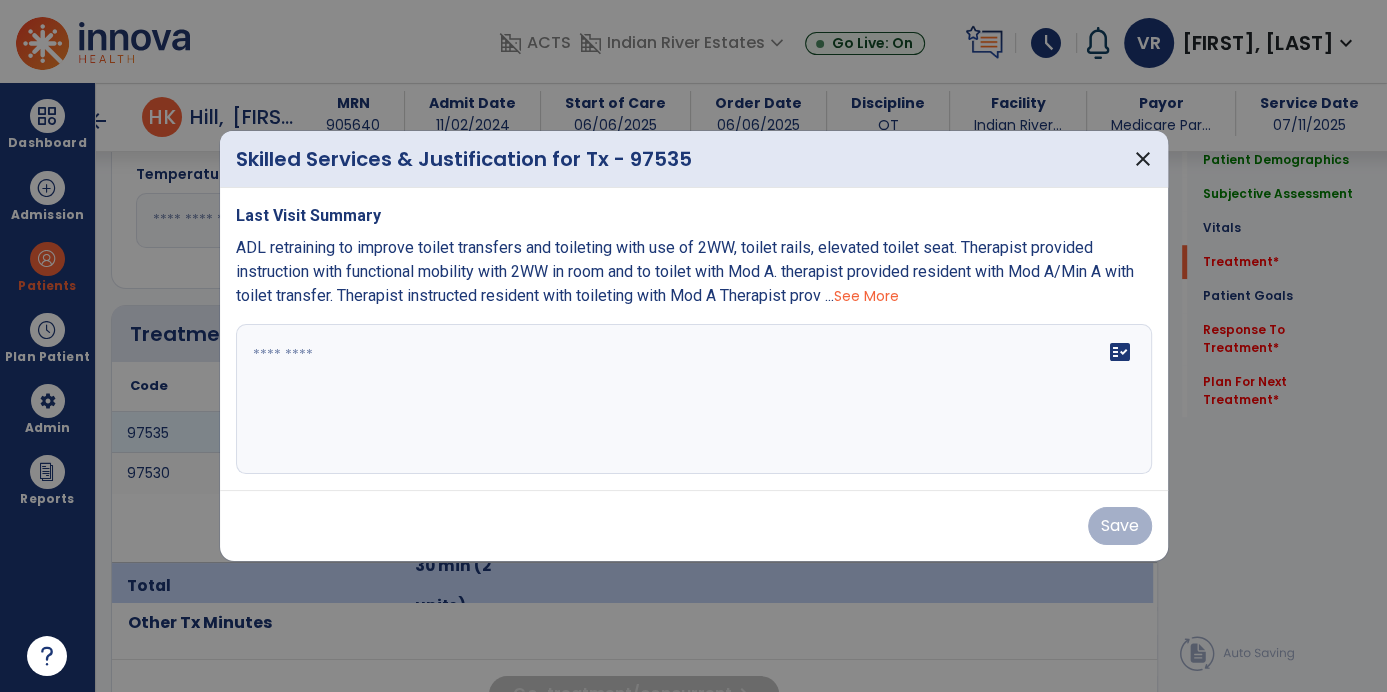 scroll, scrollTop: 1058, scrollLeft: 0, axis: vertical 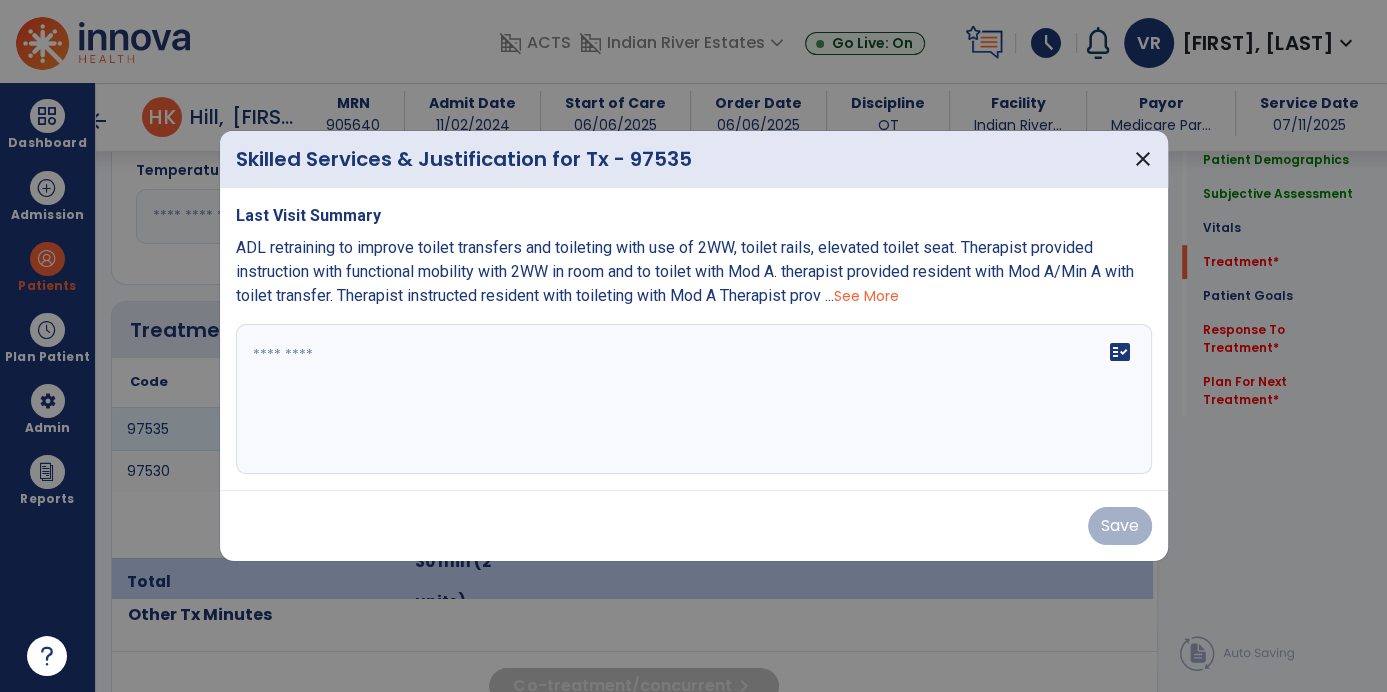 click on "See More" at bounding box center (866, 296) 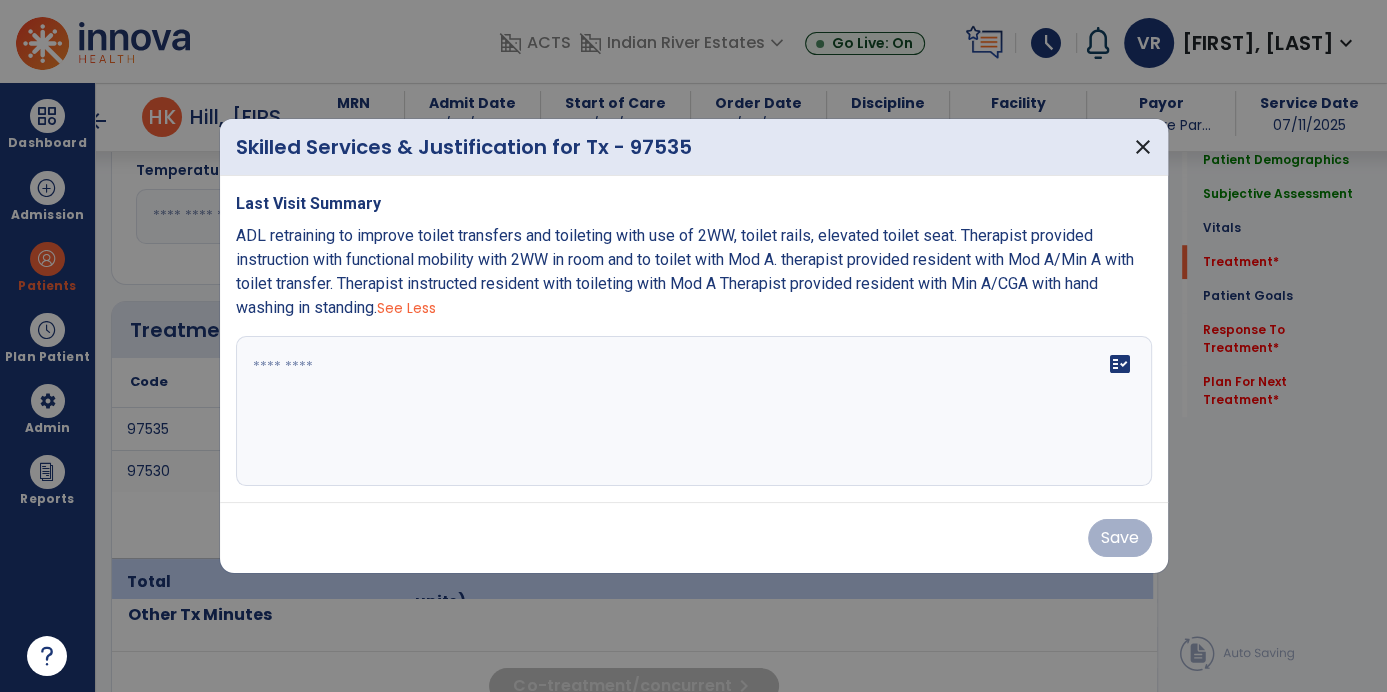 click on "ADL retraining to improve toilet transfers and toileting with use of 2WW, toilet rails, elevated toilet seat.  Therapist provided instruction with functional mobility with 2WW in room and to toilet with Mod A.  therapist provided resident with Mod A/Min A with toilet transfer.  Therapist instructed resident with toileting with Mod A  Therapist provided resident with Min A/CGA with hand washing in standing.    See Less" at bounding box center (694, 272) 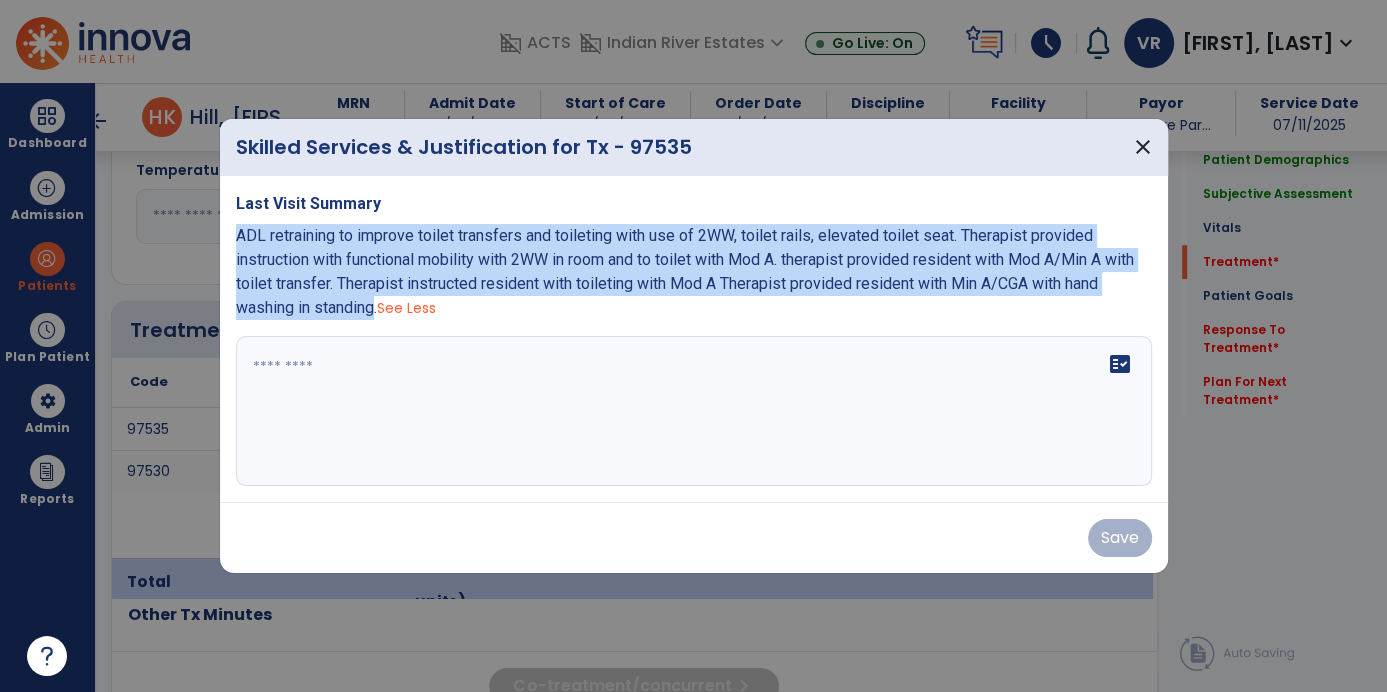 copy on "ADL retraining to improve toilet transfers and toileting with use of 2WW, toilet rails, elevated toilet seat.  Therapist provided instruction with functional mobility with 2WW in room and to toilet with Mod A.  therapist provided resident with Mod A/Min A with toilet transfer.  Therapist instructed resident with toileting with Mod A  Therapist provided resident with Min A/CGA with hand washing in standing" 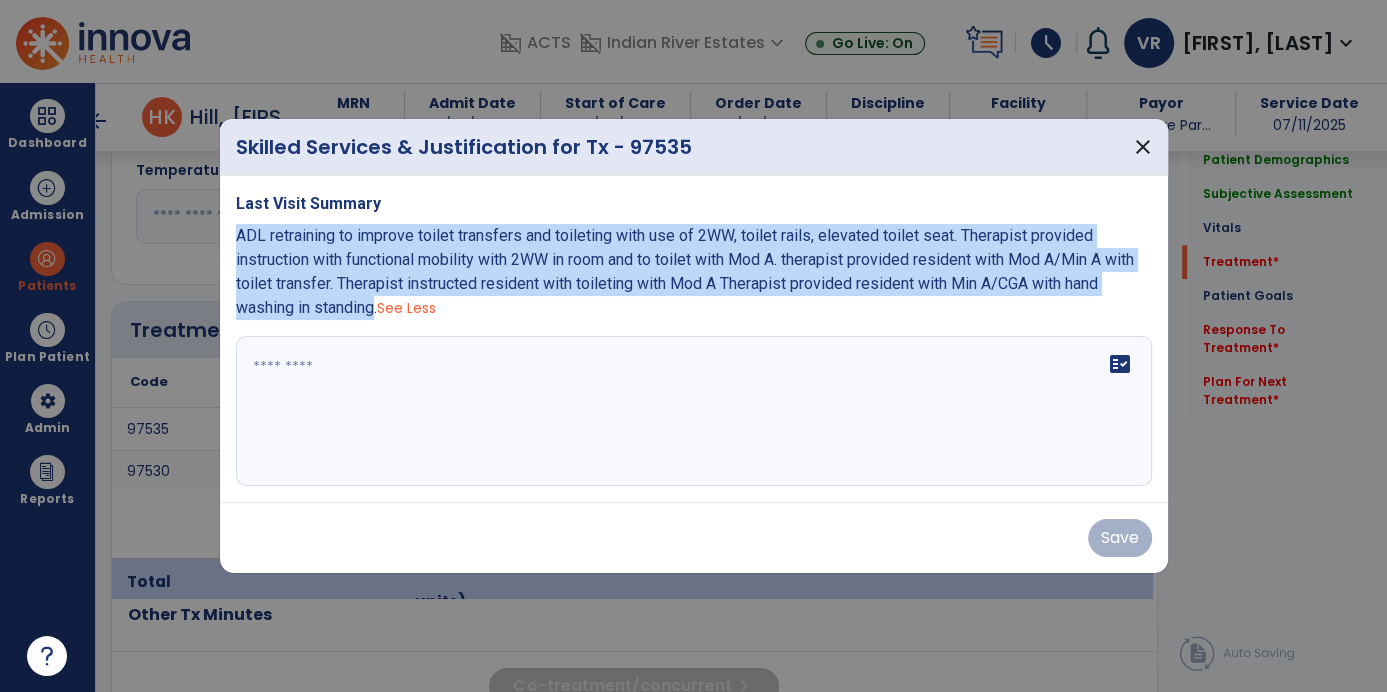 click at bounding box center (694, 411) 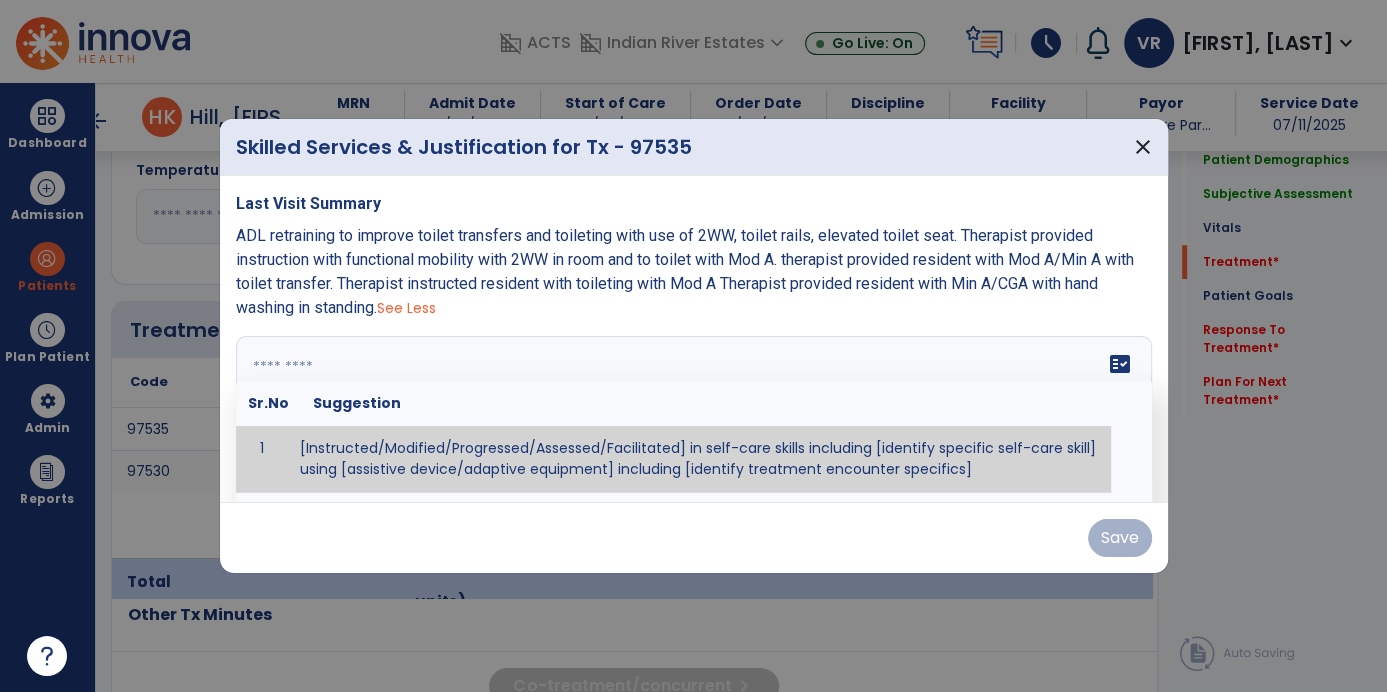 click at bounding box center (692, 411) 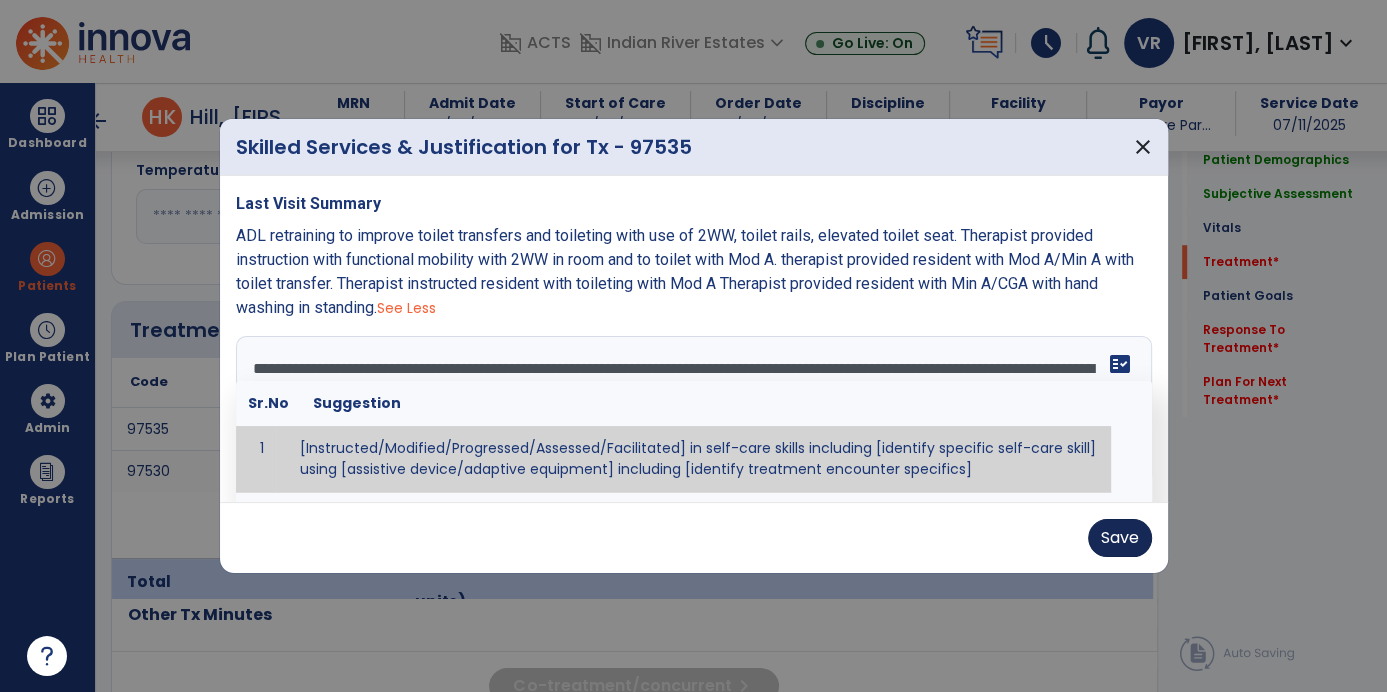 type on "**********" 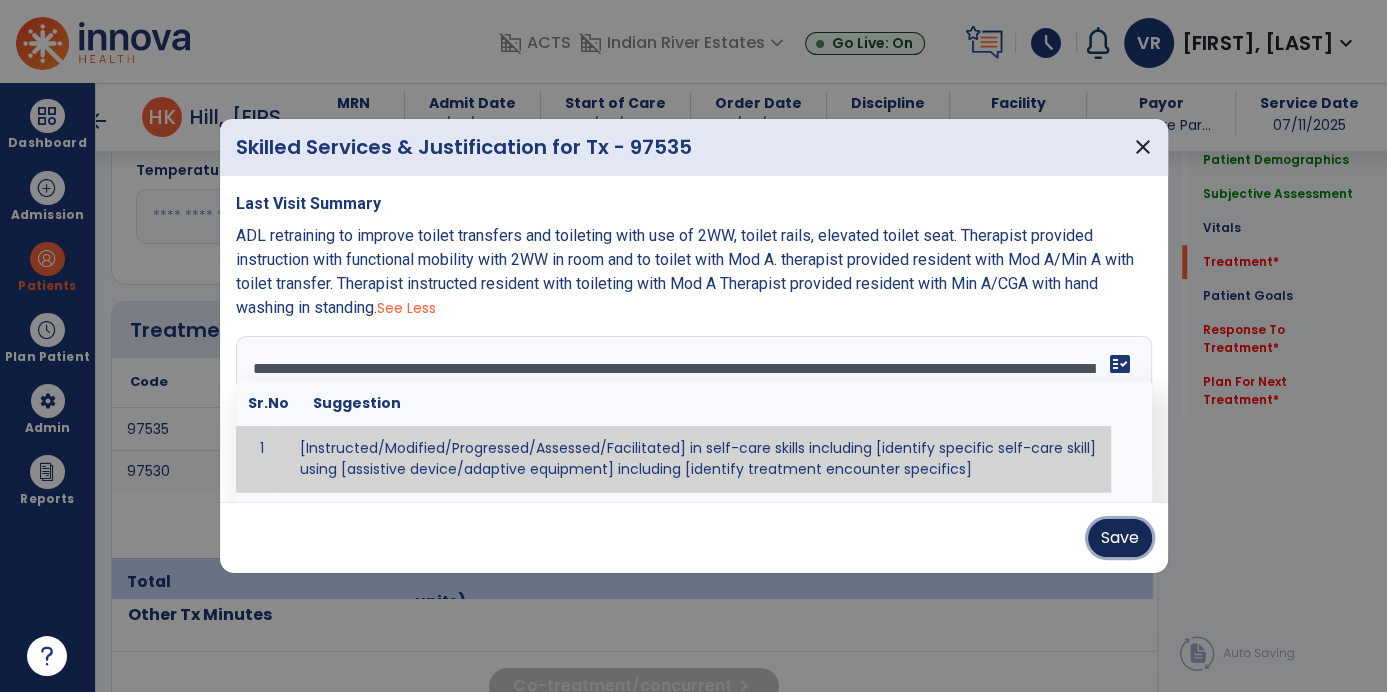 click on "Save" at bounding box center (1120, 538) 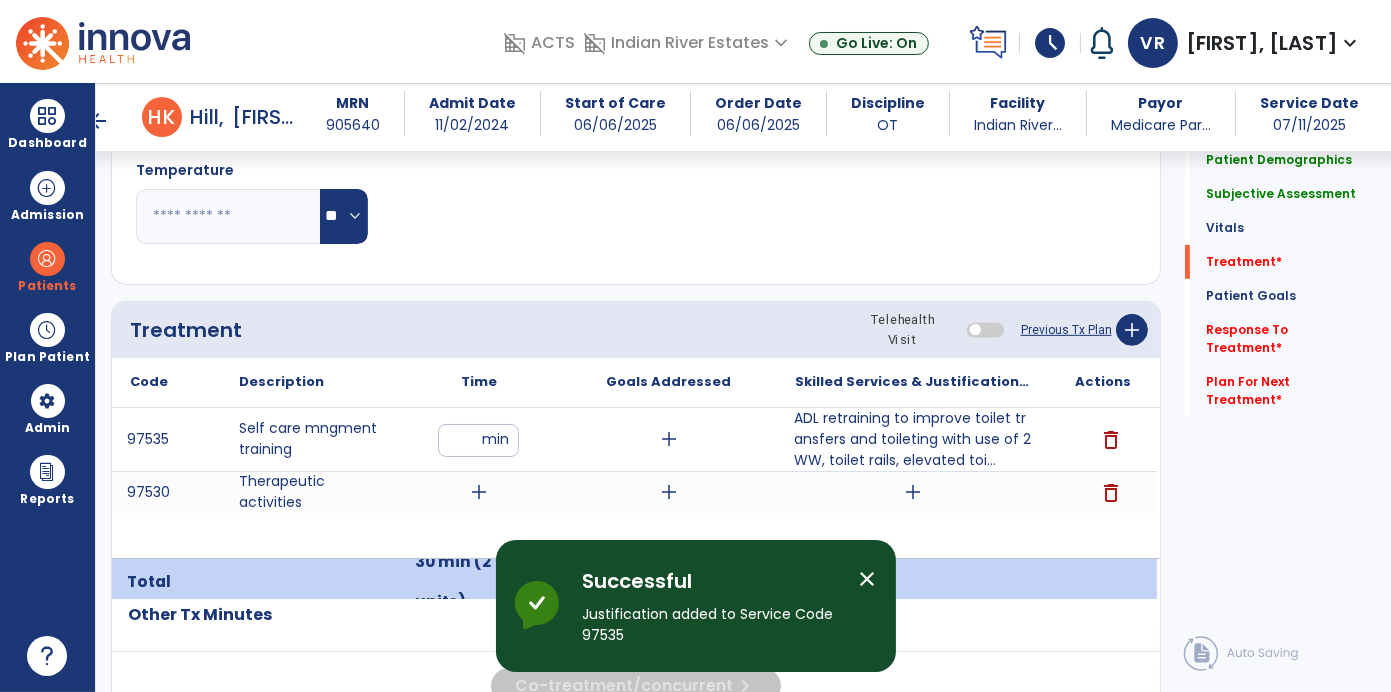click on "add" at bounding box center [479, 492] 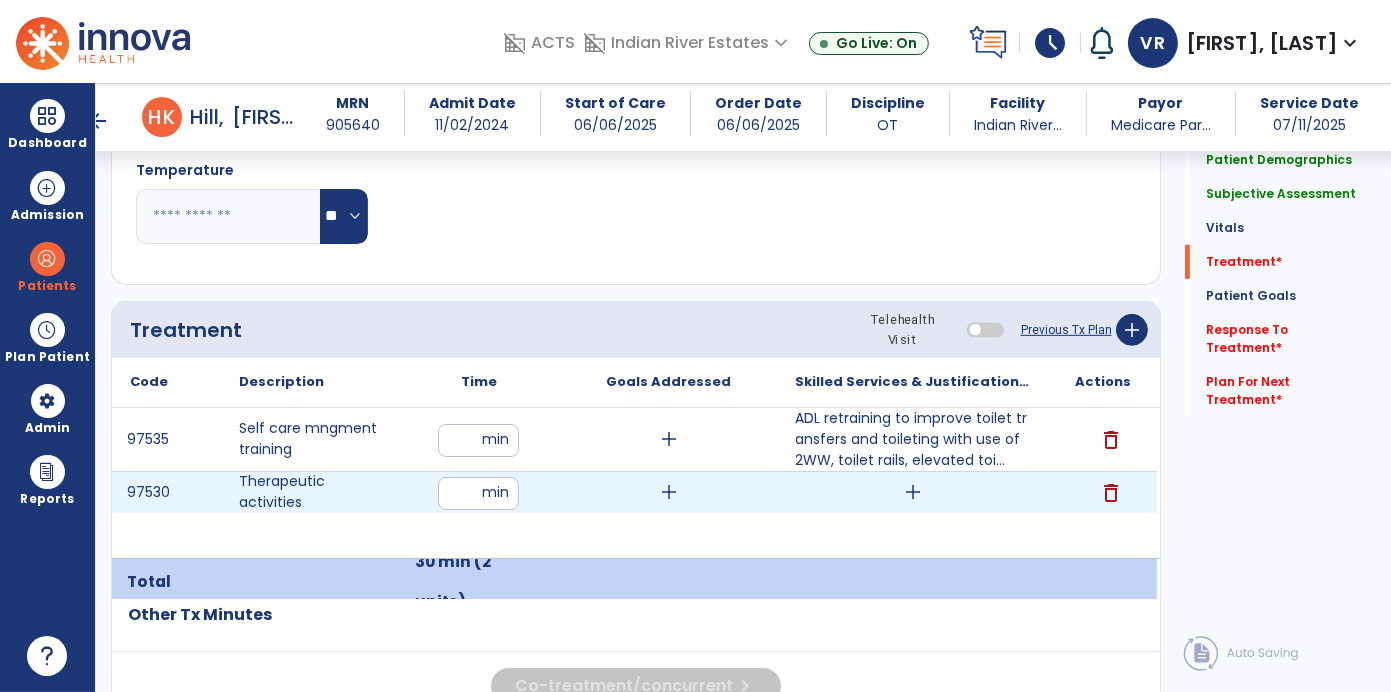 type on "**" 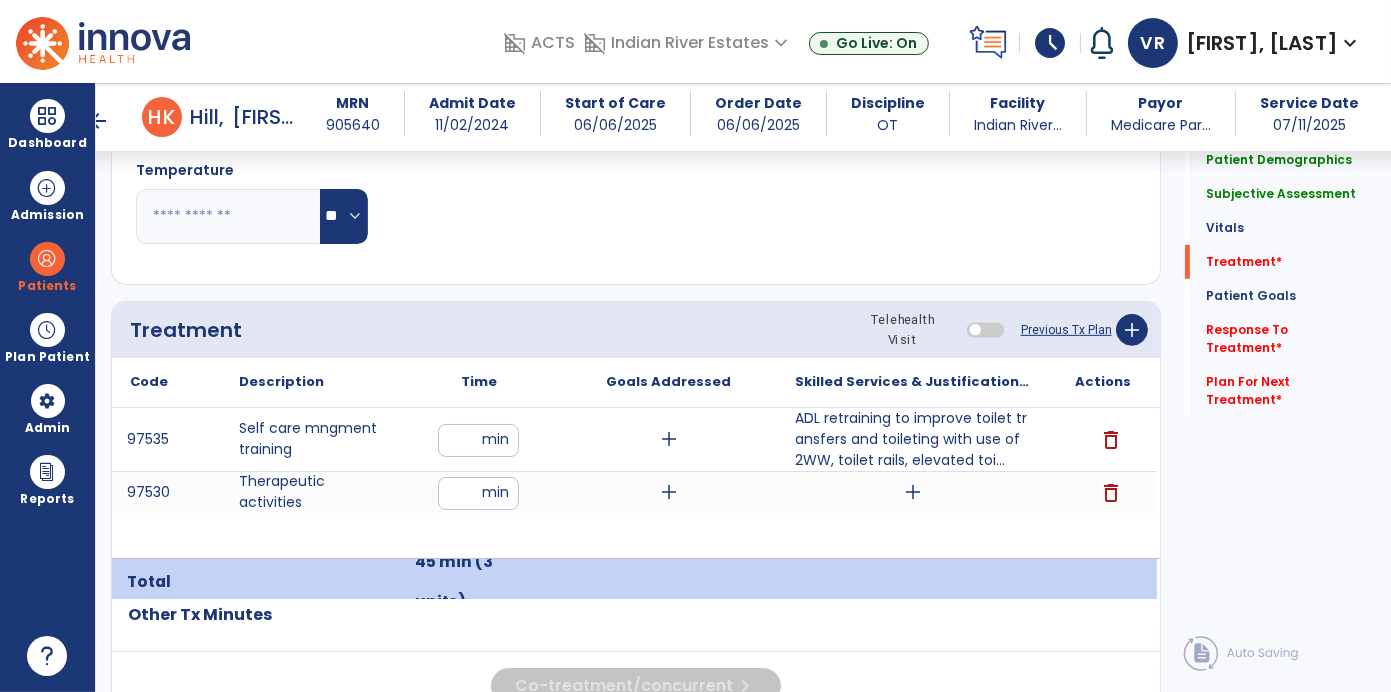 click on "add" at bounding box center (913, 492) 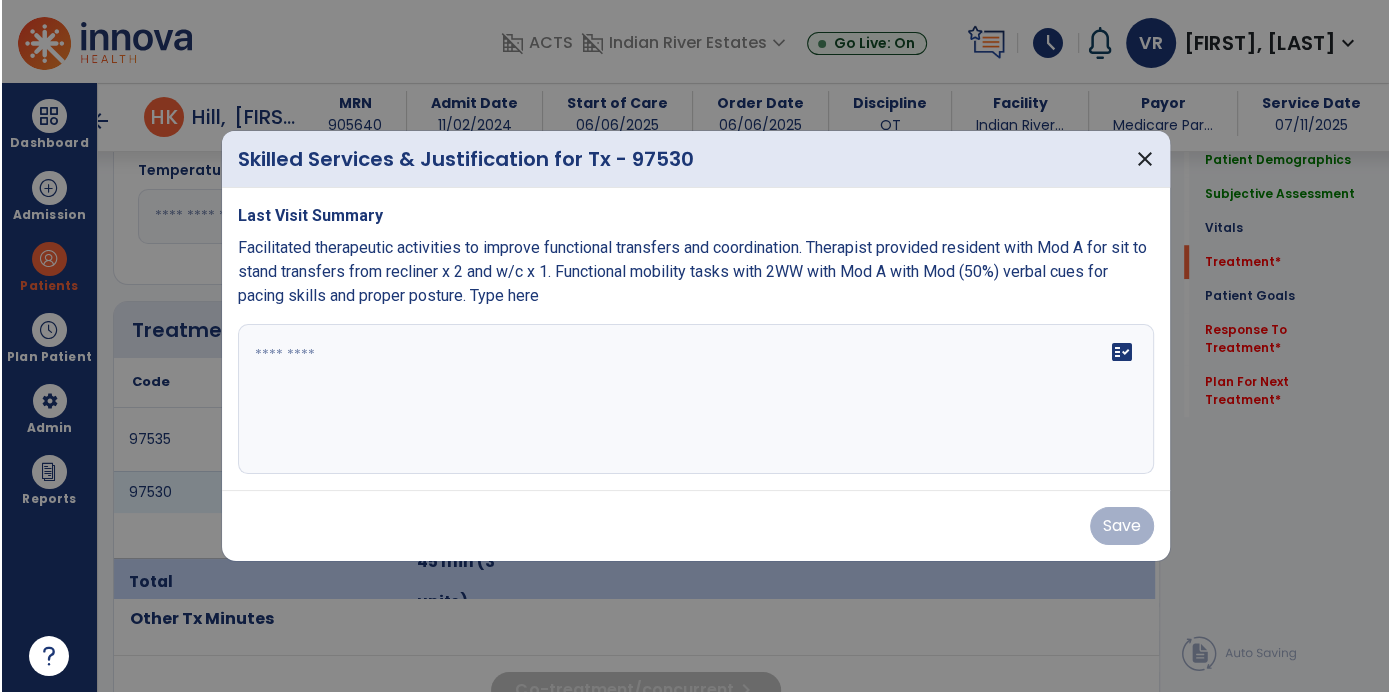 scroll, scrollTop: 1058, scrollLeft: 0, axis: vertical 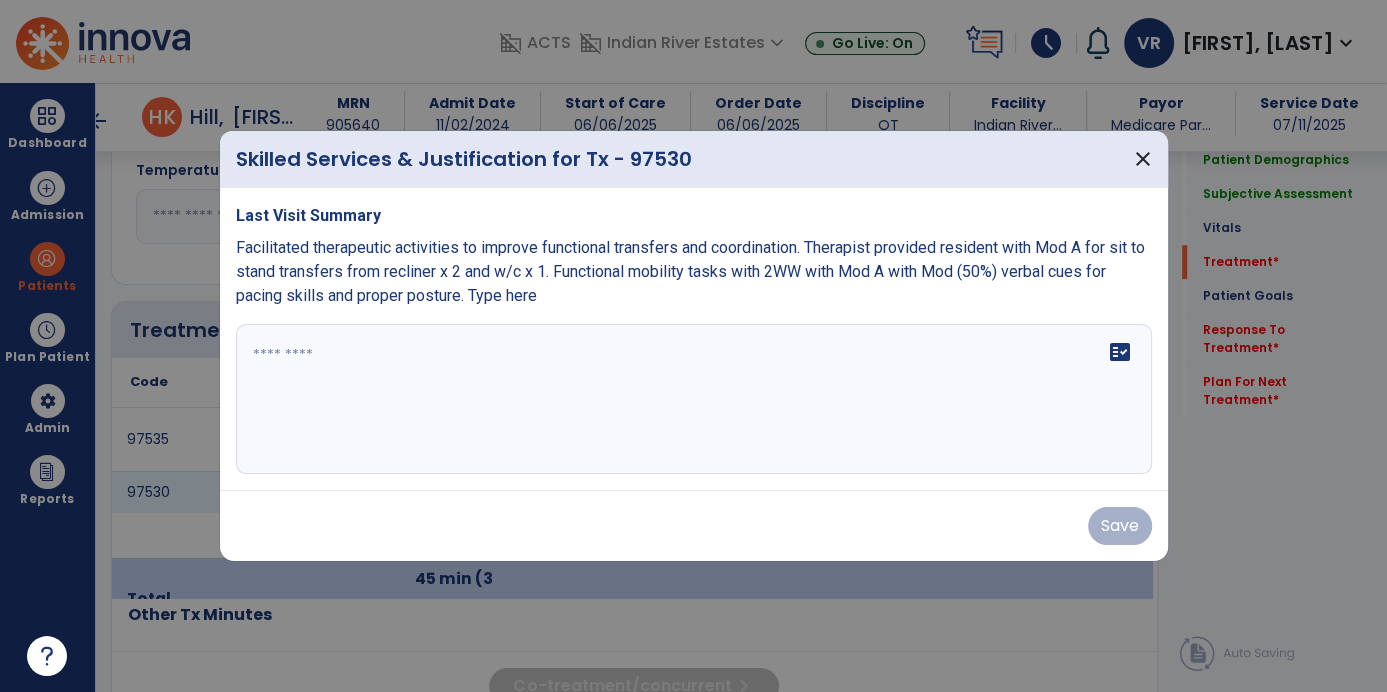 click on "Facilitated therapeutic activities to improve functional transfers and coordination.  Therapist provided resident with Mod A for sit to stand transfers from recliner x 2 and w/c x 1.  Functional mobility tasks with 2WW with Mod A with Mod (50%) verbal cues for pacing skills and proper posture.
Type here" at bounding box center (690, 271) 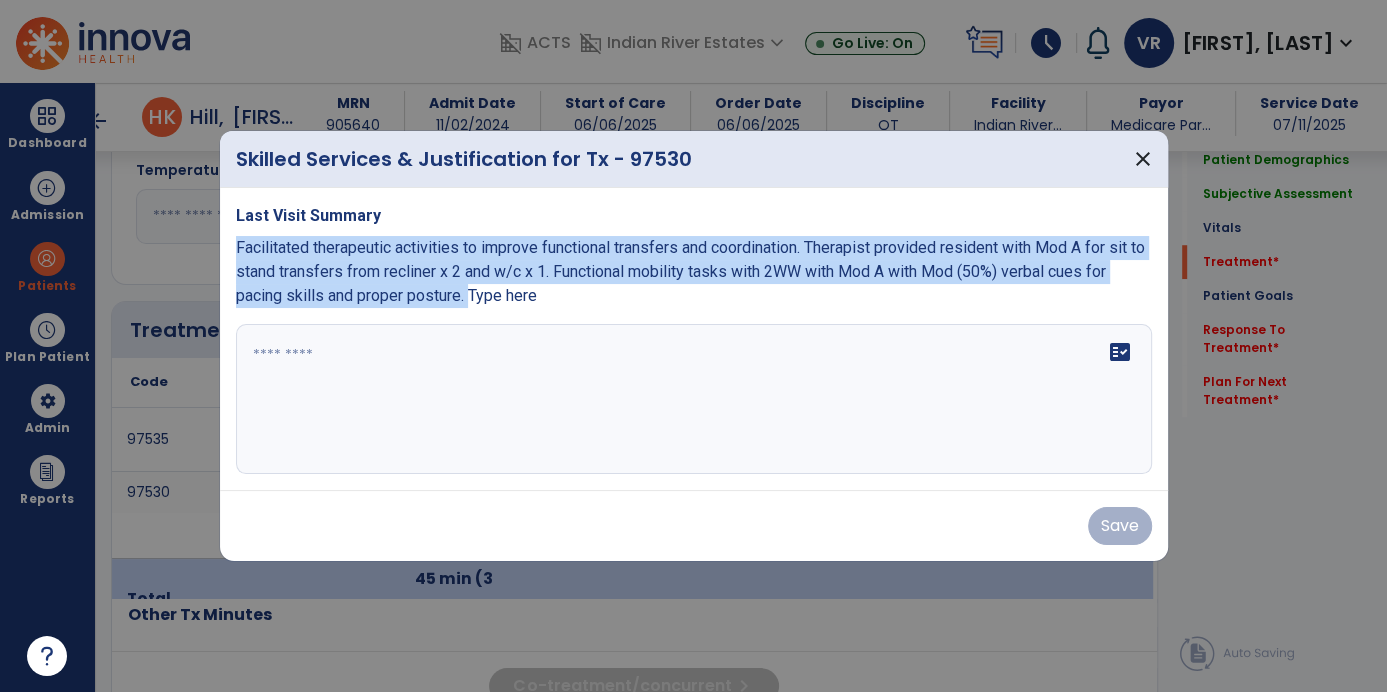 copy on "Facilitated therapeutic activities to improve functional transfers and coordination.  Therapist provided resident with Mod A for sit to stand transfers from recliner x 2 and w/c x 1.  Functional mobility tasks with 2WW with Mod A with Mod (50%) verbal cues for pacing skills and proper posture." 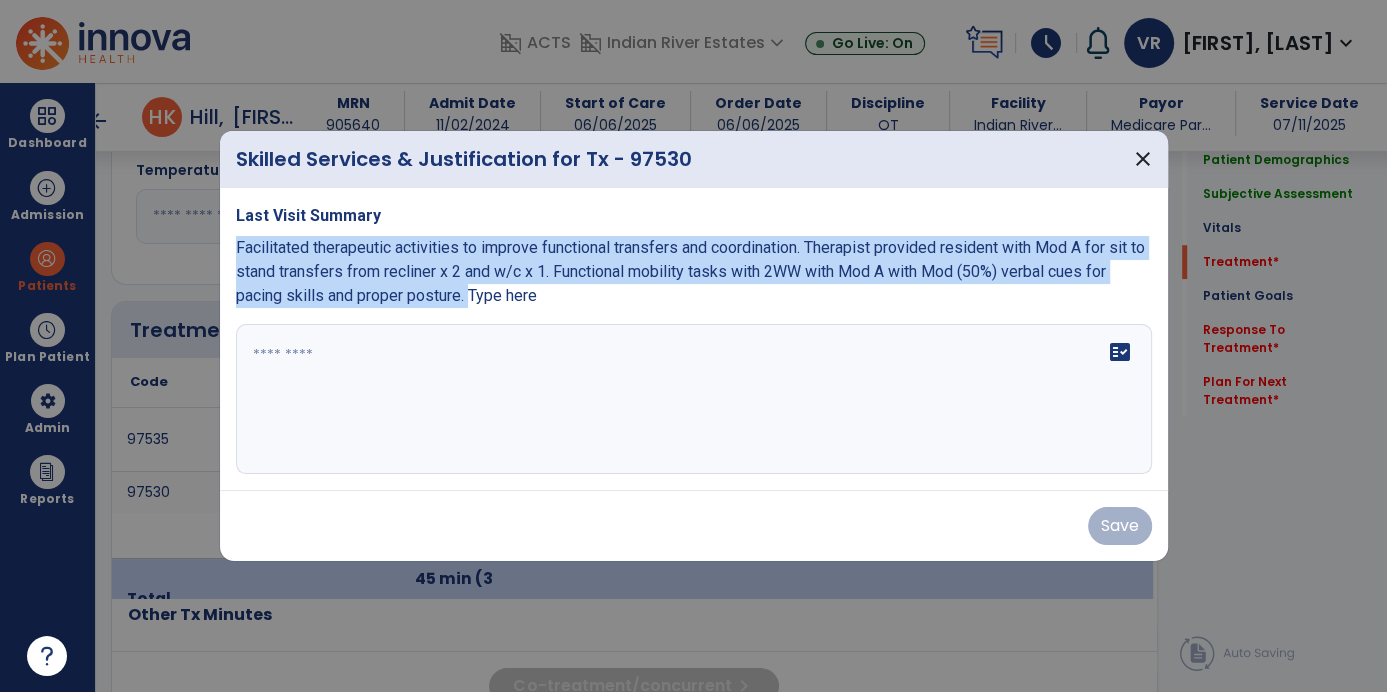 click at bounding box center (694, 399) 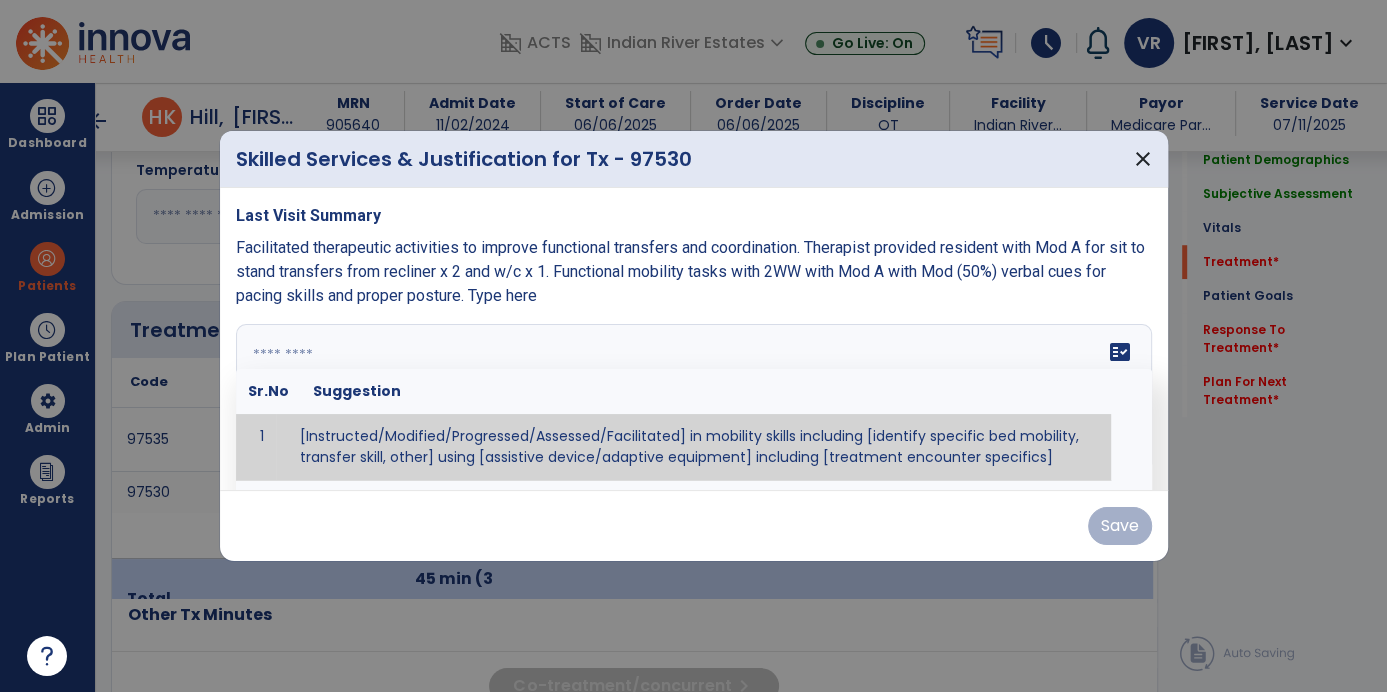 click at bounding box center [692, 399] 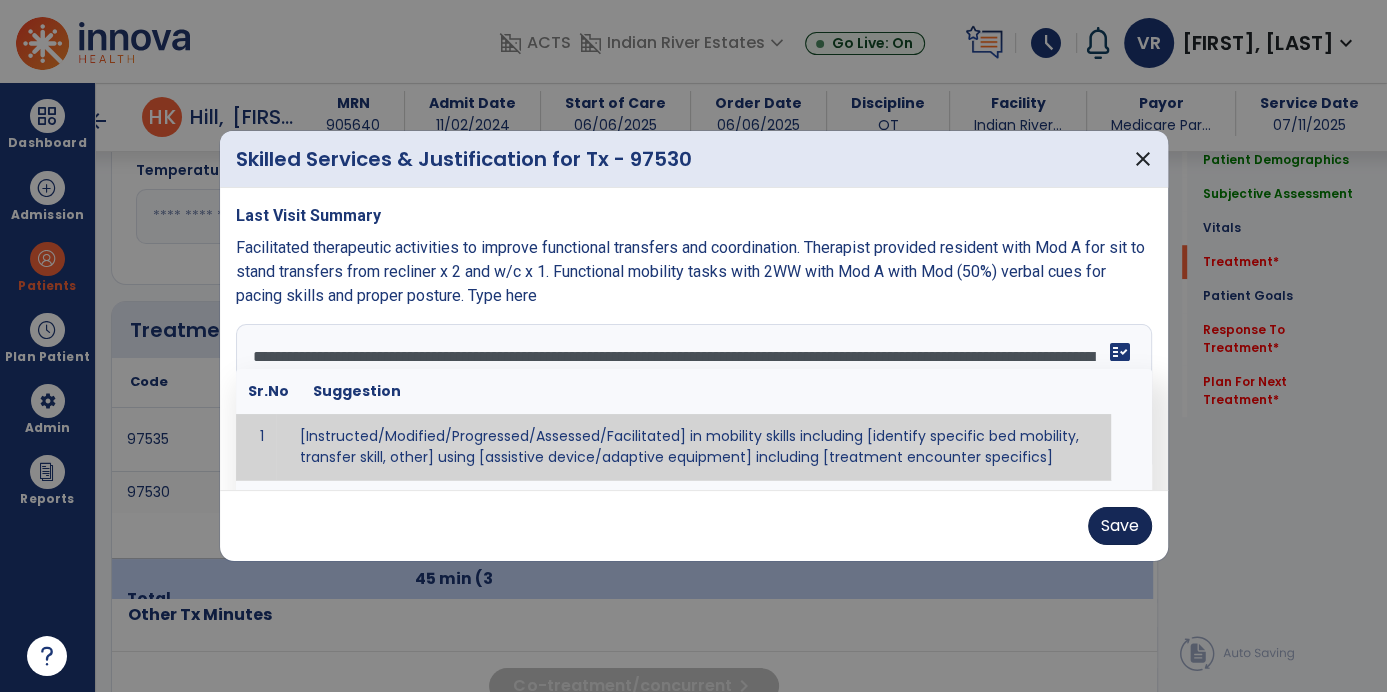 type on "**********" 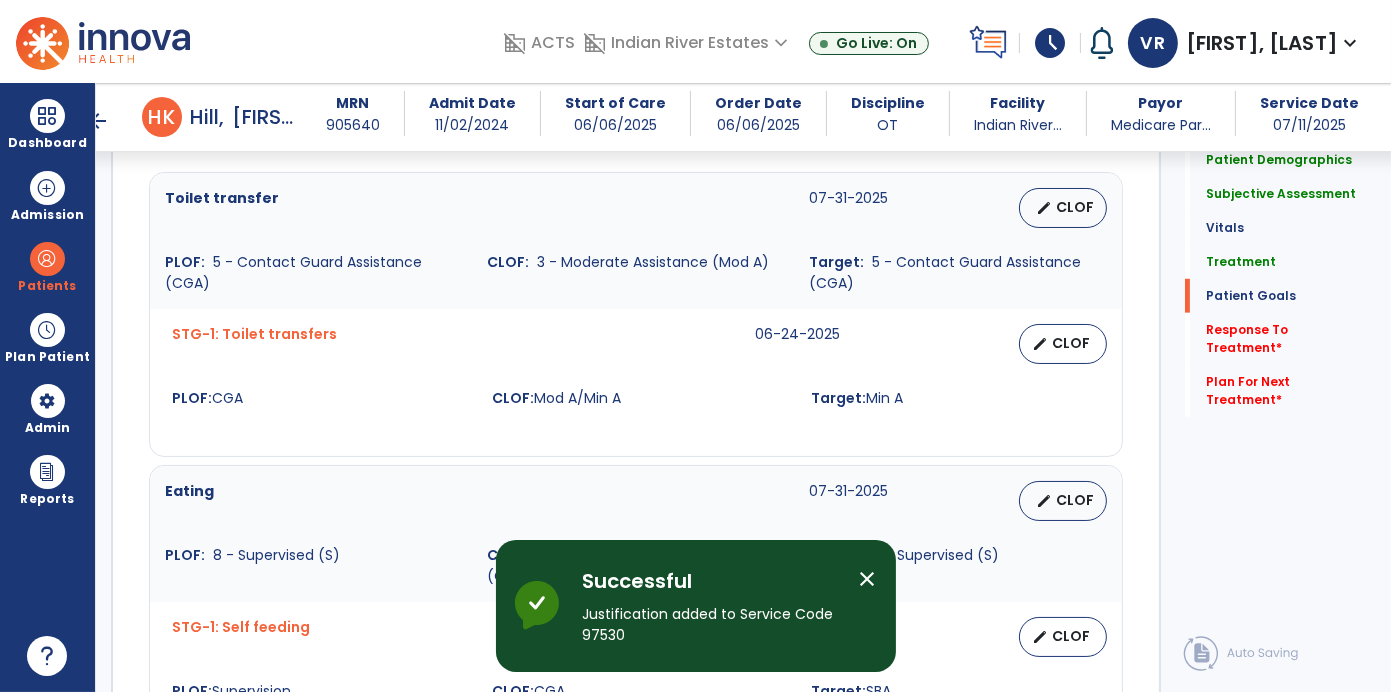 scroll, scrollTop: 1728, scrollLeft: 0, axis: vertical 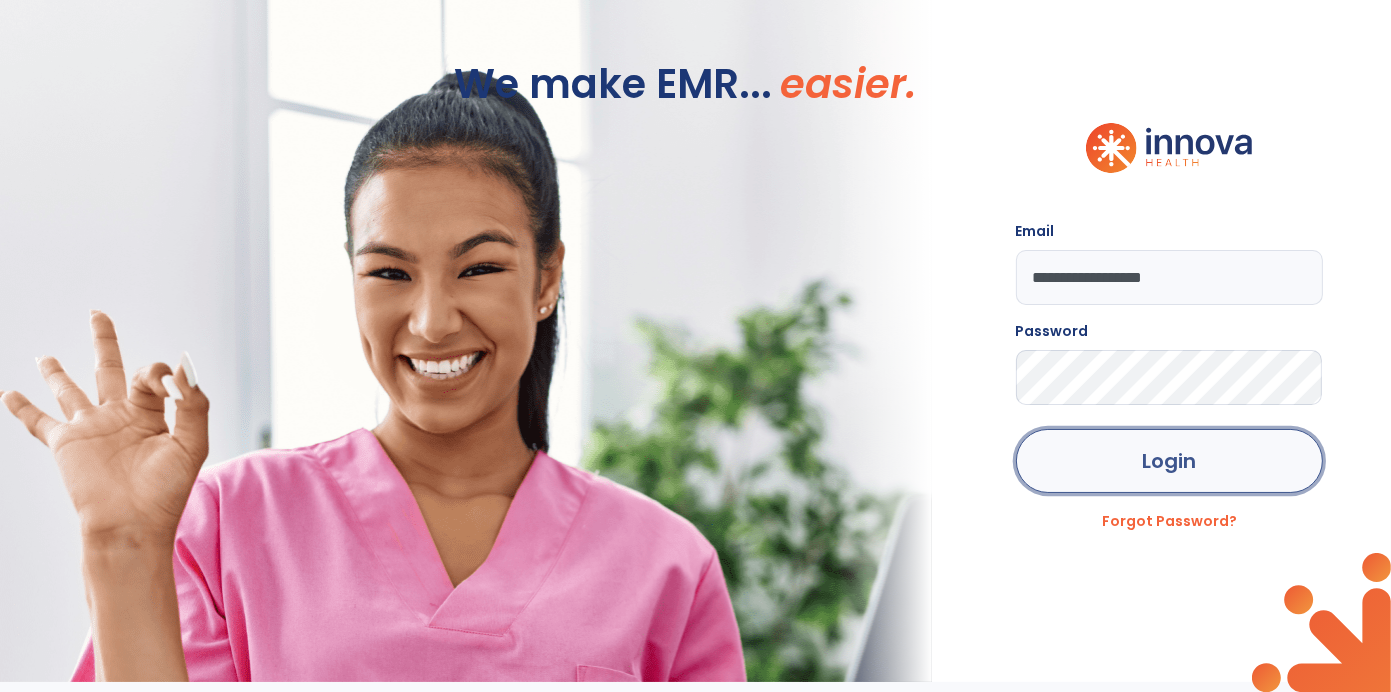 click on "Login" 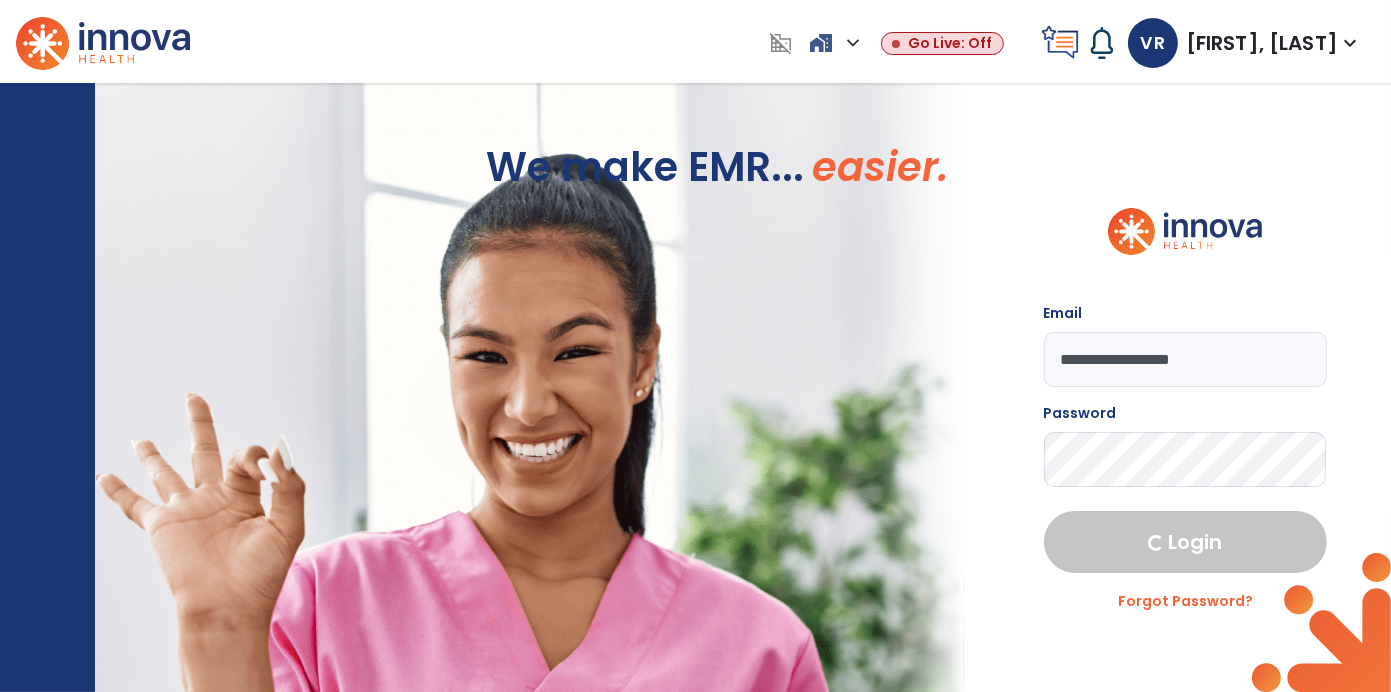 select on "****" 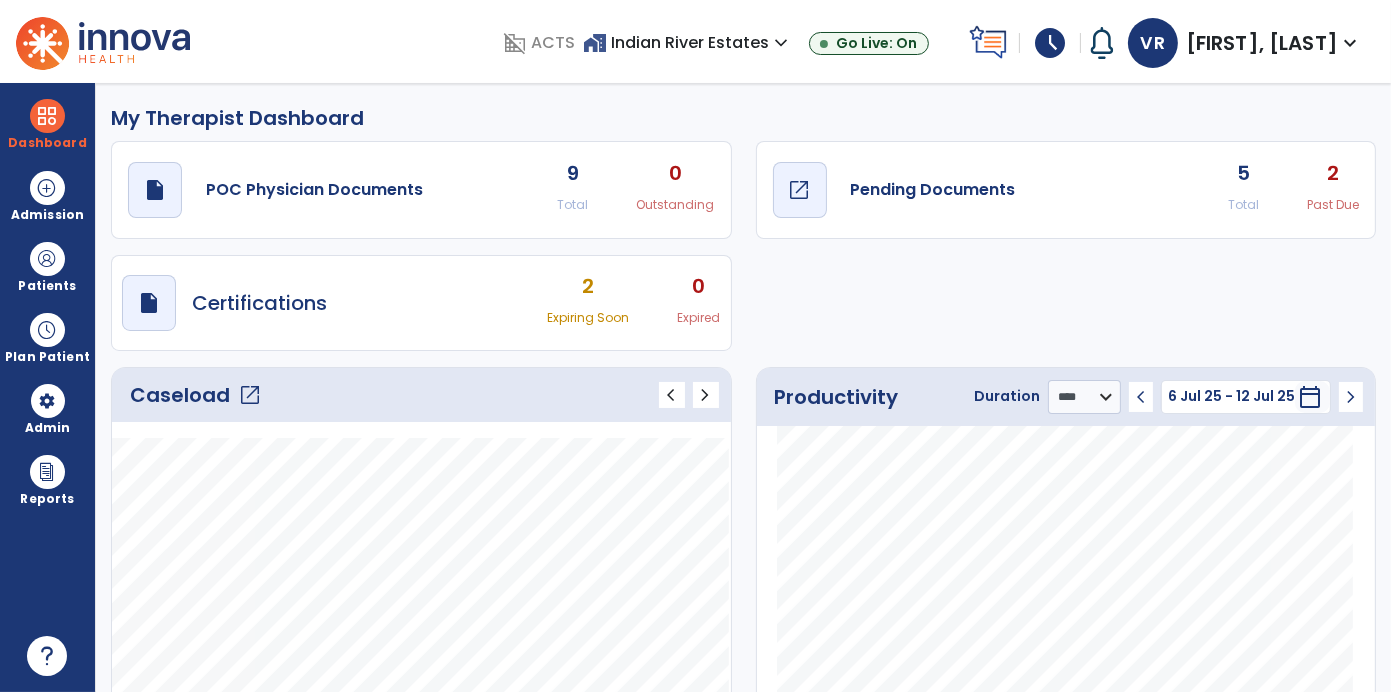 click on "draft   open_in_new  Pending Documents" 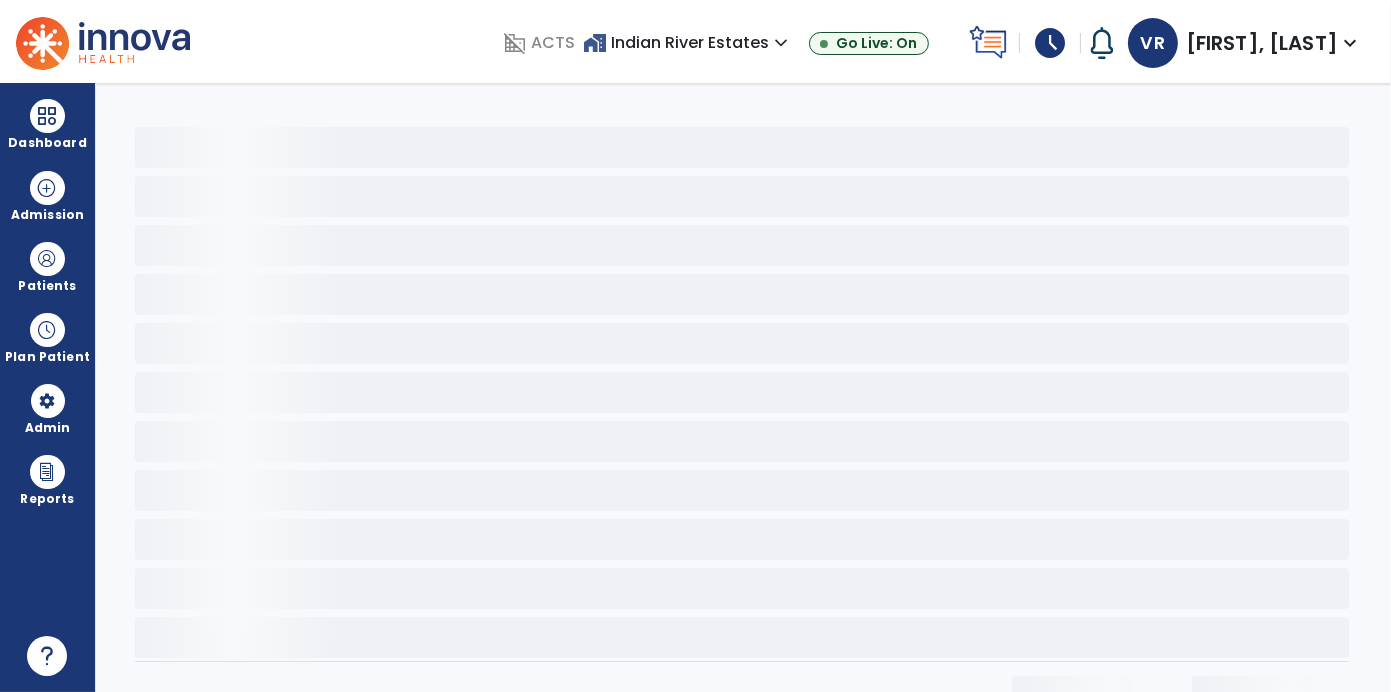 scroll, scrollTop: 0, scrollLeft: 0, axis: both 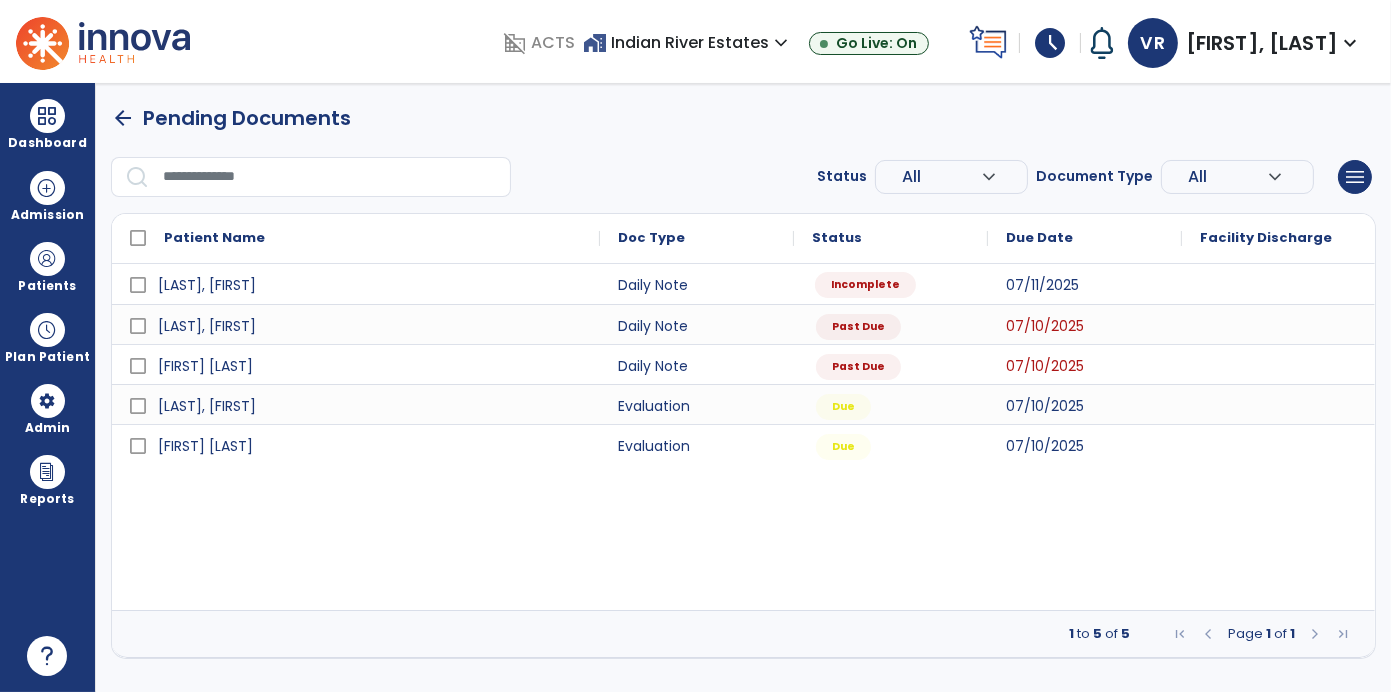 click on "Incomplete" at bounding box center (865, 285) 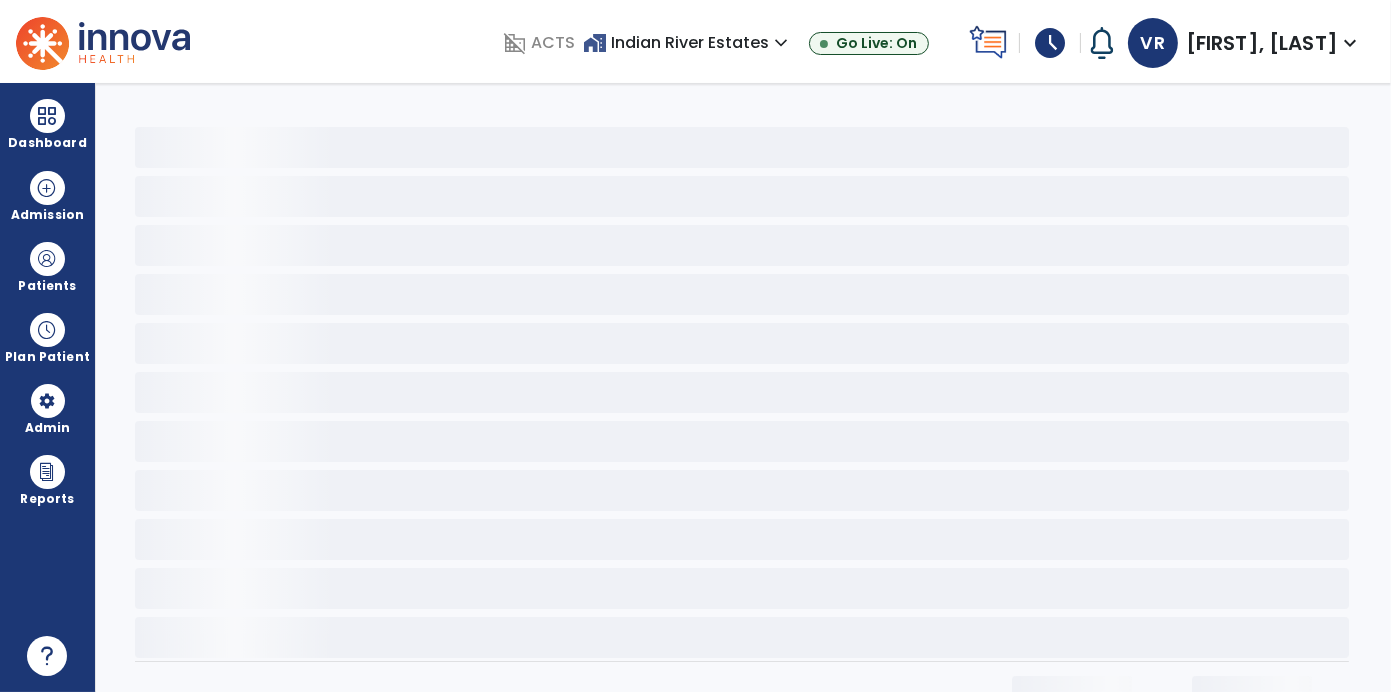 select on "*" 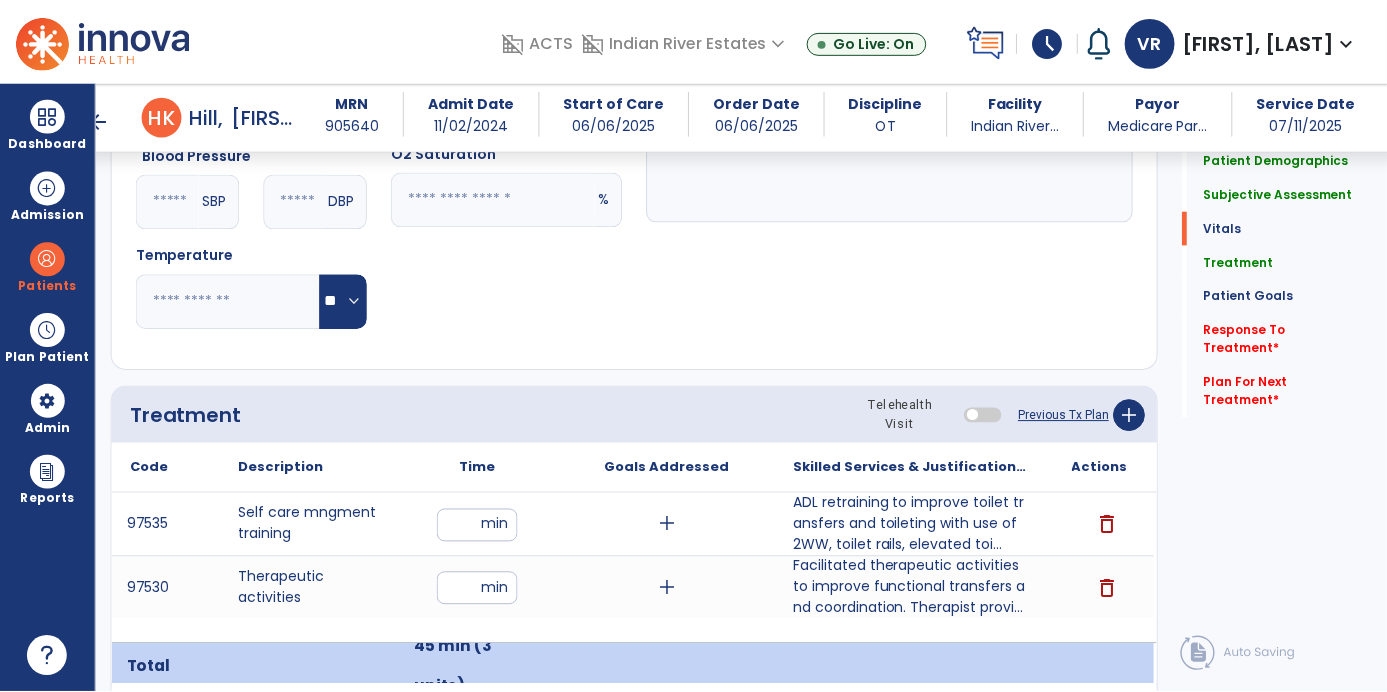 scroll, scrollTop: 975, scrollLeft: 0, axis: vertical 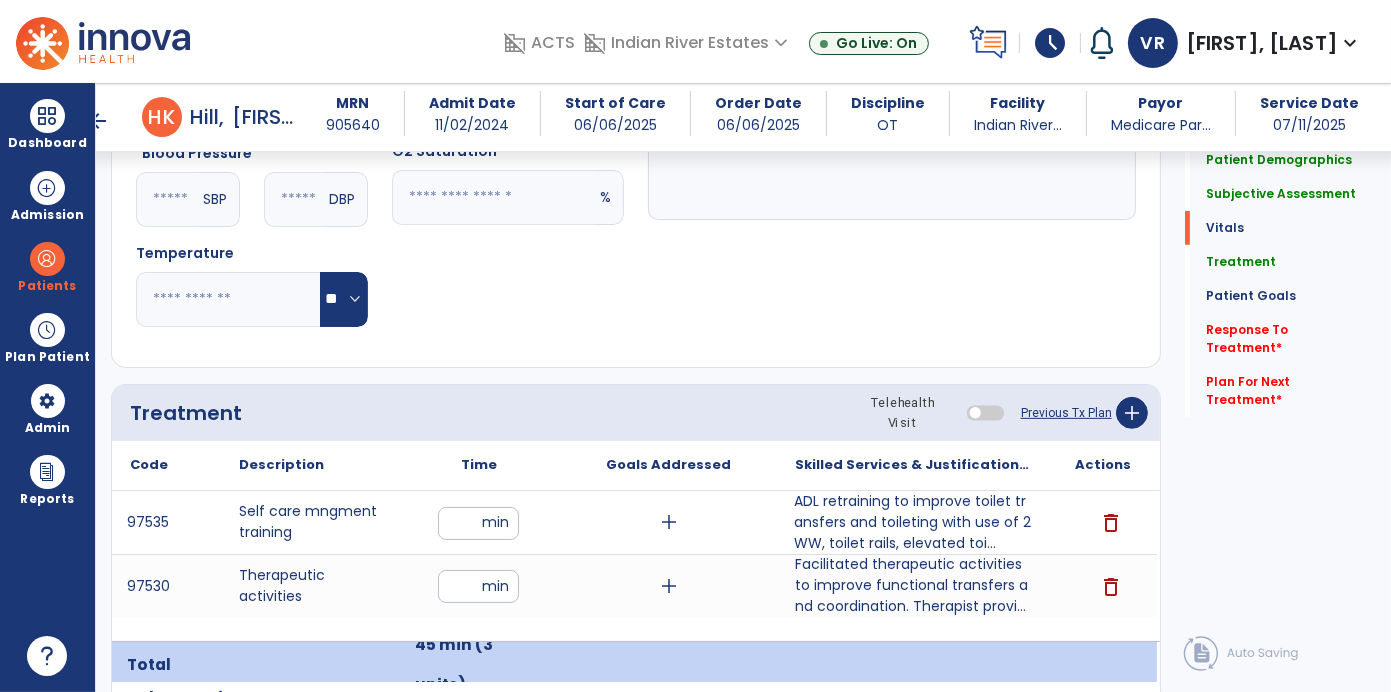click on "ADL retraining to improve toilet transfers and toileting with use of 2WW, toilet rails, elevated toi..." at bounding box center (912, 522) 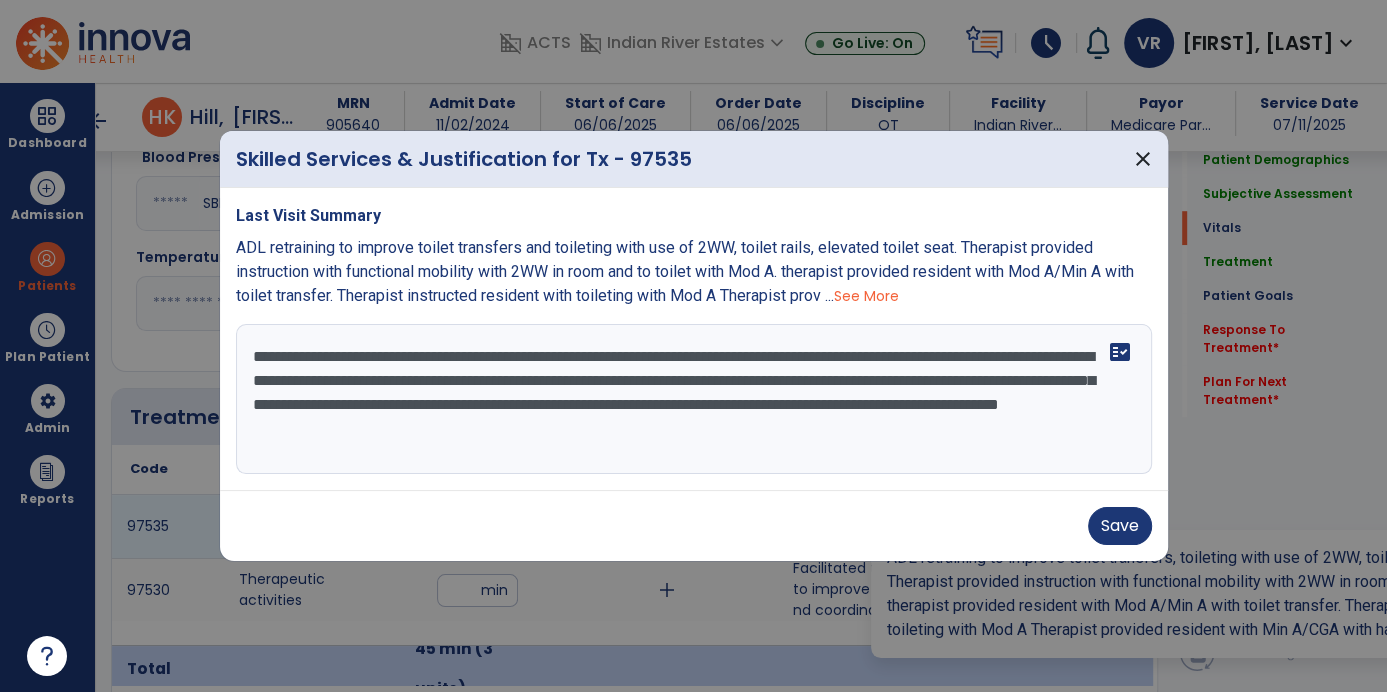 scroll, scrollTop: 975, scrollLeft: 0, axis: vertical 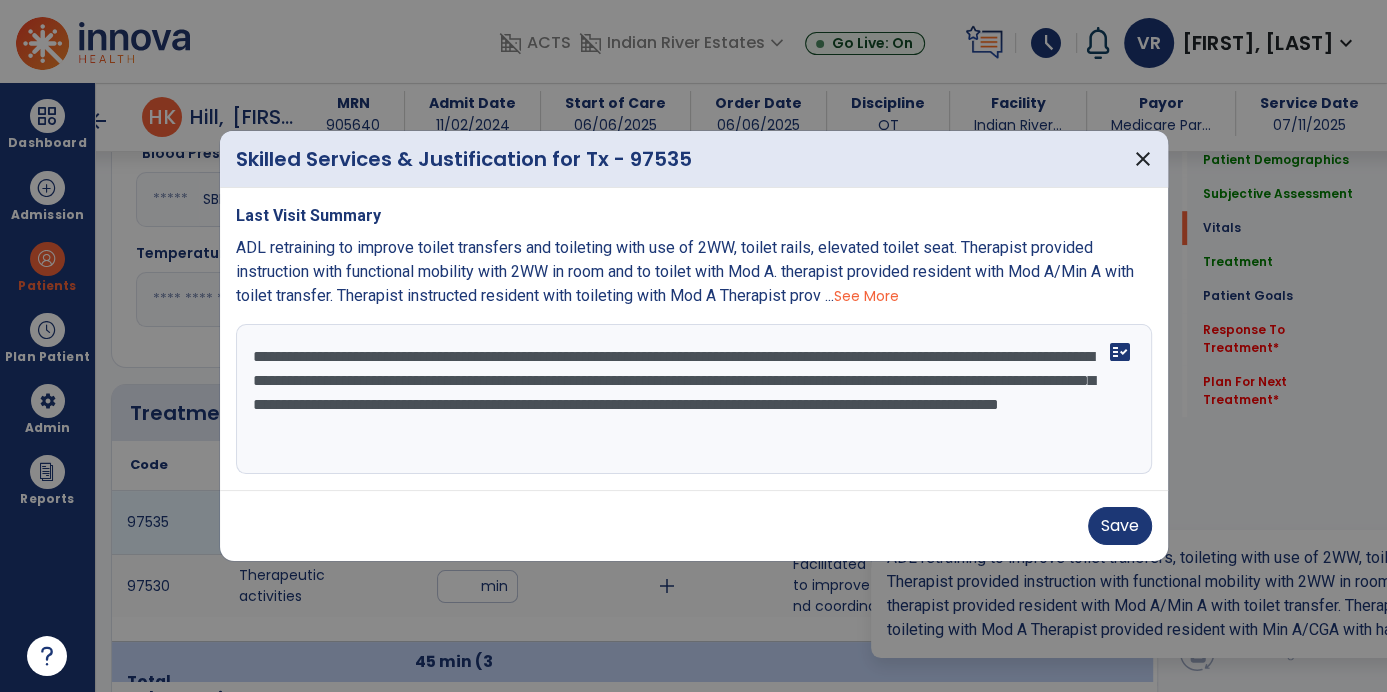 click on "**********" at bounding box center (694, 399) 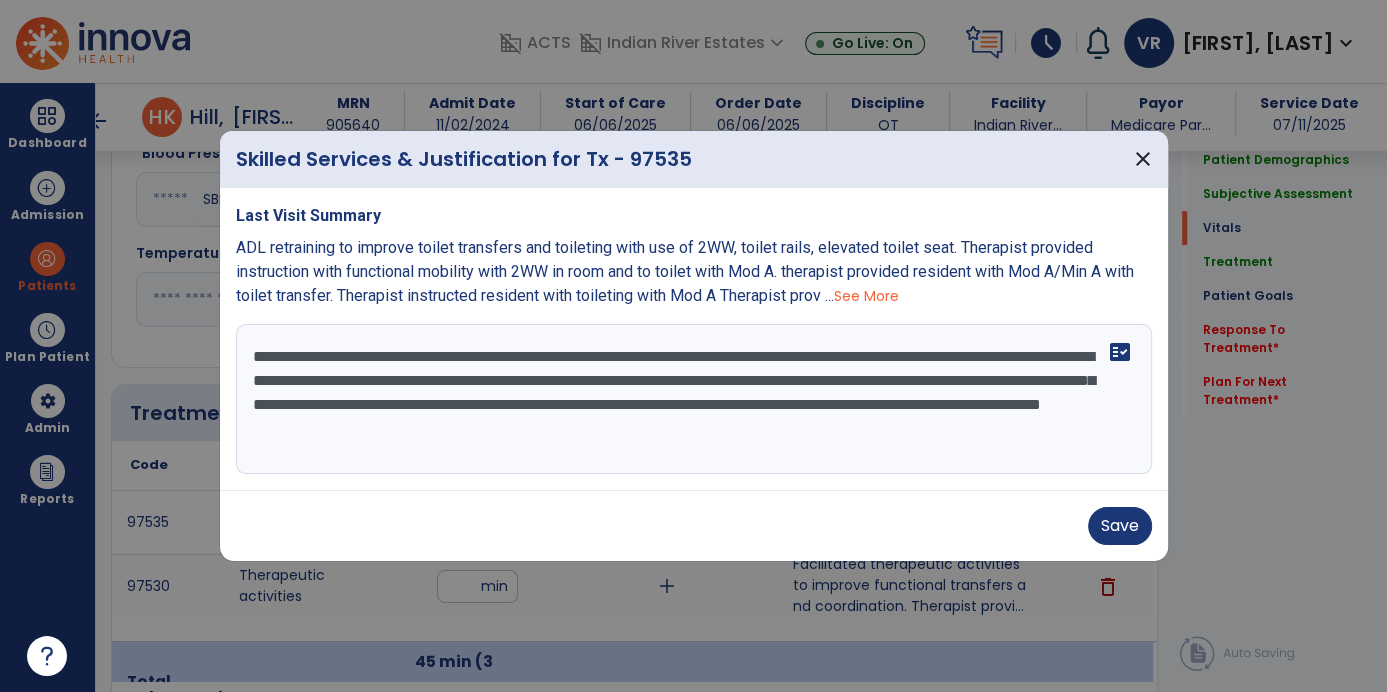 click on "**********" at bounding box center [694, 399] 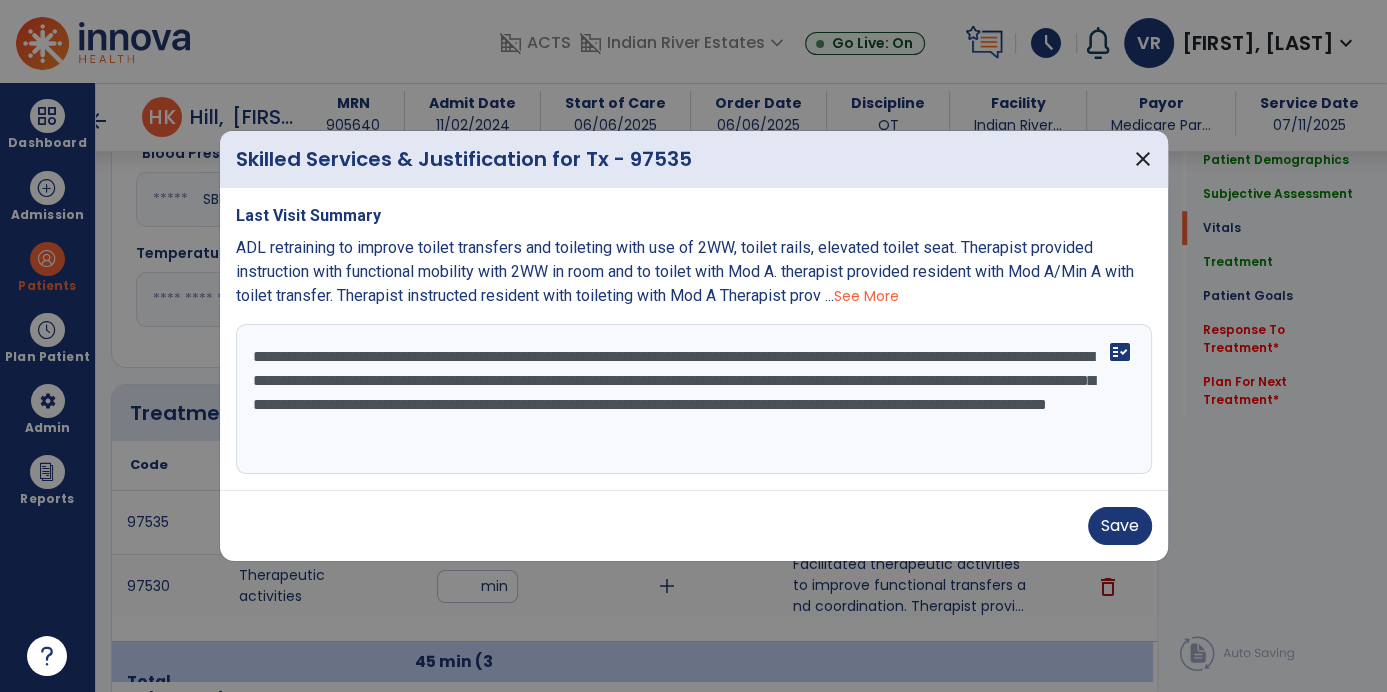 click on "**********" at bounding box center (694, 399) 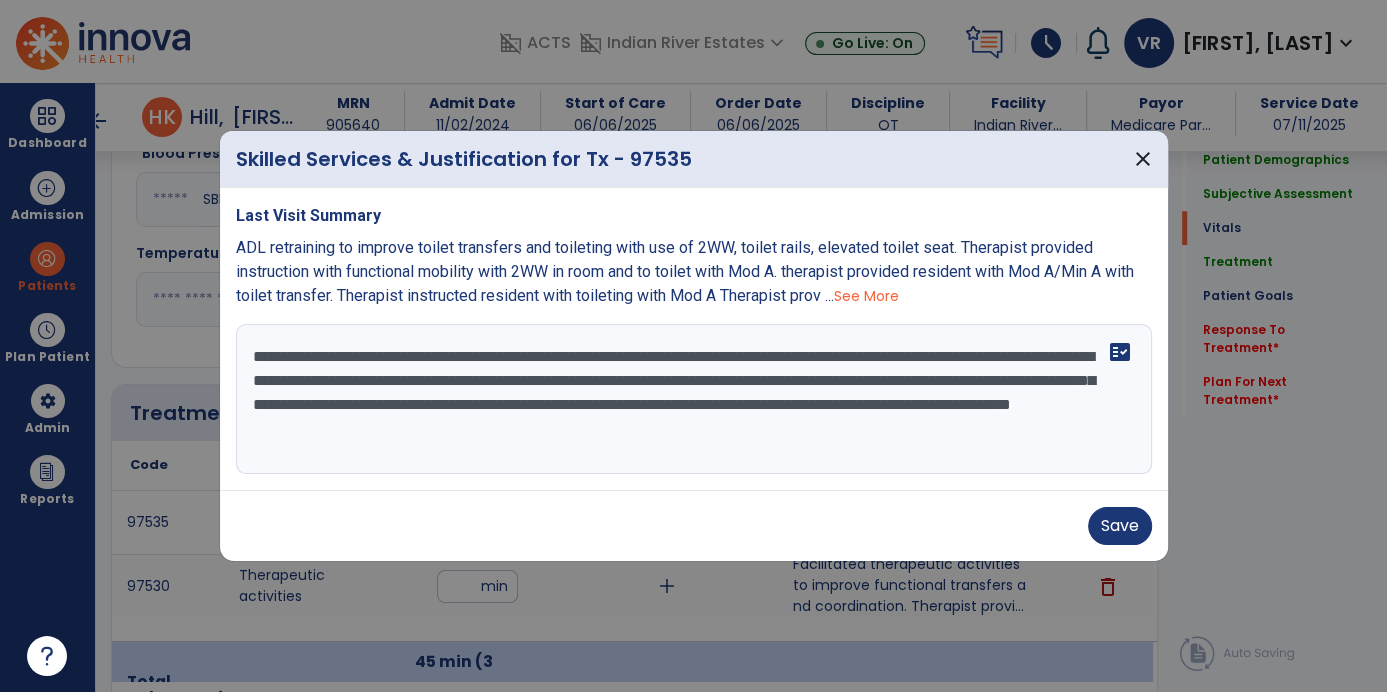 click on "**********" at bounding box center (694, 399) 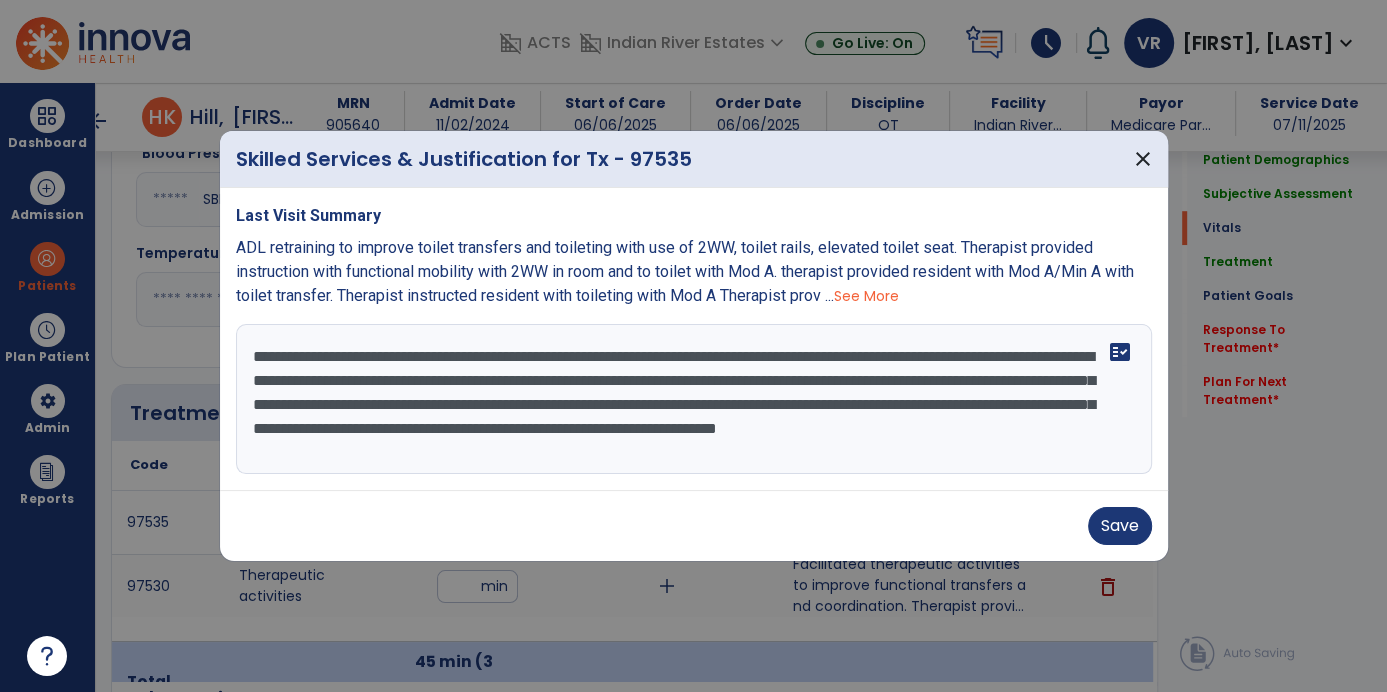 click on "**********" at bounding box center (694, 399) 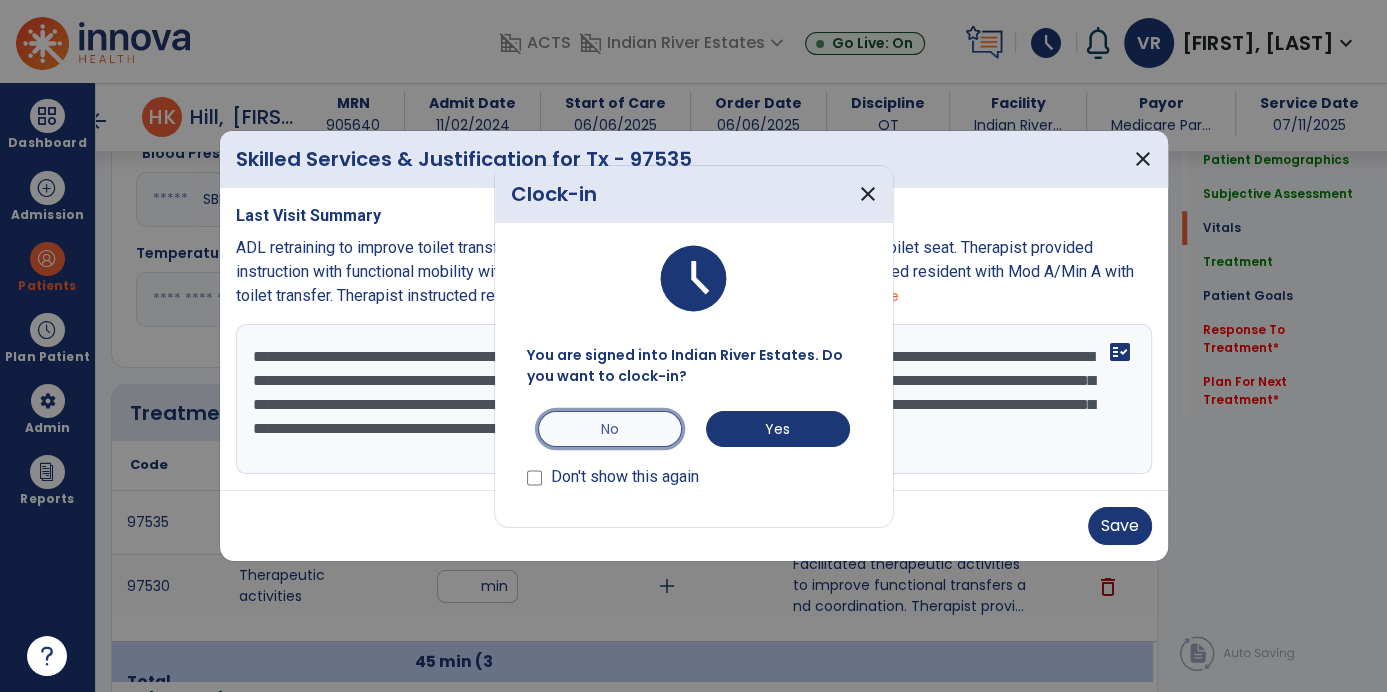 click on "No" at bounding box center (610, 429) 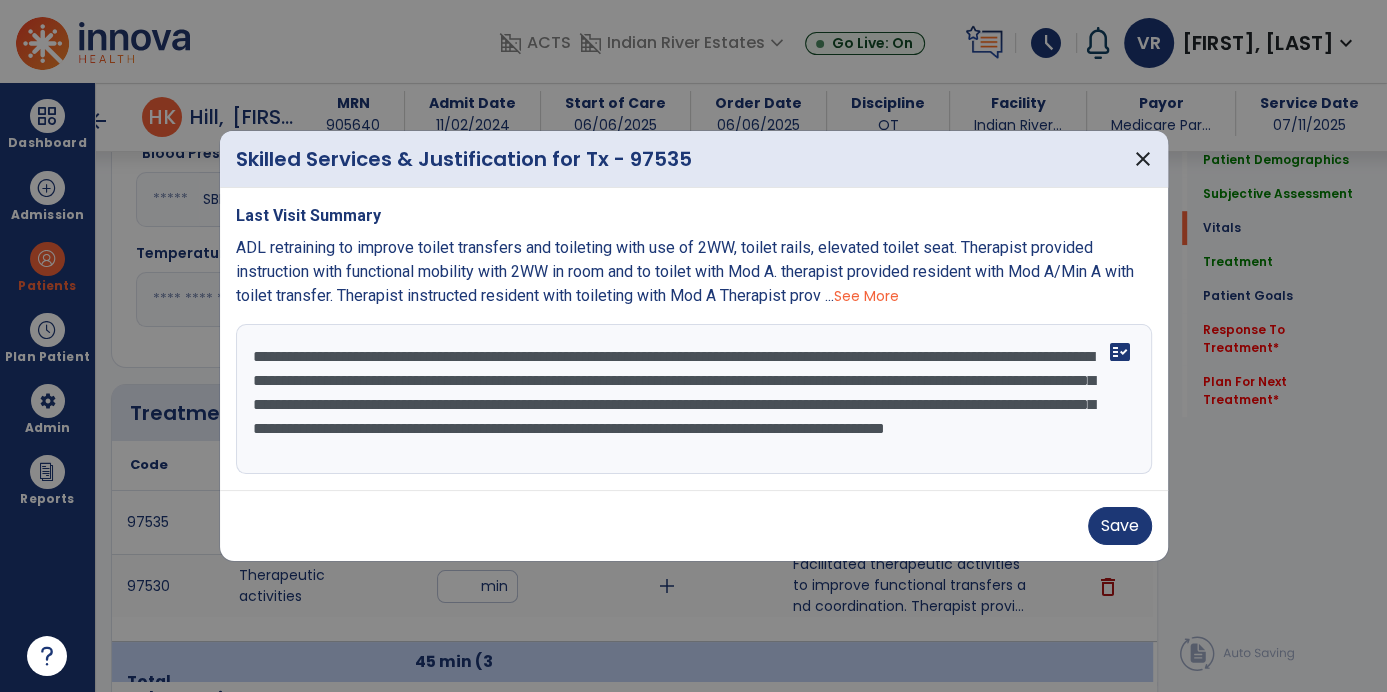 click on "**********" at bounding box center (694, 399) 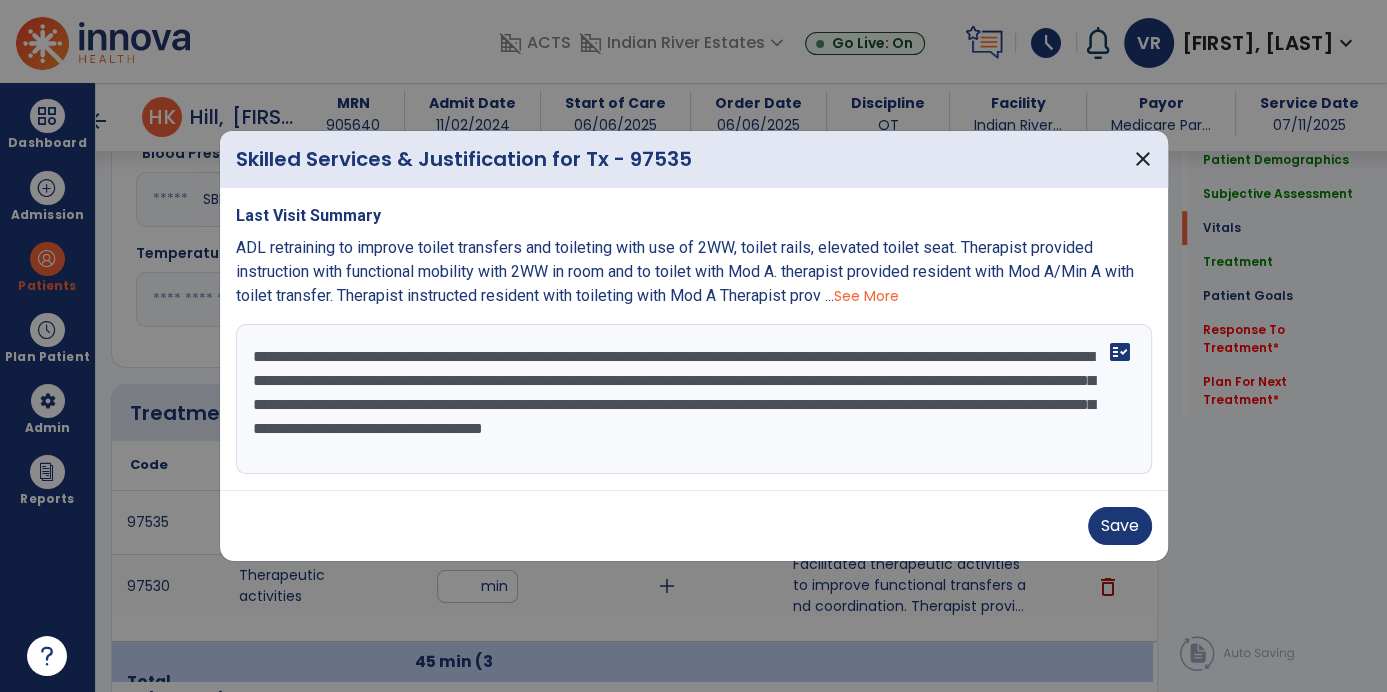click on "**********" at bounding box center [694, 399] 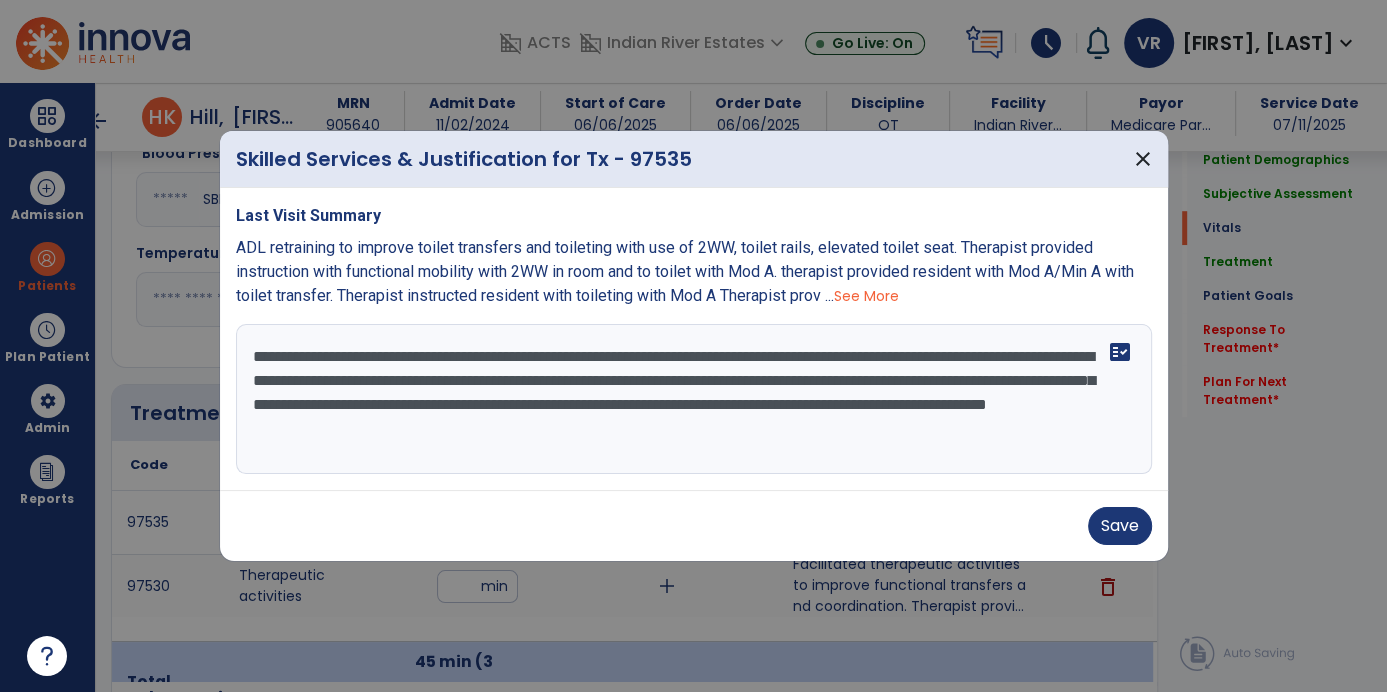 click on "**********" at bounding box center [694, 399] 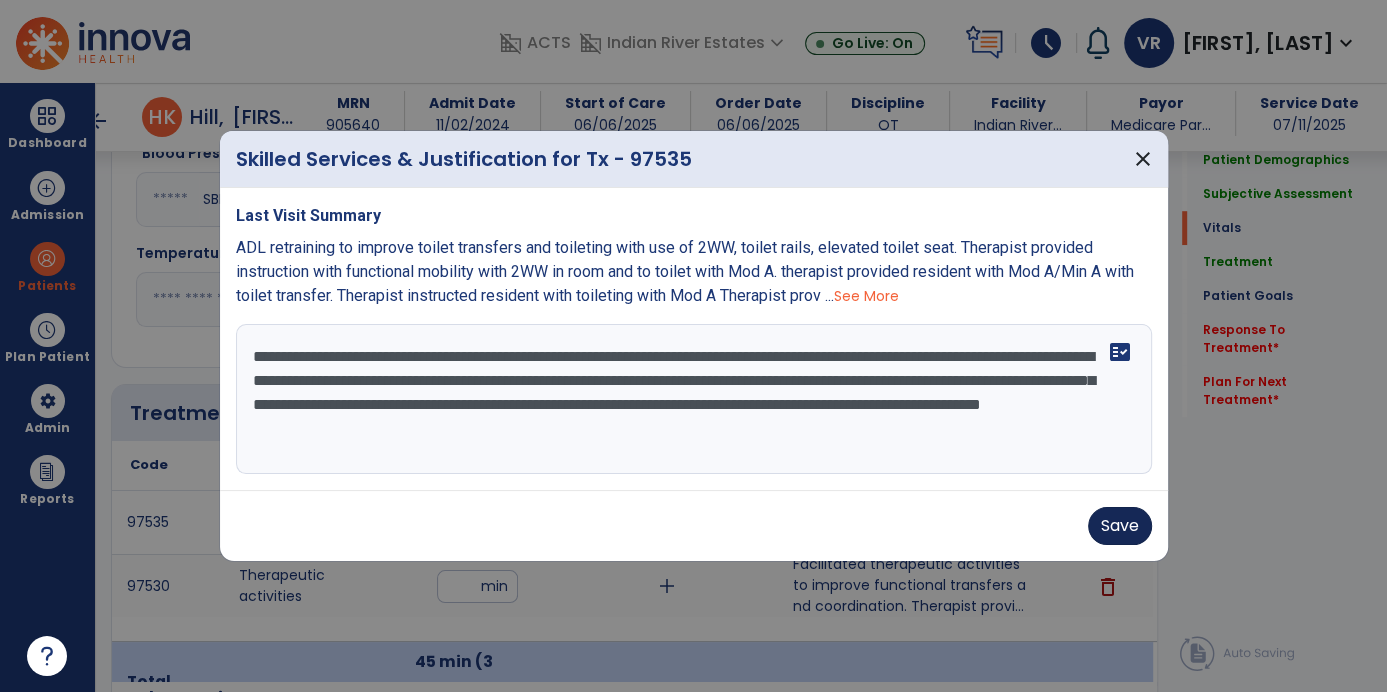 type on "**********" 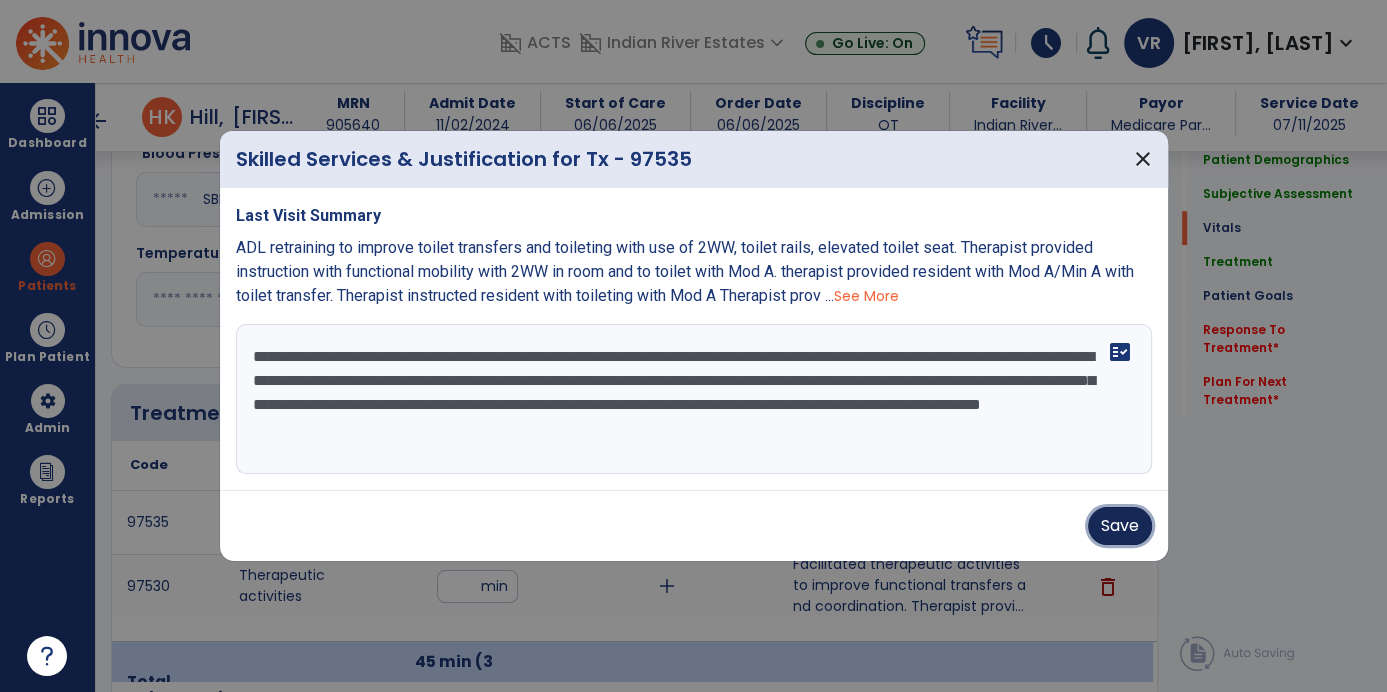 click on "Save" at bounding box center [1120, 526] 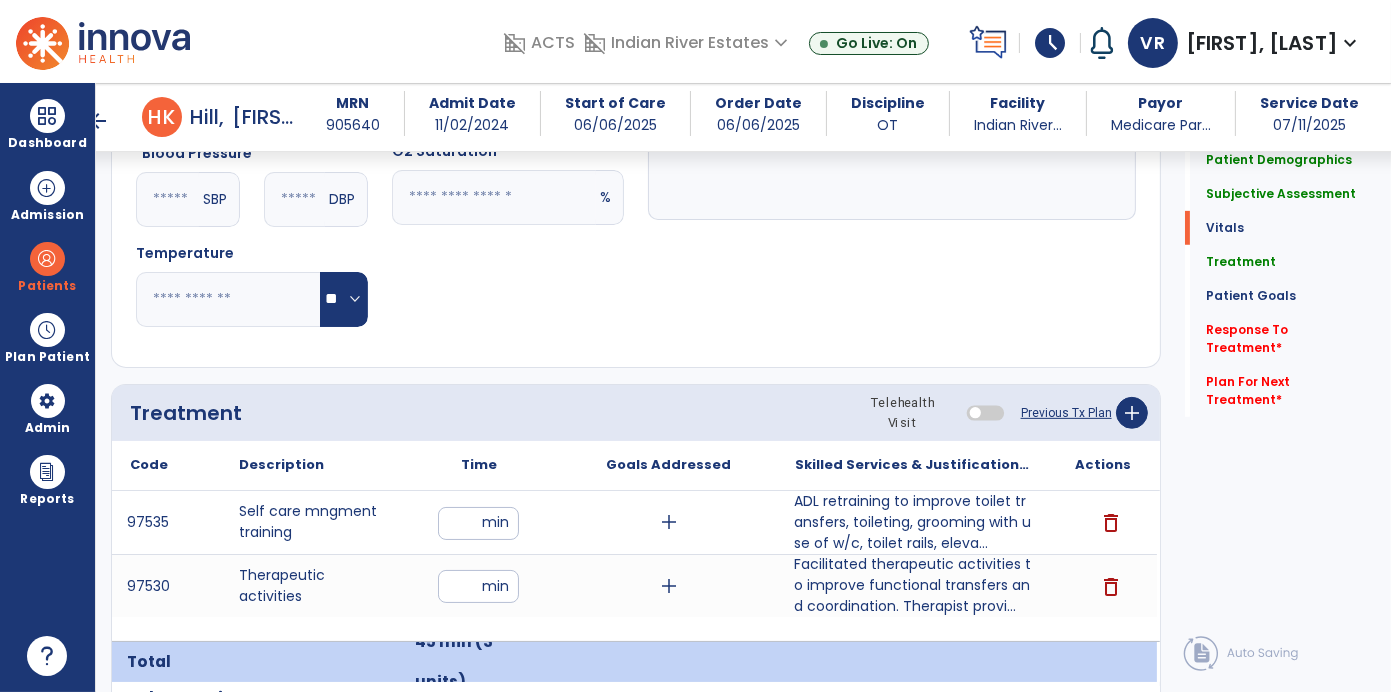 click on "Facilitated therapeutic activities to improve functional transfers and coordination. Therapist provi..." at bounding box center [912, 585] 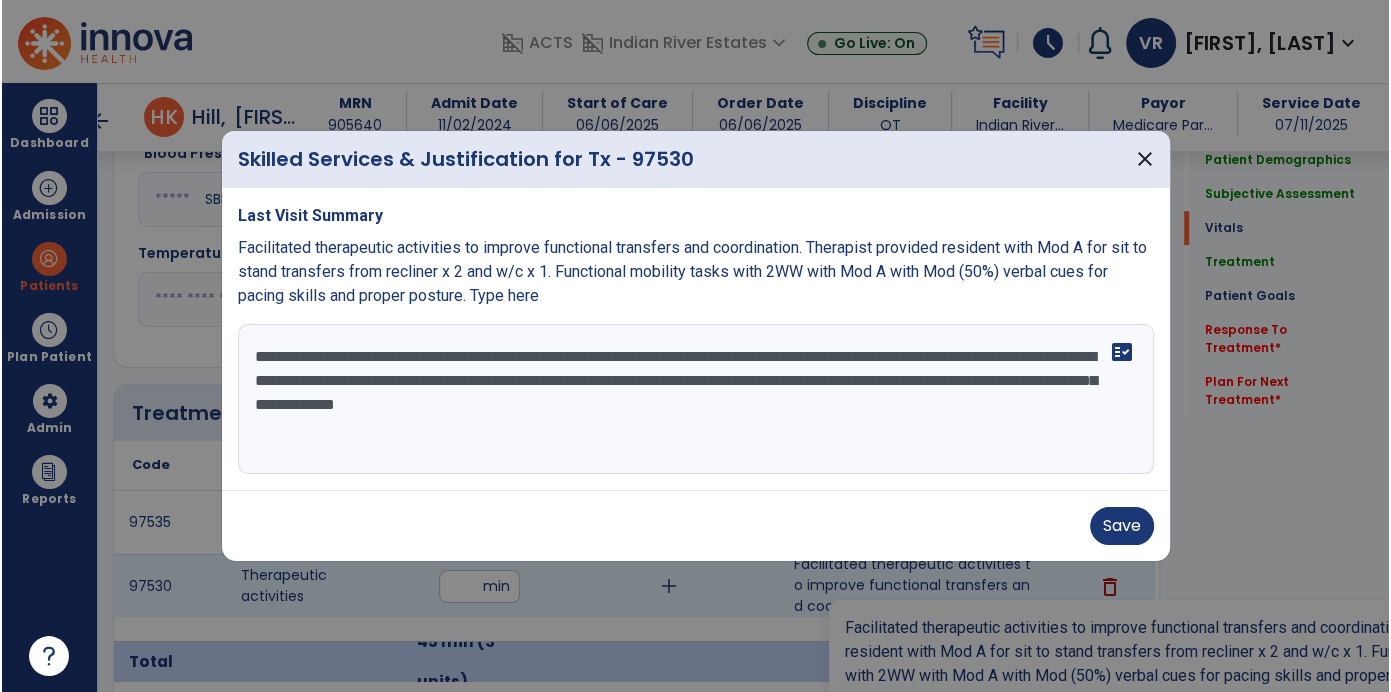 scroll, scrollTop: 975, scrollLeft: 0, axis: vertical 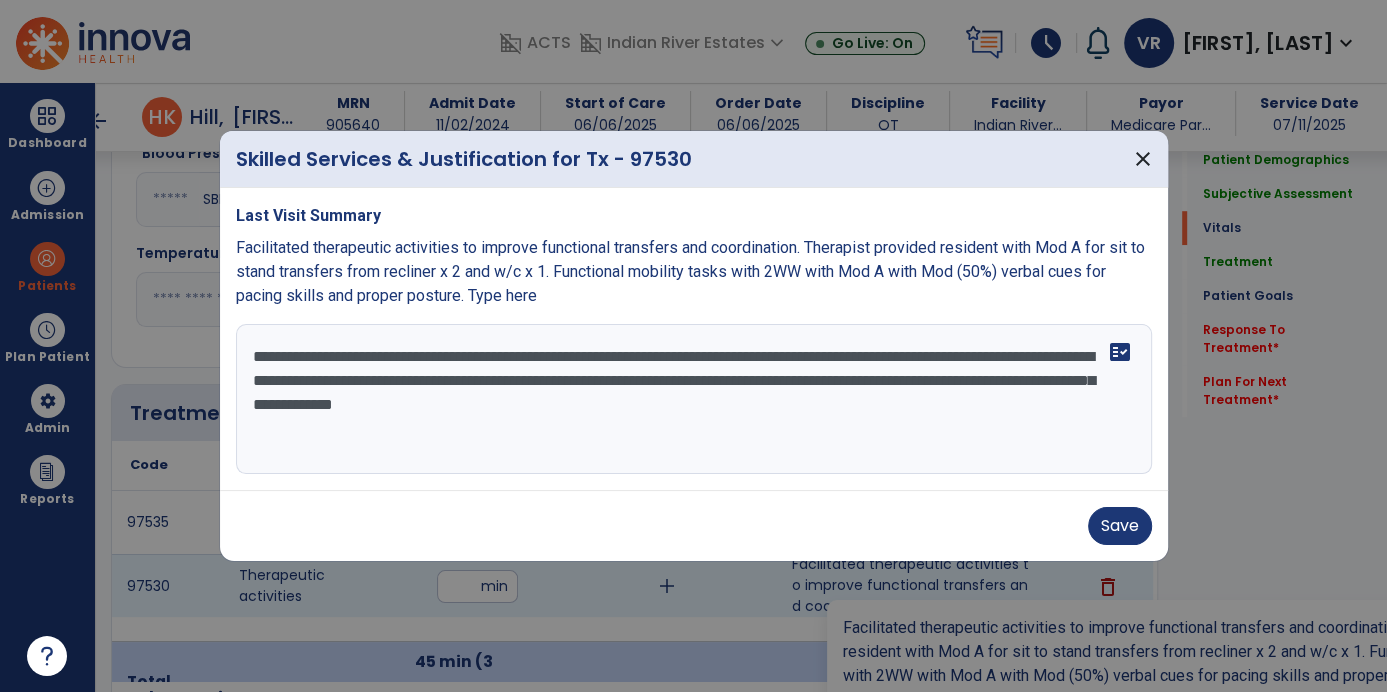 click on "**********" at bounding box center (694, 399) 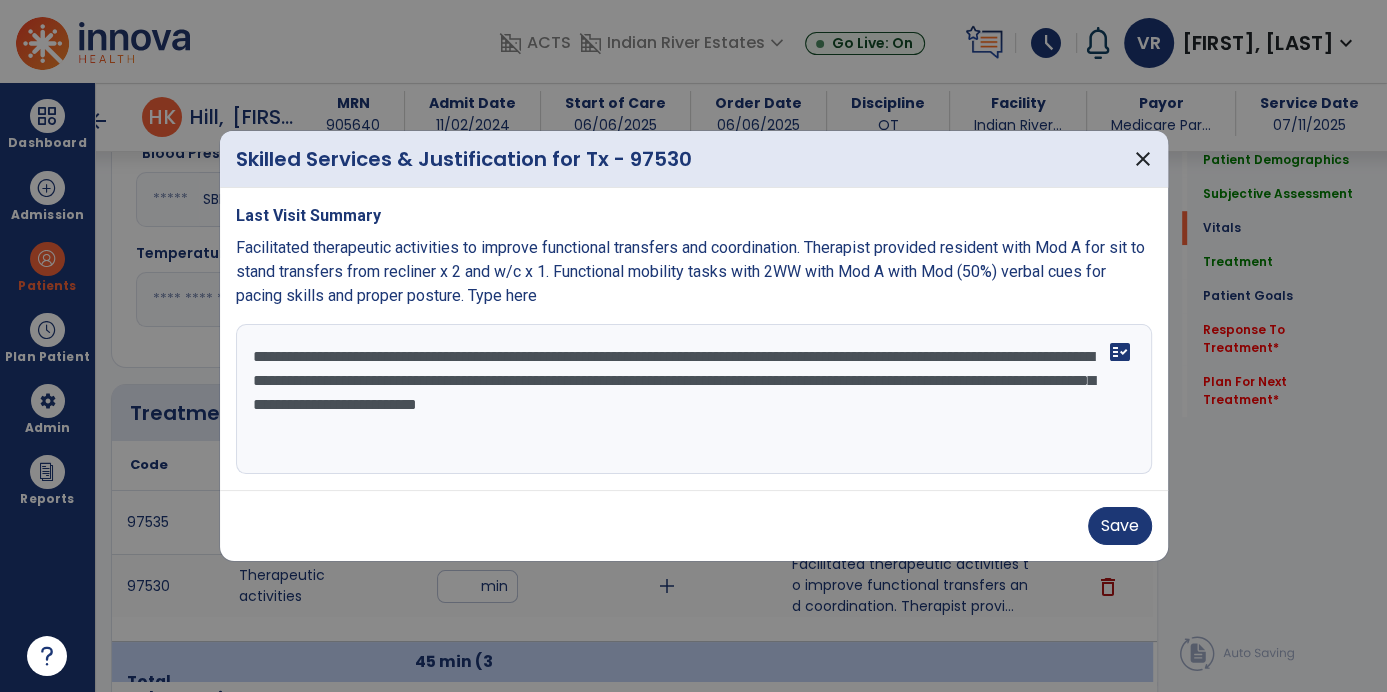 click on "**********" at bounding box center (694, 399) 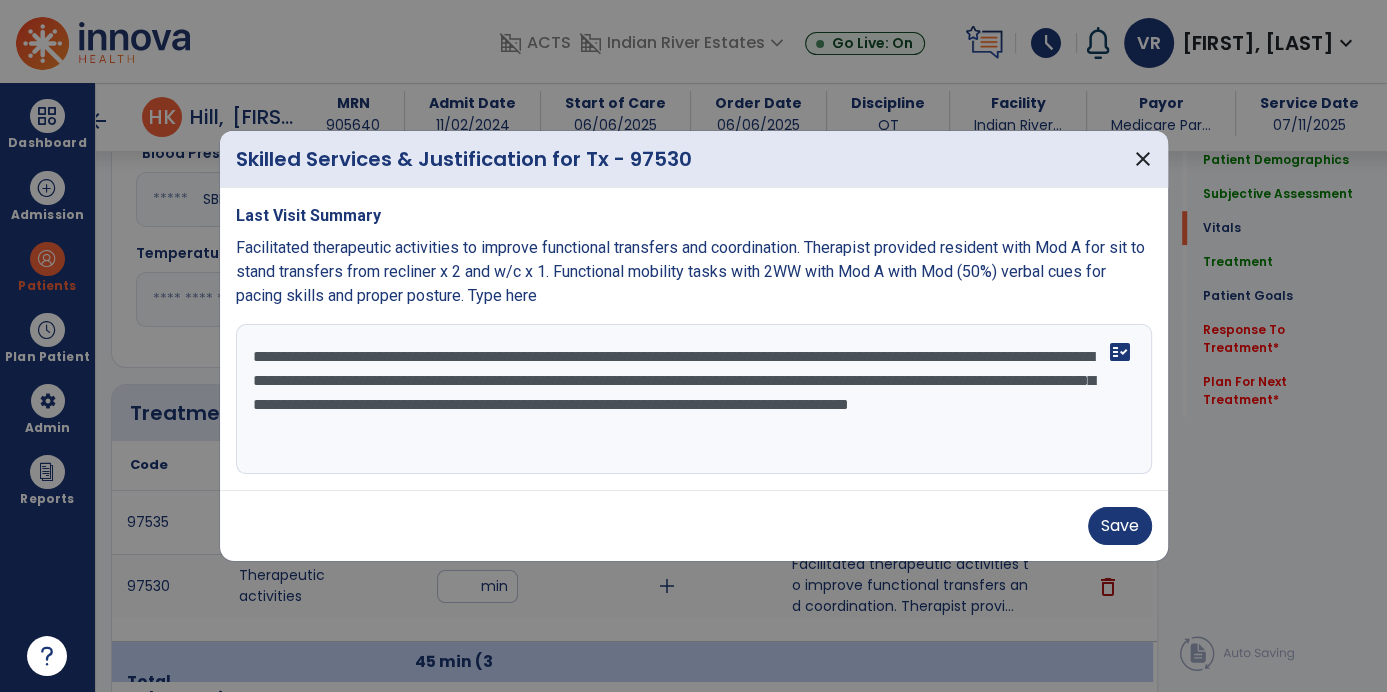 click on "**********" at bounding box center [694, 399] 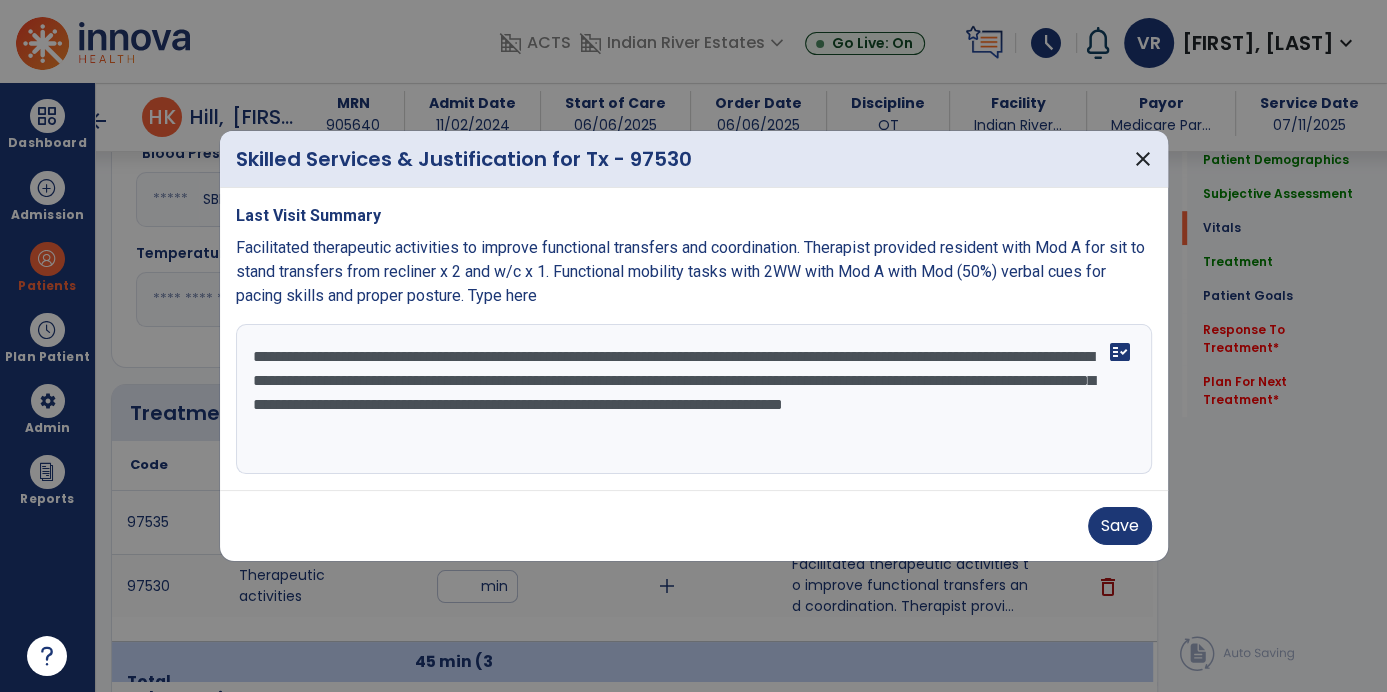 click on "**********" at bounding box center [694, 399] 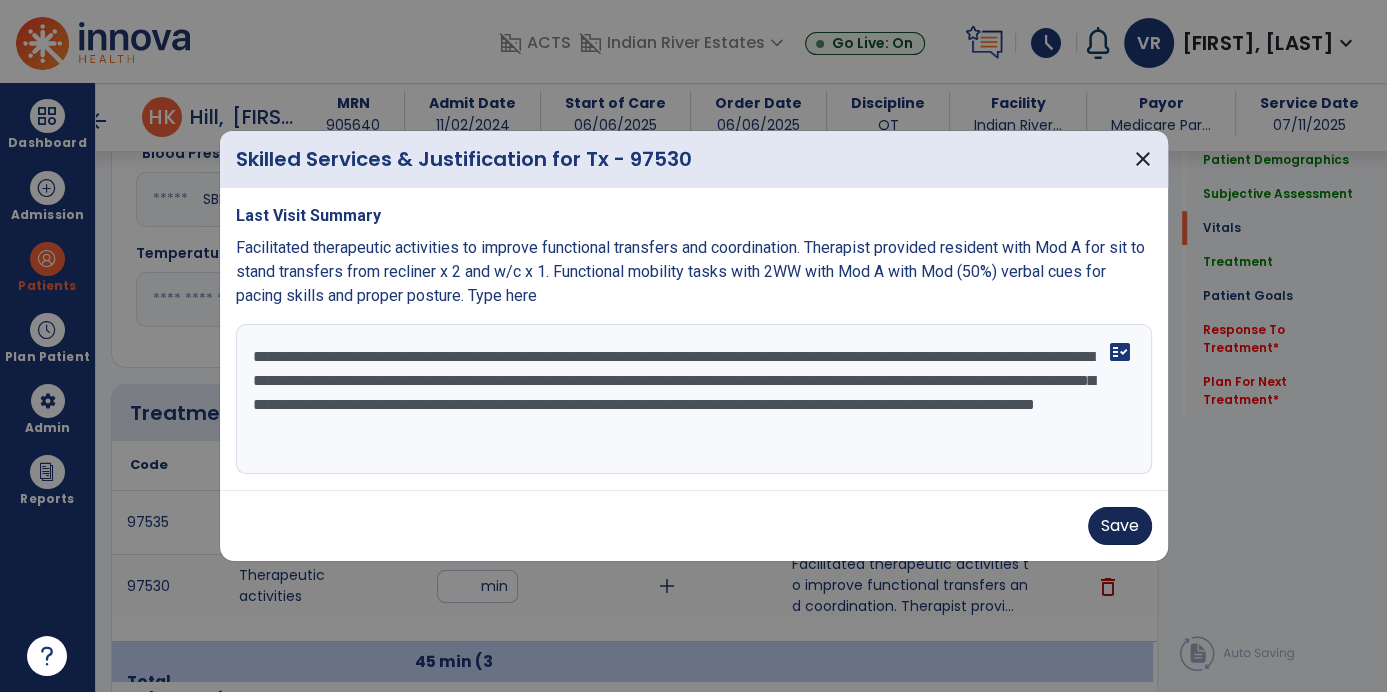 type on "**********" 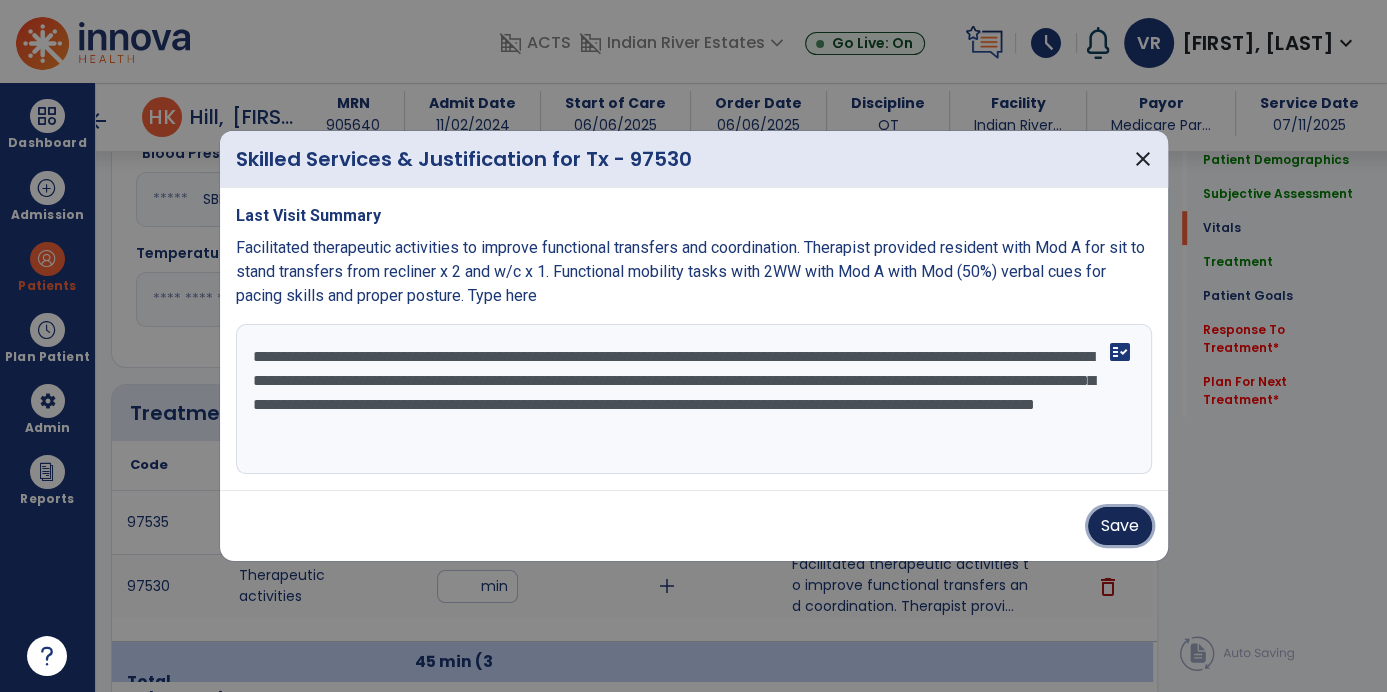 click on "Save" at bounding box center [1120, 526] 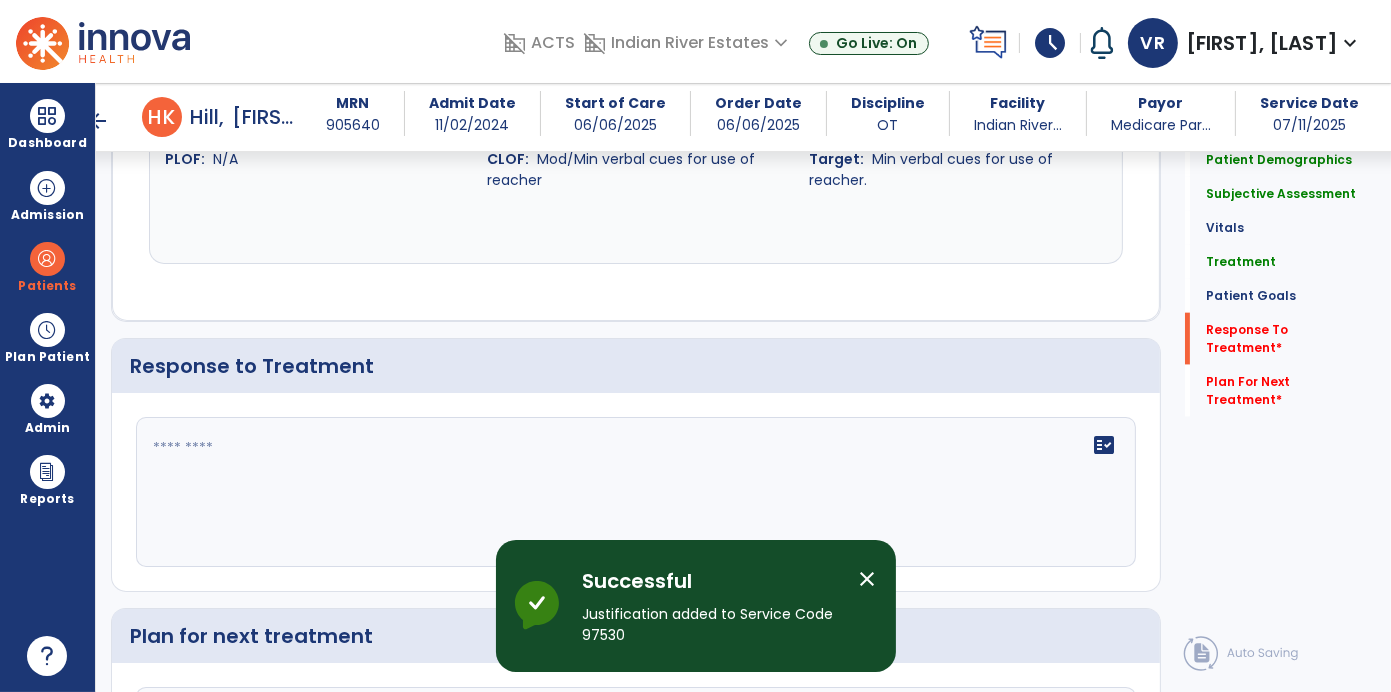 scroll, scrollTop: 2877, scrollLeft: 0, axis: vertical 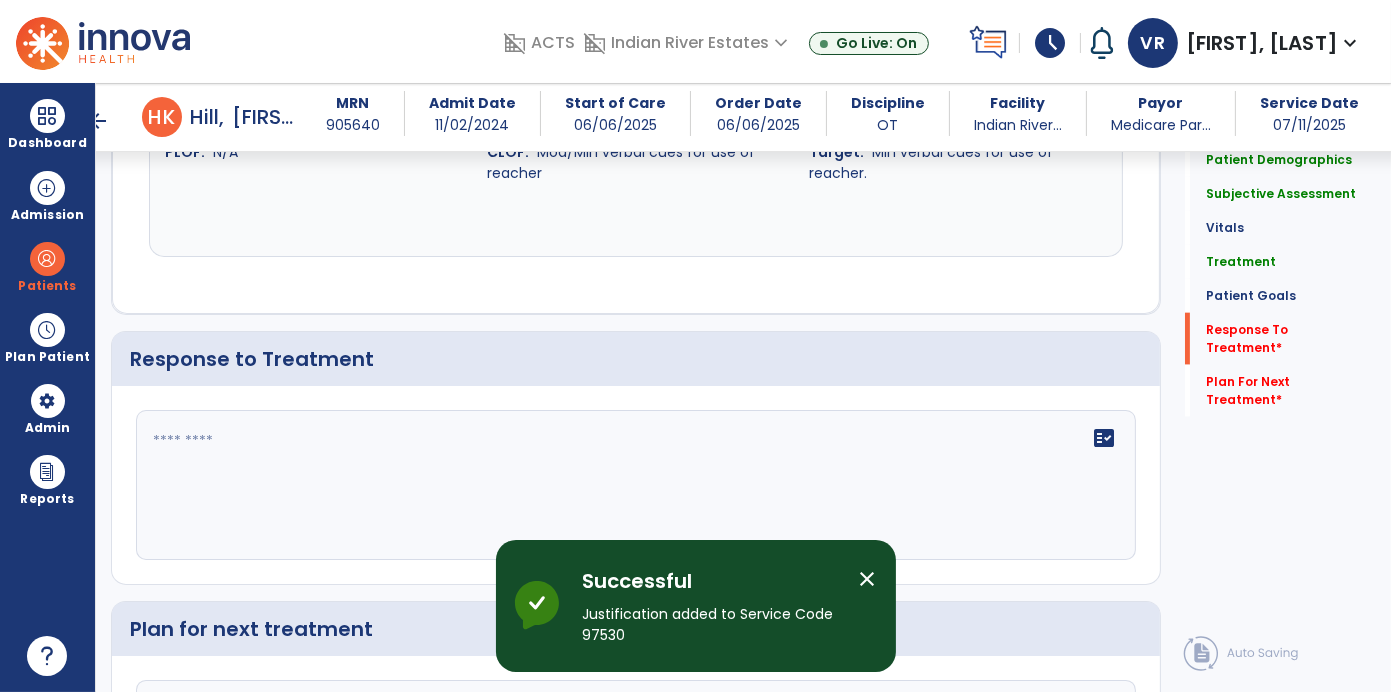 click on "fact_check" 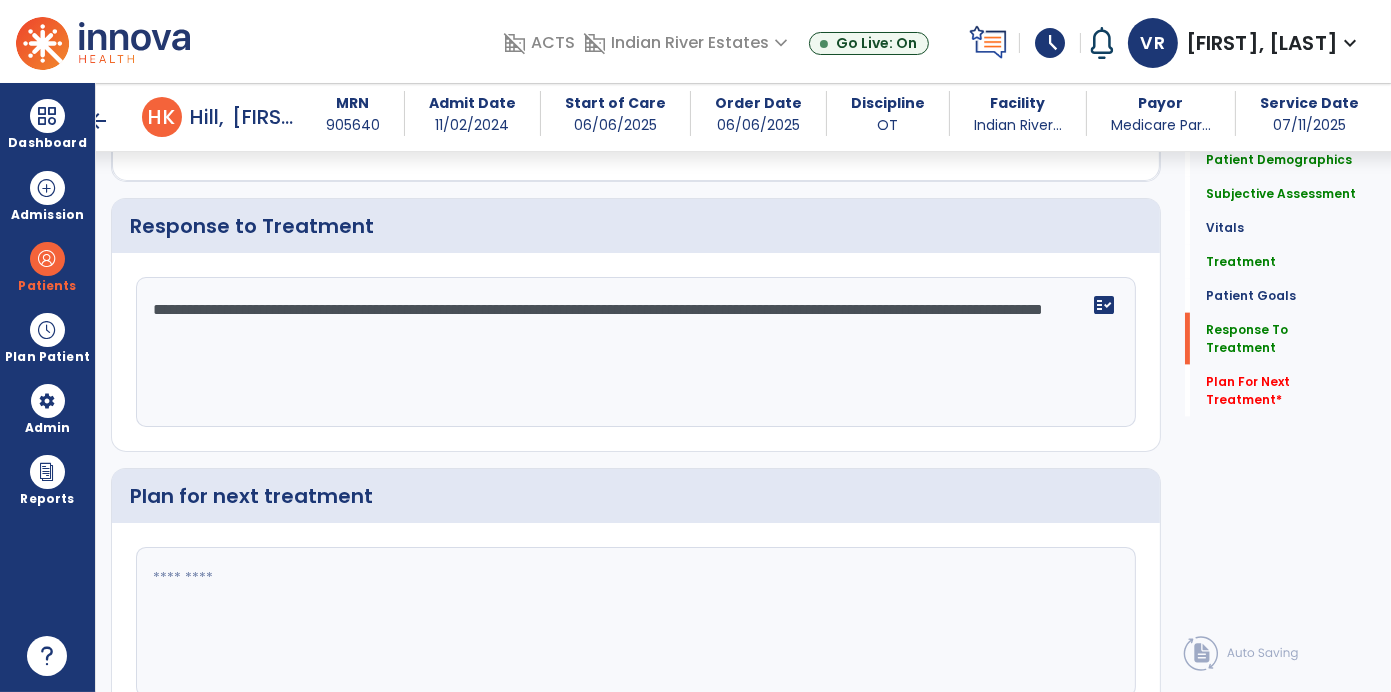 scroll, scrollTop: 3043, scrollLeft: 0, axis: vertical 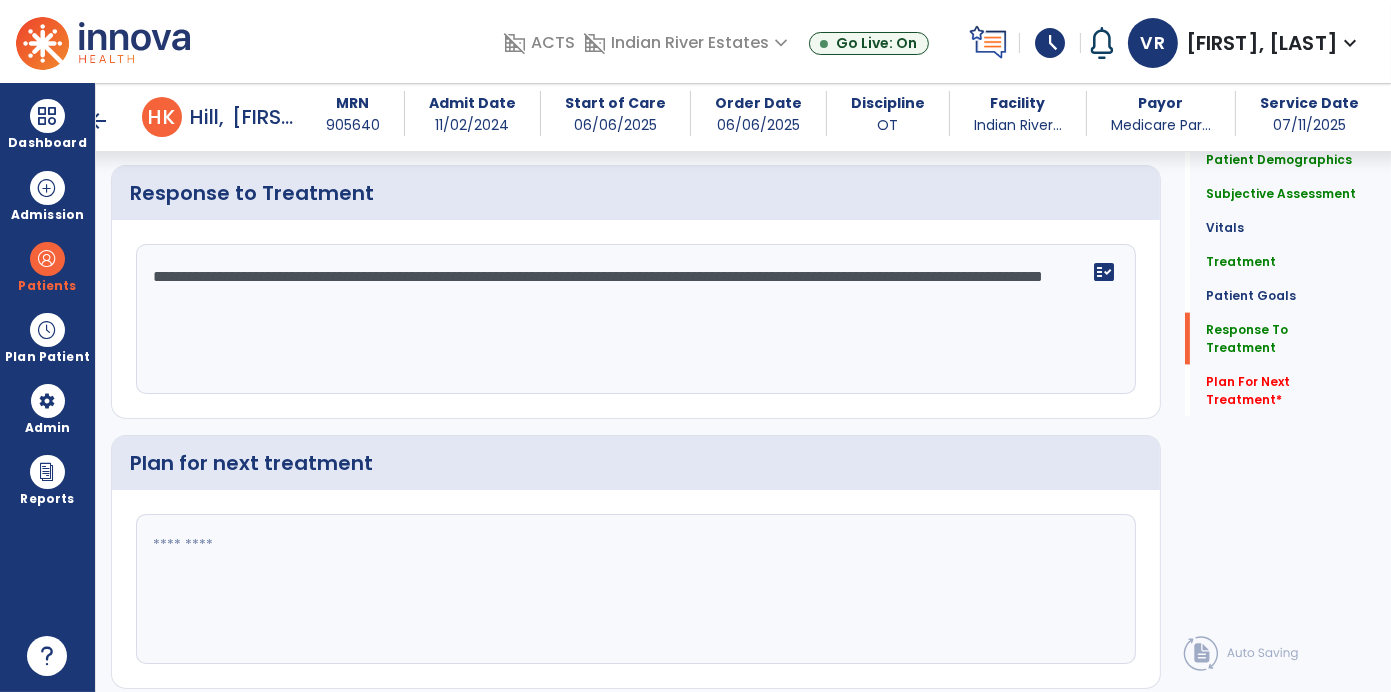 type on "**********" 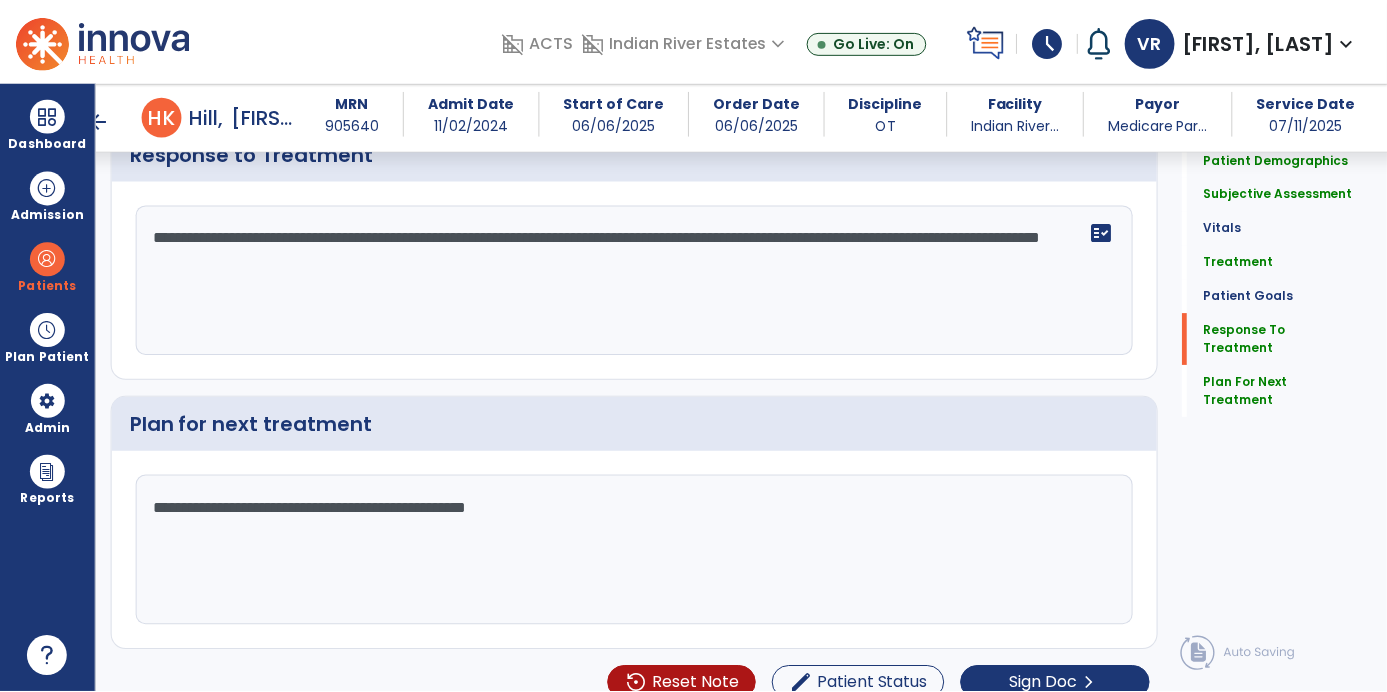 scroll, scrollTop: 3094, scrollLeft: 0, axis: vertical 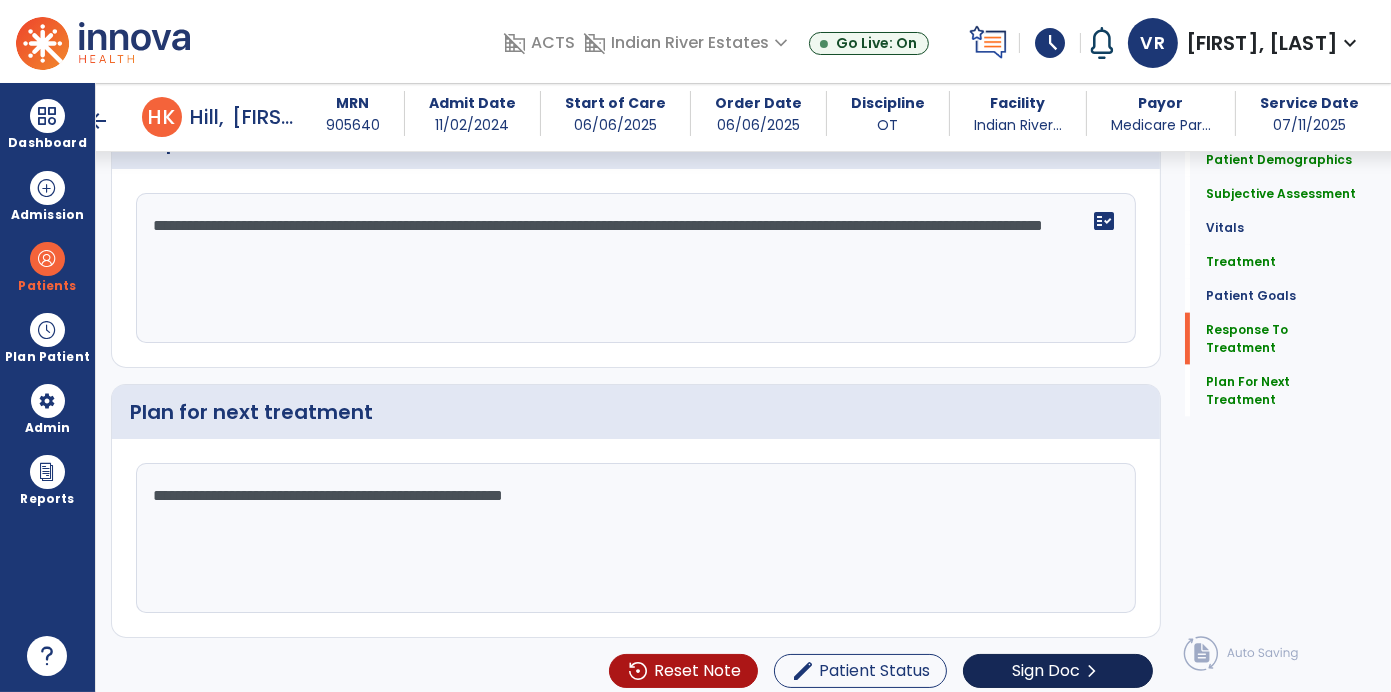 type on "**********" 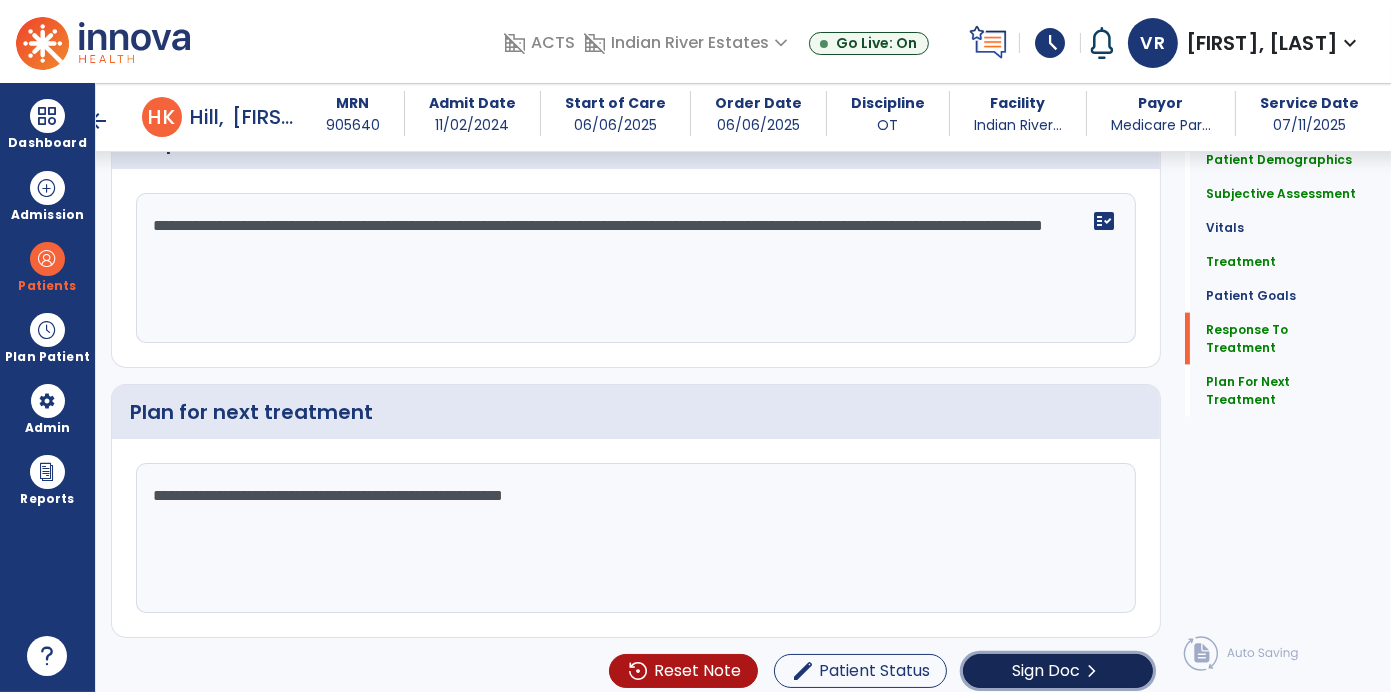 click on "chevron_right" 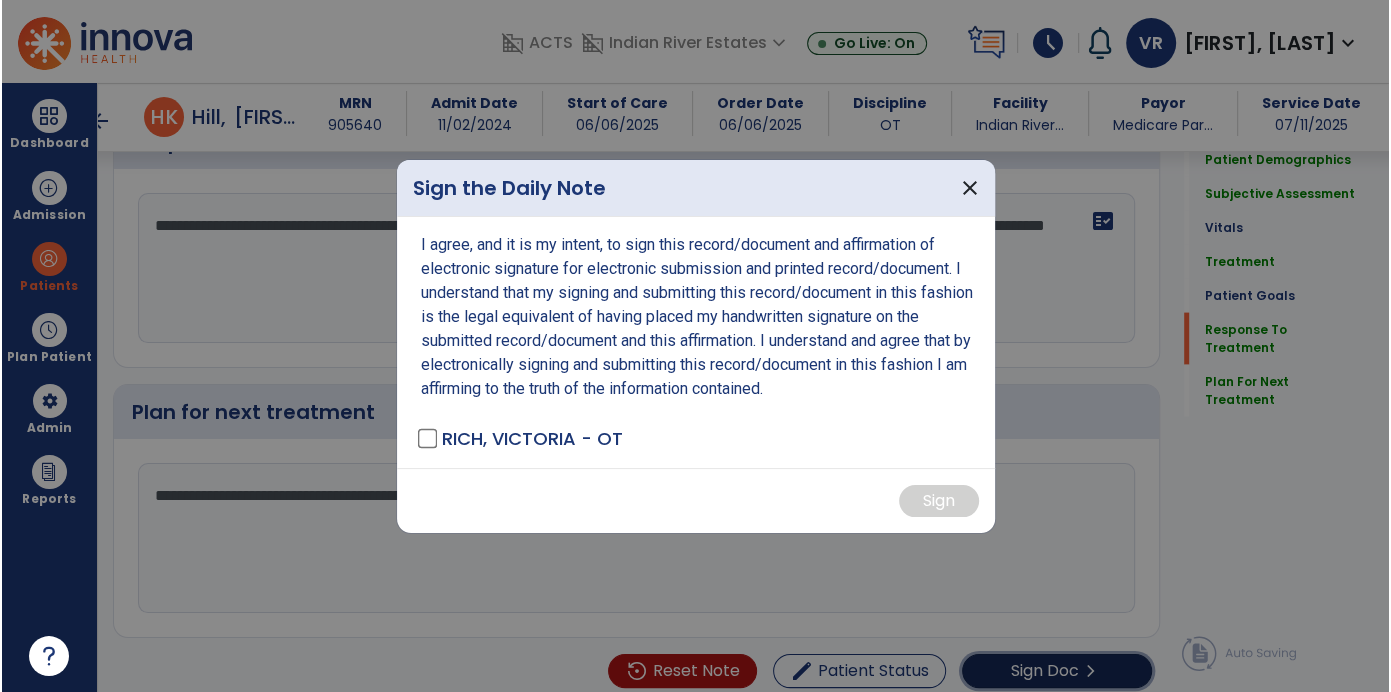 scroll, scrollTop: 3094, scrollLeft: 0, axis: vertical 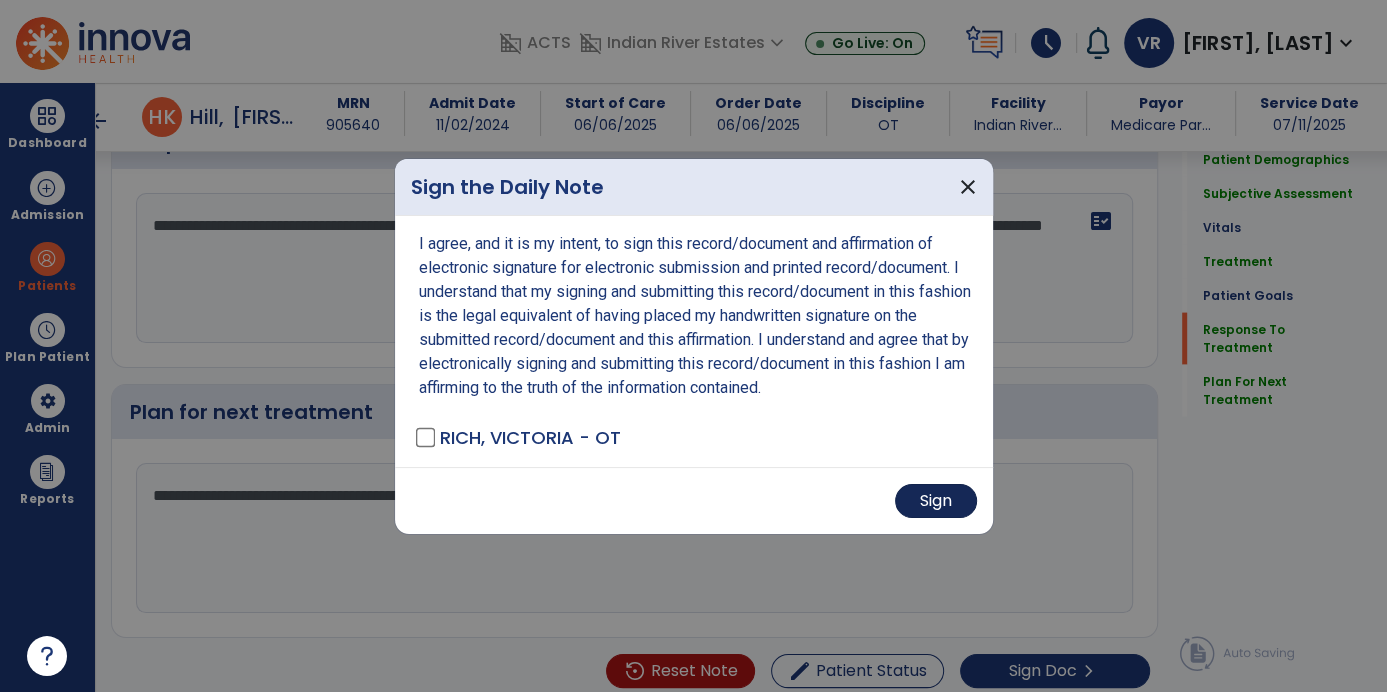 click on "Sign" at bounding box center (936, 501) 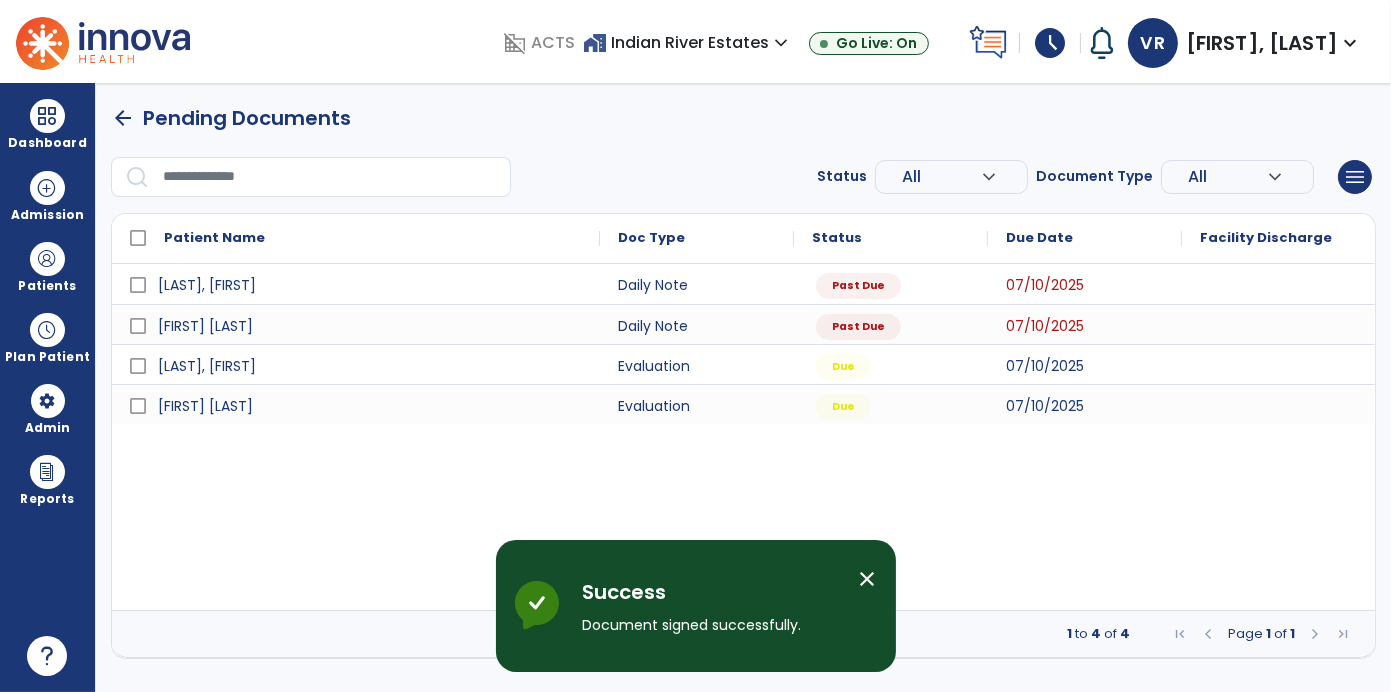 scroll, scrollTop: 0, scrollLeft: 0, axis: both 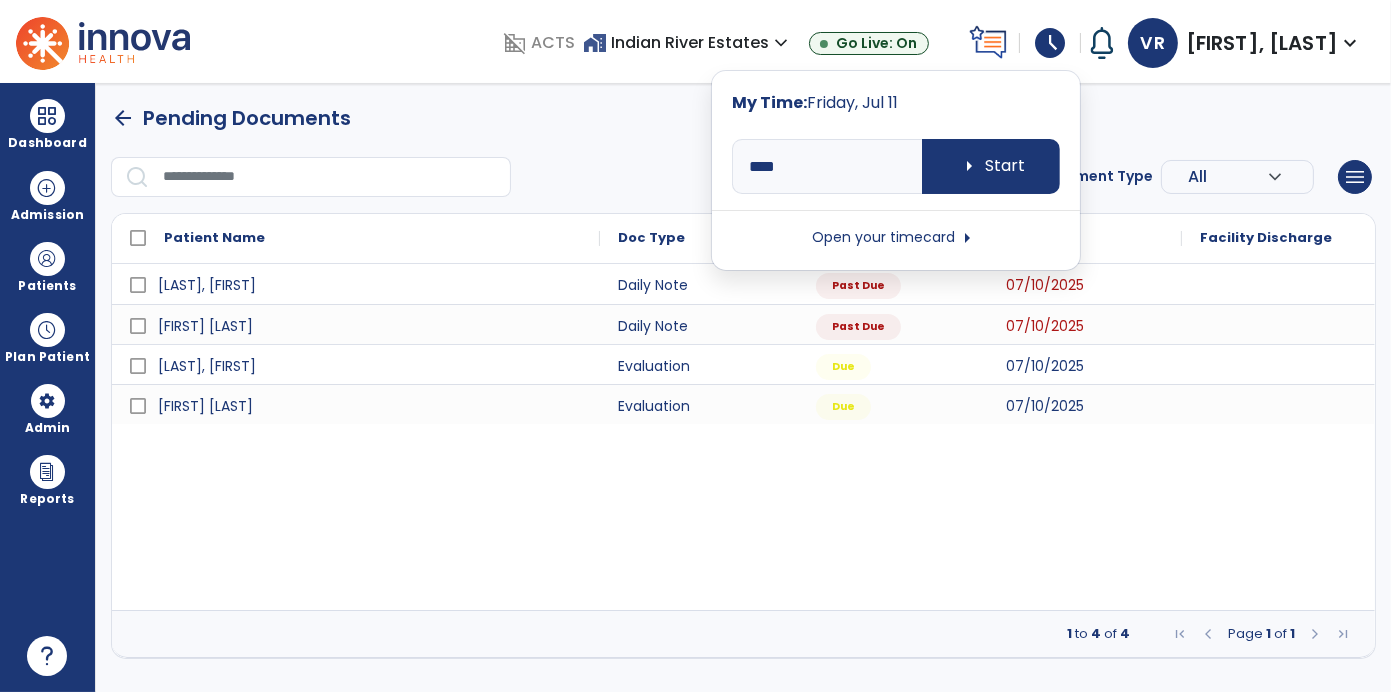 click on "arrow_right" at bounding box center (967, 238) 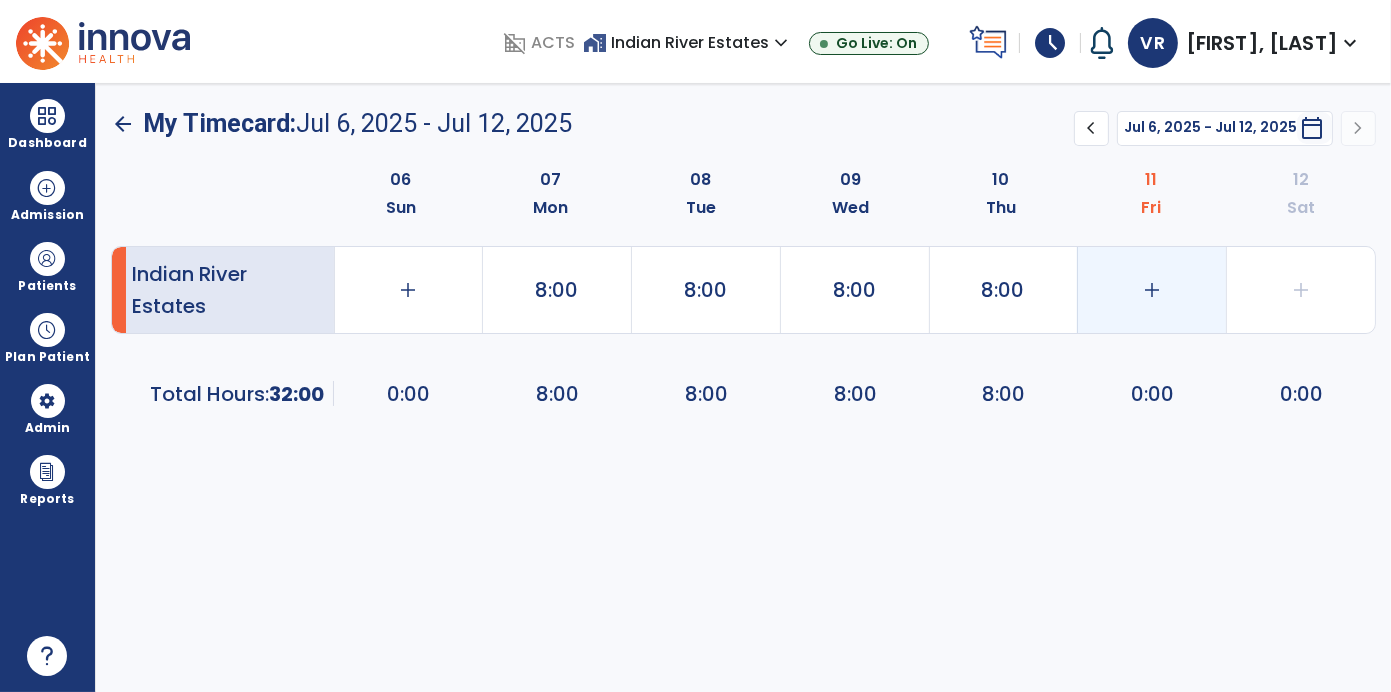 click on "add" 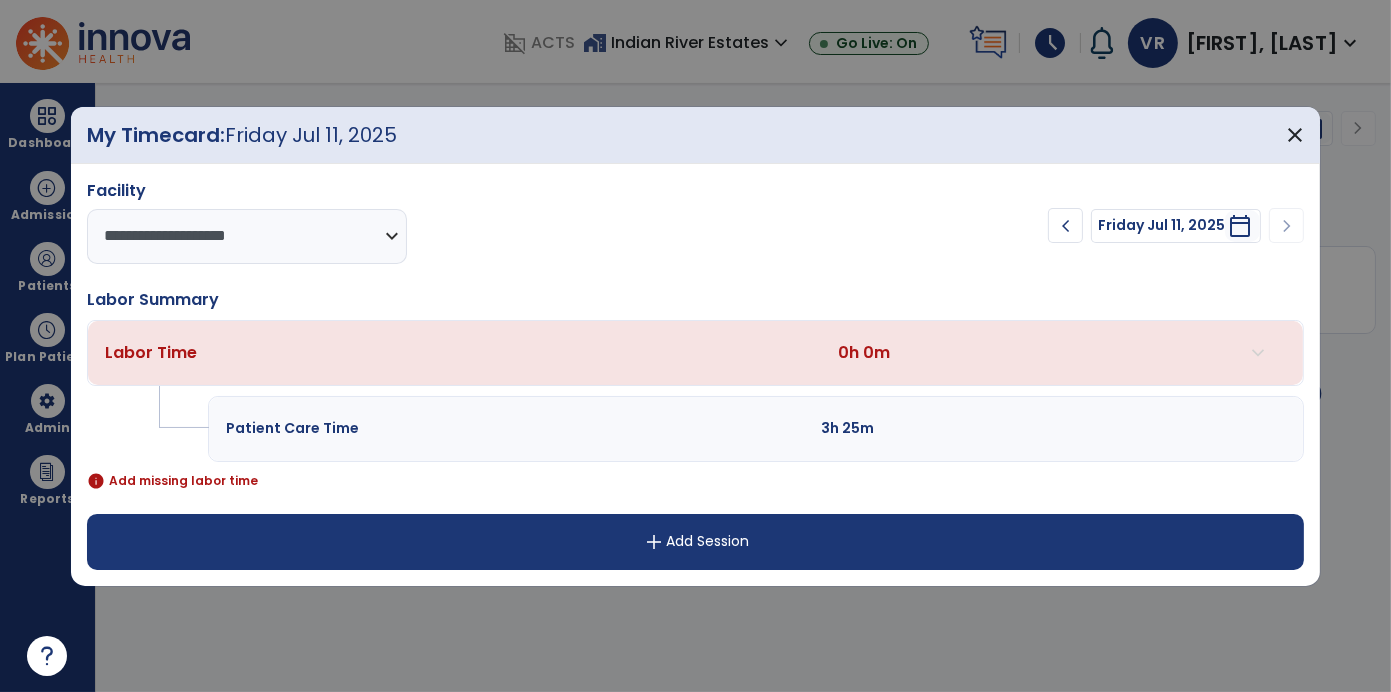 click on "add" at bounding box center [654, 542] 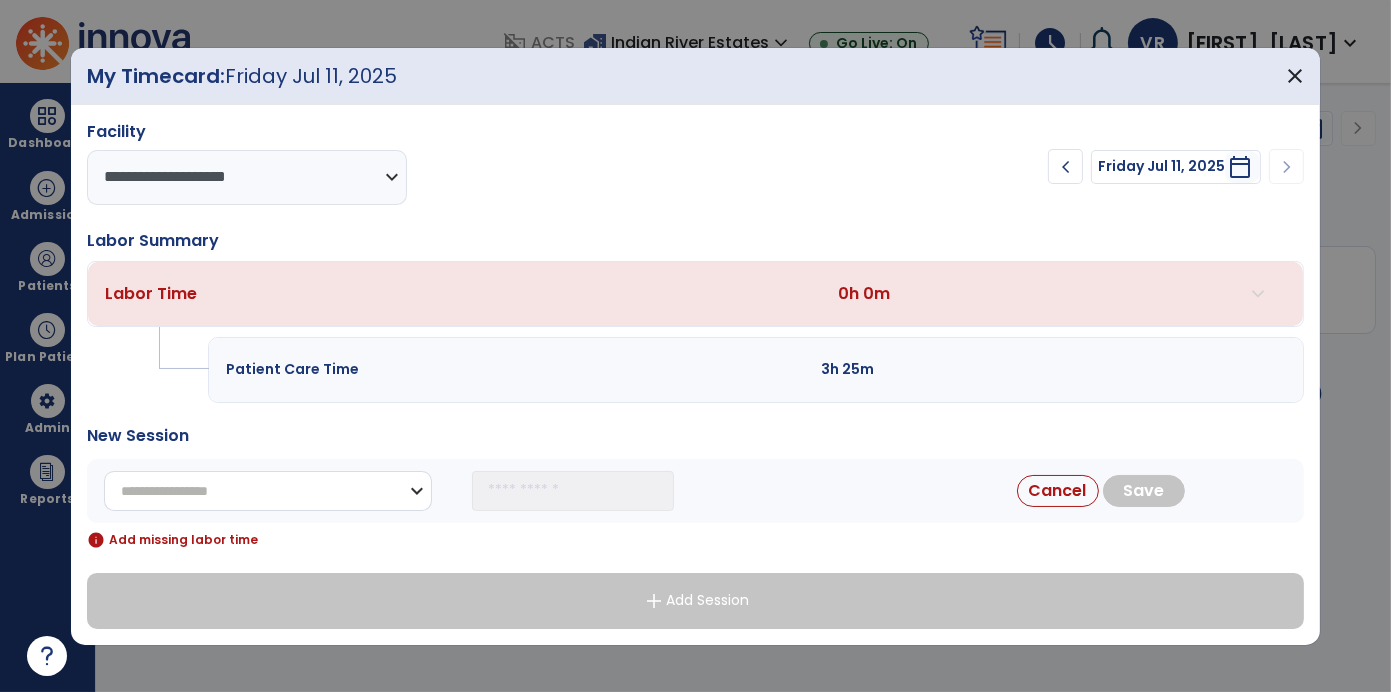 click on "**********" at bounding box center (268, 491) 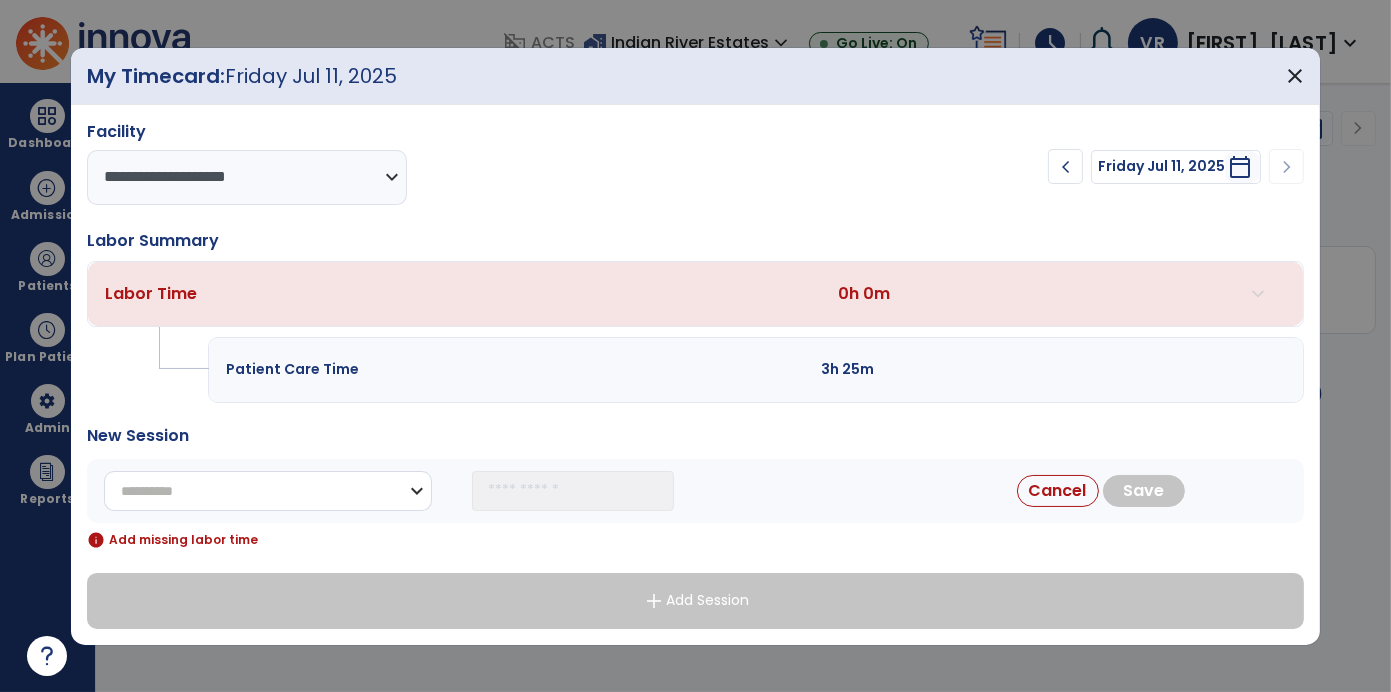 click on "**********" at bounding box center (268, 491) 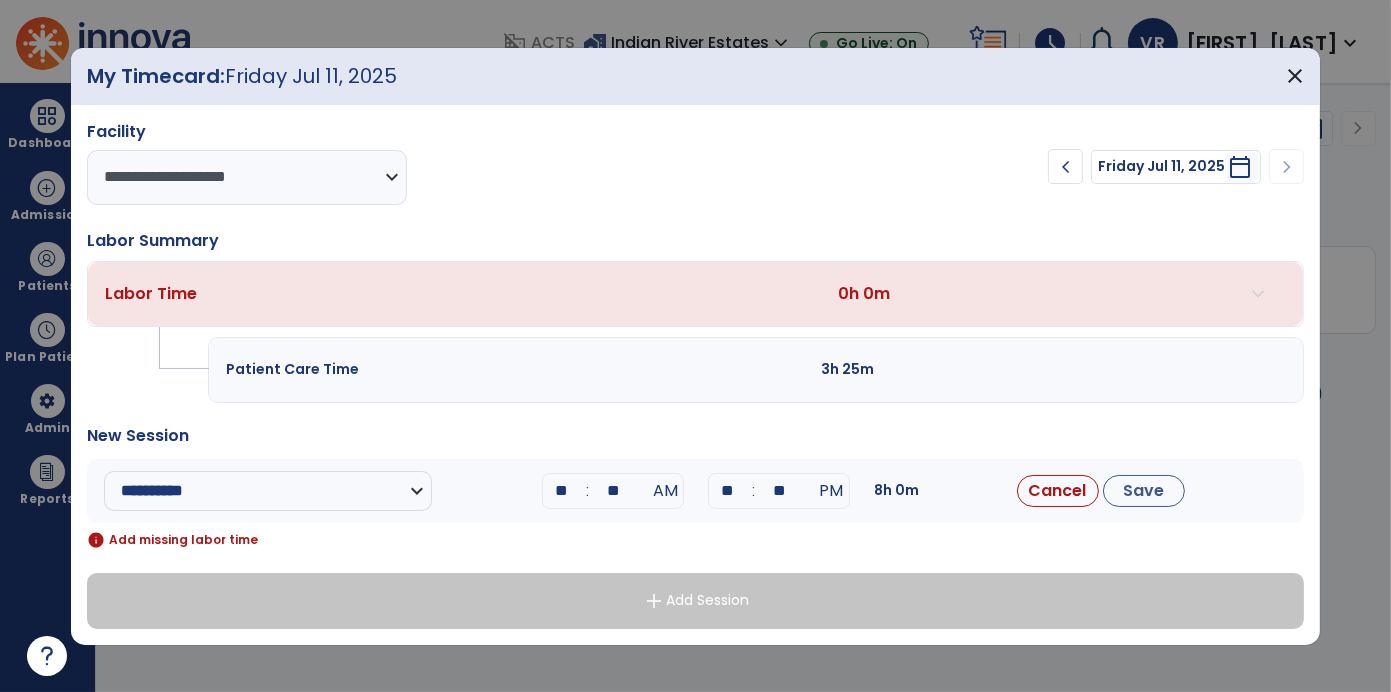 click on "**" at bounding box center (561, 491) 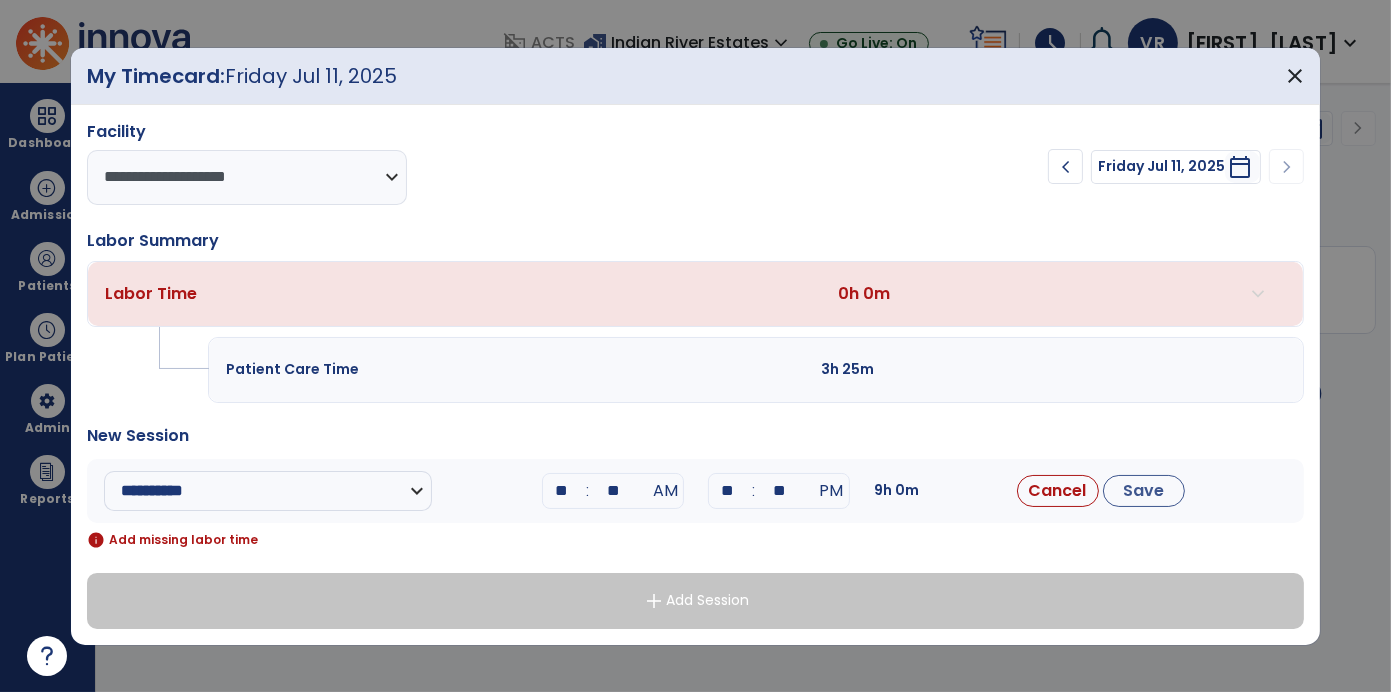 type on "*" 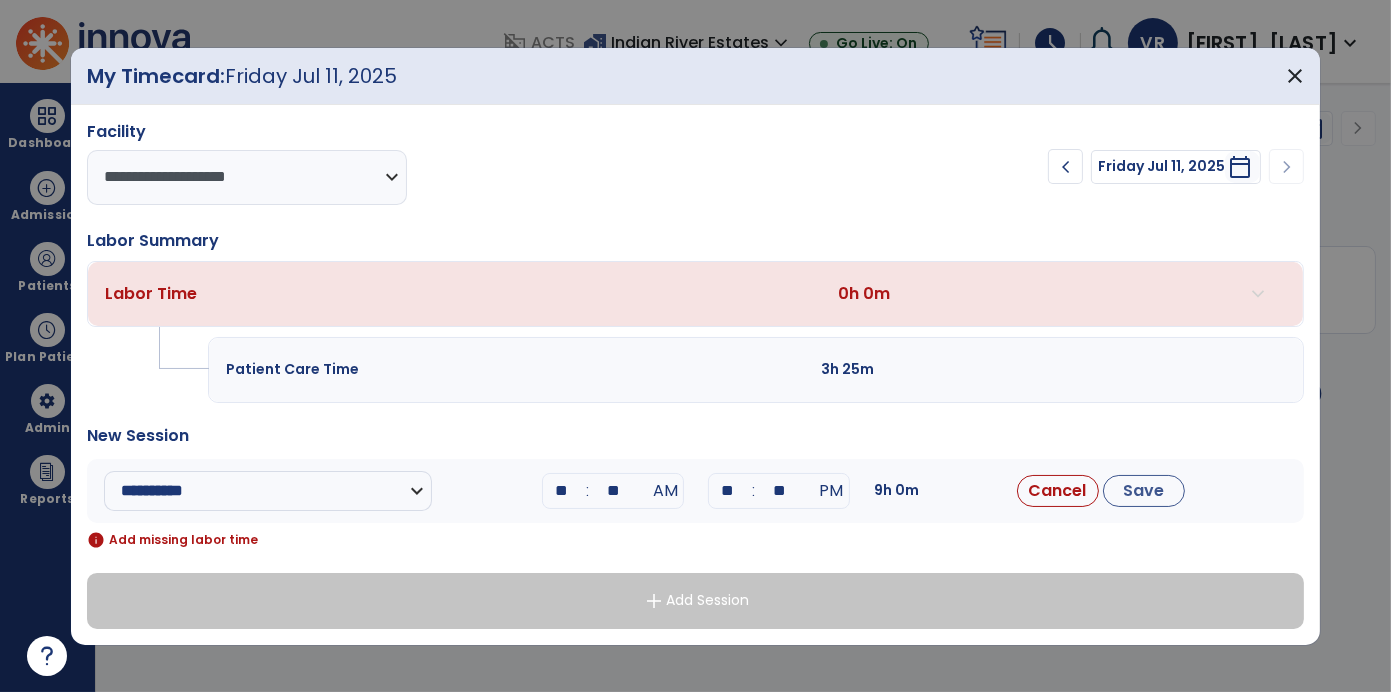 type on "**" 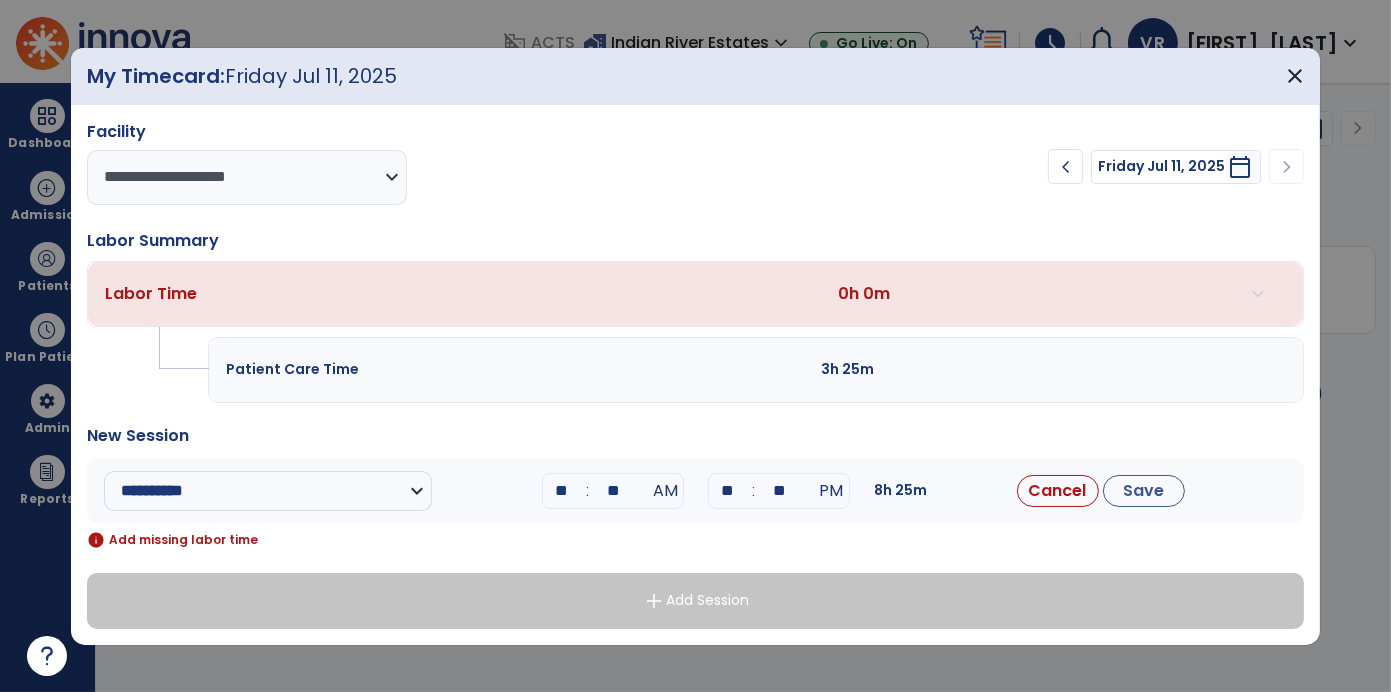 type on "**" 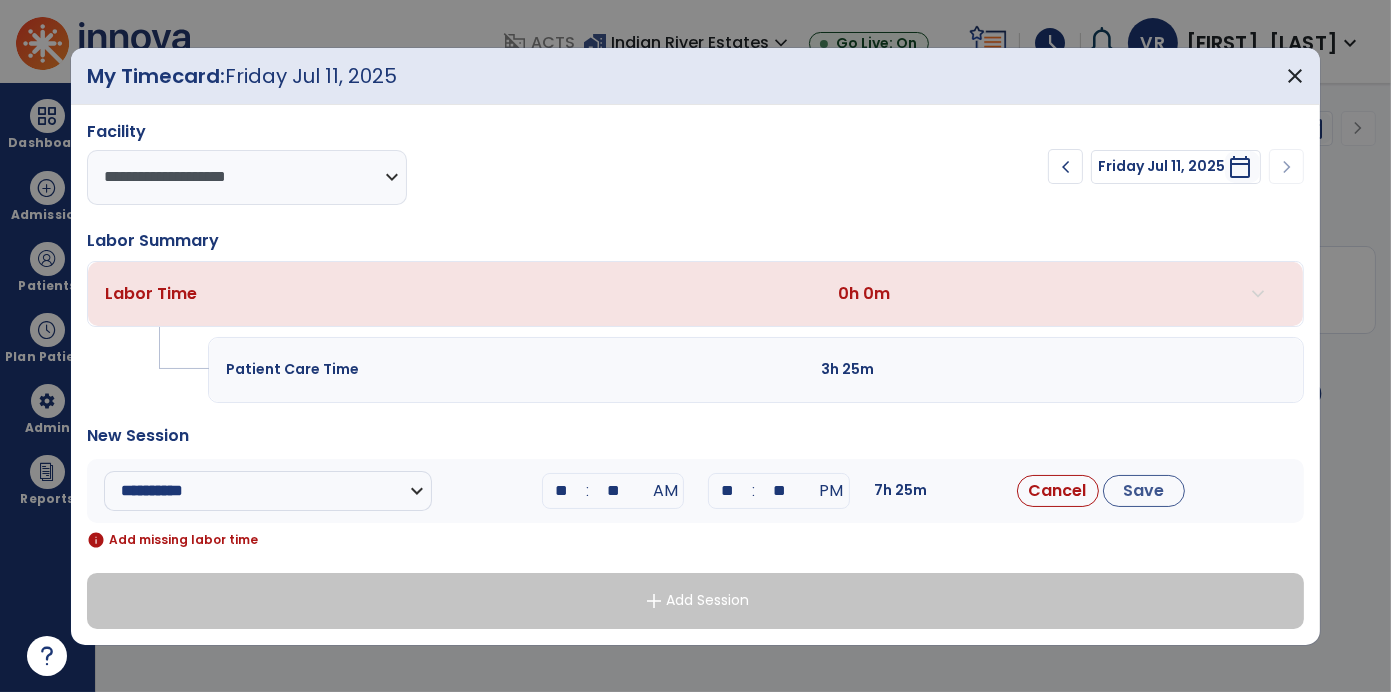 type on "*" 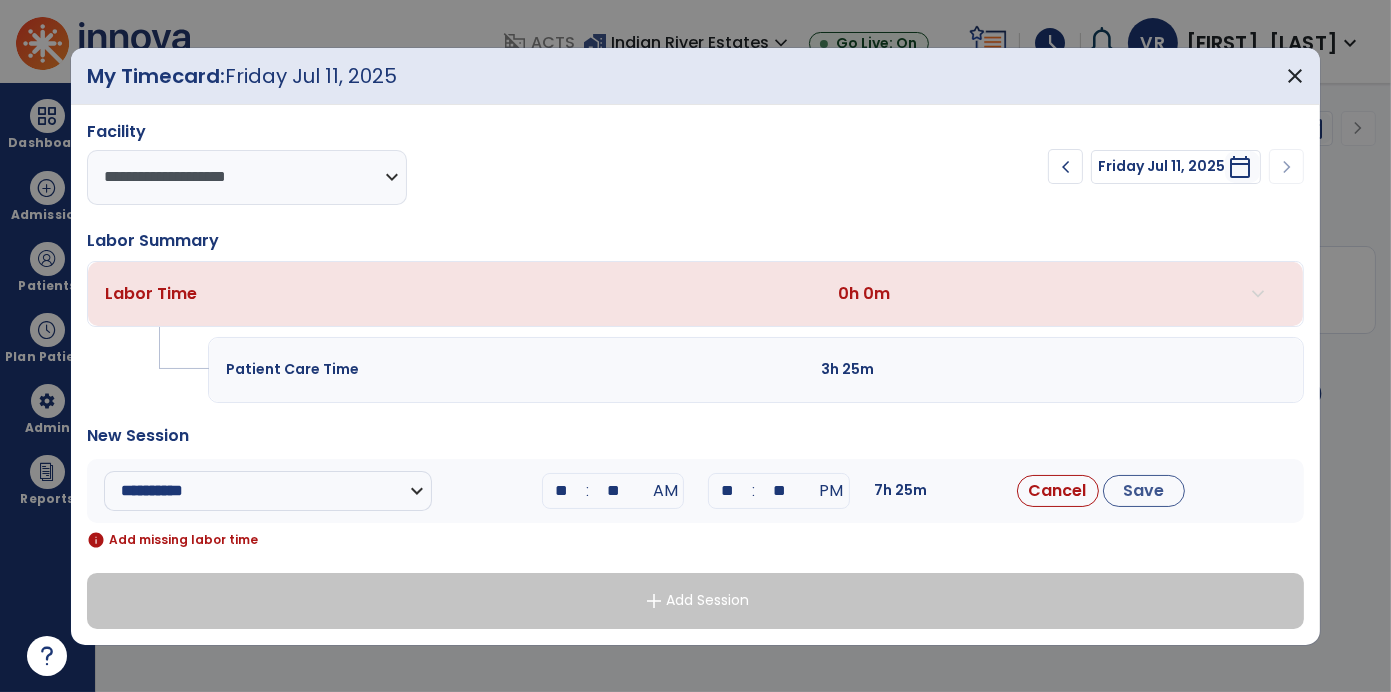 type on "**" 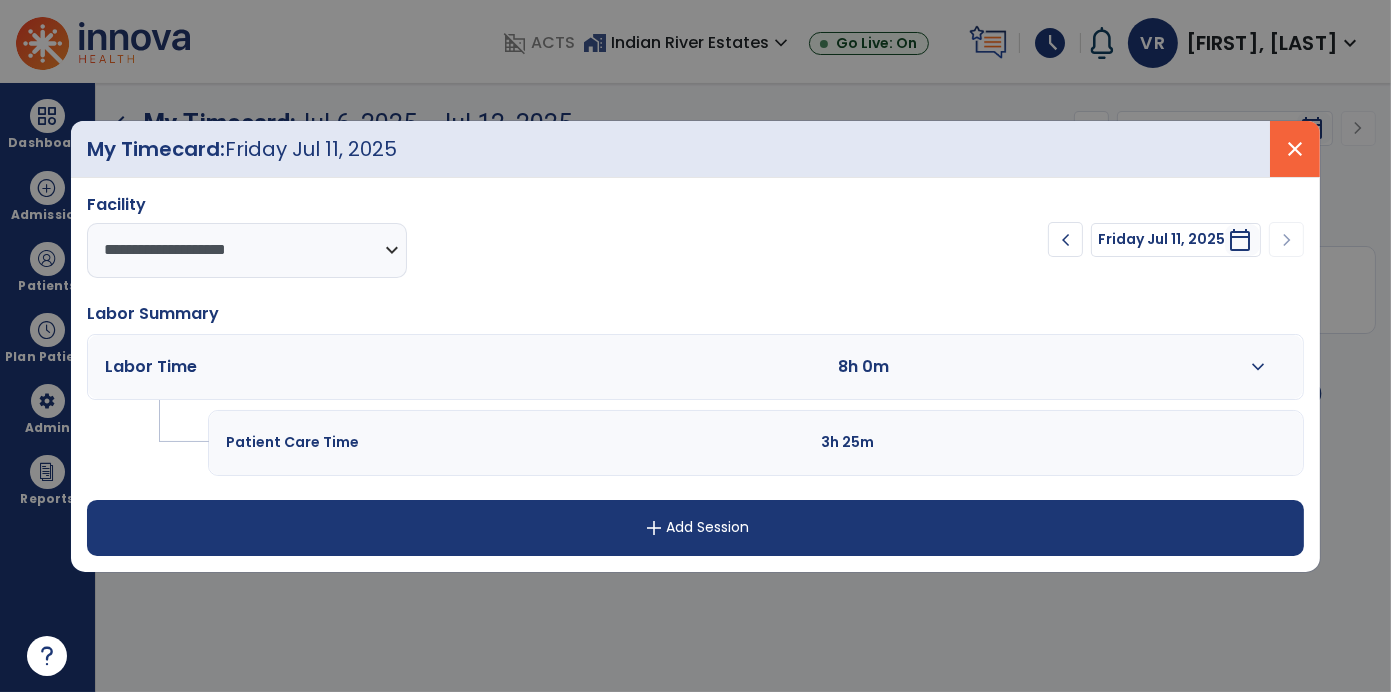 click on "close" at bounding box center [1295, 149] 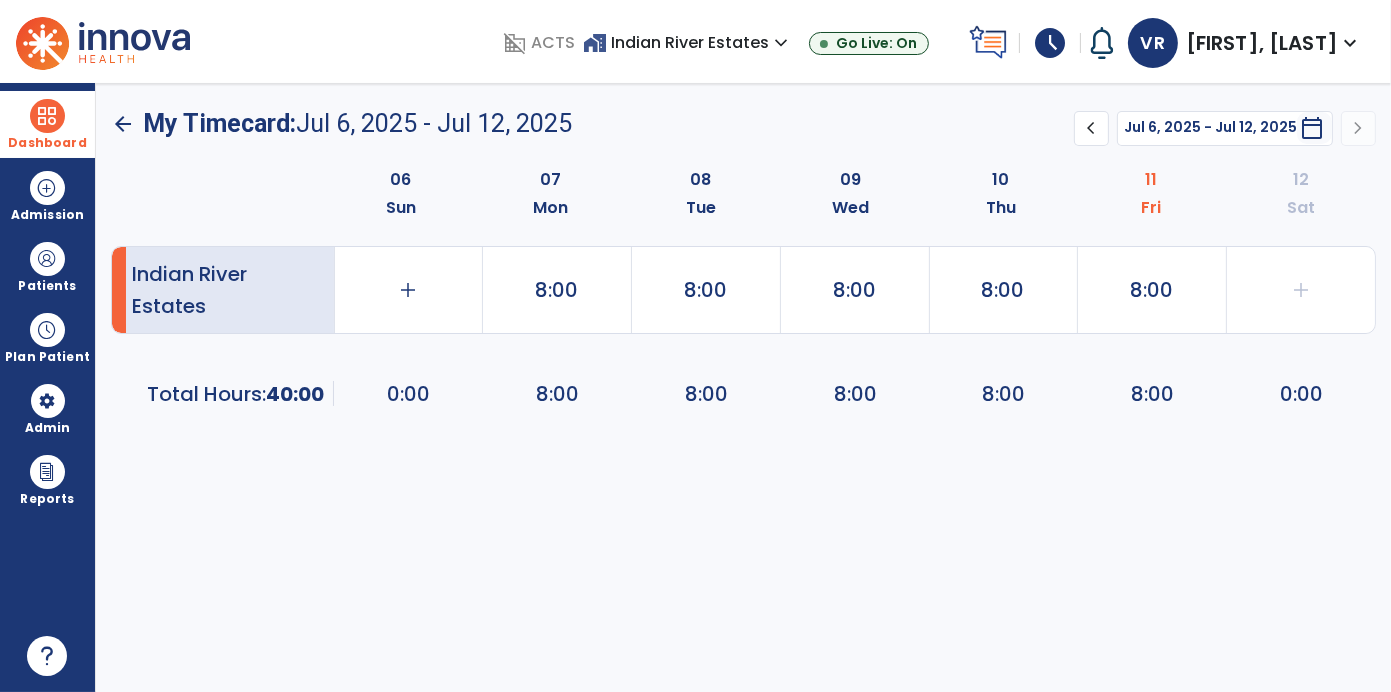 click at bounding box center [47, 116] 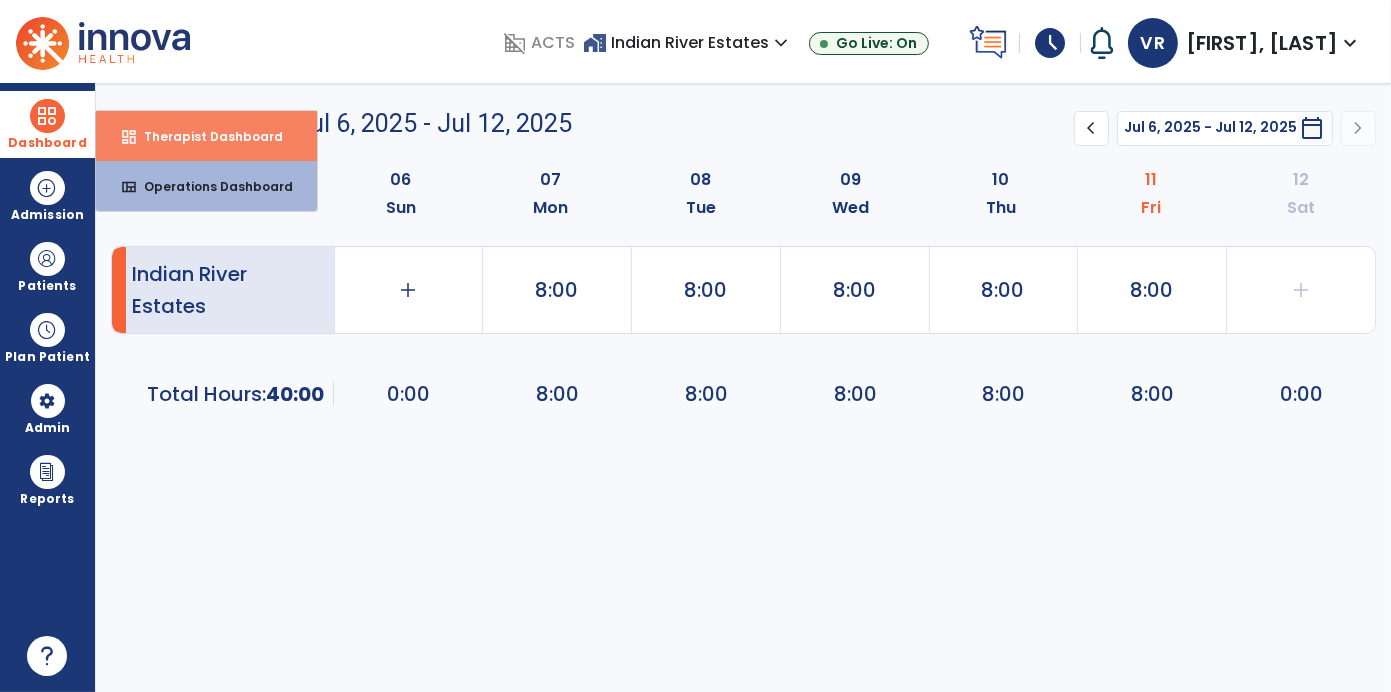 click on "dashboard  Therapist Dashboard" at bounding box center [206, 136] 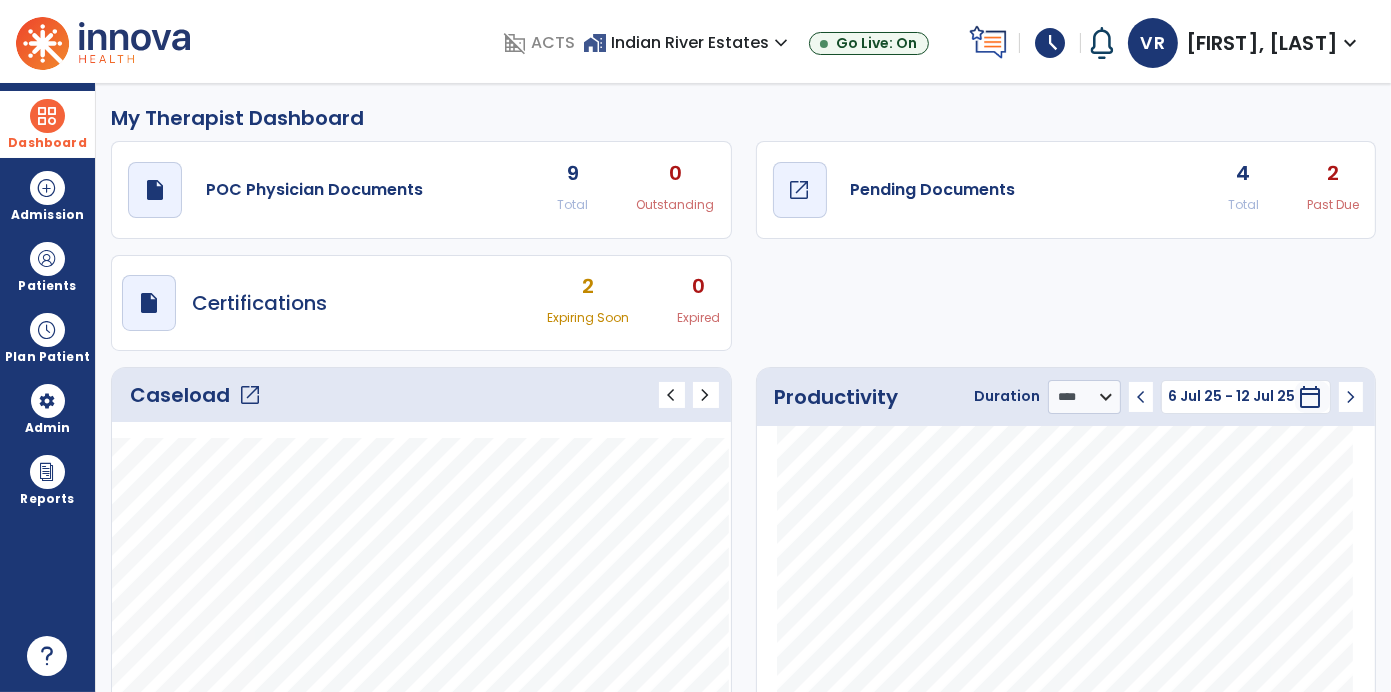 click on "draft   open_in_new  Pending Documents" 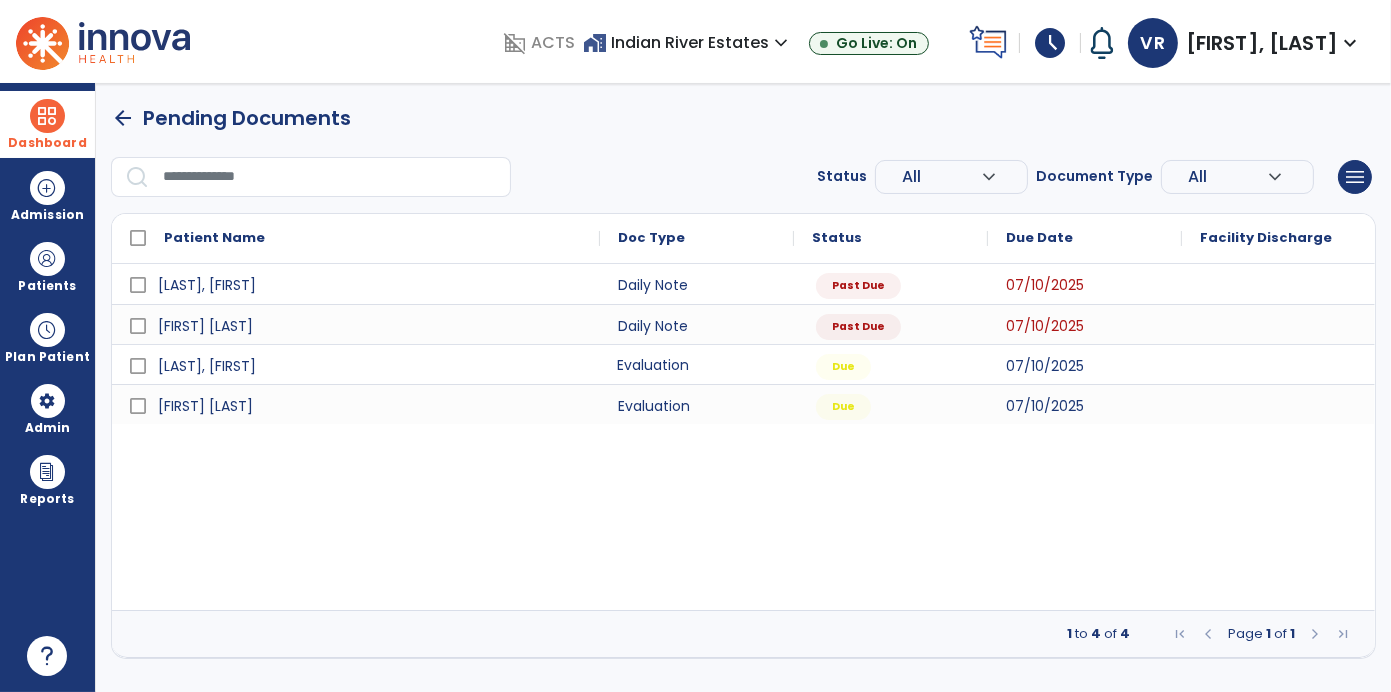 click on "Evaluation" at bounding box center [697, 364] 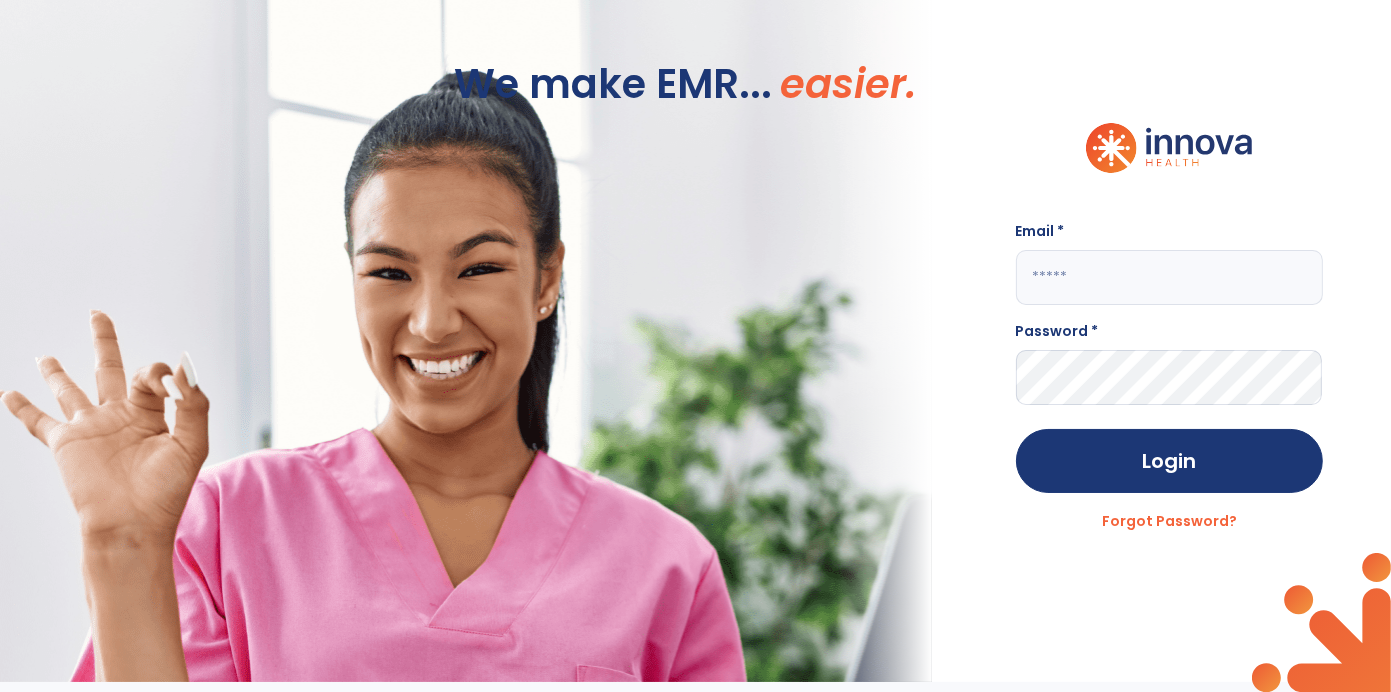 type on "**********" 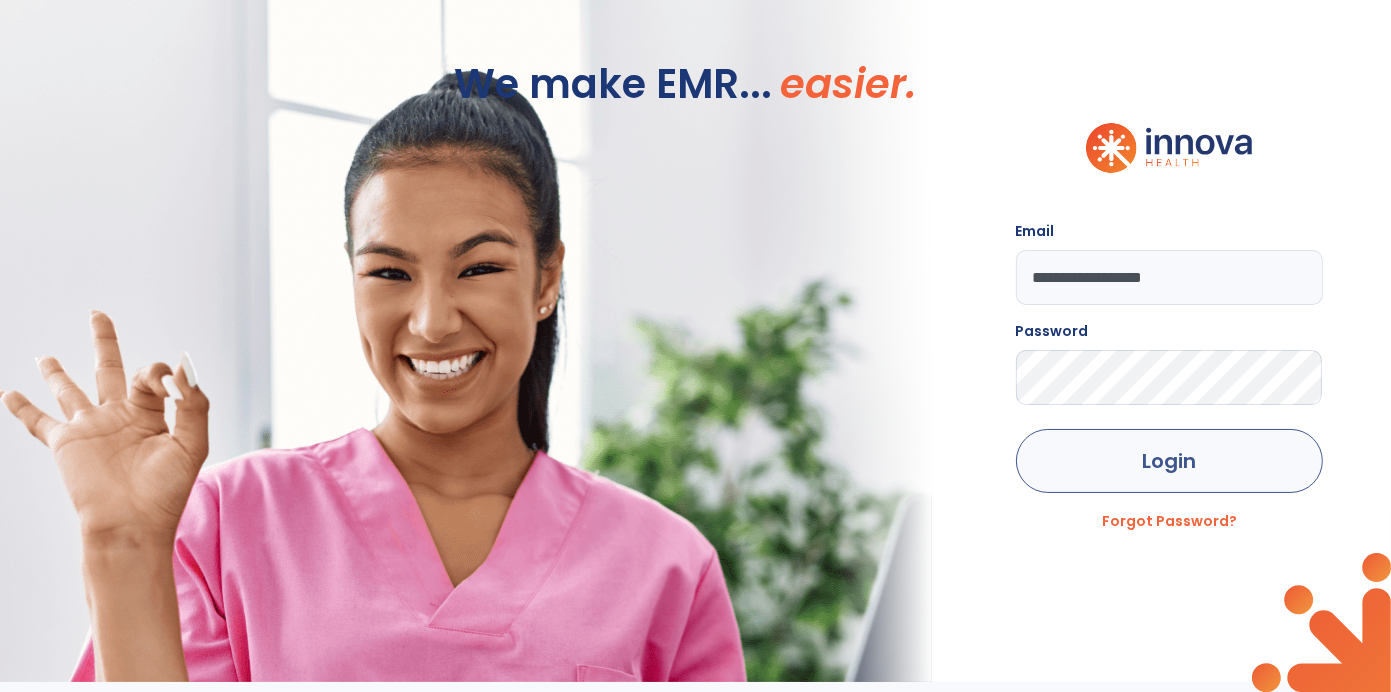 click on "Login" 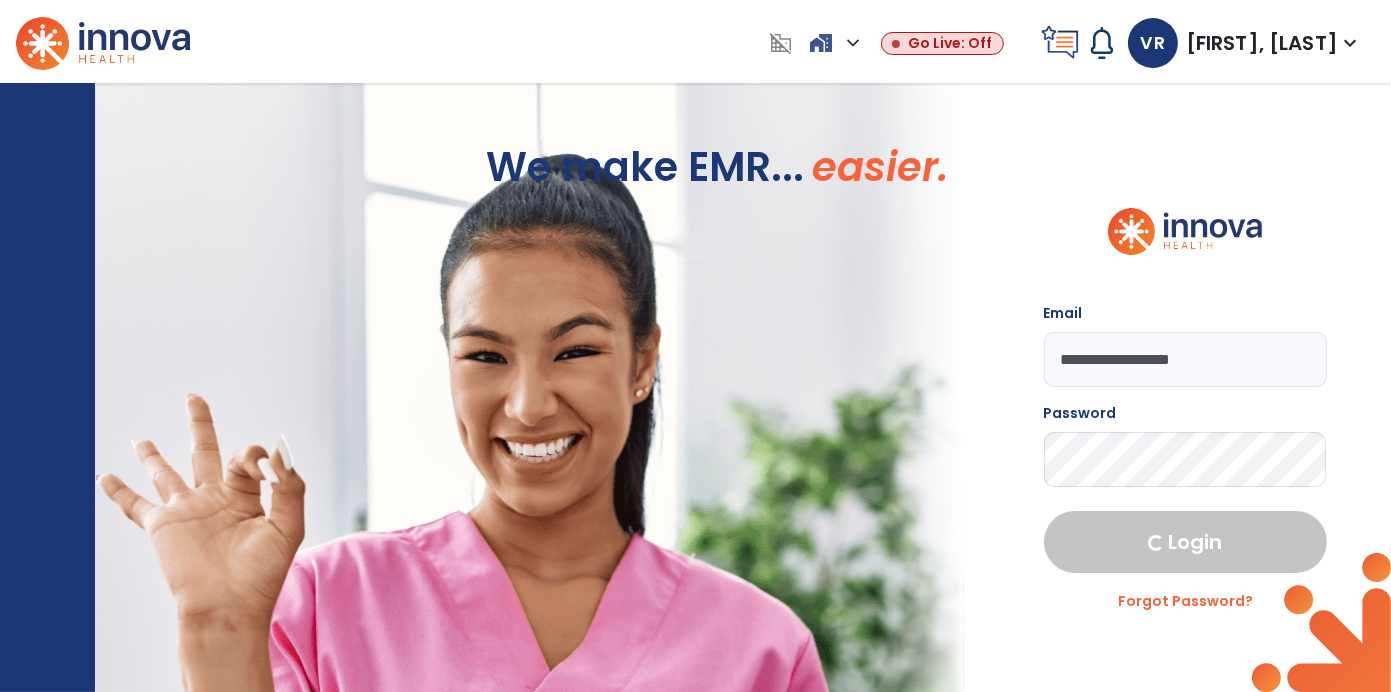 select on "****" 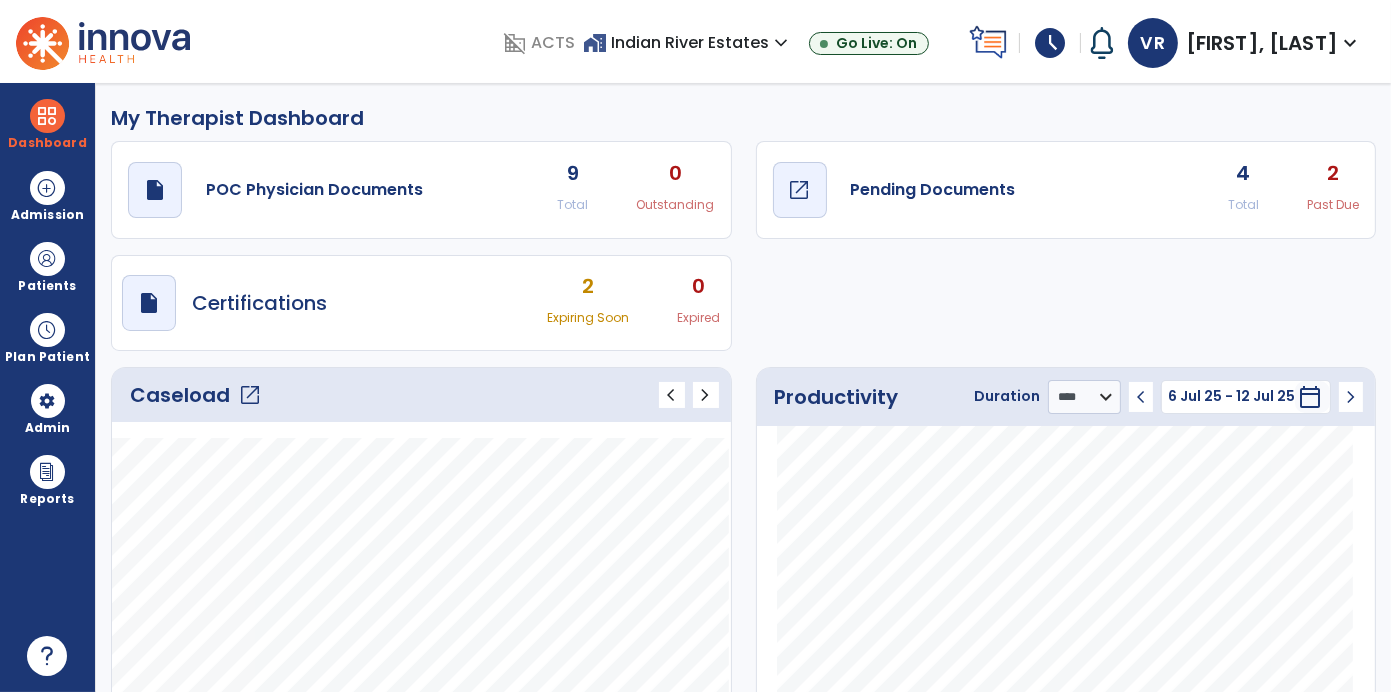 click on "Pending Documents" 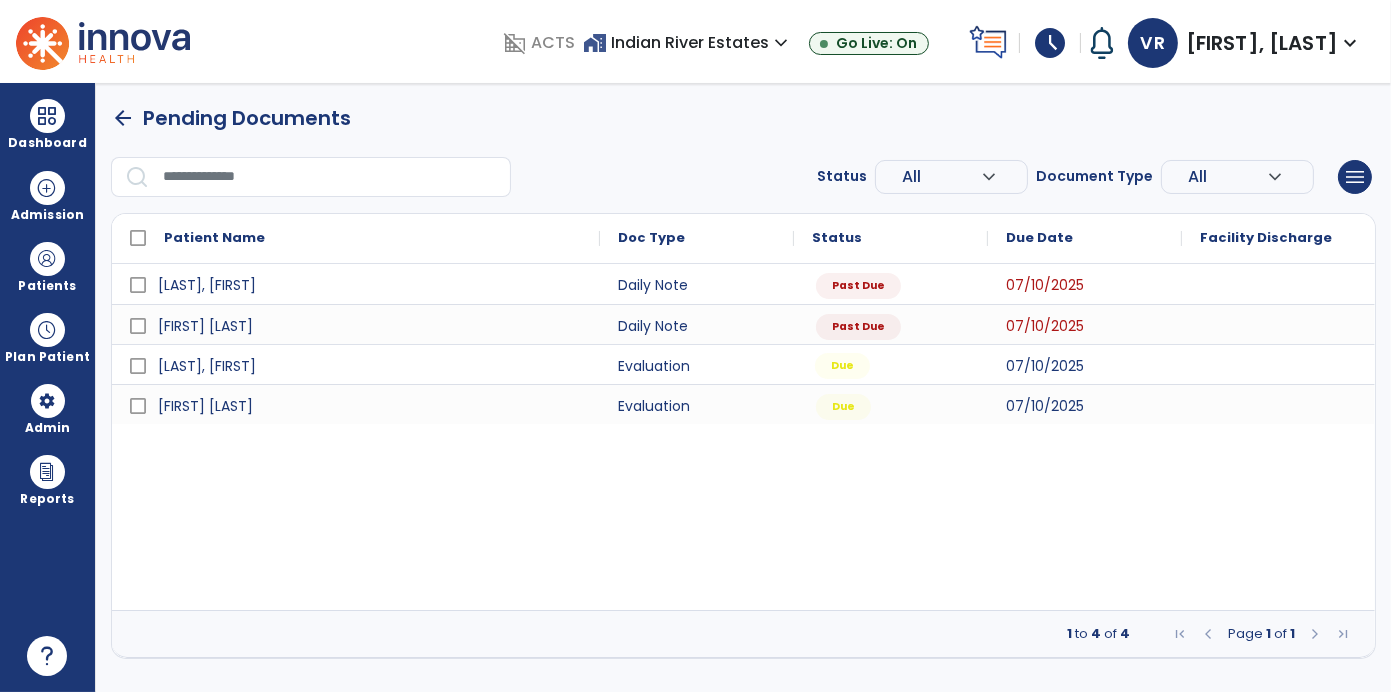 click on "Due" at bounding box center (842, 366) 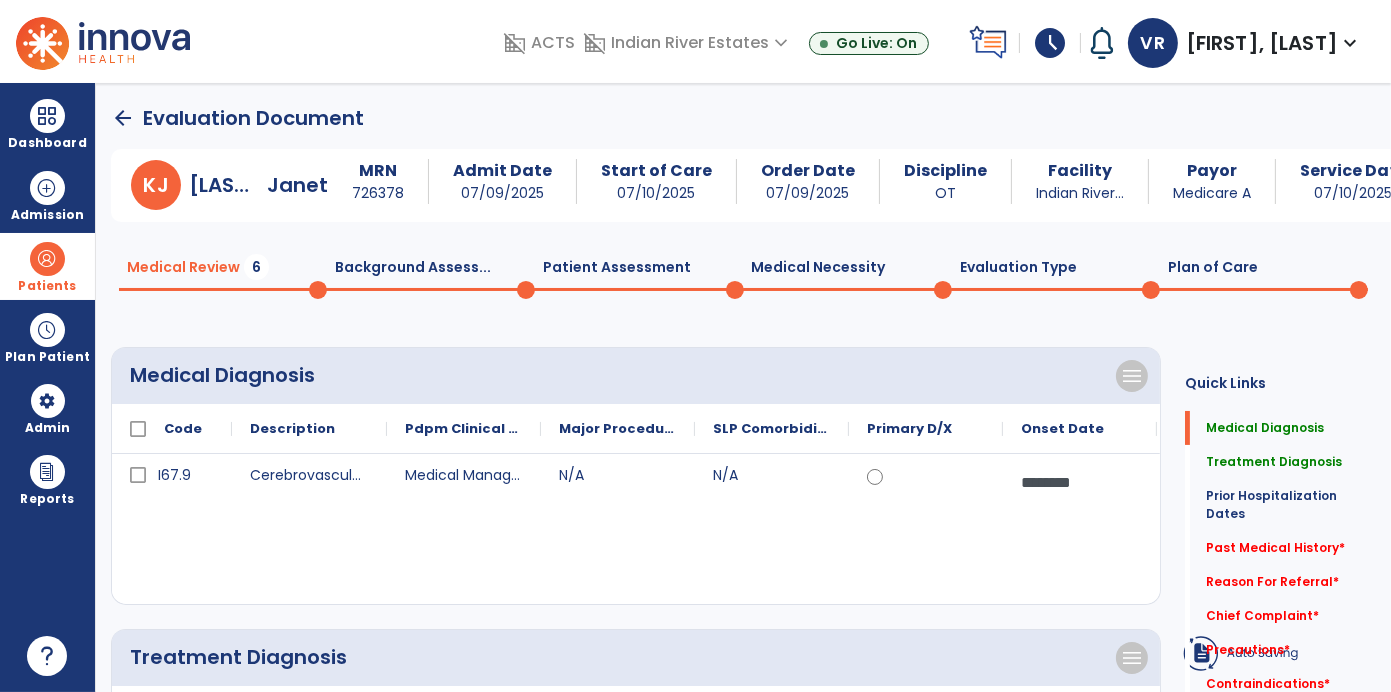 click at bounding box center [47, 259] 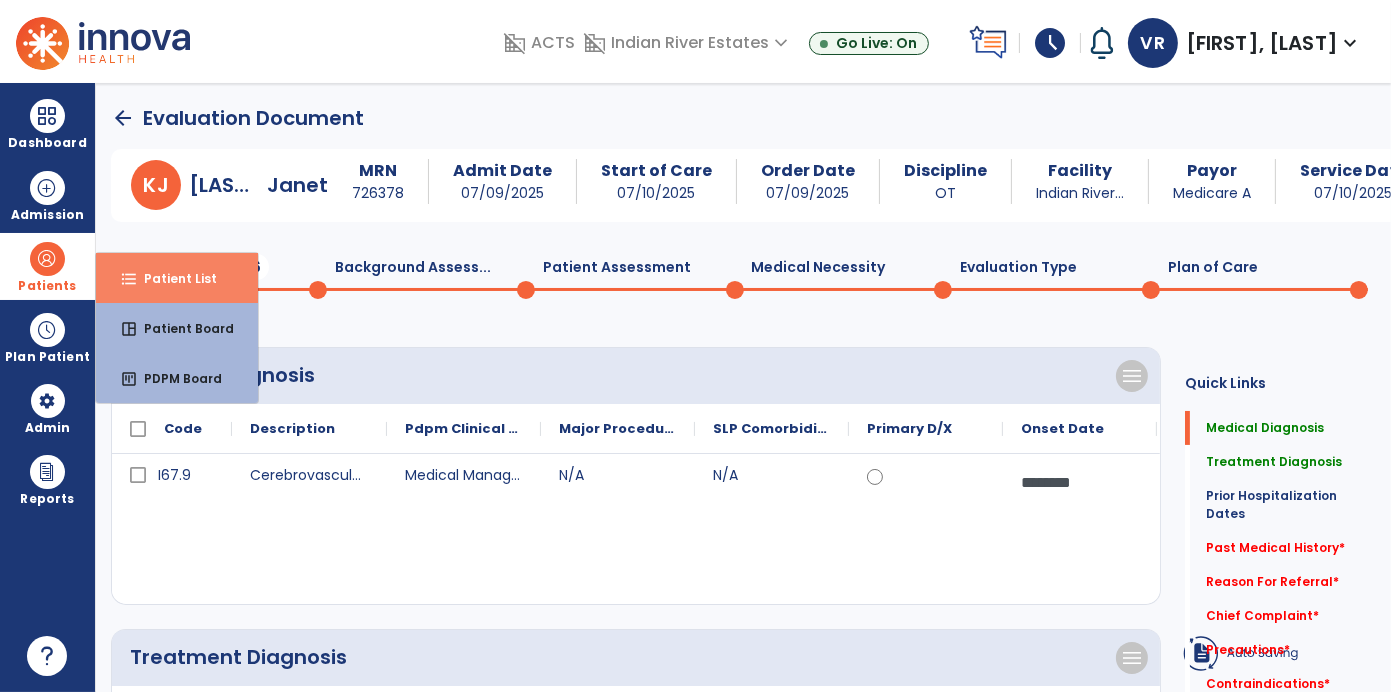 click on "Patient List" at bounding box center (172, 278) 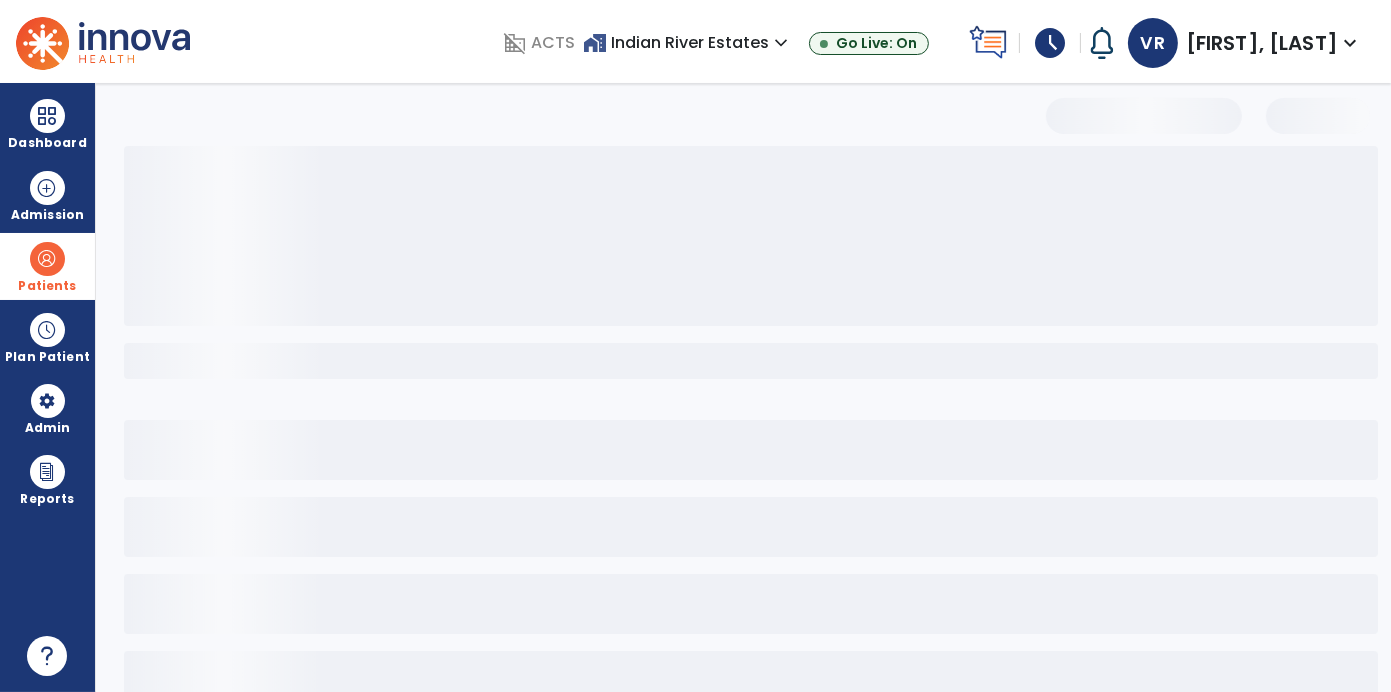 select on "***" 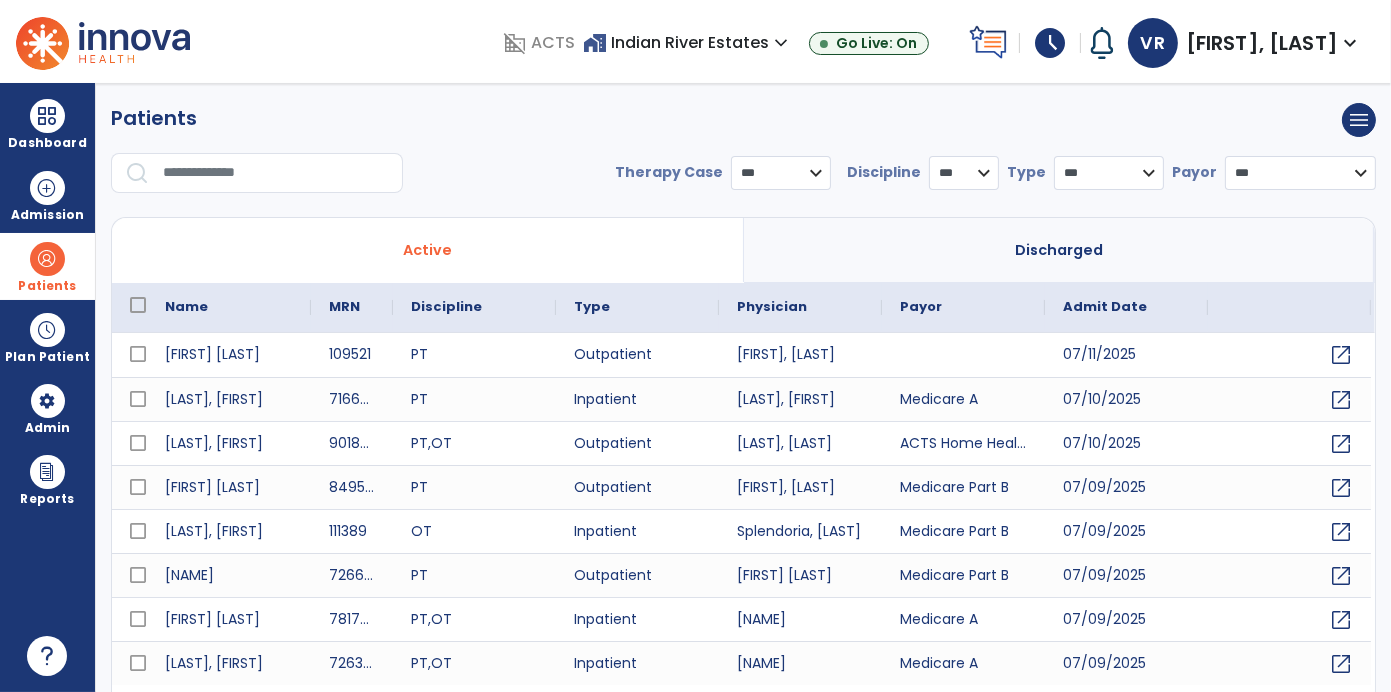 click at bounding box center (276, 173) 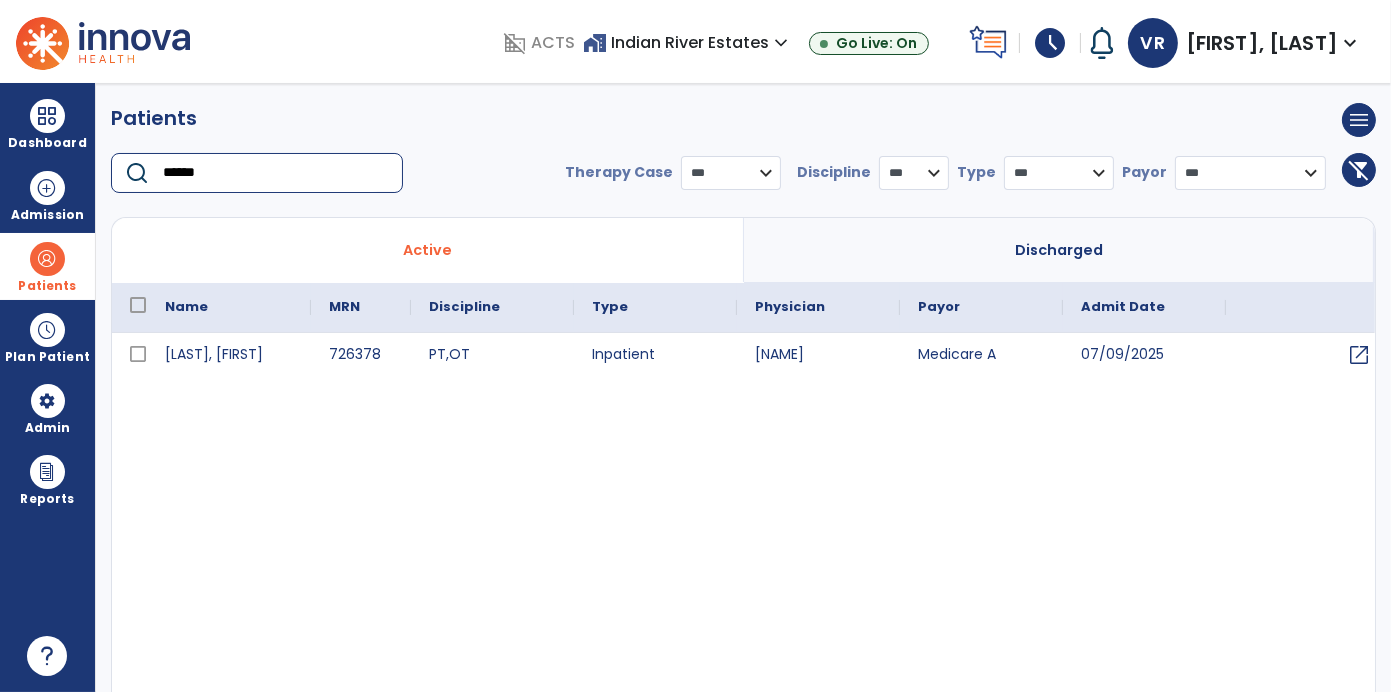 type on "******" 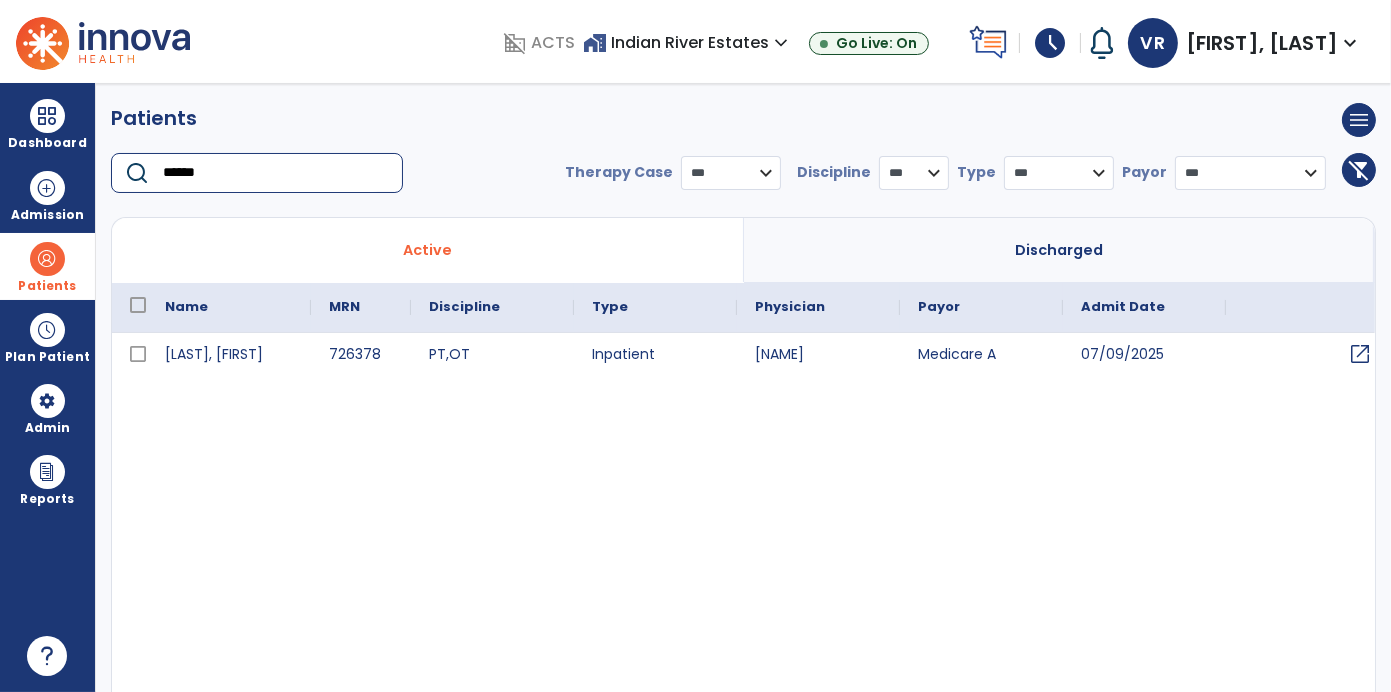 click on "open_in_new" at bounding box center (1360, 354) 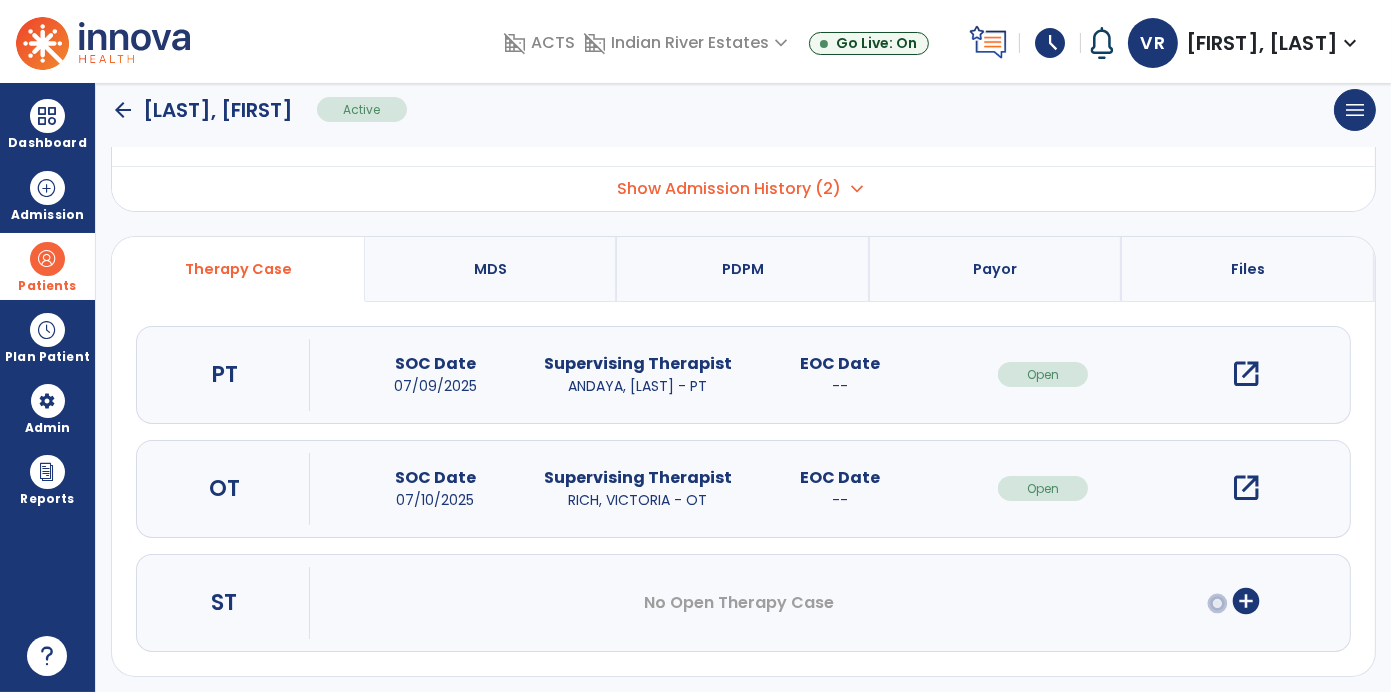 scroll, scrollTop: 109, scrollLeft: 0, axis: vertical 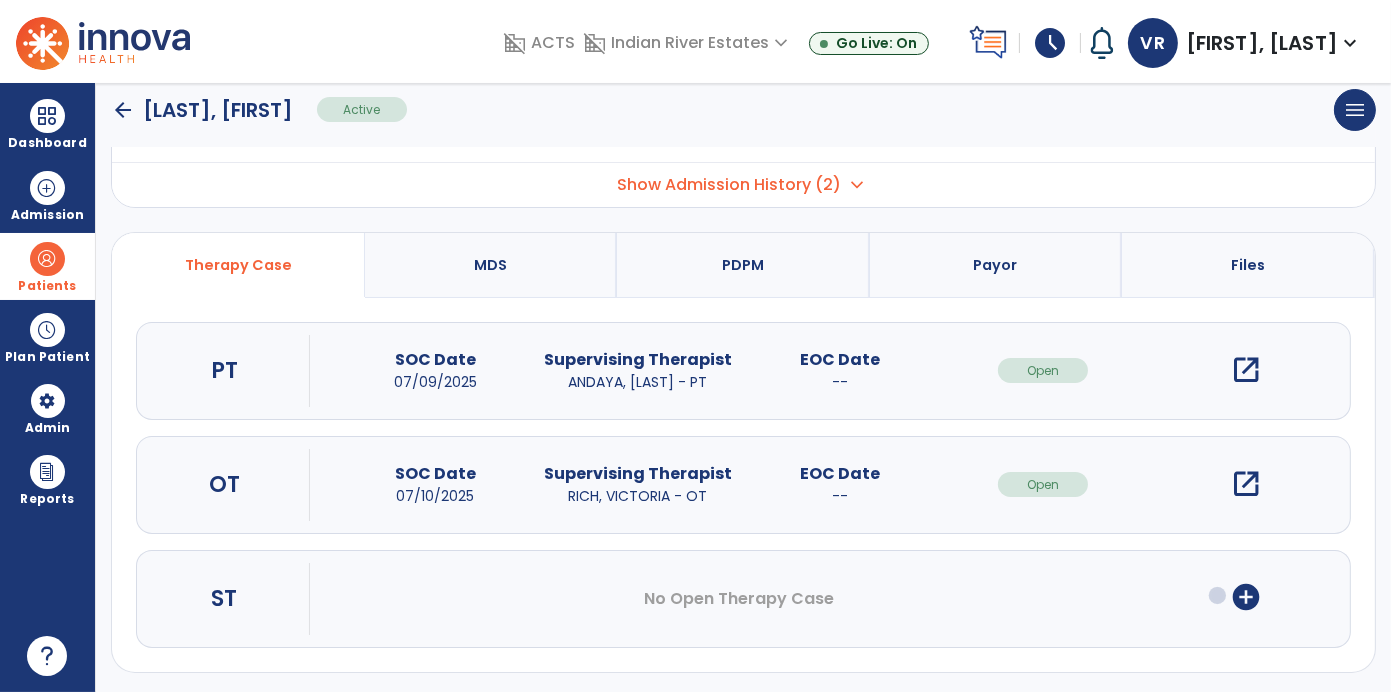 click on "open_in_new" at bounding box center (1246, 370) 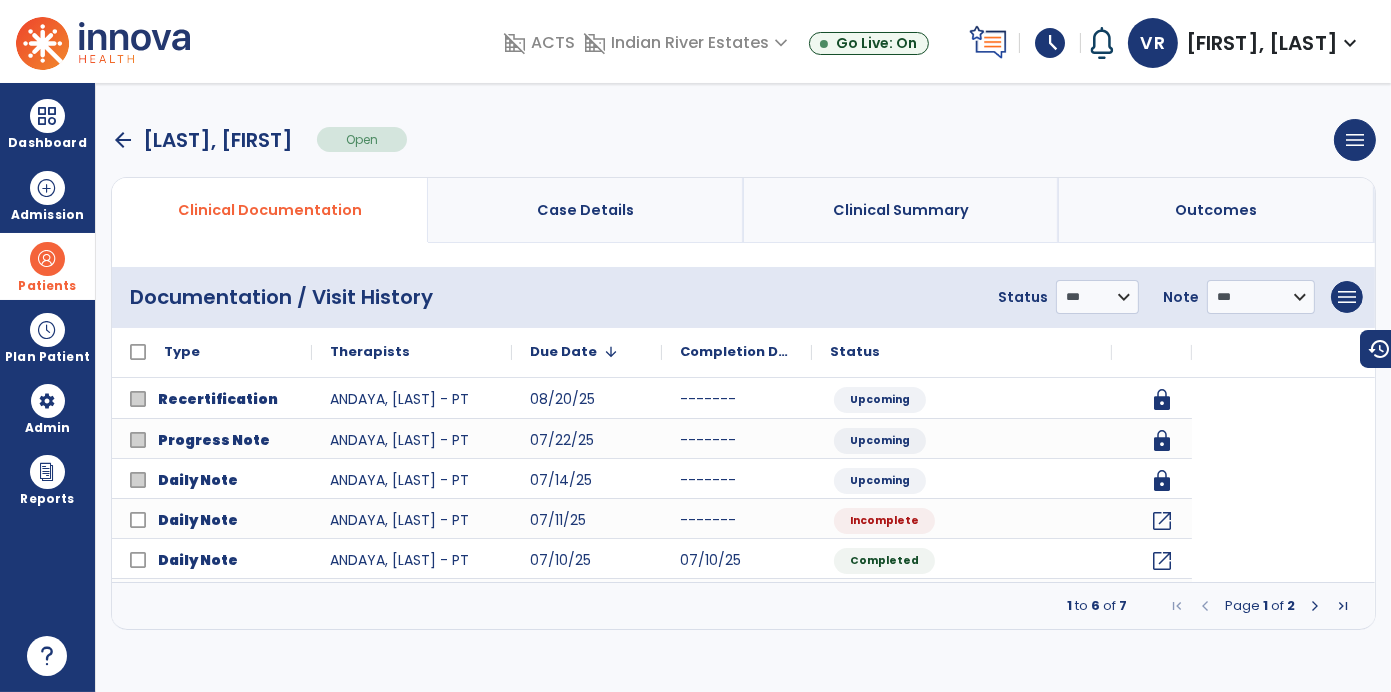 scroll, scrollTop: 0, scrollLeft: 0, axis: both 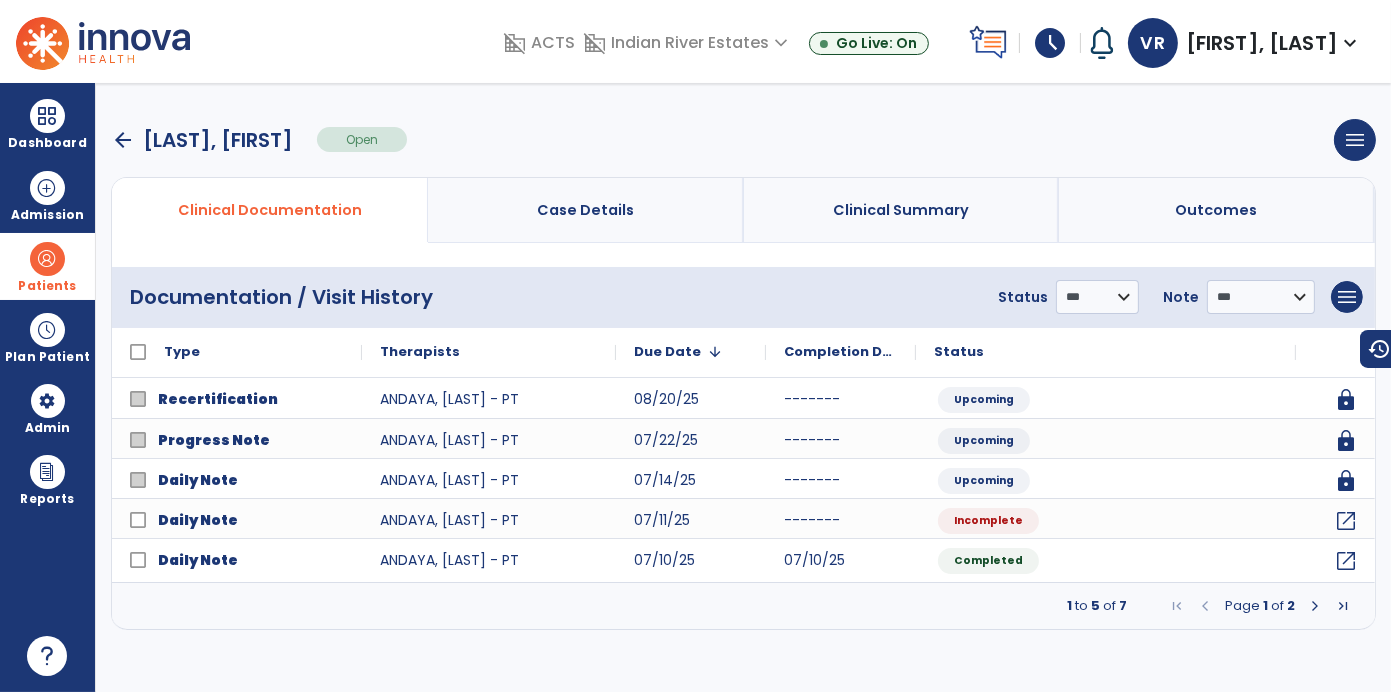 click at bounding box center [1315, 606] 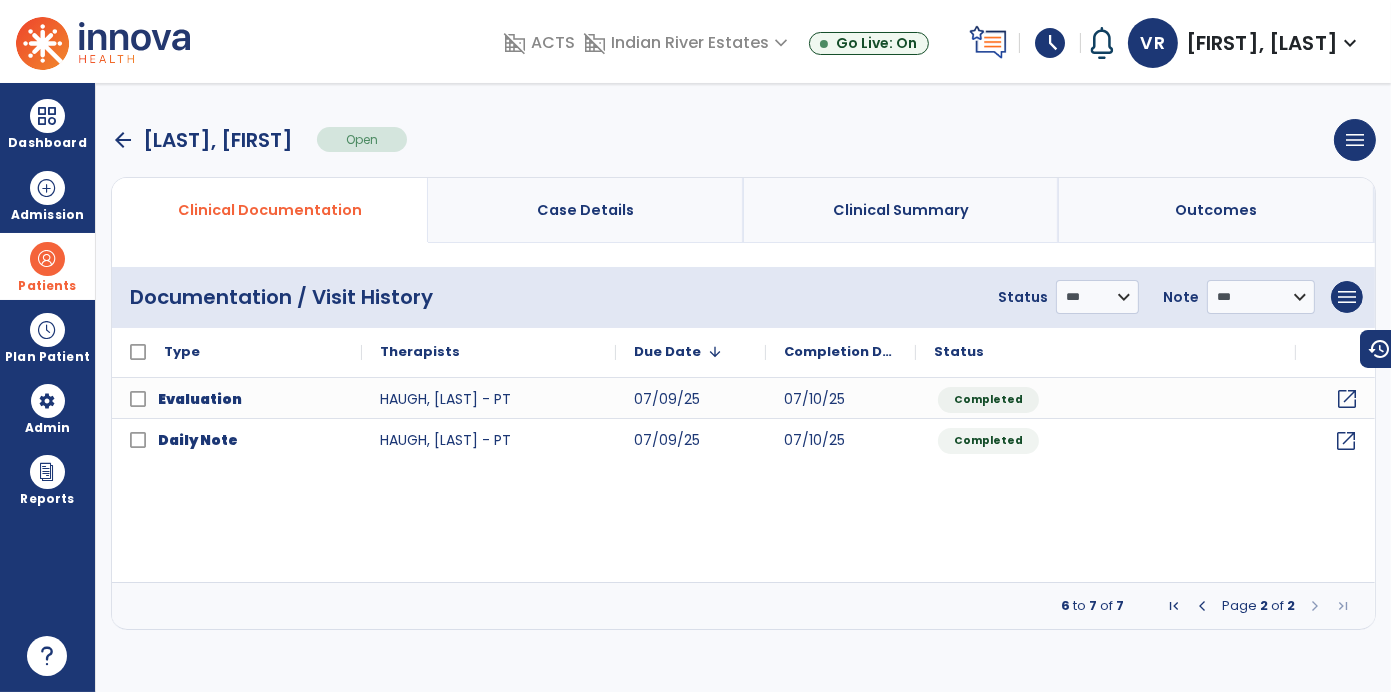click on "open_in_new" 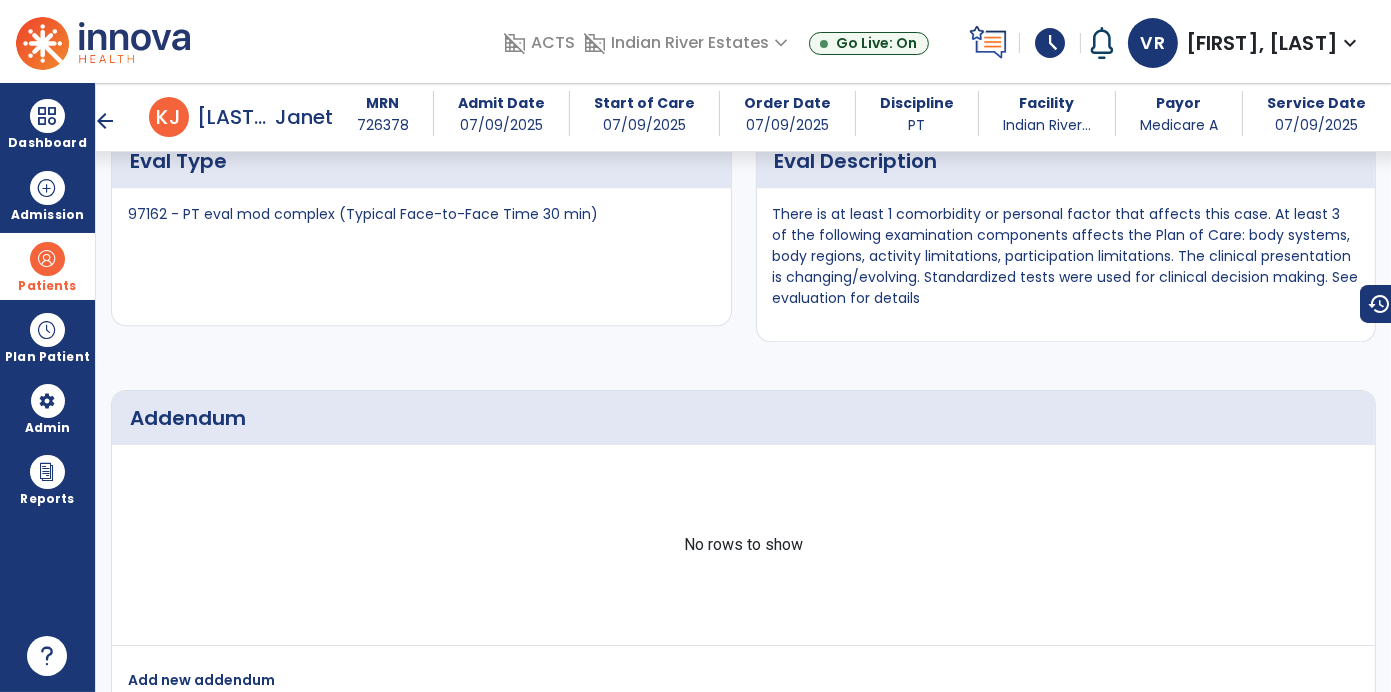 scroll, scrollTop: 5948, scrollLeft: 0, axis: vertical 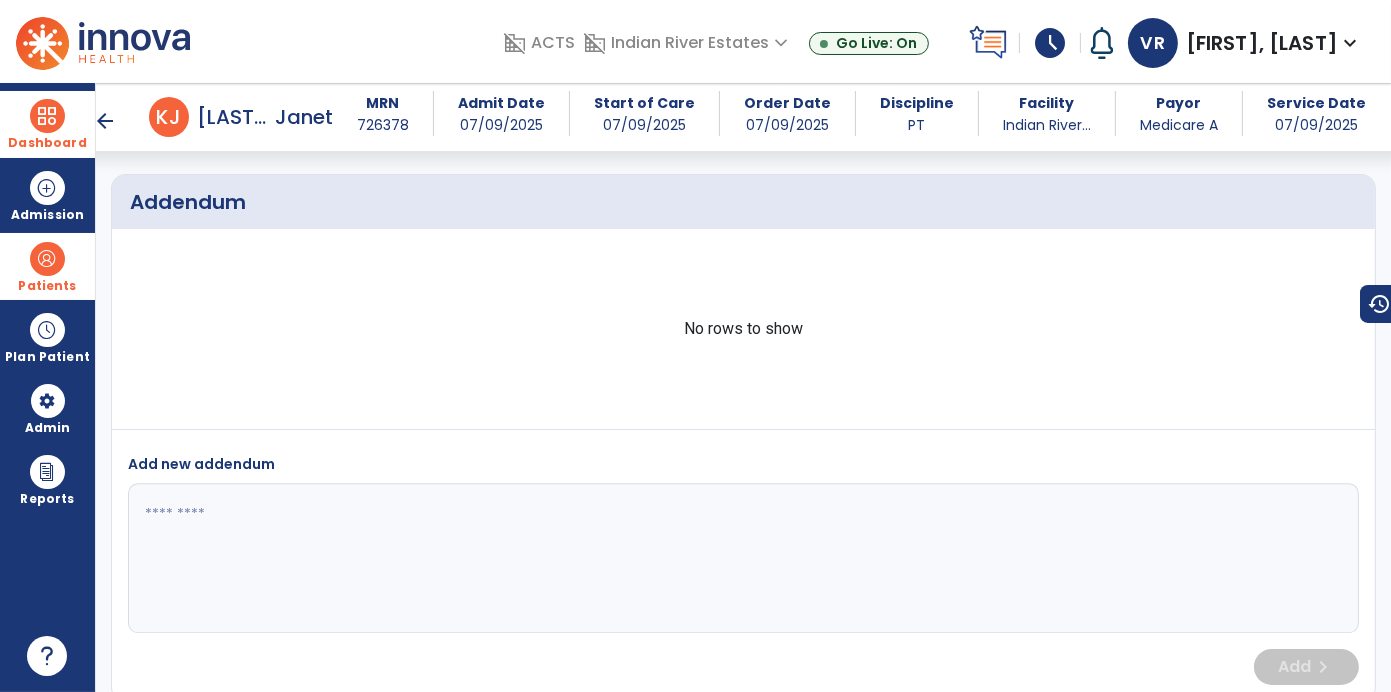 click on "Dashboard" at bounding box center [47, 124] 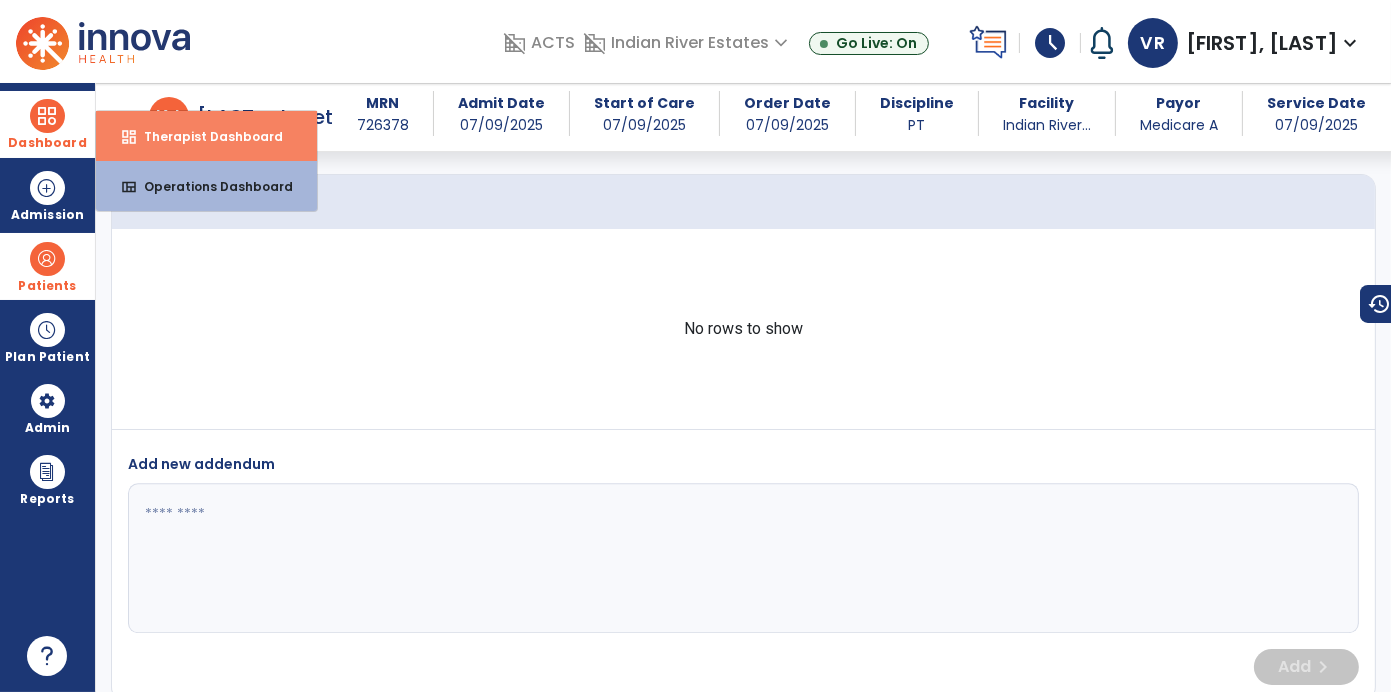 click on "dashboard" at bounding box center [129, 137] 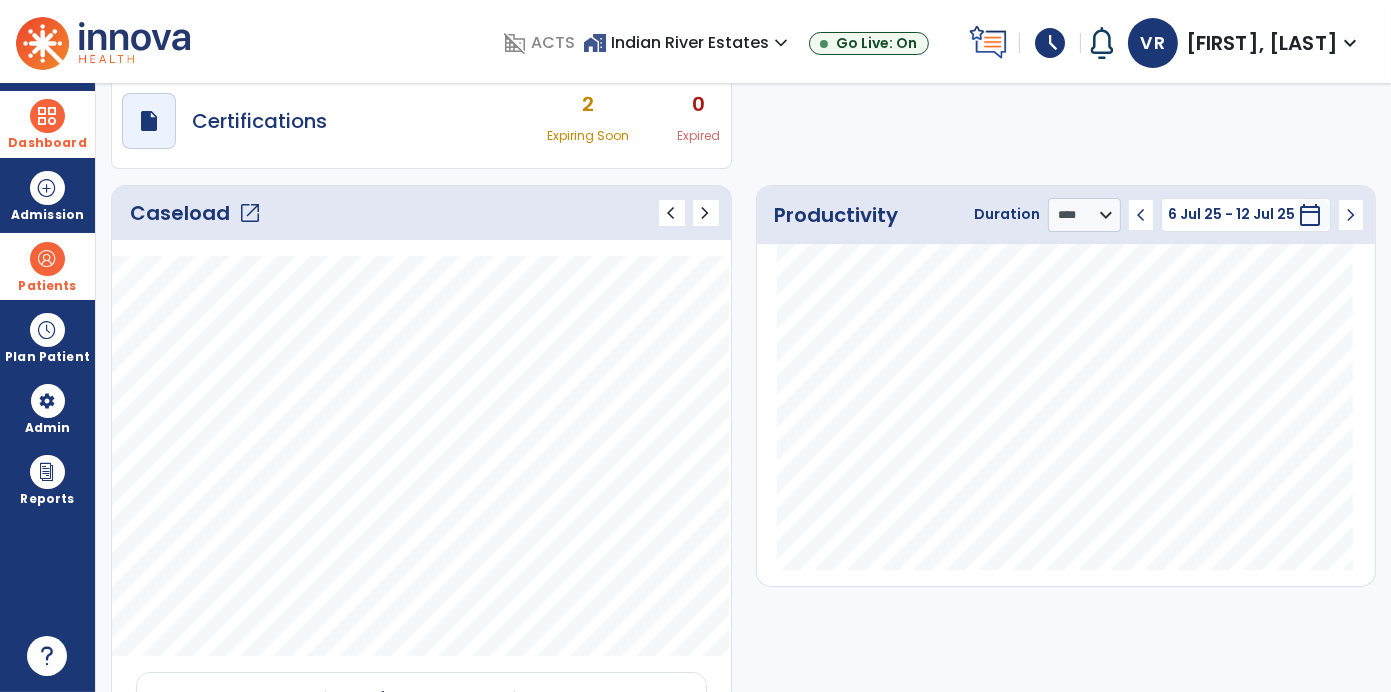 scroll, scrollTop: 0, scrollLeft: 0, axis: both 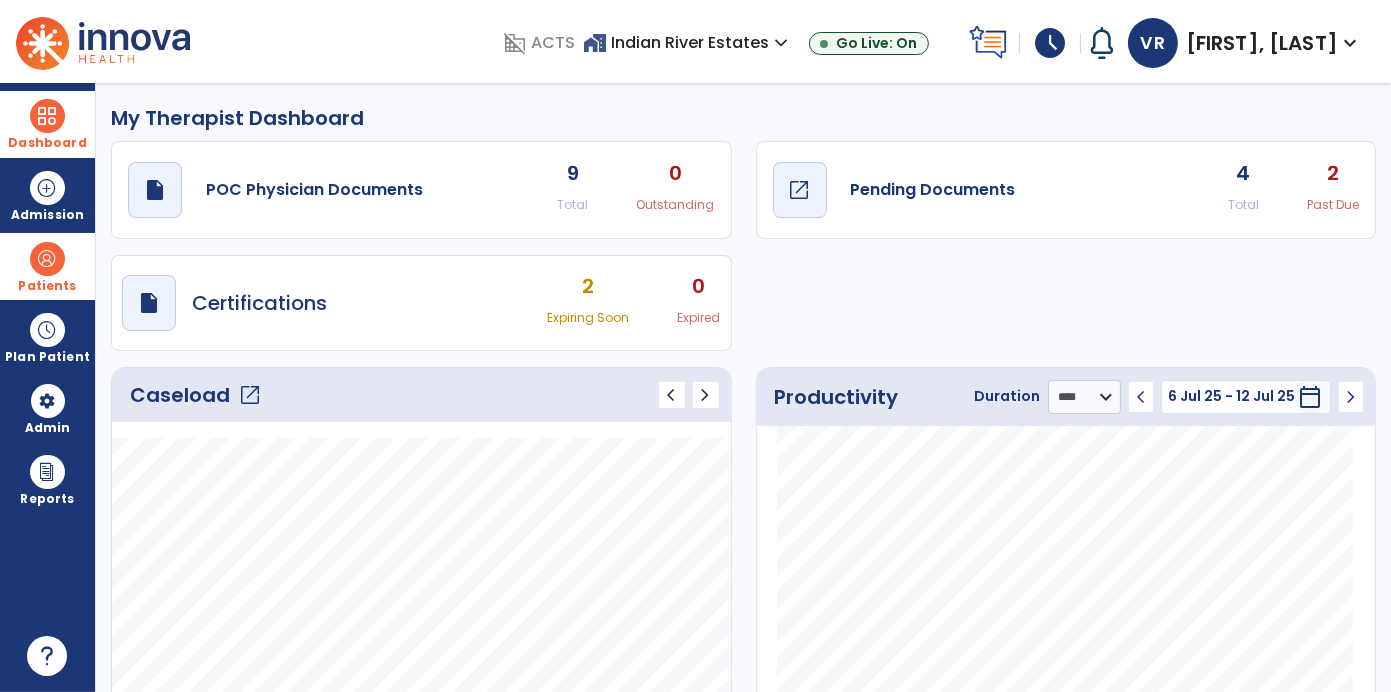 click on "Pending Documents" 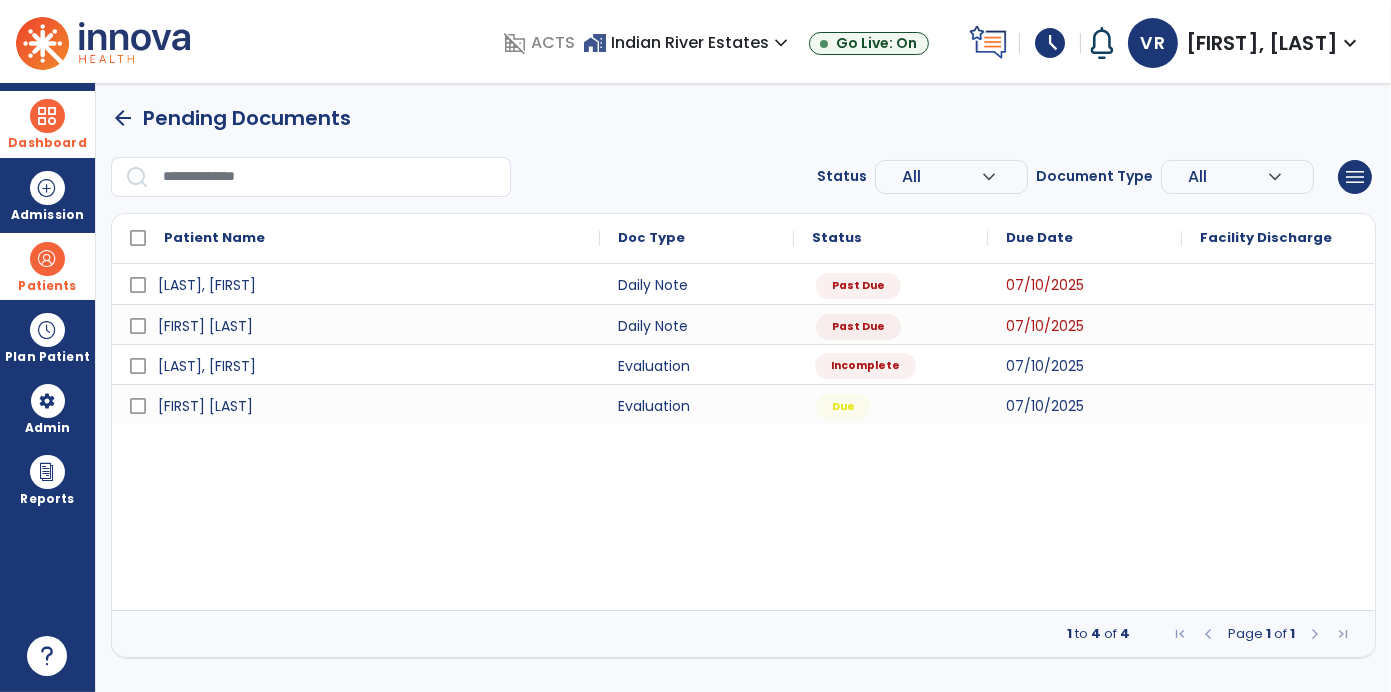 click on "Incomplete" at bounding box center (865, 366) 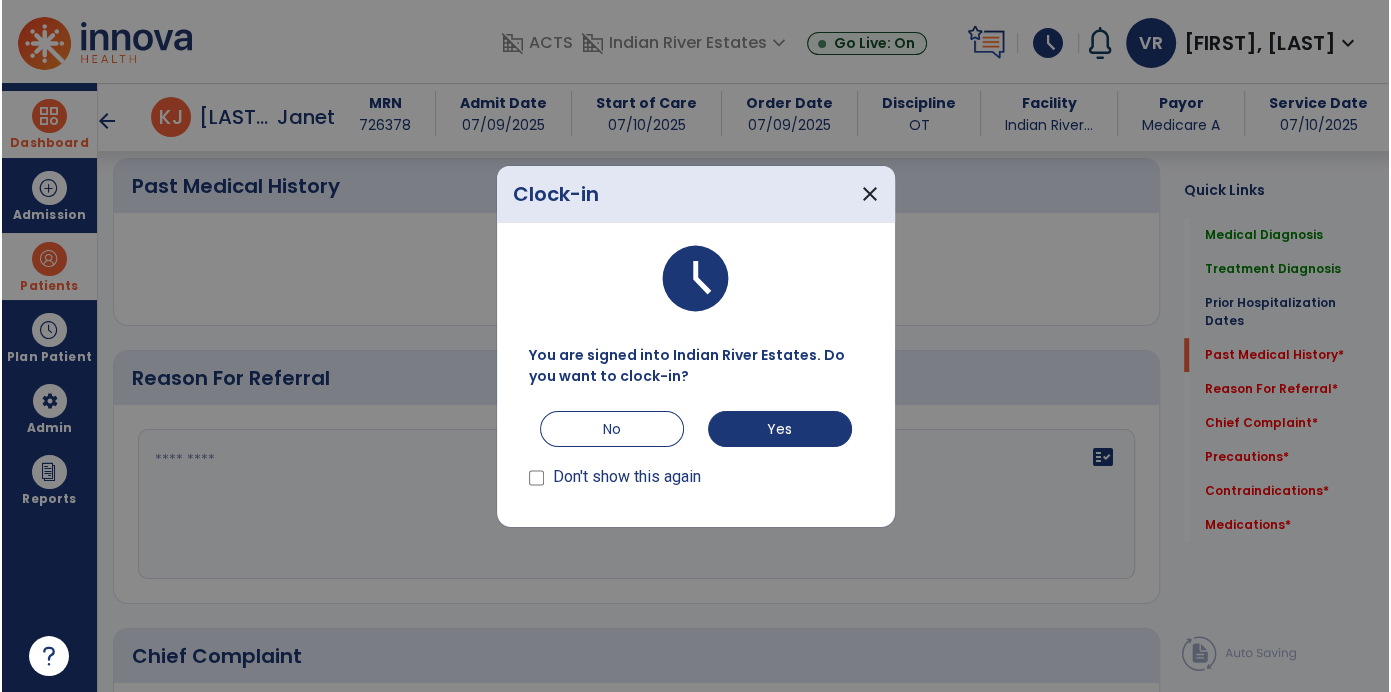 scroll, scrollTop: 746, scrollLeft: 0, axis: vertical 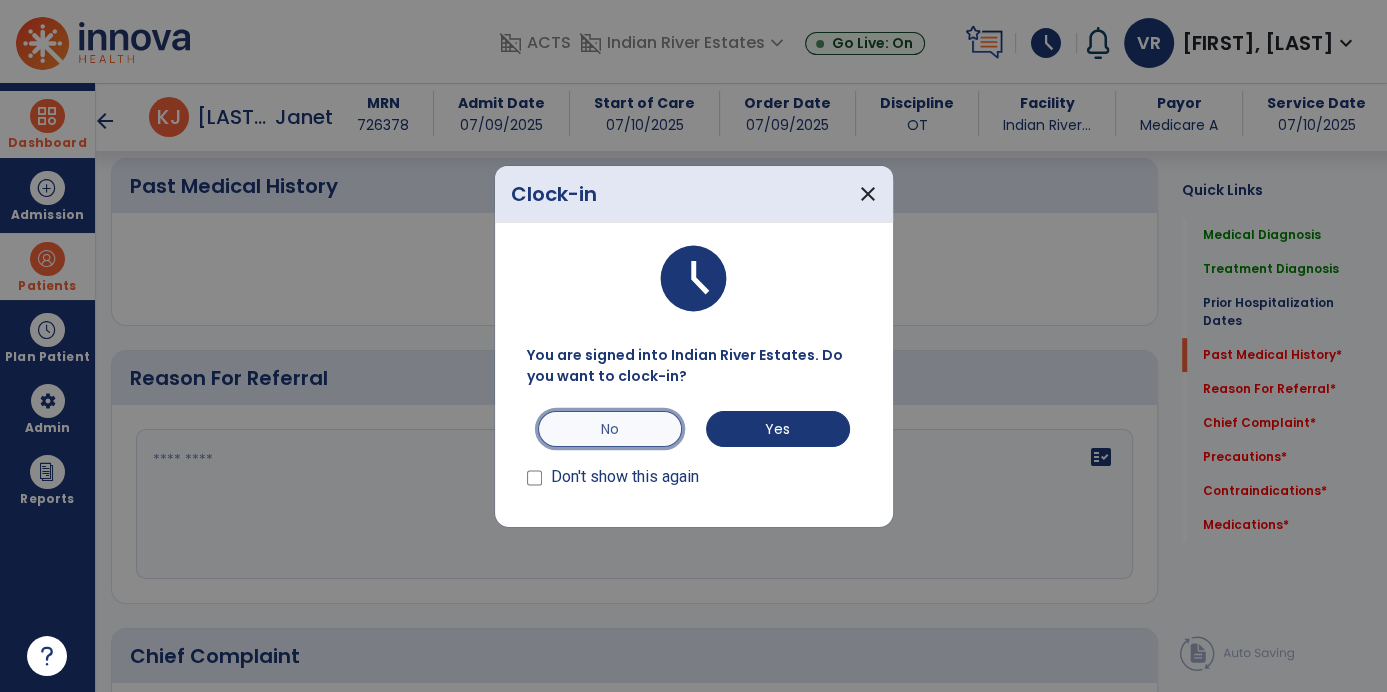 click on "No" at bounding box center [610, 429] 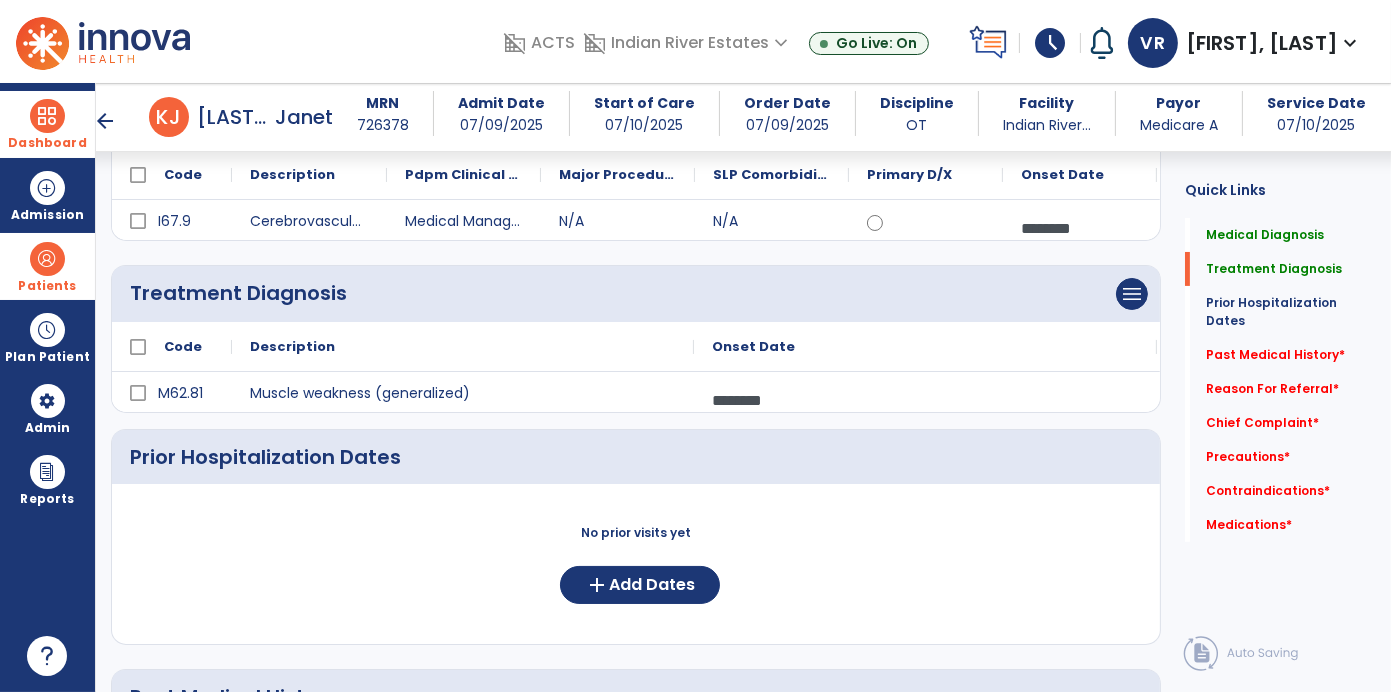 scroll, scrollTop: 285, scrollLeft: 0, axis: vertical 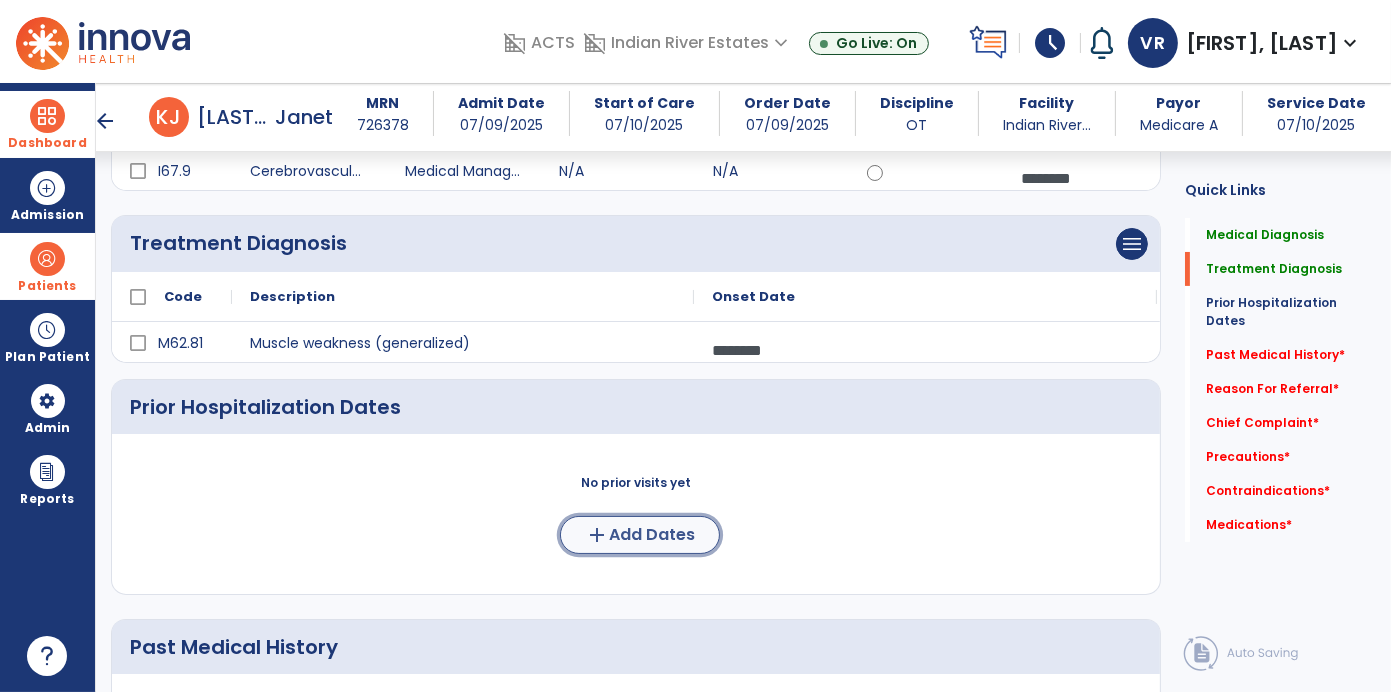 click on "add  Add Dates" 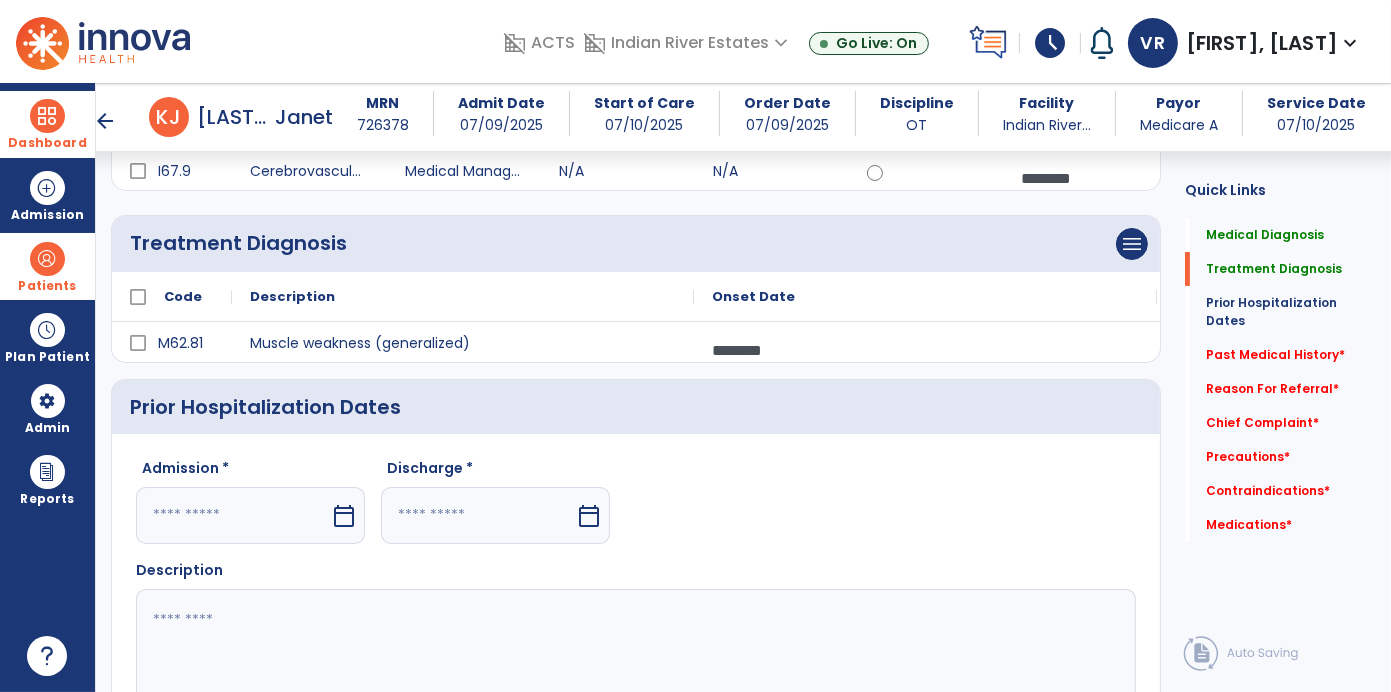 click on "calendar_today" at bounding box center (344, 516) 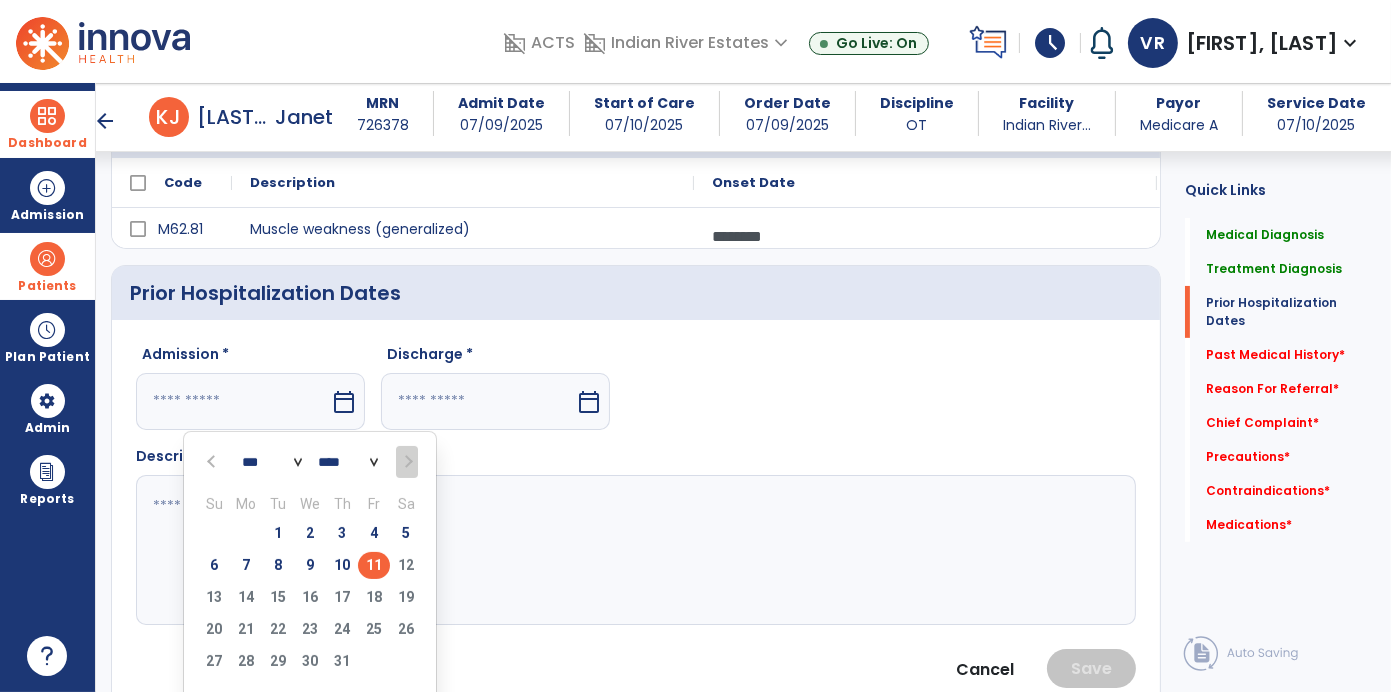 scroll, scrollTop: 399, scrollLeft: 0, axis: vertical 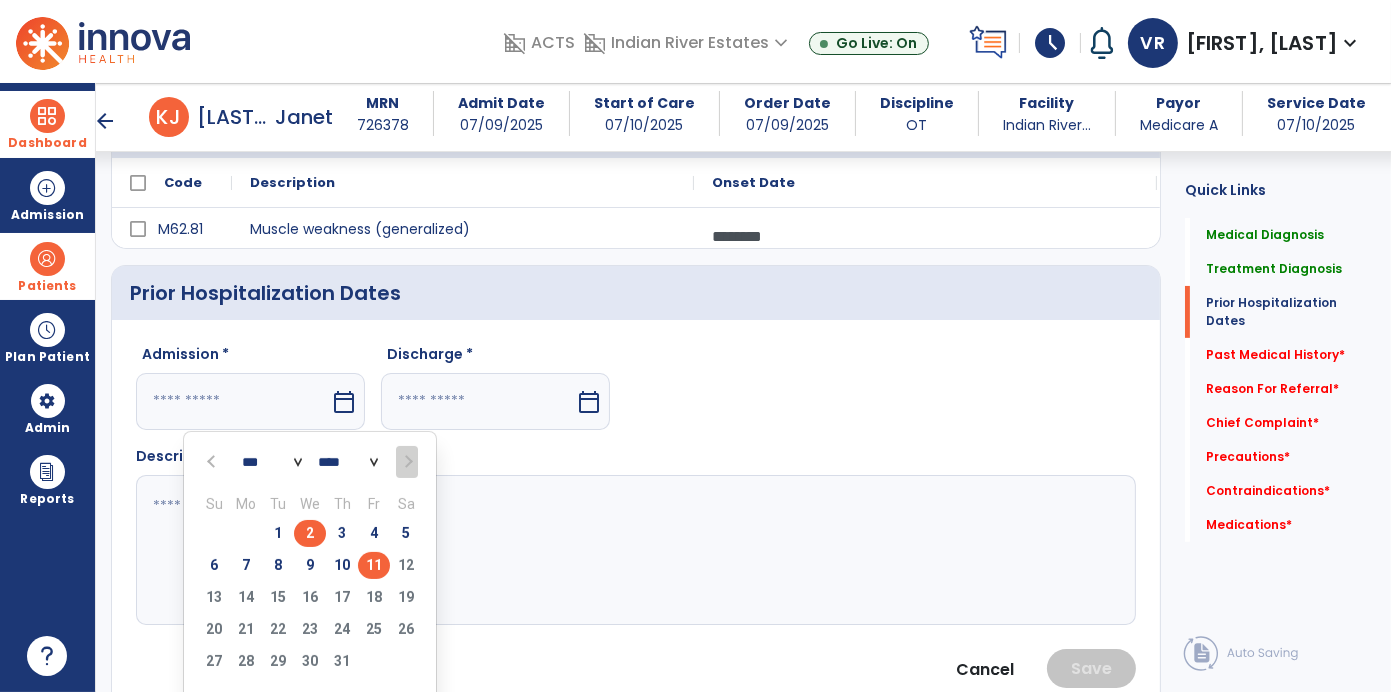 click on "2" at bounding box center [310, 533] 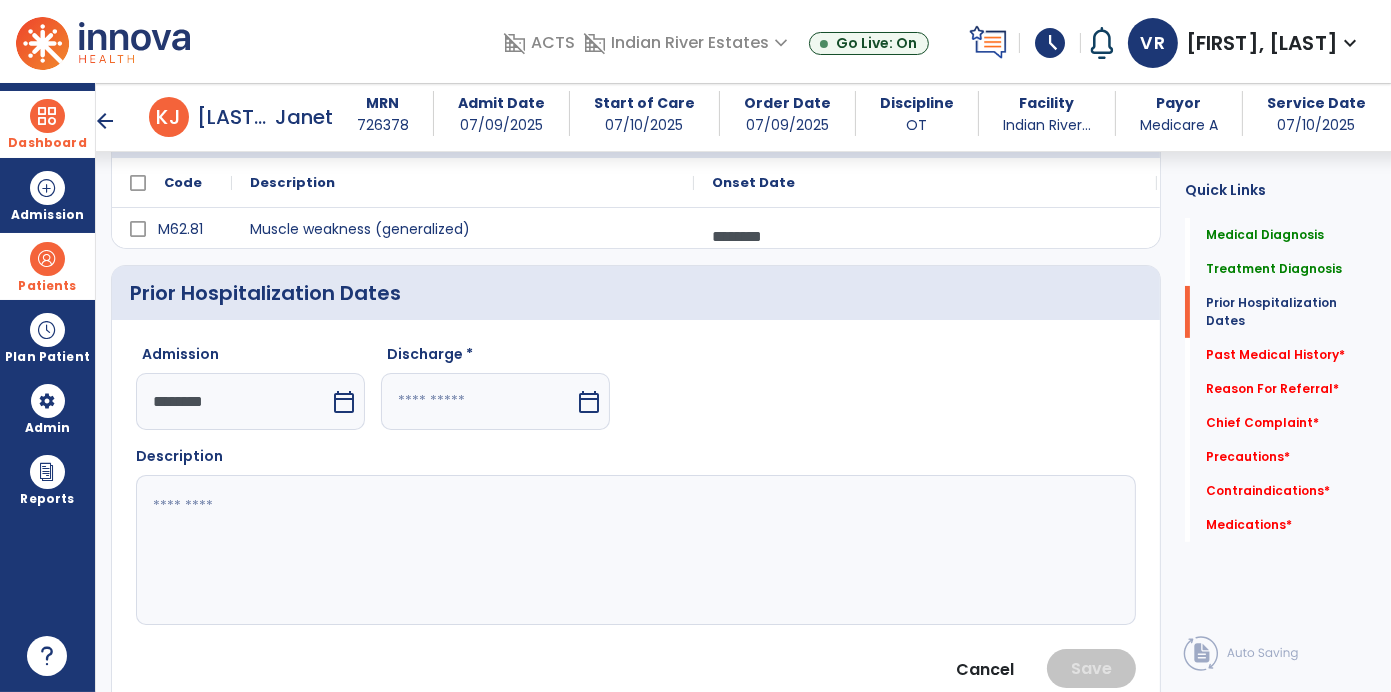 click on "calendar_today" at bounding box center (591, 401) 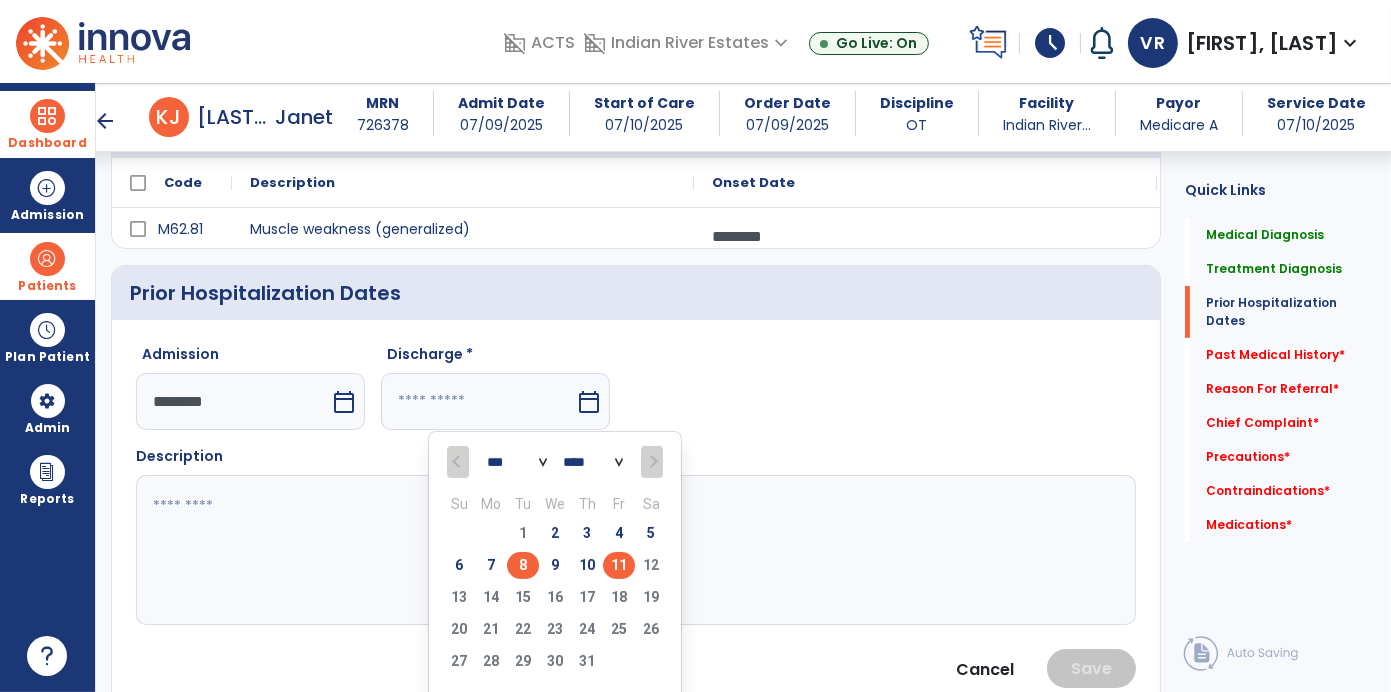 click on "8" at bounding box center (523, 565) 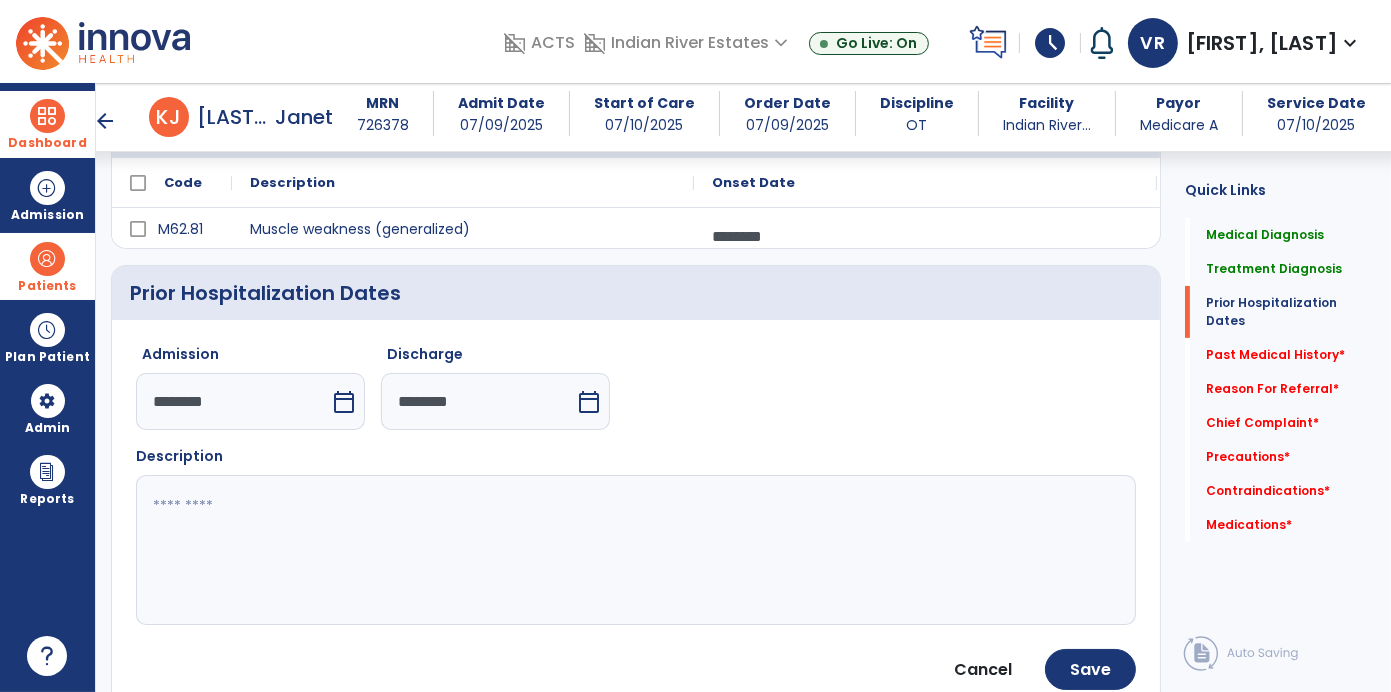 click 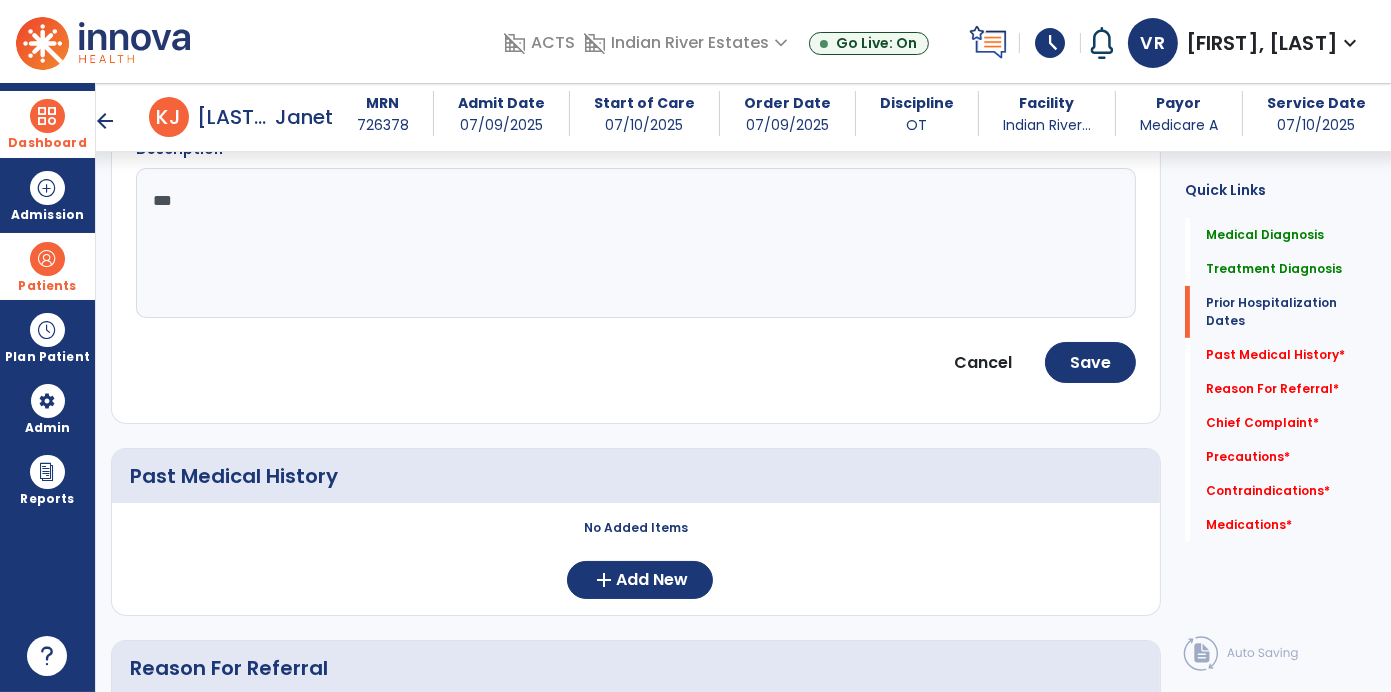 scroll, scrollTop: 729, scrollLeft: 0, axis: vertical 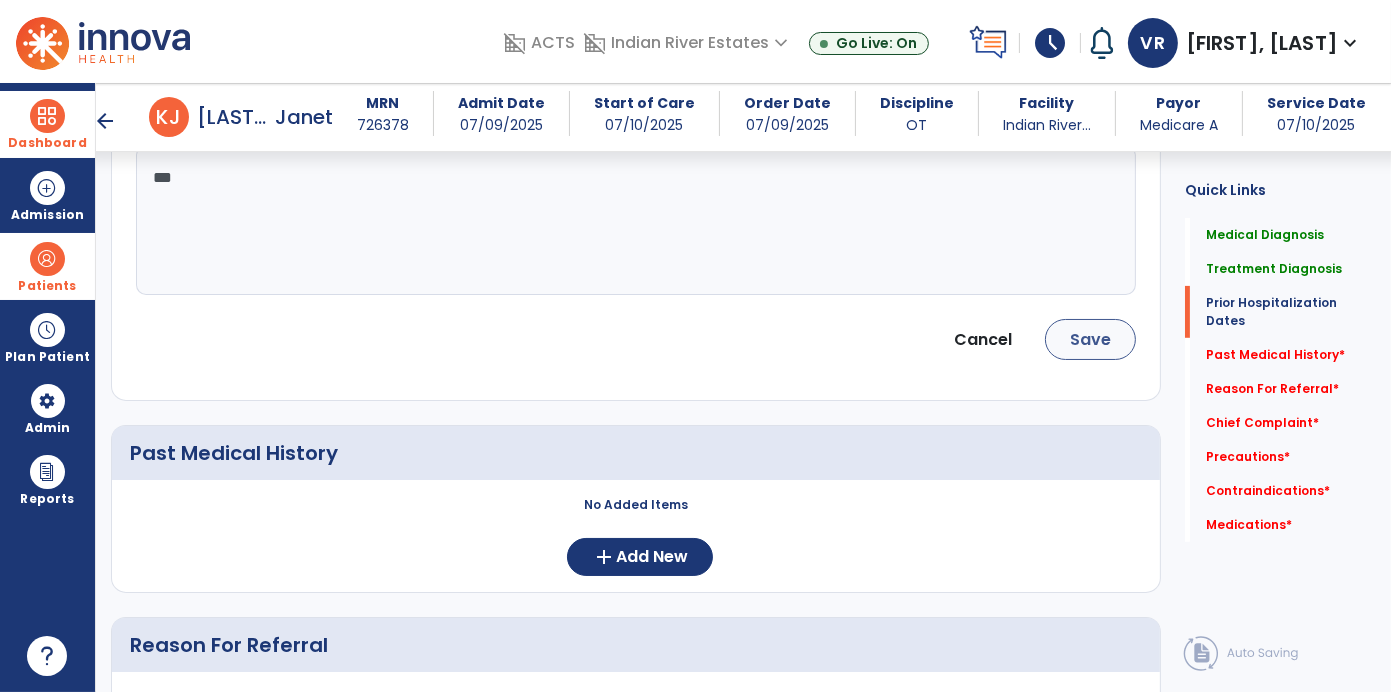 type on "***" 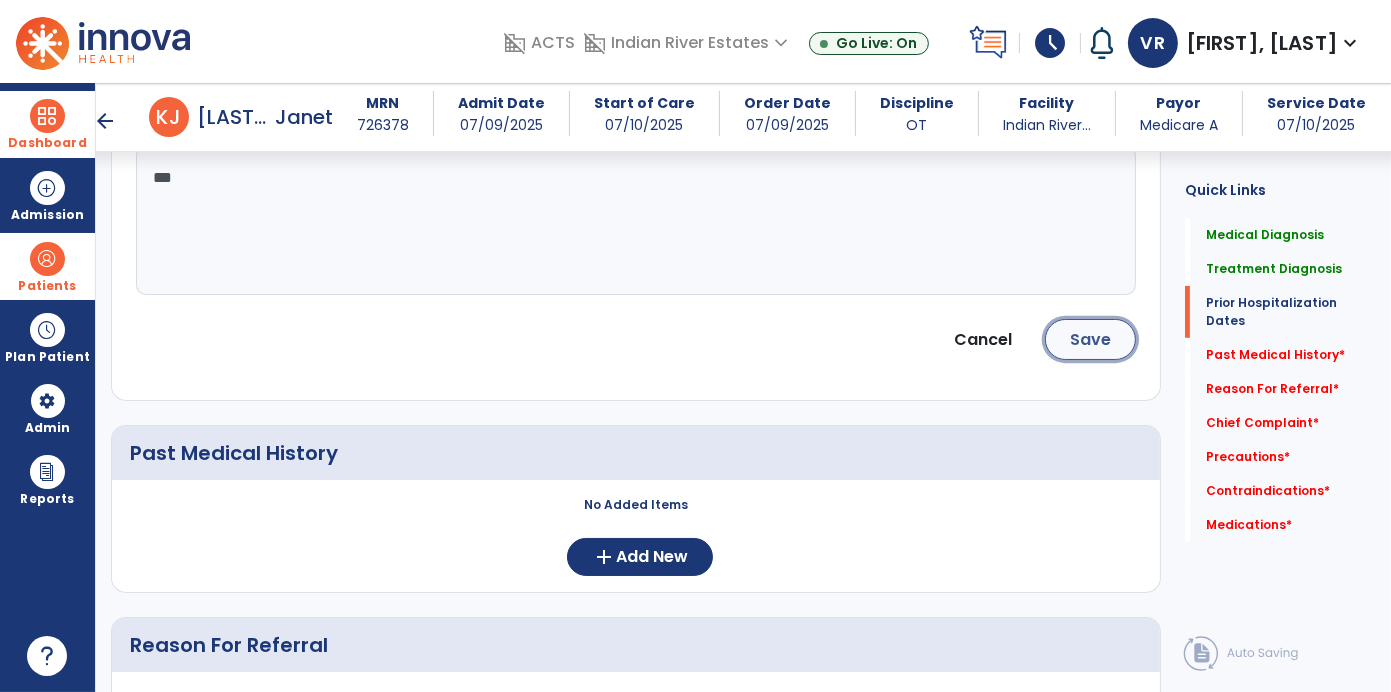 click on "Save" 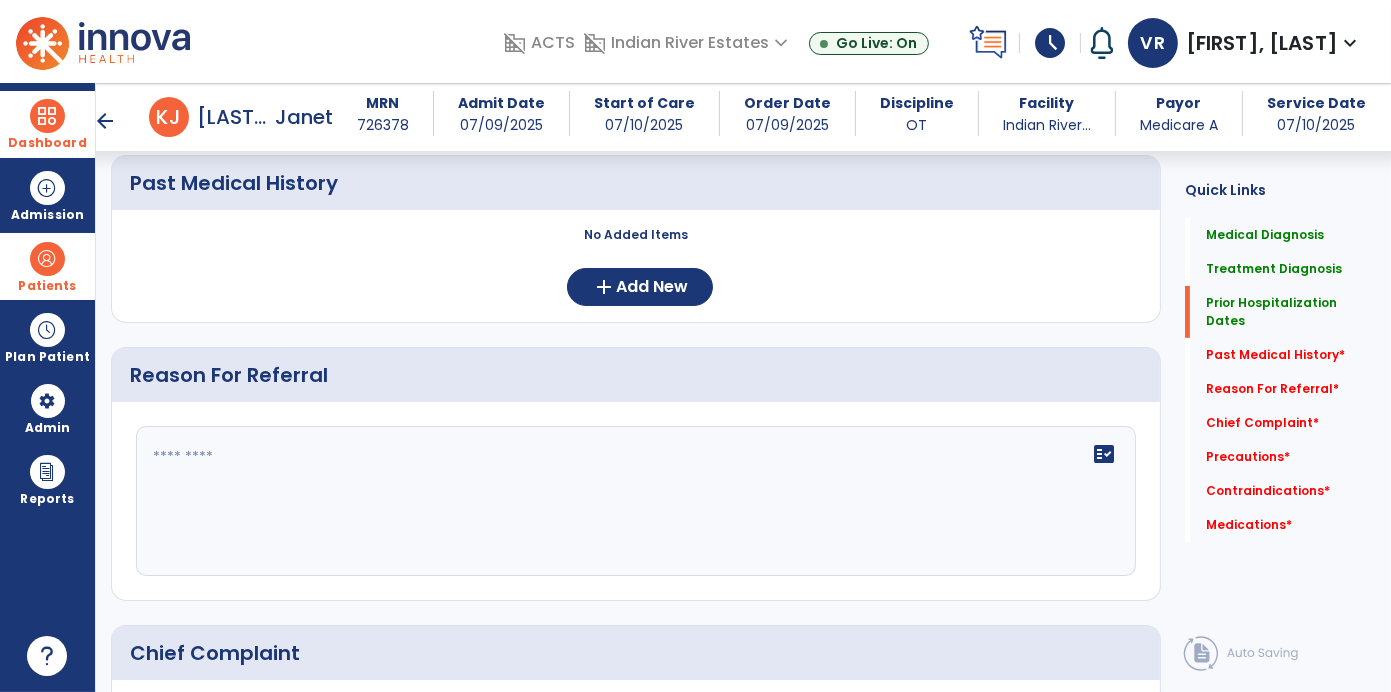scroll, scrollTop: 731, scrollLeft: 0, axis: vertical 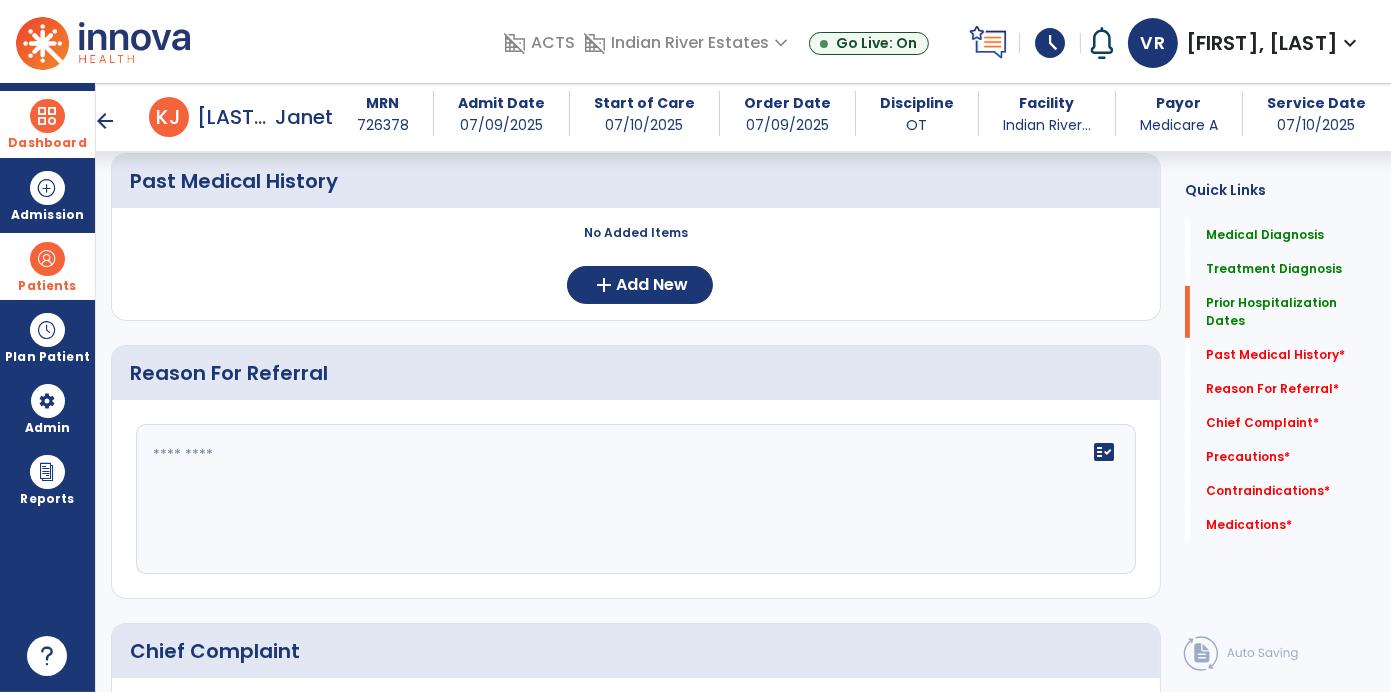 click on "fact_check" 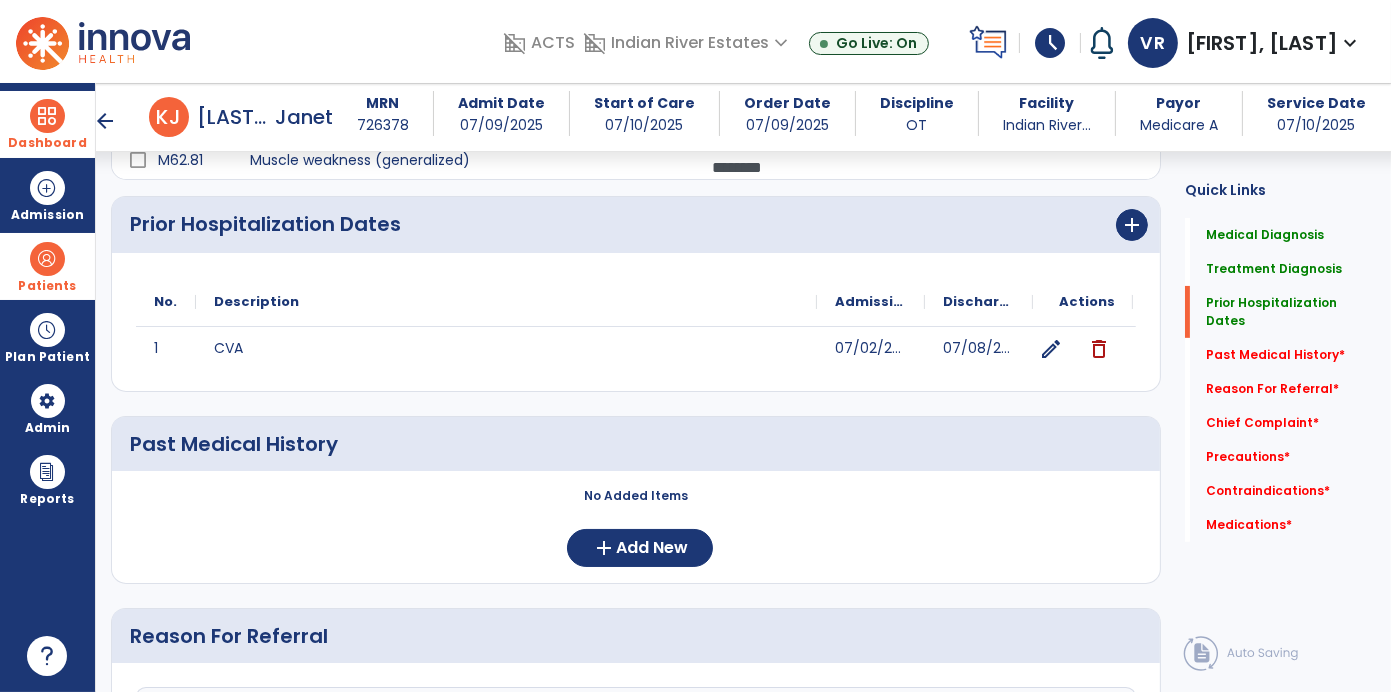 scroll, scrollTop: 469, scrollLeft: 0, axis: vertical 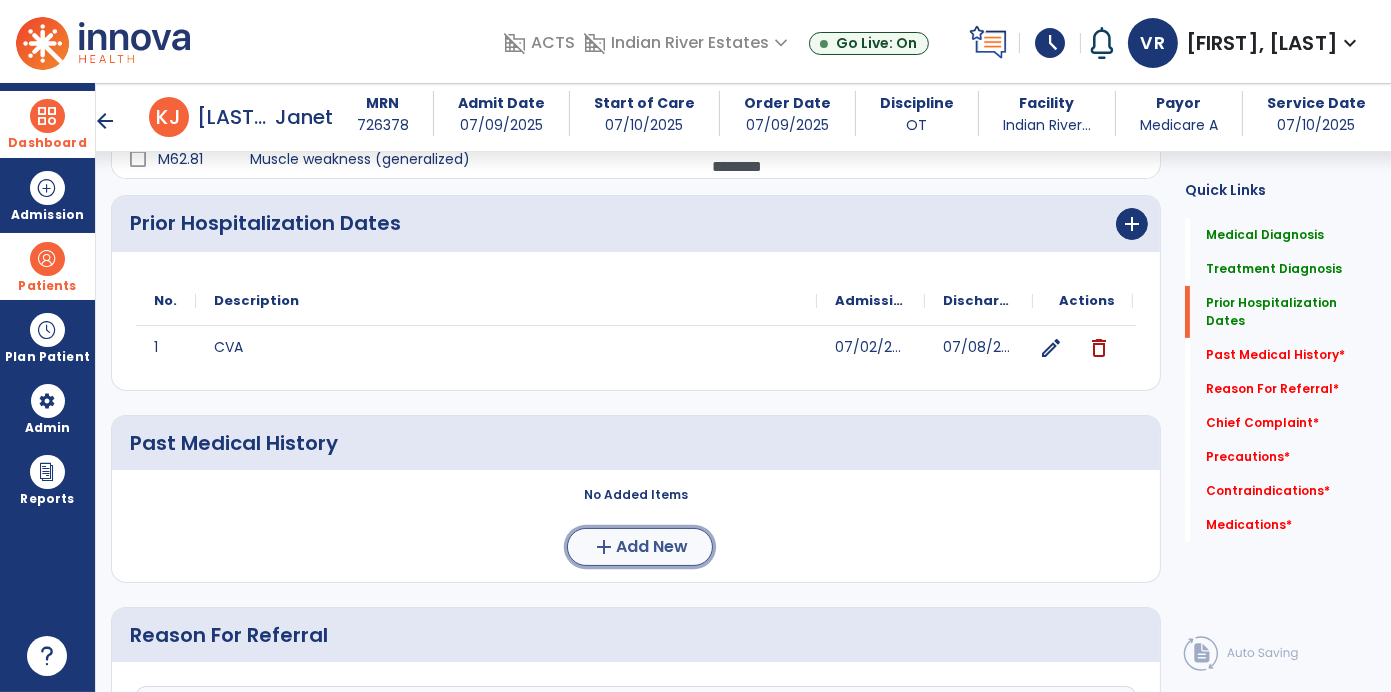 click on "add  Add New" 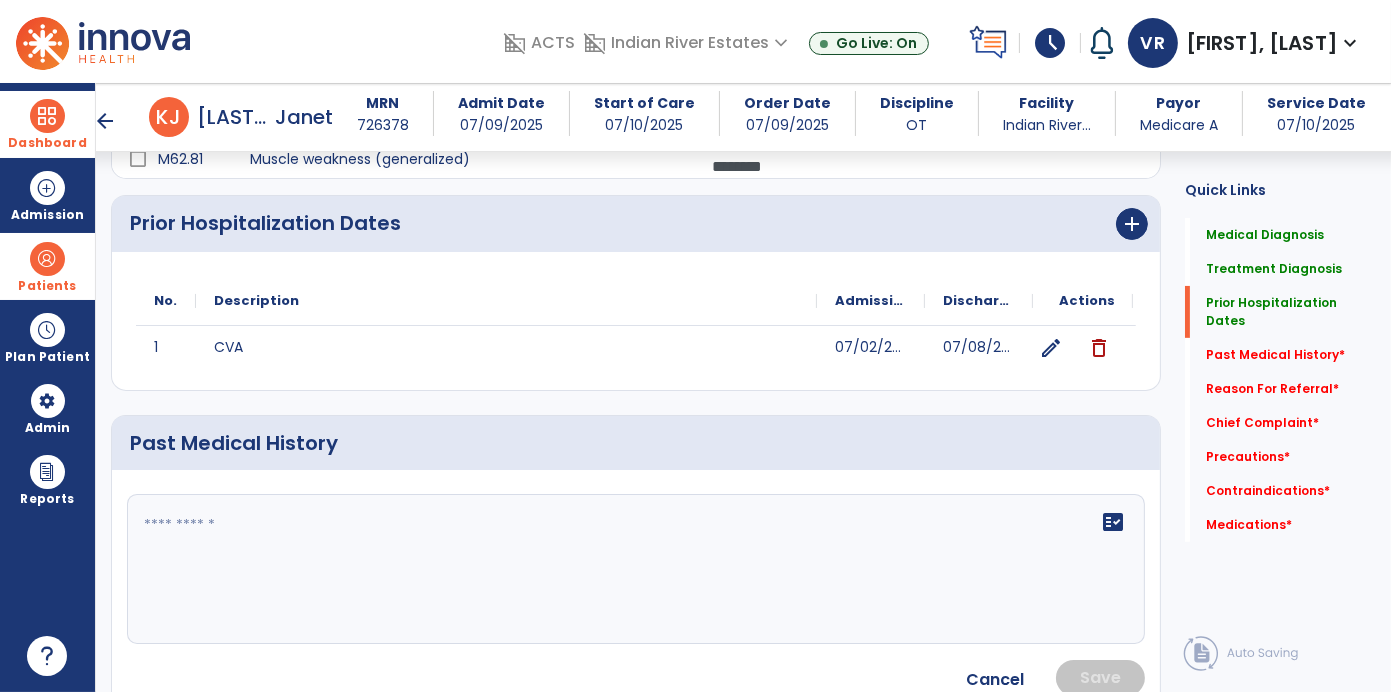 click 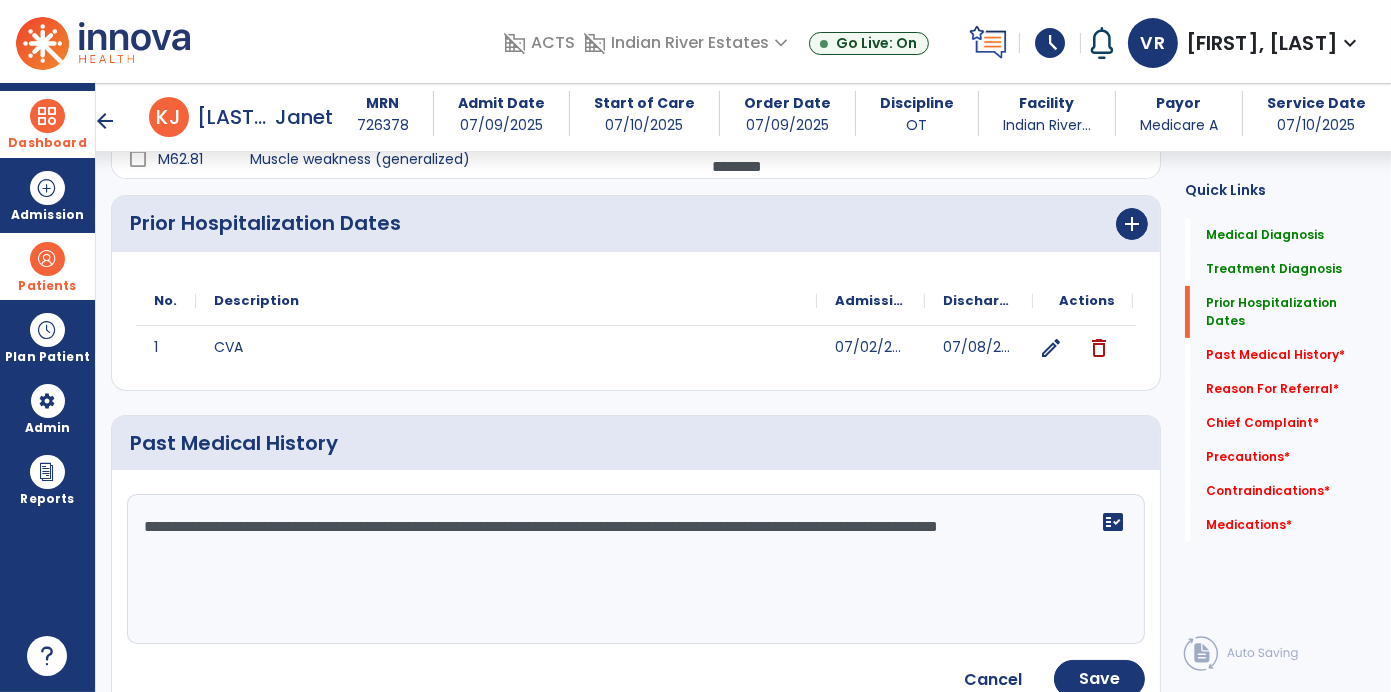 type on "**********" 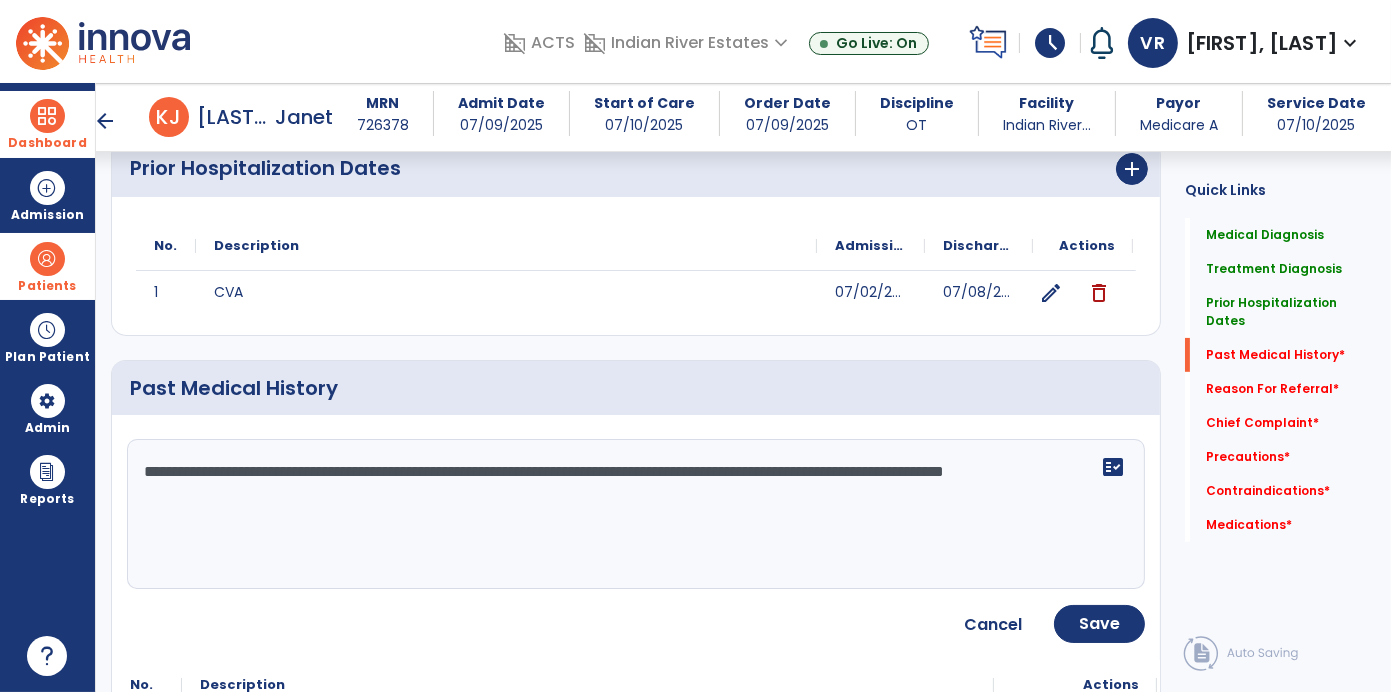 scroll, scrollTop: 592, scrollLeft: 0, axis: vertical 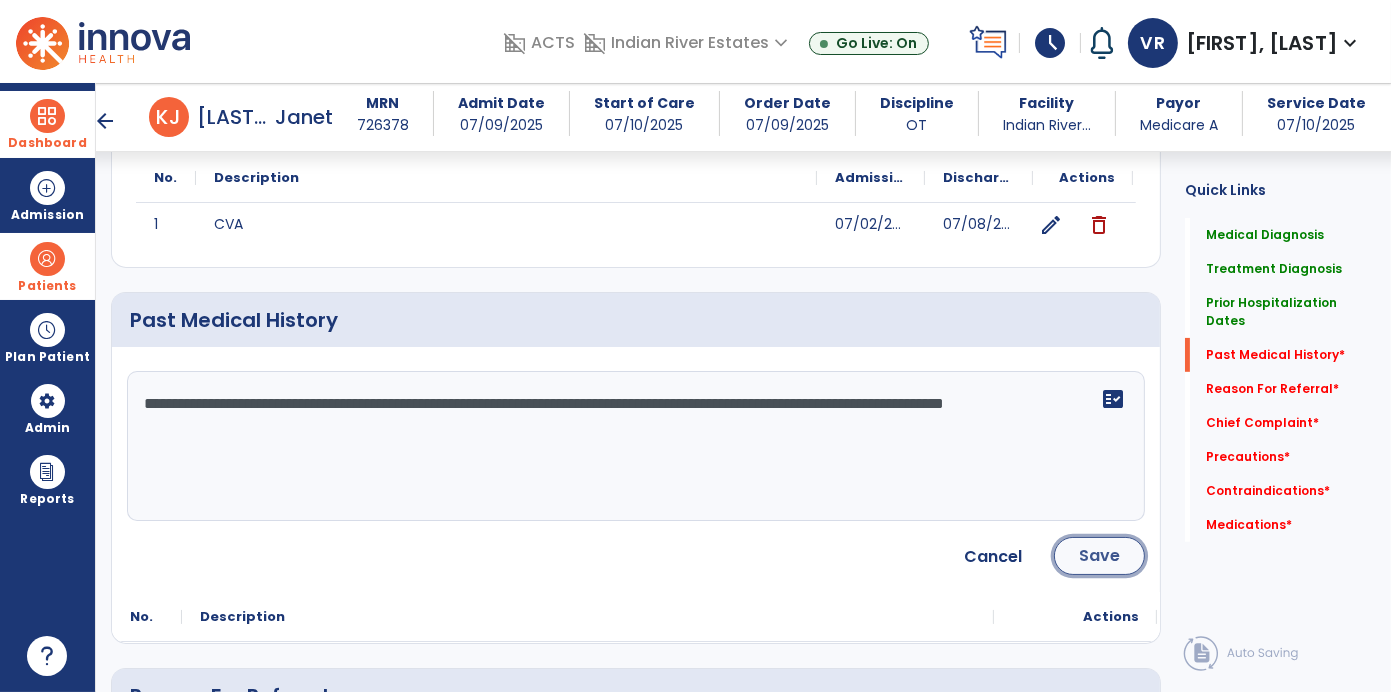 click on "Save" 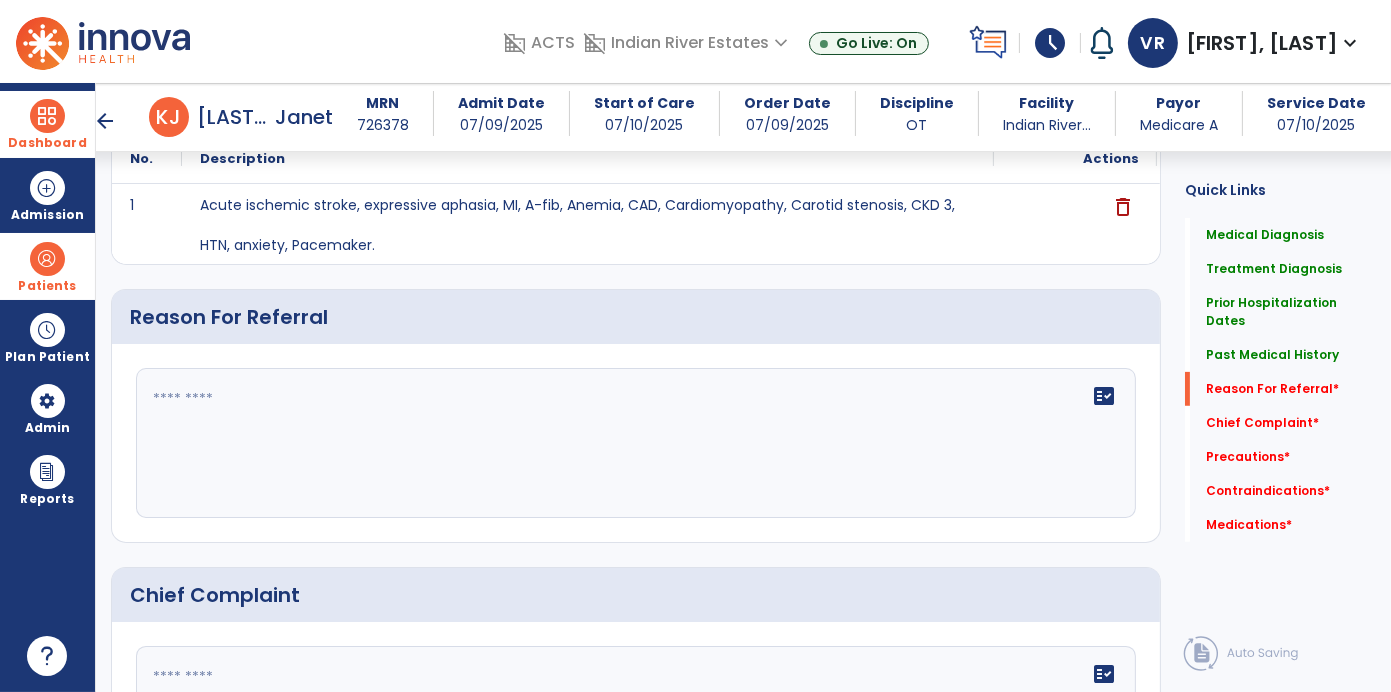 scroll, scrollTop: 826, scrollLeft: 0, axis: vertical 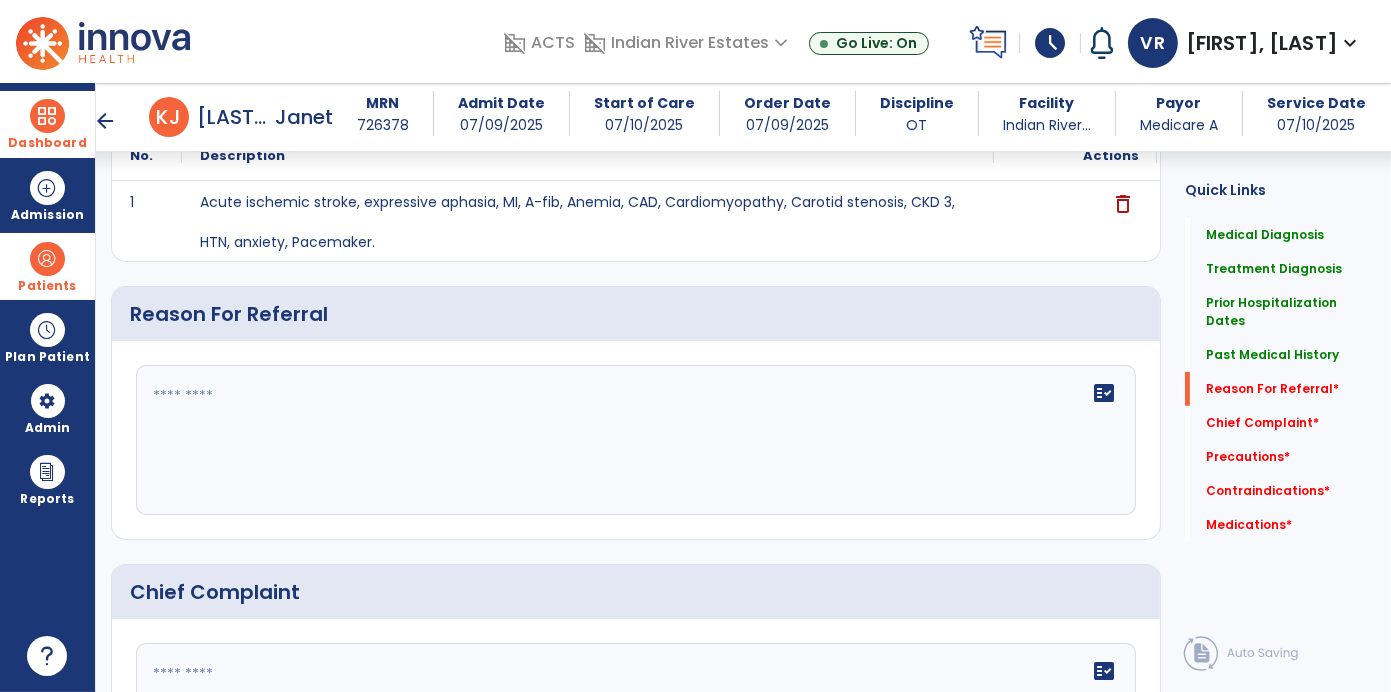 click on "fact_check" 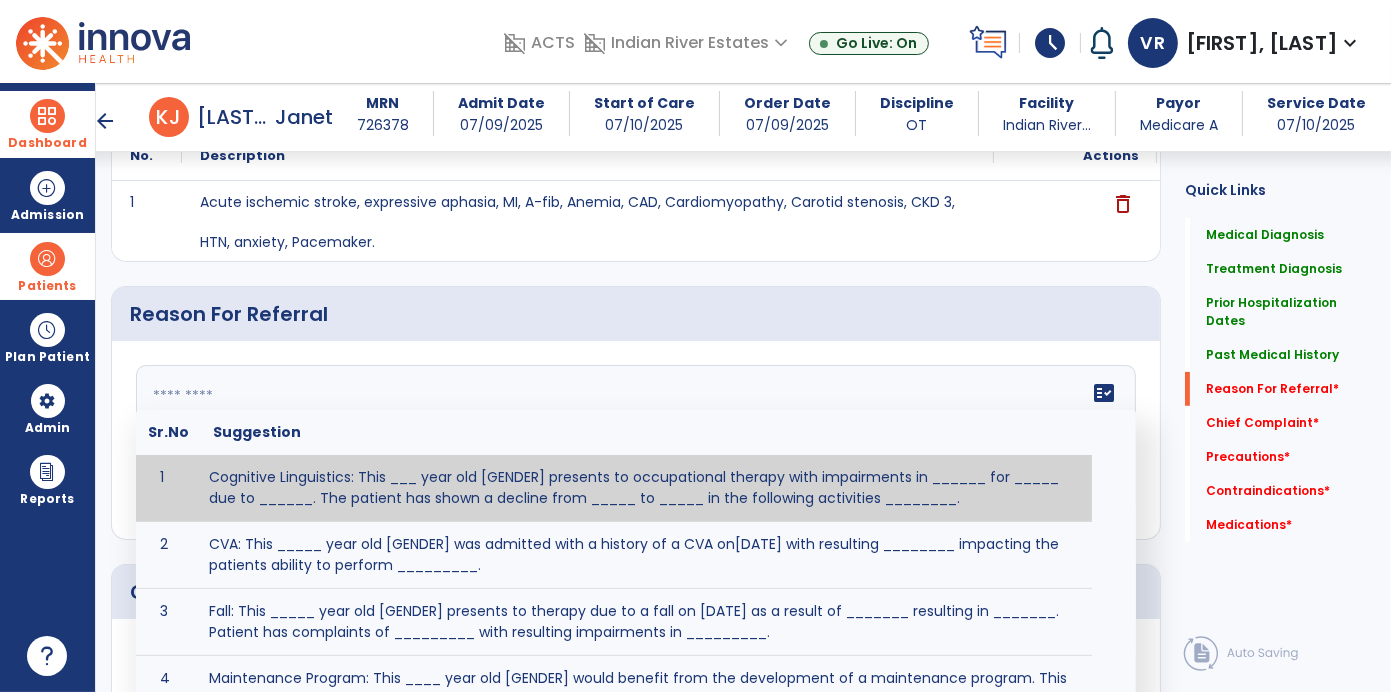 click on "Medical Diagnosis      menu   Add Medical Diagnosis   Delete Medical Diagnosis
Code
Description
Pdpm Clinical Category" 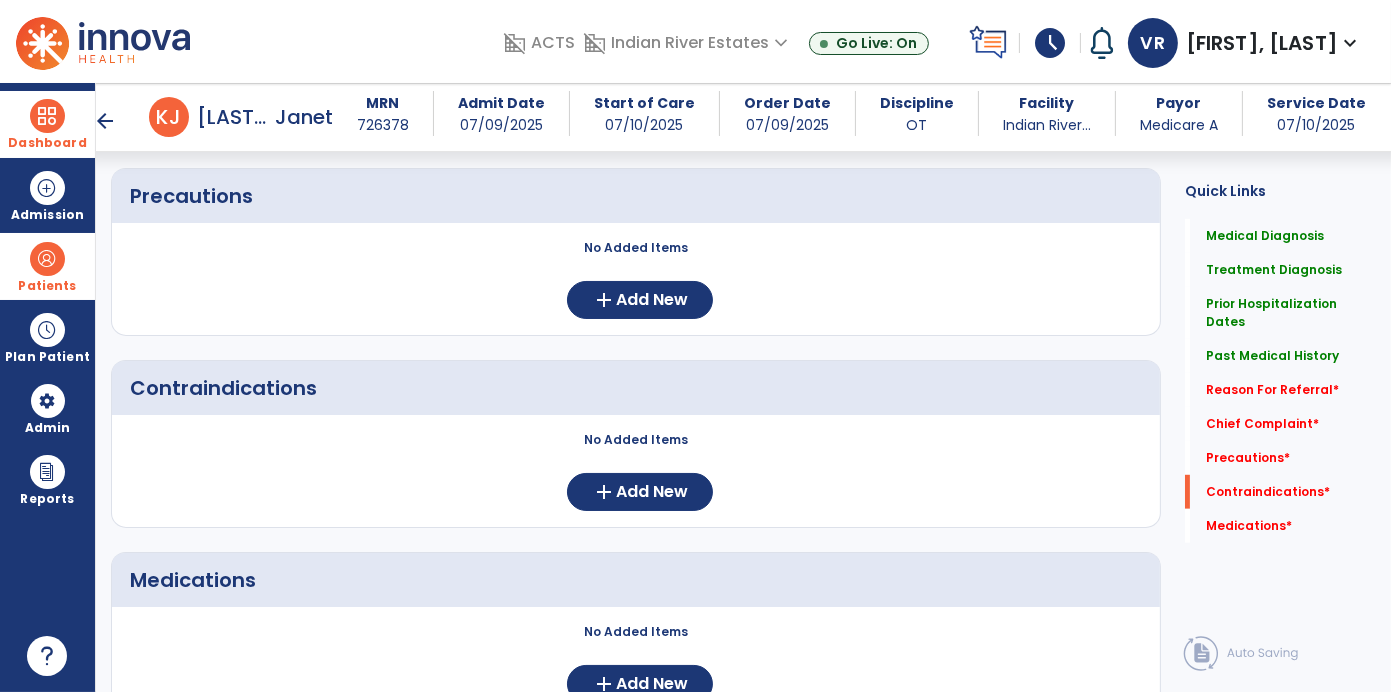 scroll, scrollTop: 1480, scrollLeft: 0, axis: vertical 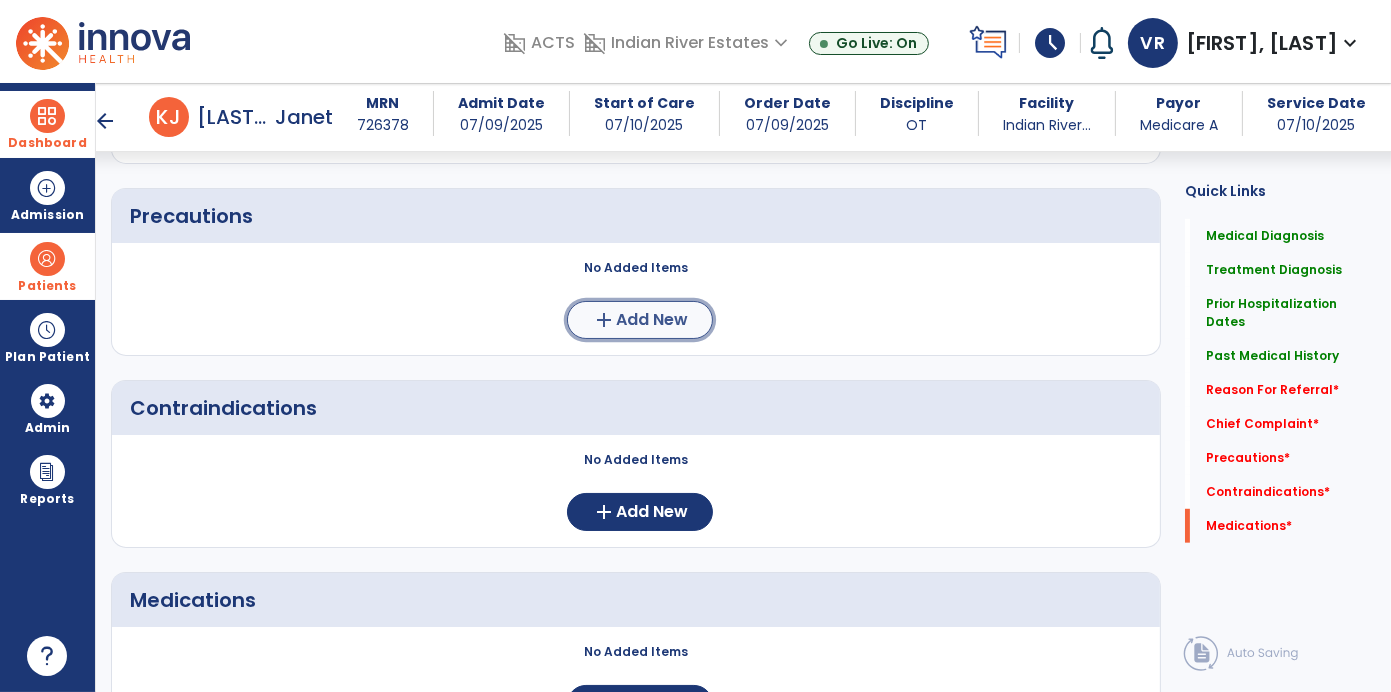 click on "add  Add New" 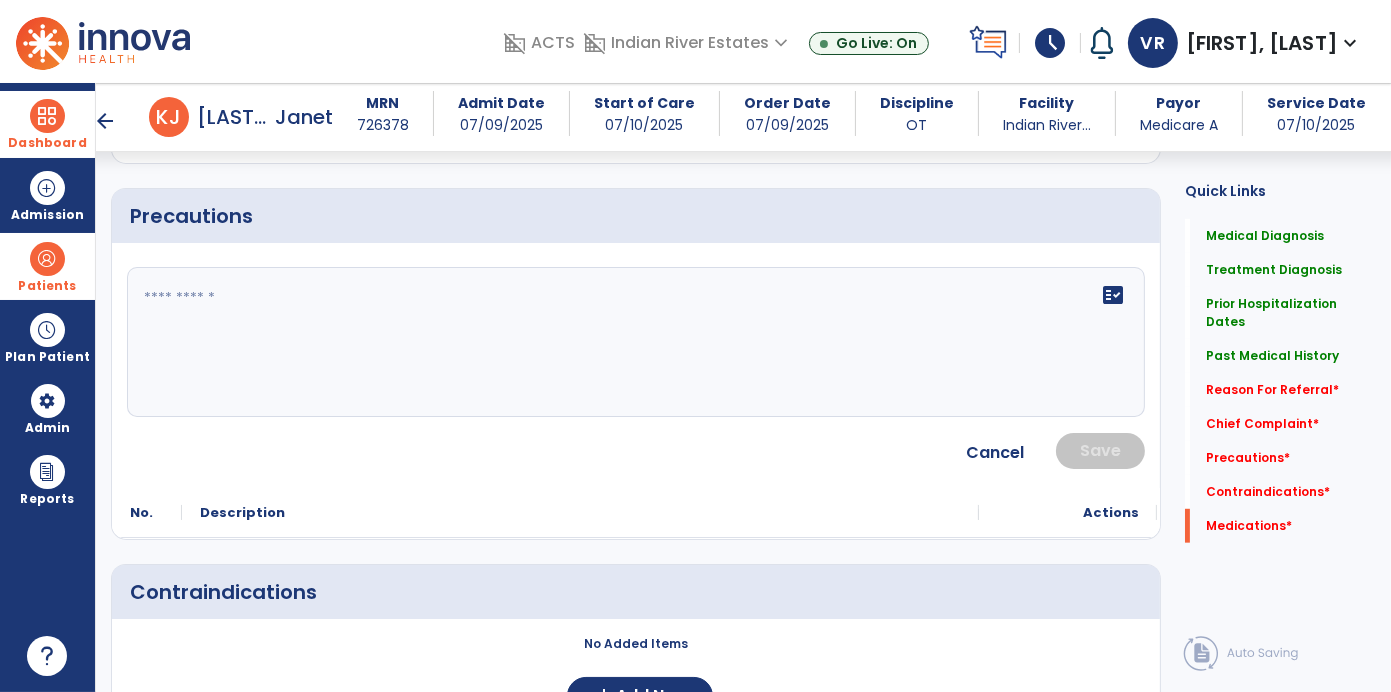 click on "fact_check" 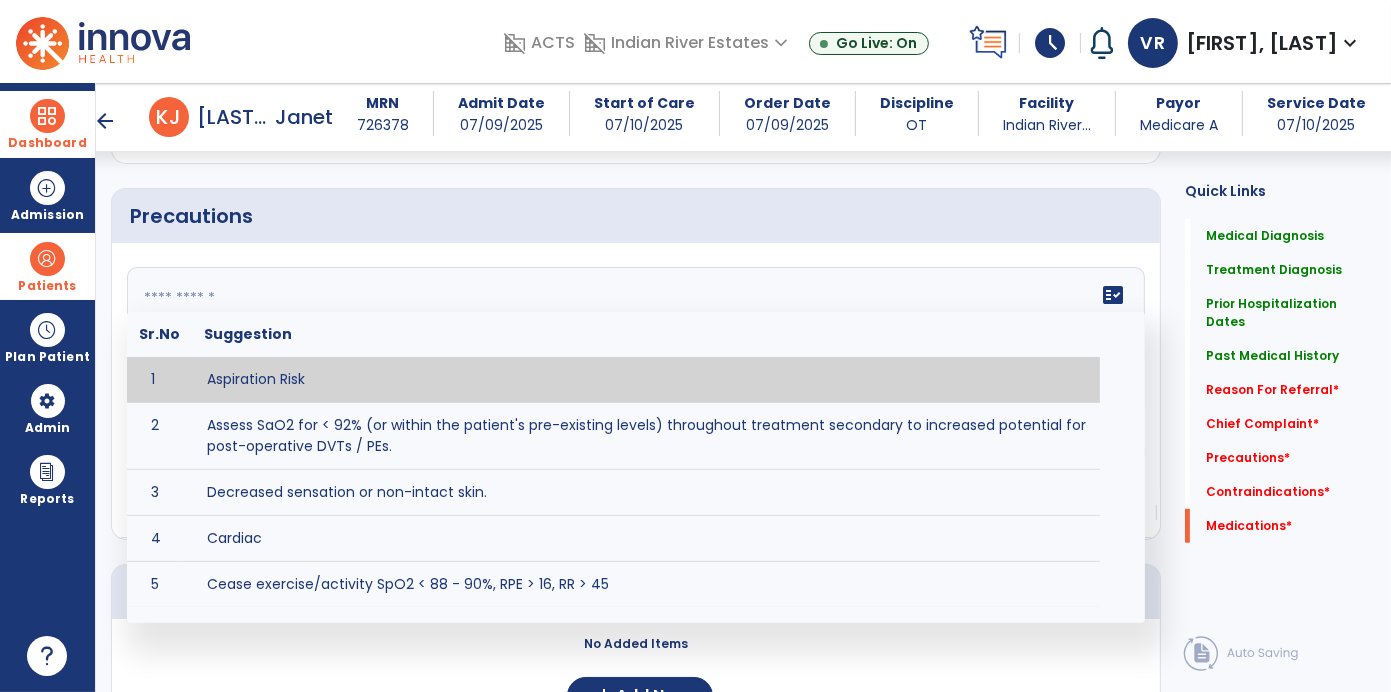 click 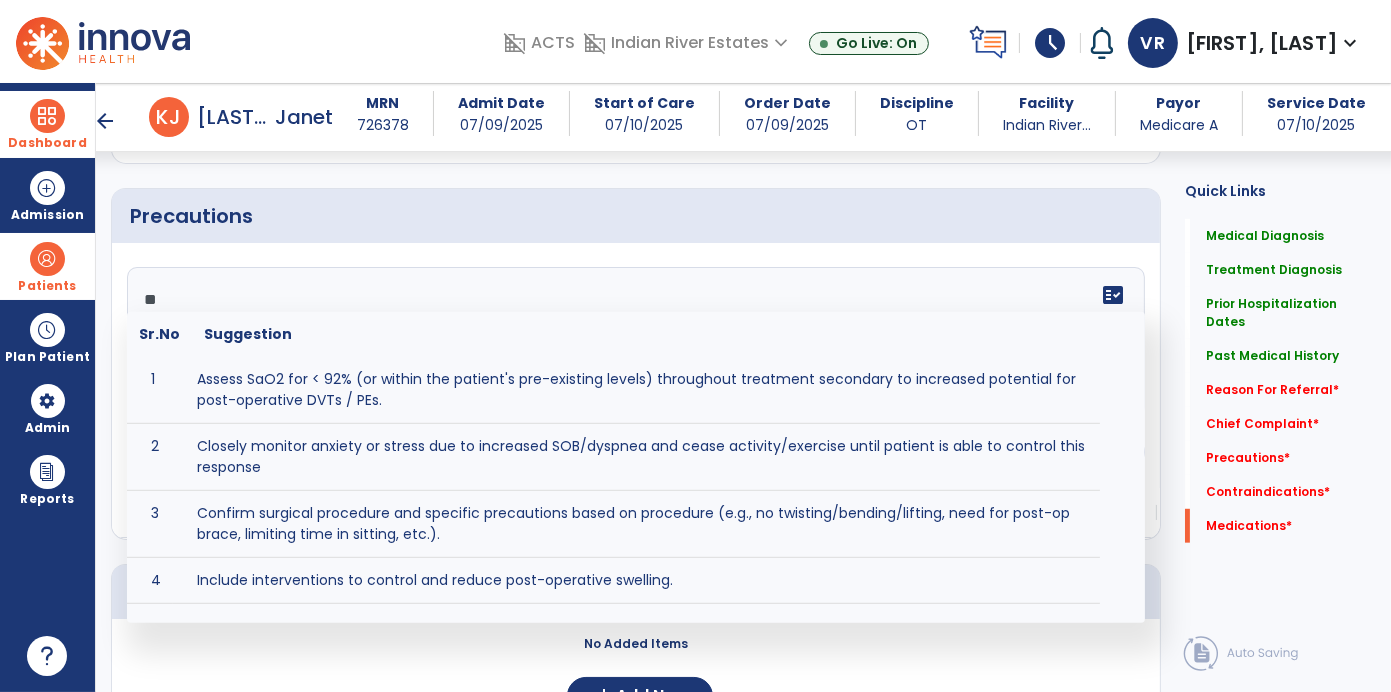 type on "*" 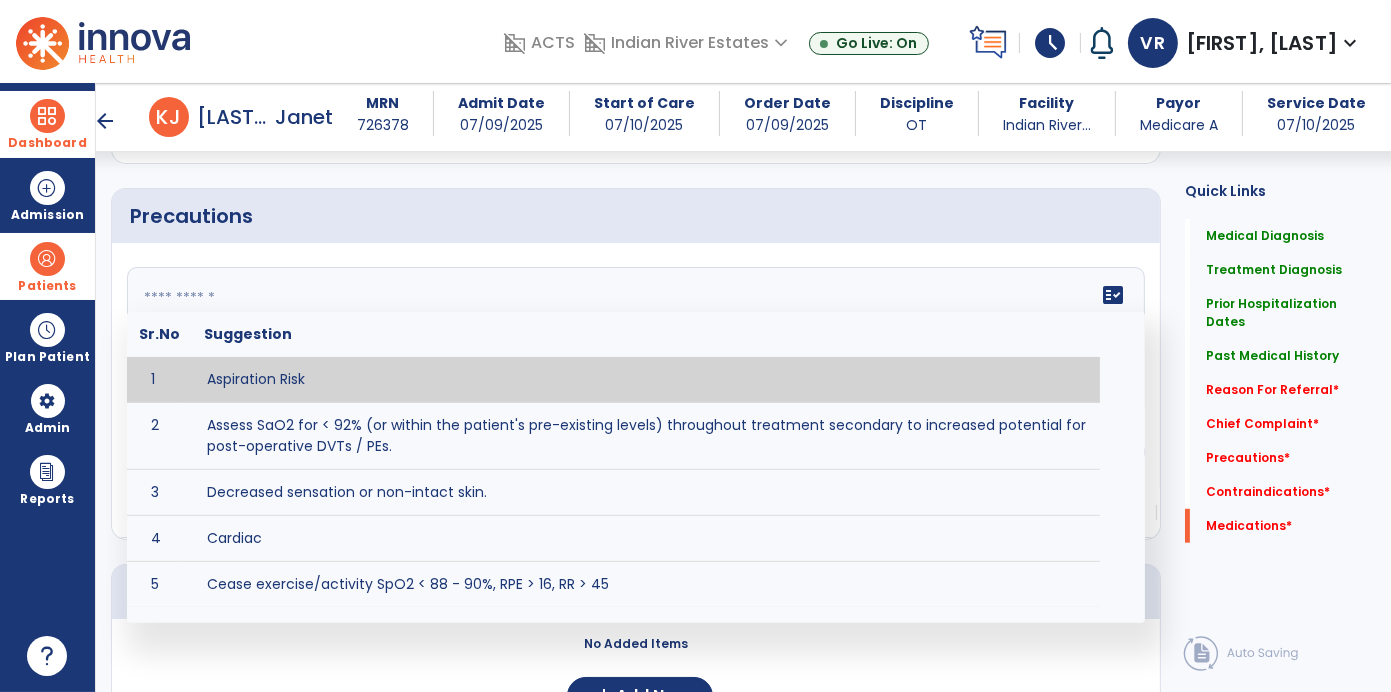 type on "*" 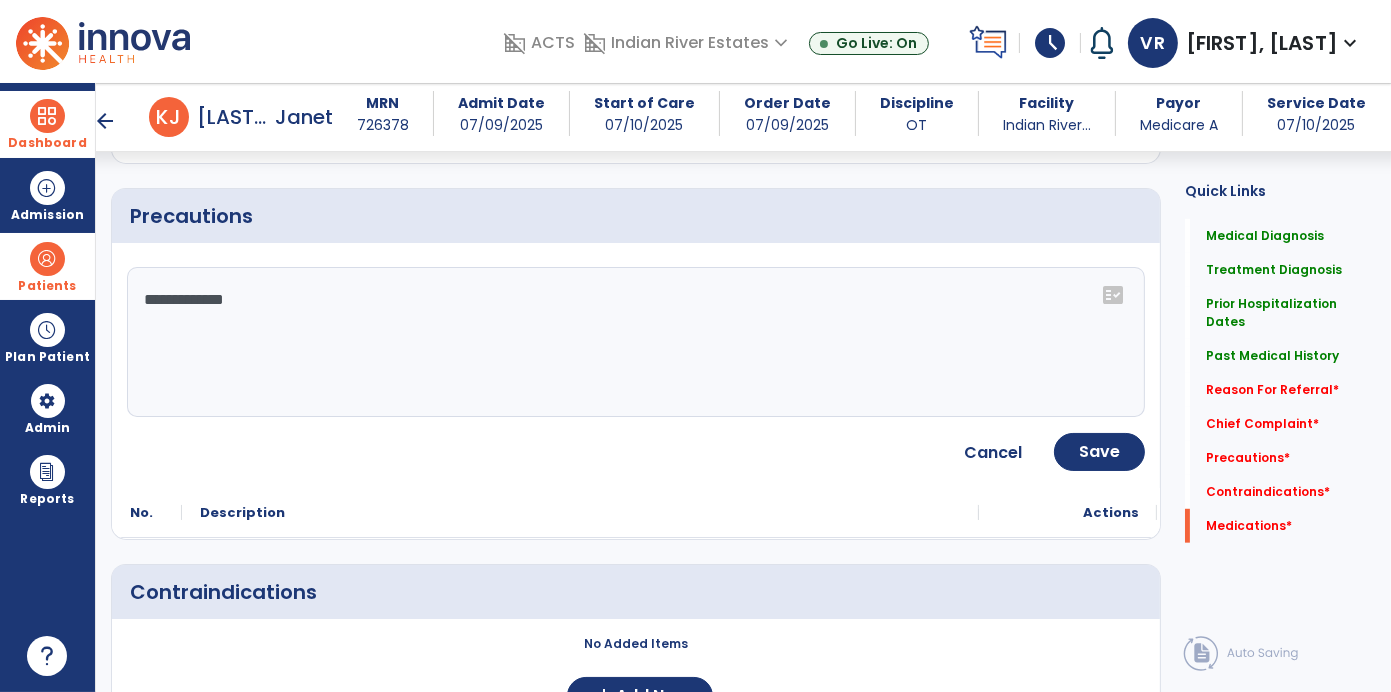 click on "**********" 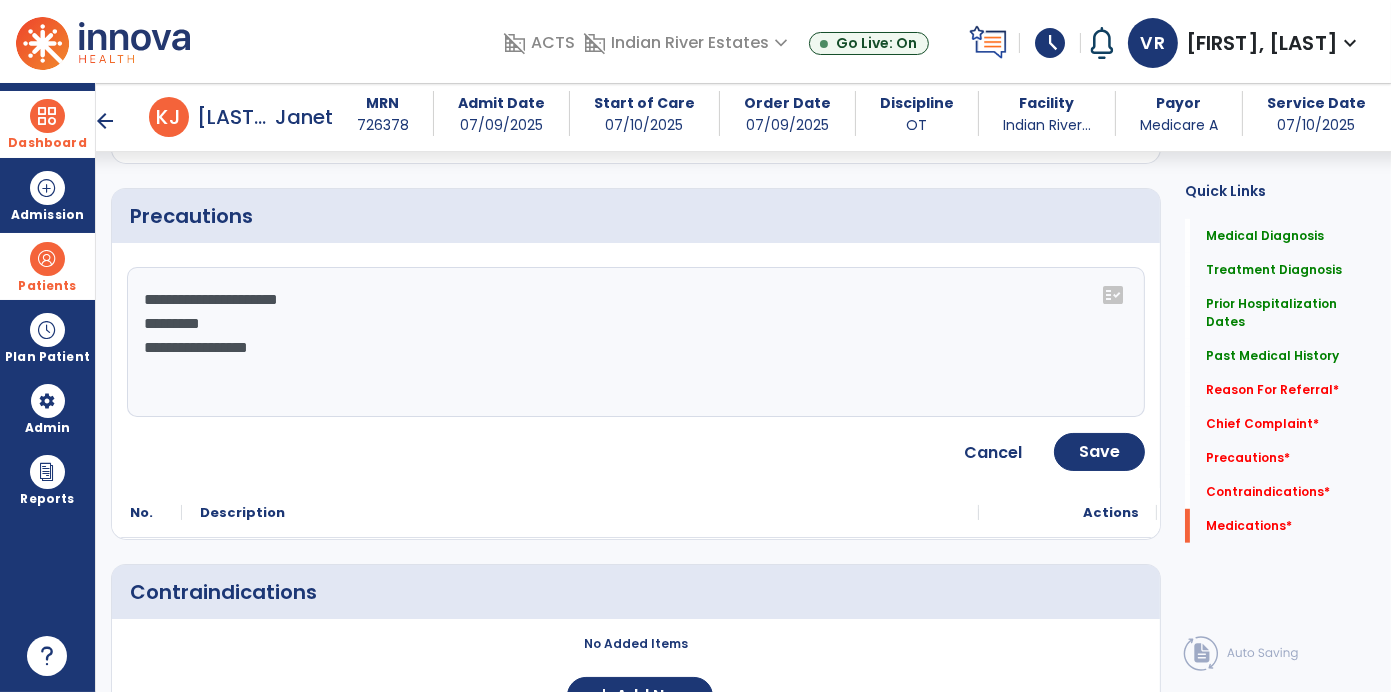 type on "**********" 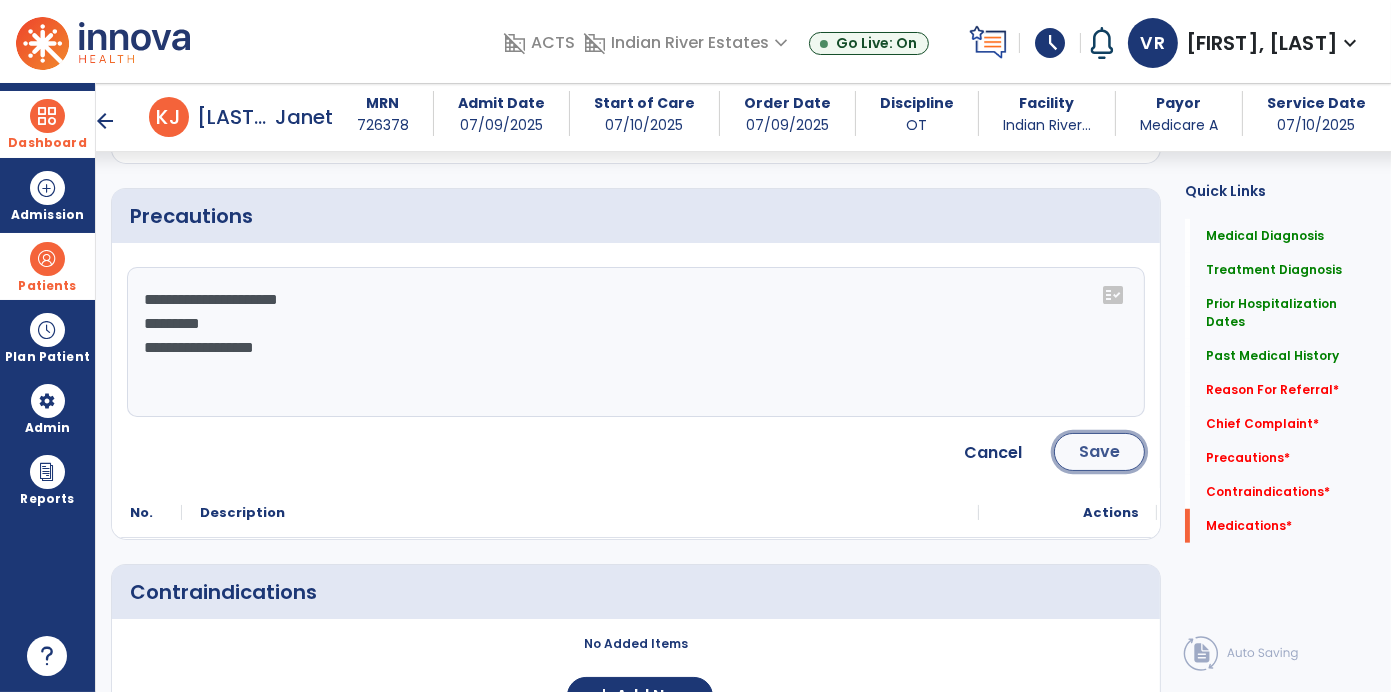 click on "Save" 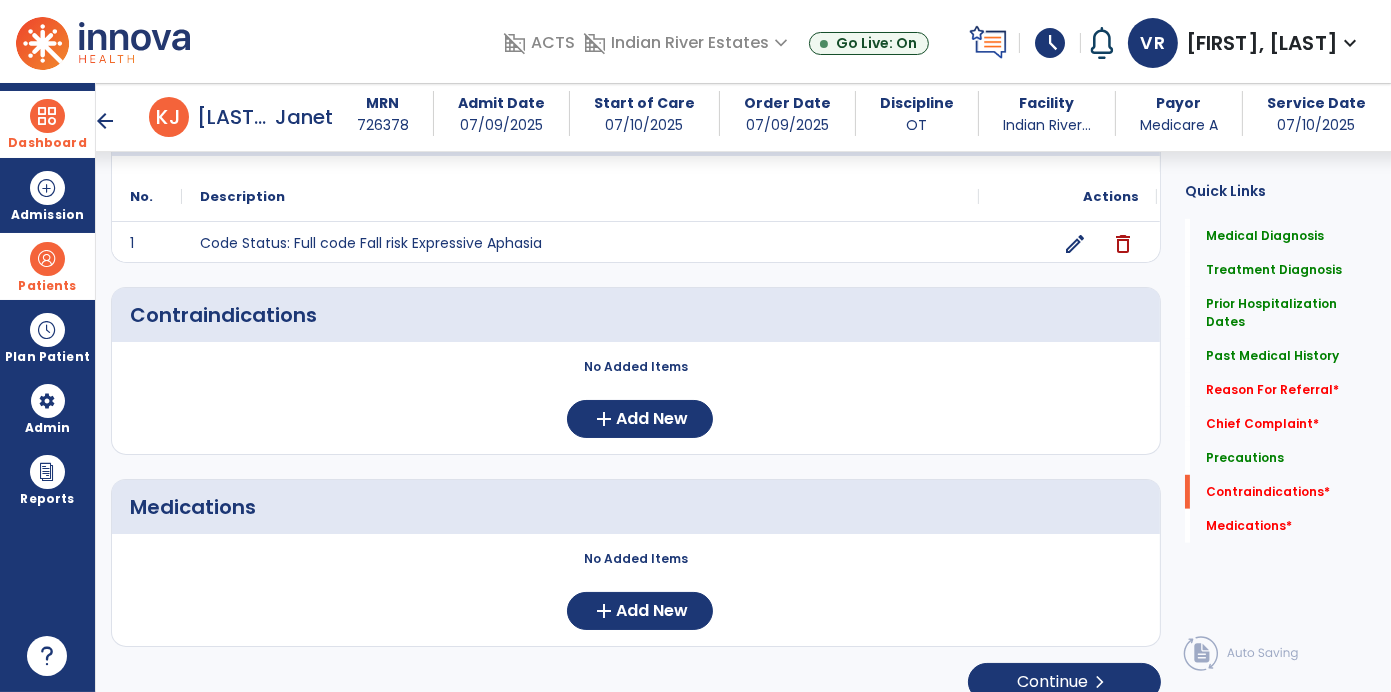 scroll, scrollTop: 1568, scrollLeft: 0, axis: vertical 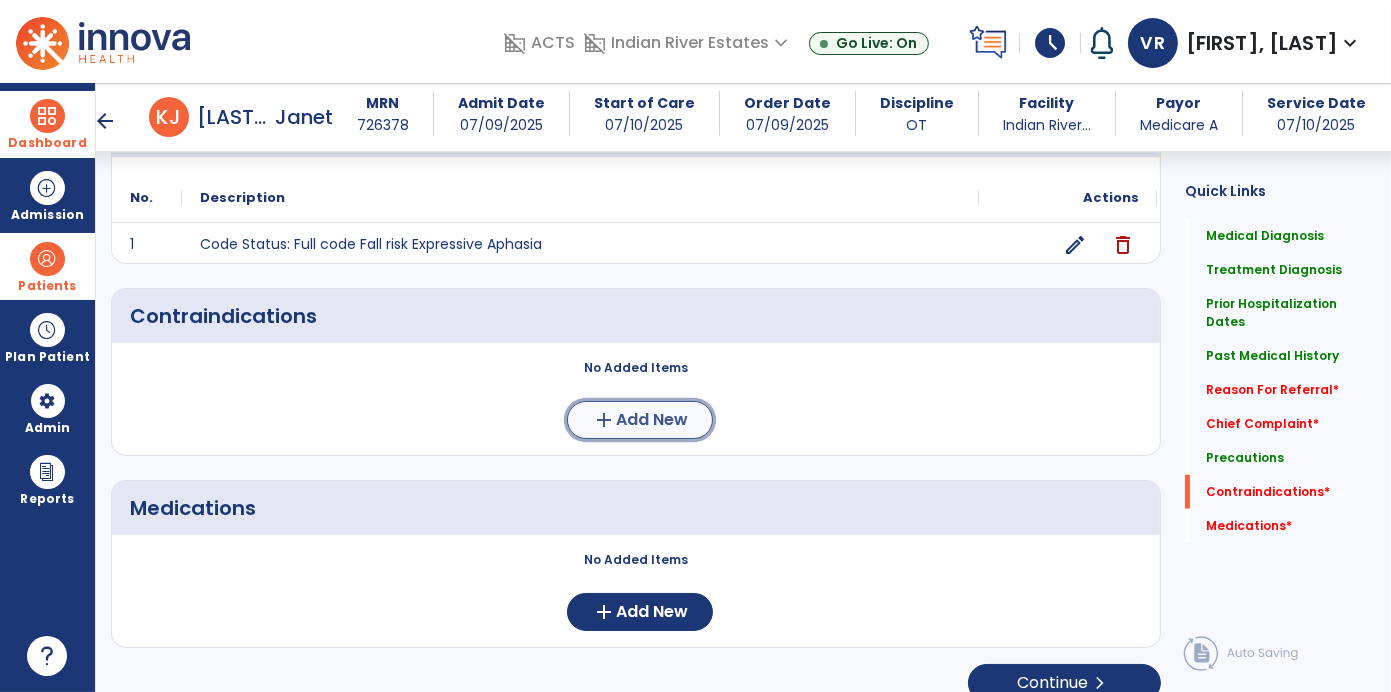 click on "add  Add New" 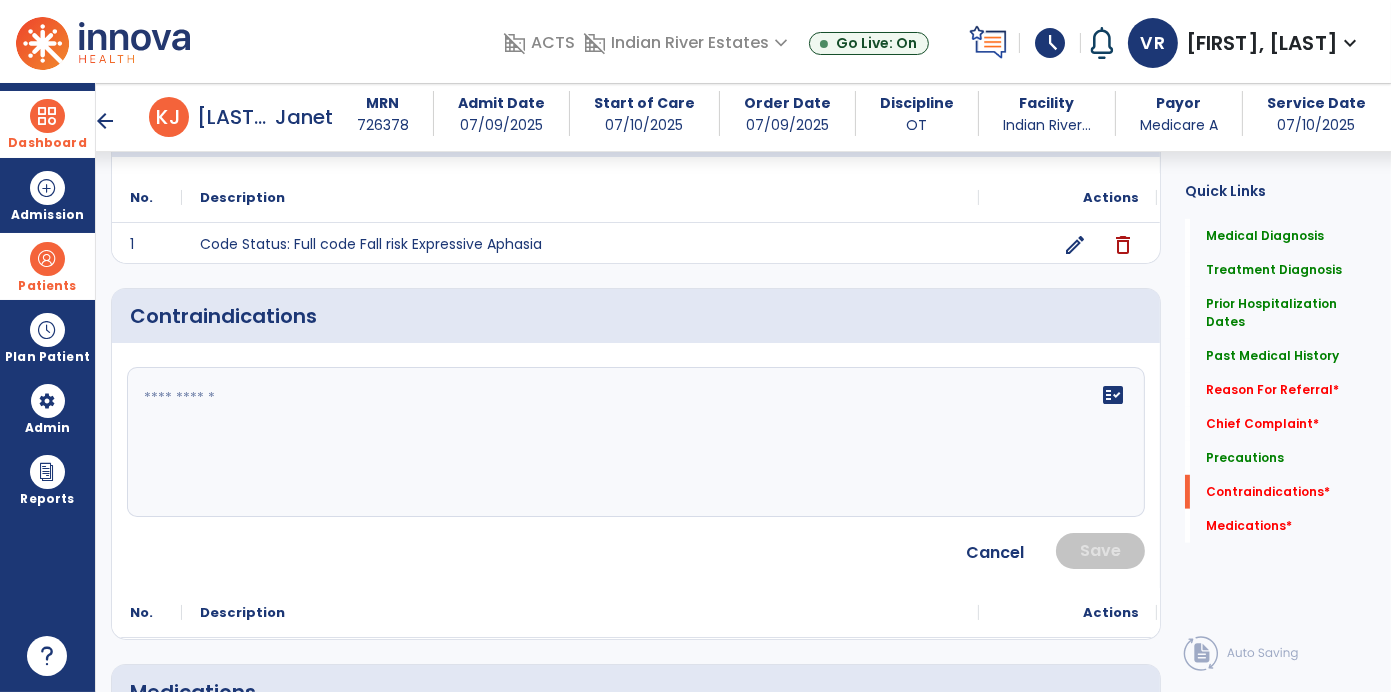 click 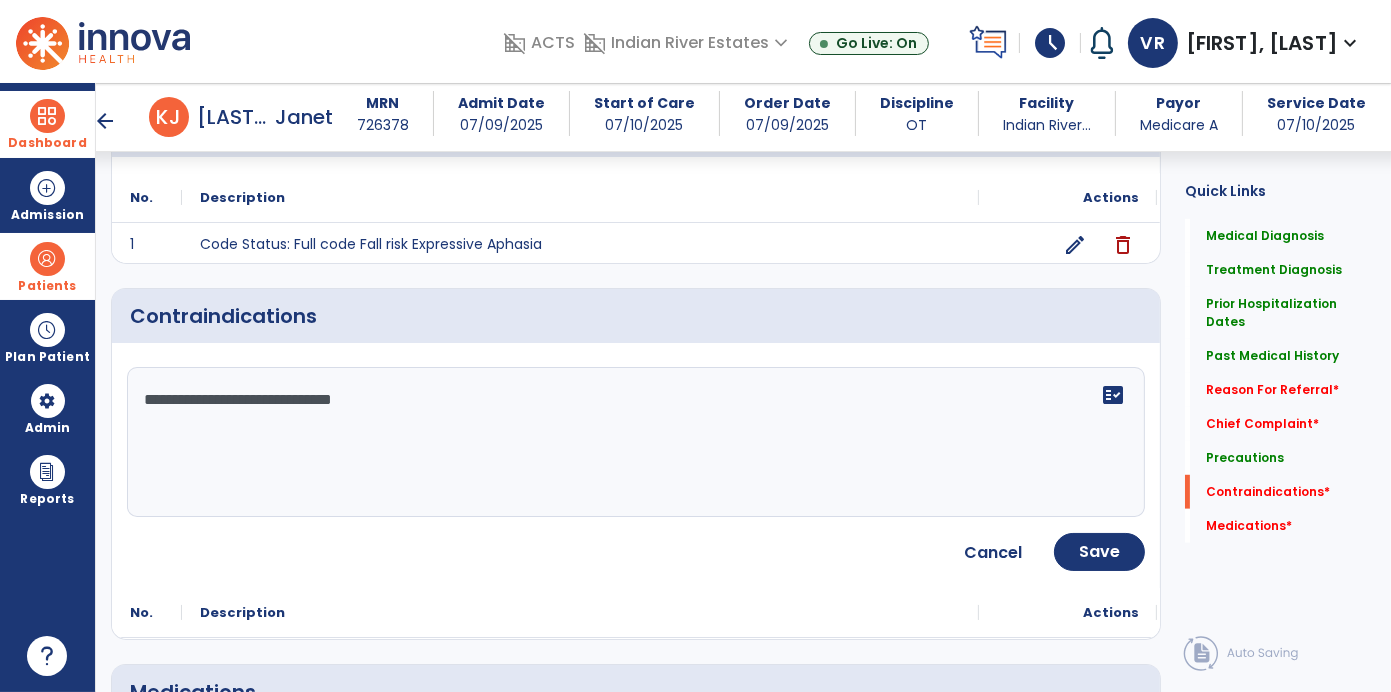 type on "**********" 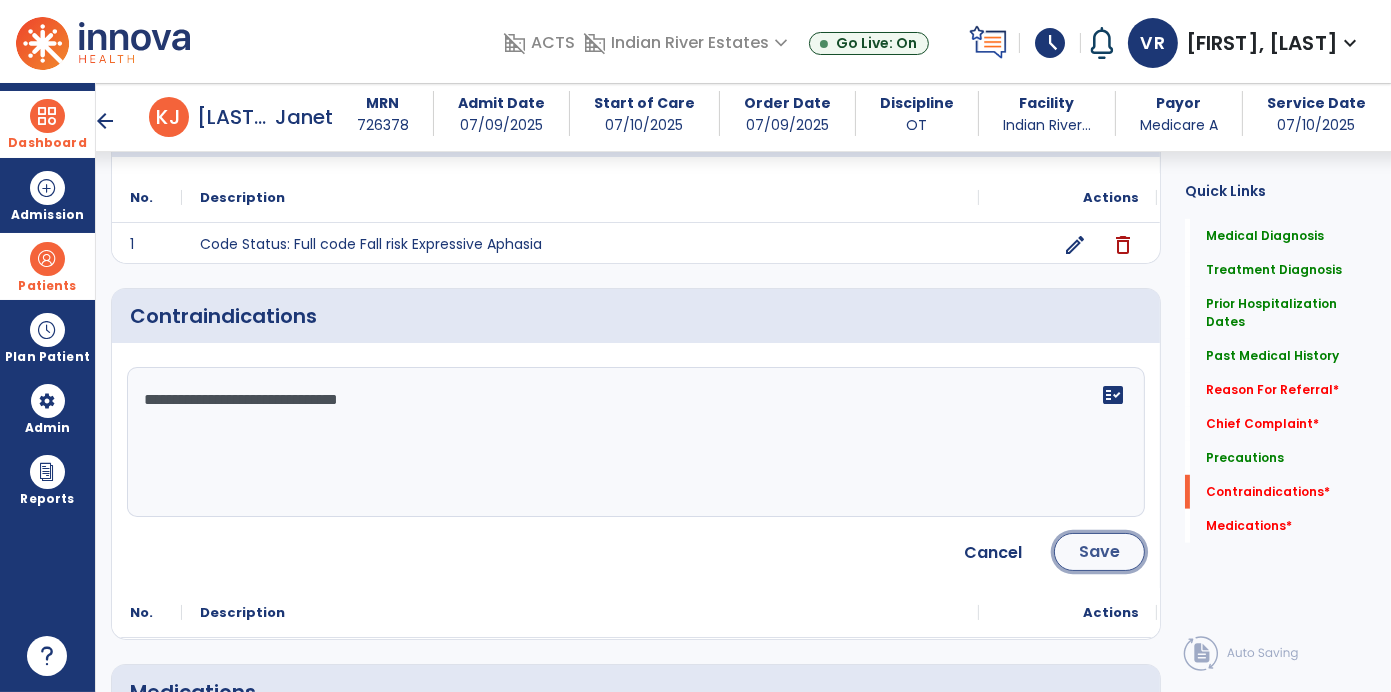 click on "Save" 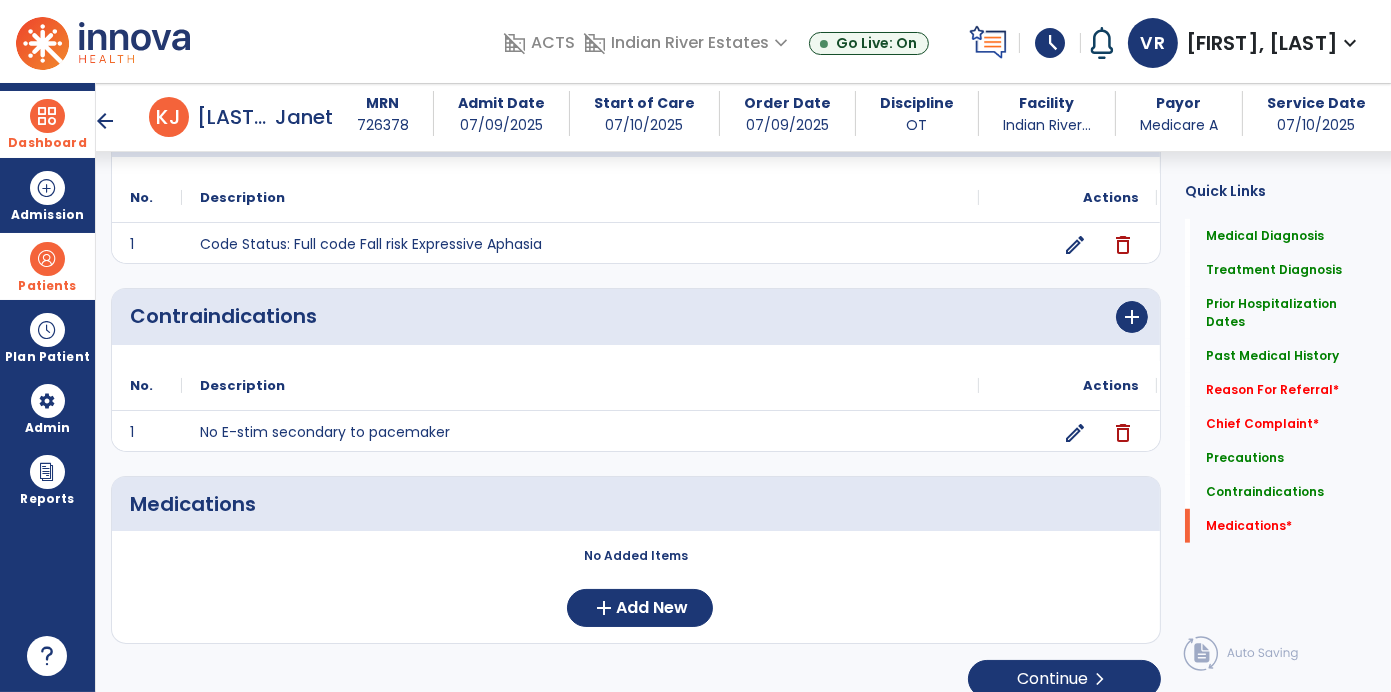 scroll, scrollTop: 1582, scrollLeft: 0, axis: vertical 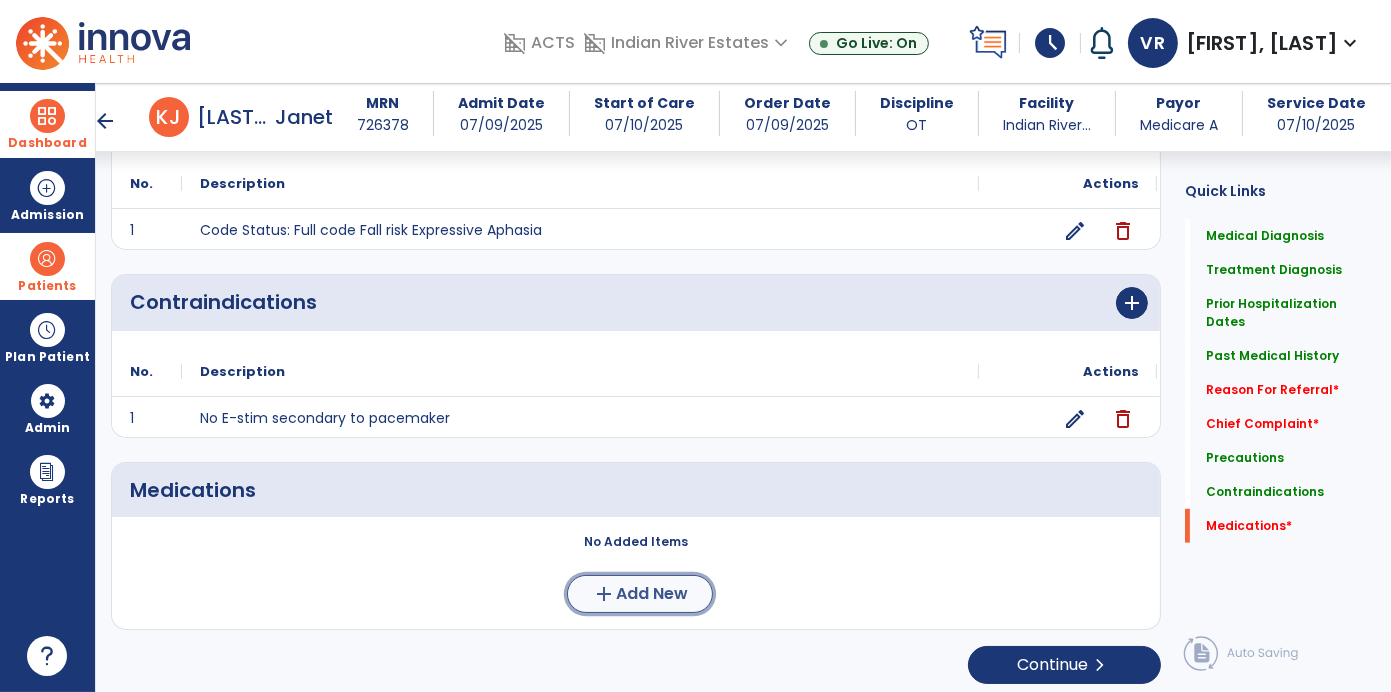 click on "add  Add New" 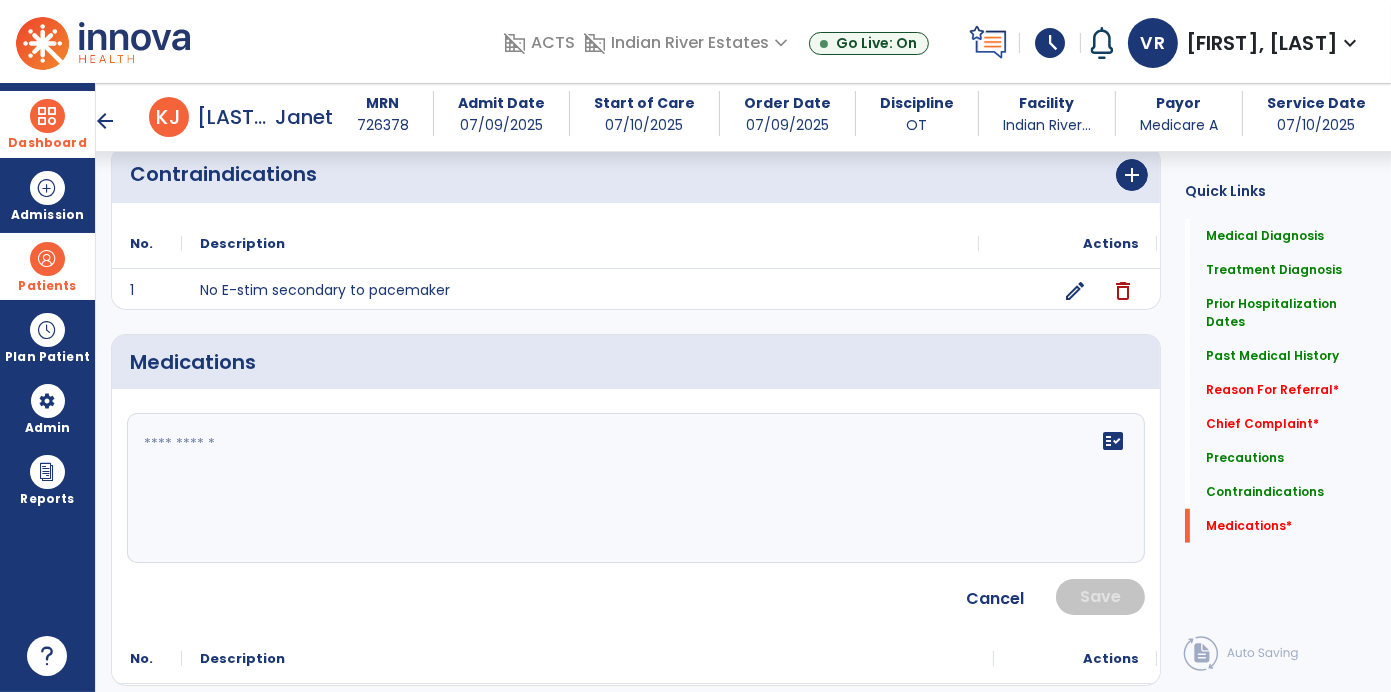 scroll, scrollTop: 1710, scrollLeft: 0, axis: vertical 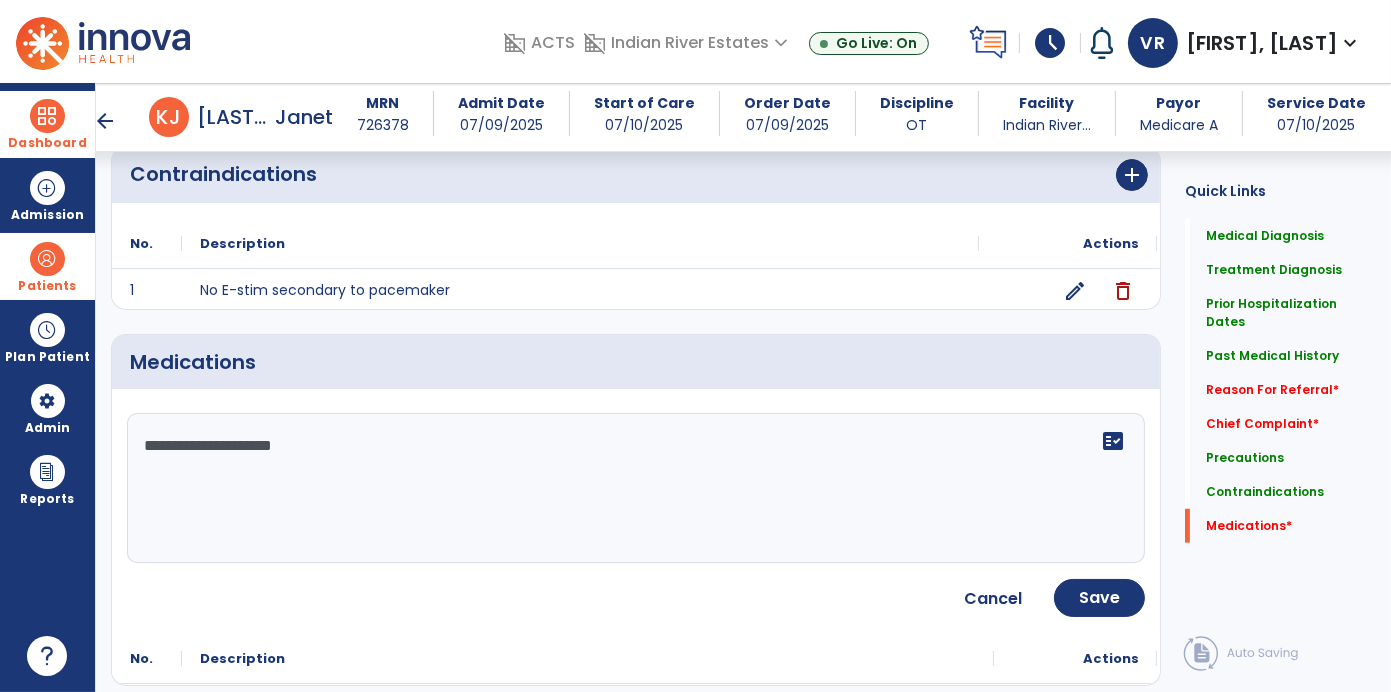 type on "**********" 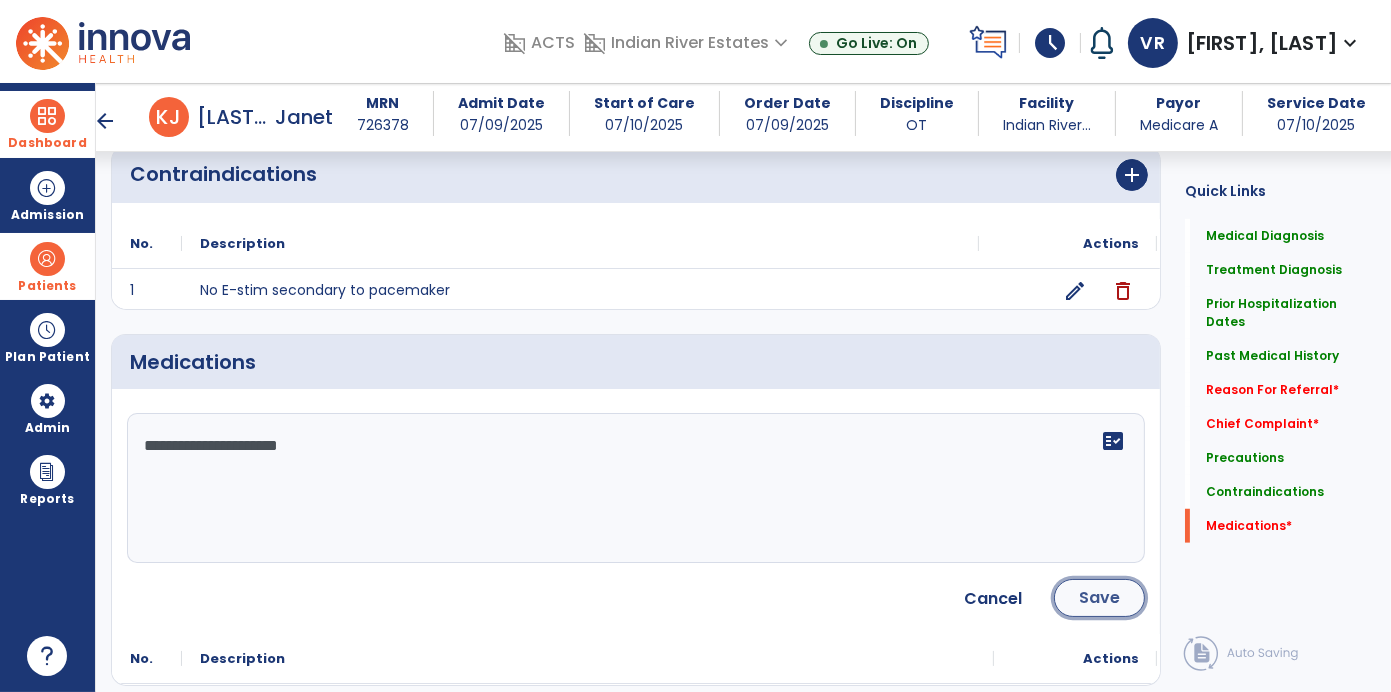 click on "Save" 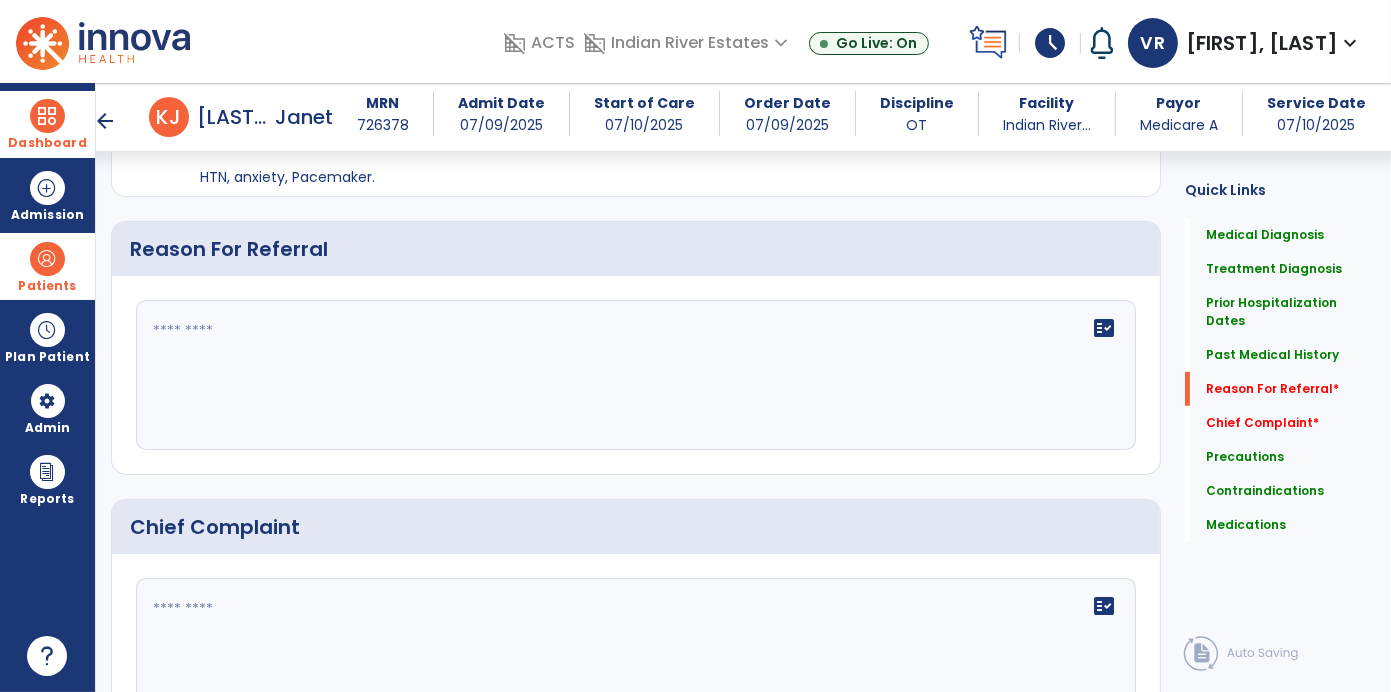 scroll, scrollTop: 890, scrollLeft: 0, axis: vertical 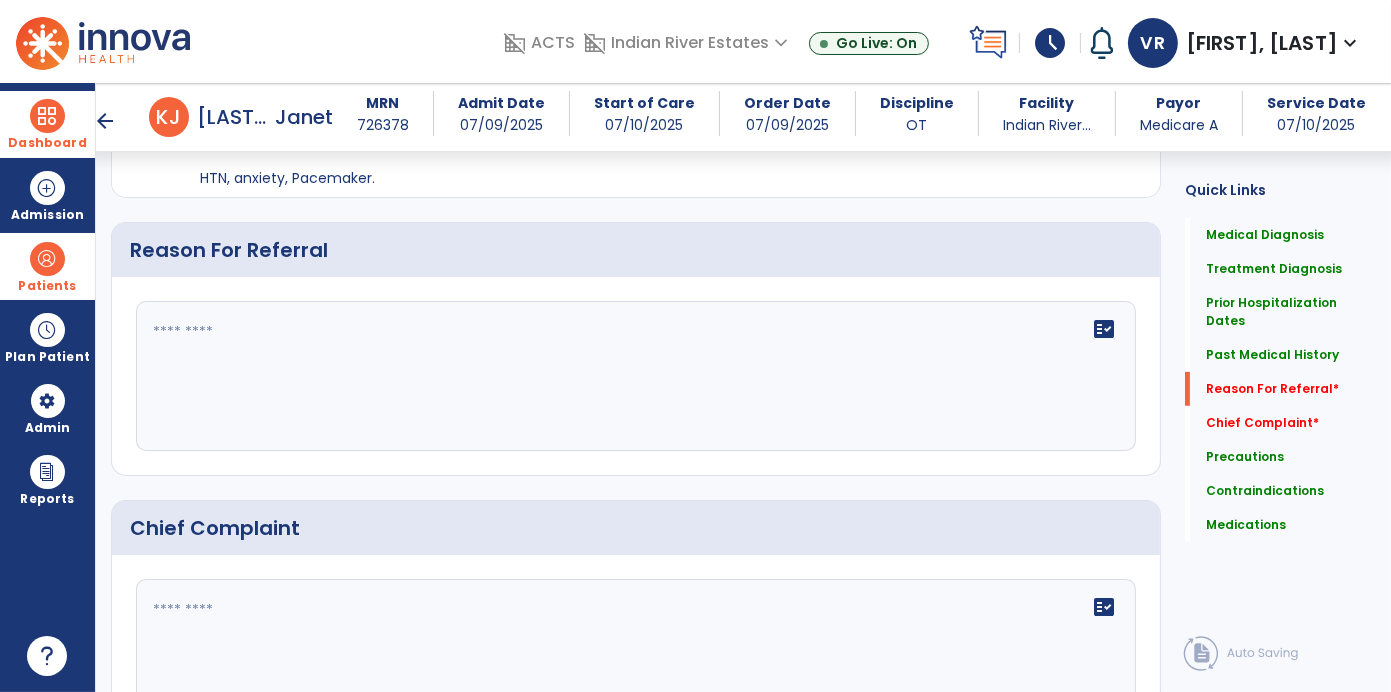 click 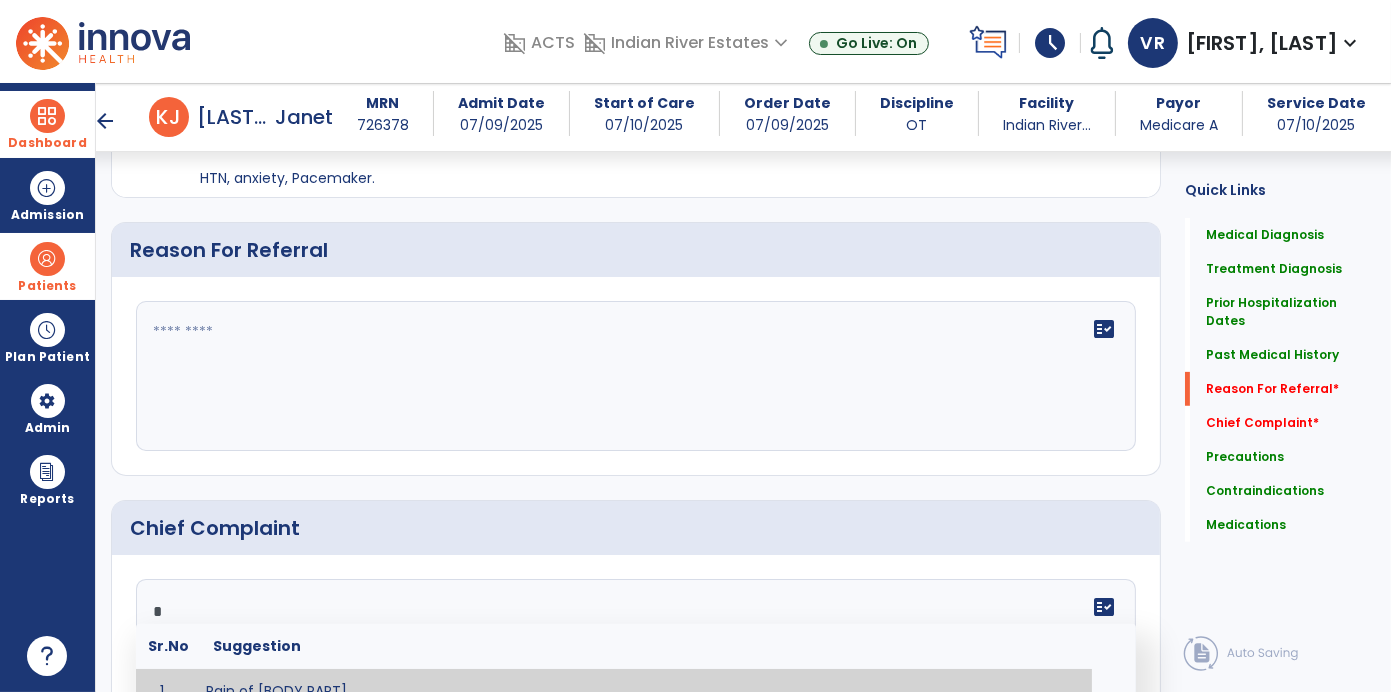 scroll, scrollTop: 909, scrollLeft: 0, axis: vertical 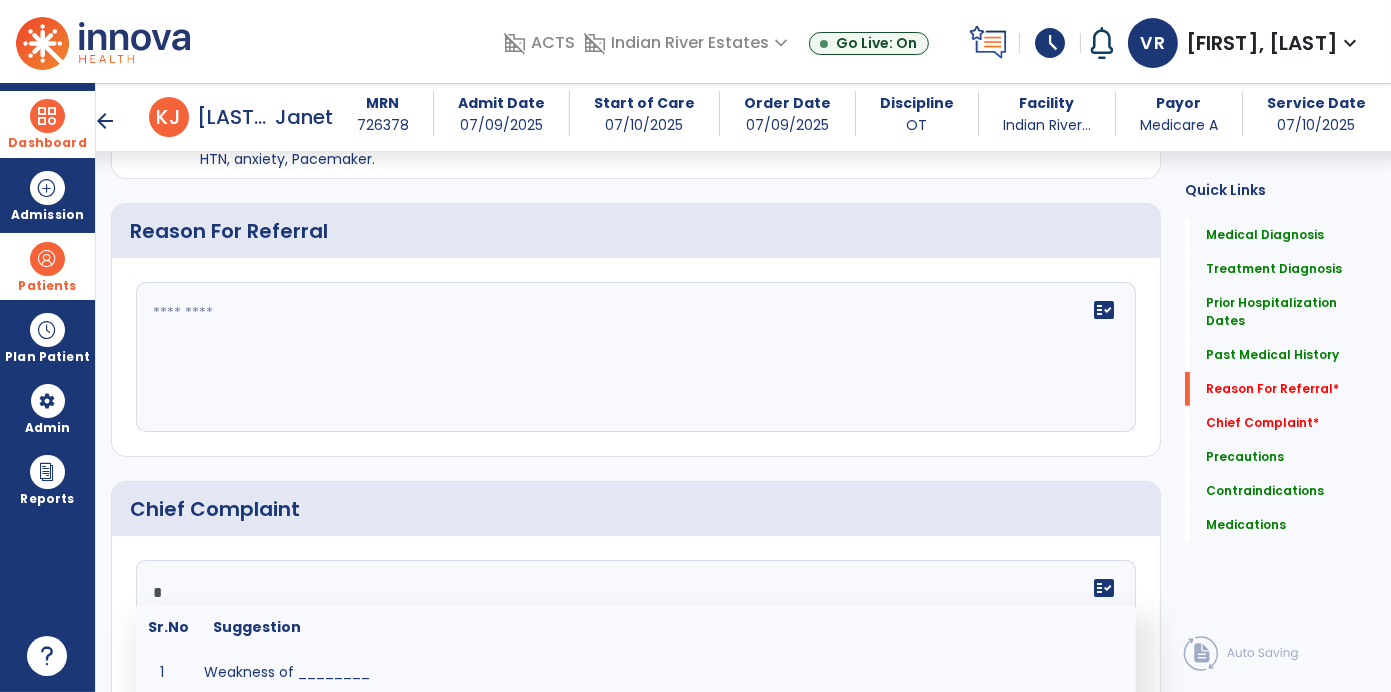 type on "*" 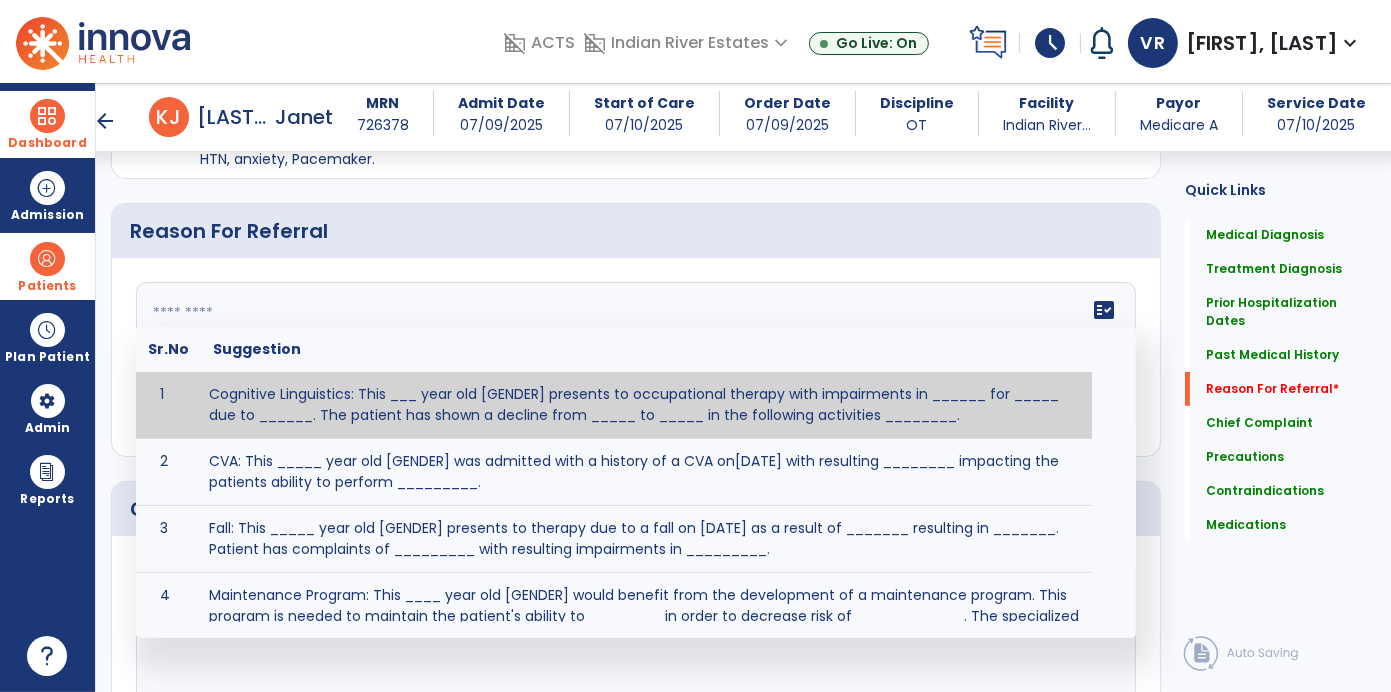 click on "Quick Links  Medical Diagnosis   Medical Diagnosis   Treatment Diagnosis   Treatment Diagnosis   Prior Hospitalization Dates   Prior Hospitalization Dates   Past Medical History   Past Medical History   Reason For Referral   *  Reason For Referral   *  Chief Complaint   Chief Complaint   Precautions   Precautions   Contraindications   Contraindications   Medications   Medications" 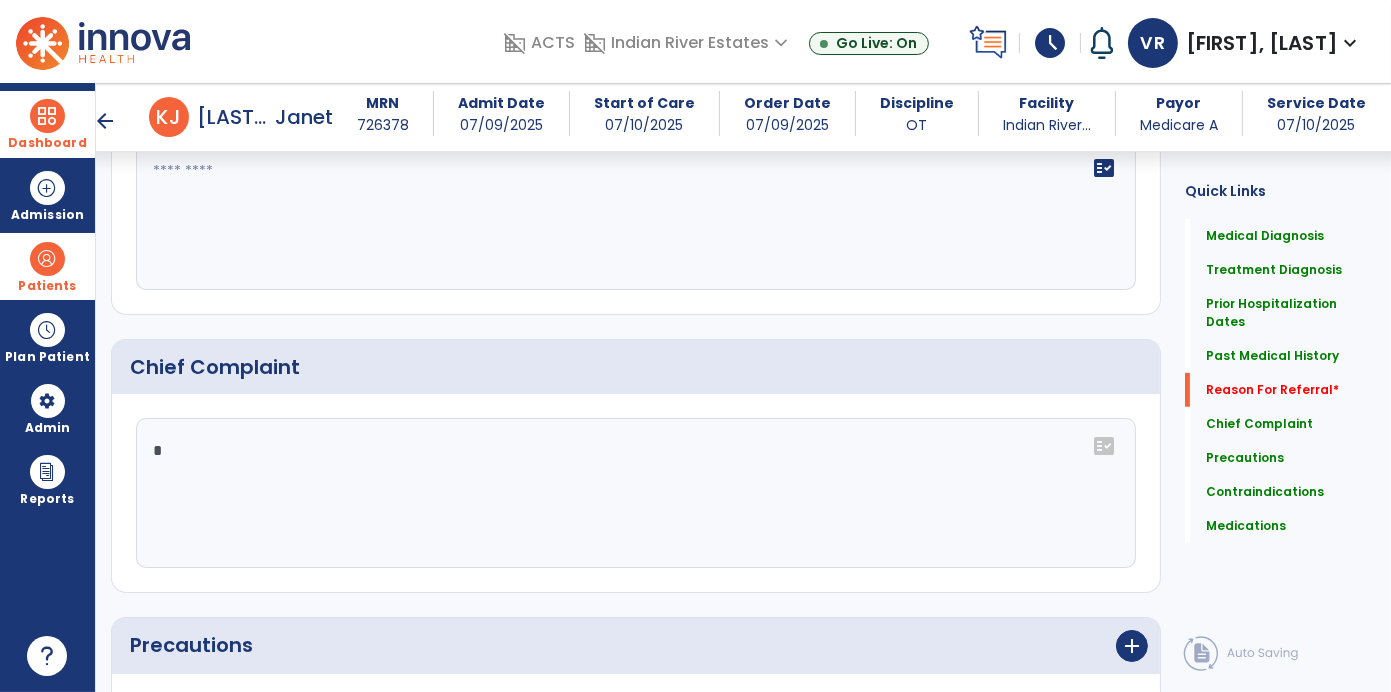 scroll, scrollTop: 1053, scrollLeft: 0, axis: vertical 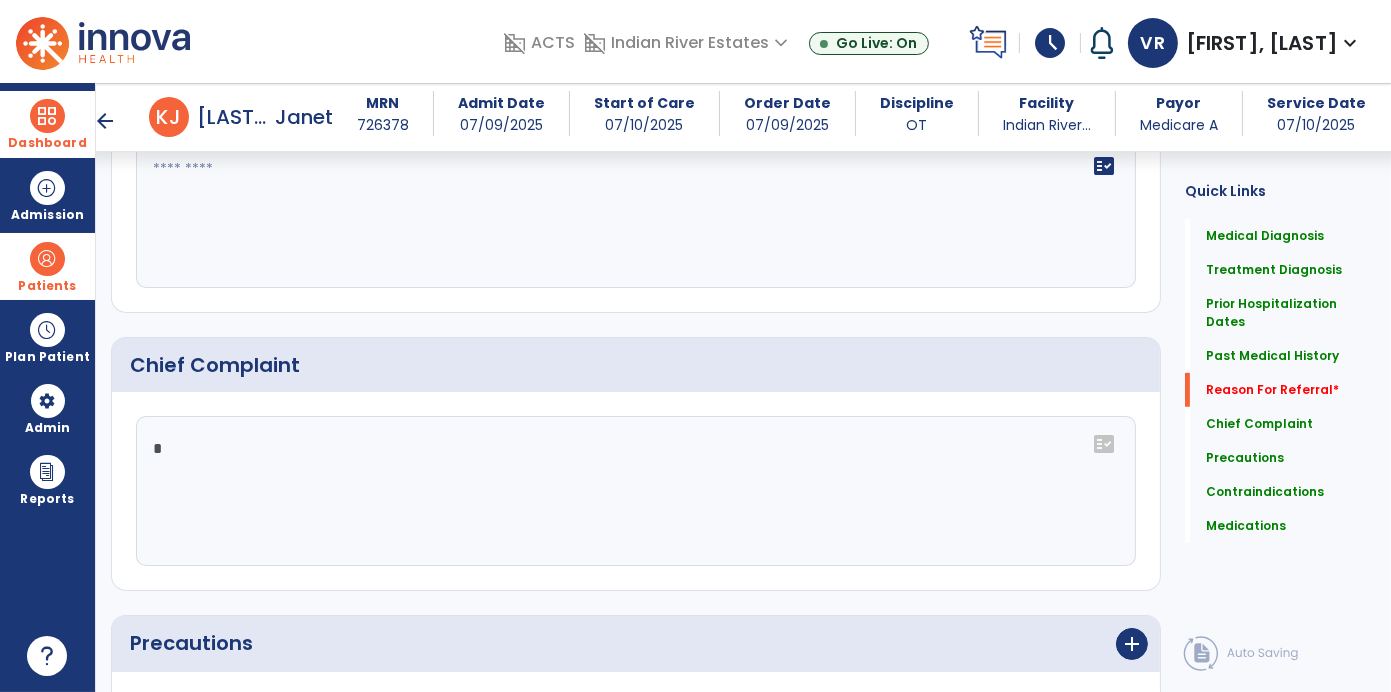 click on "*" 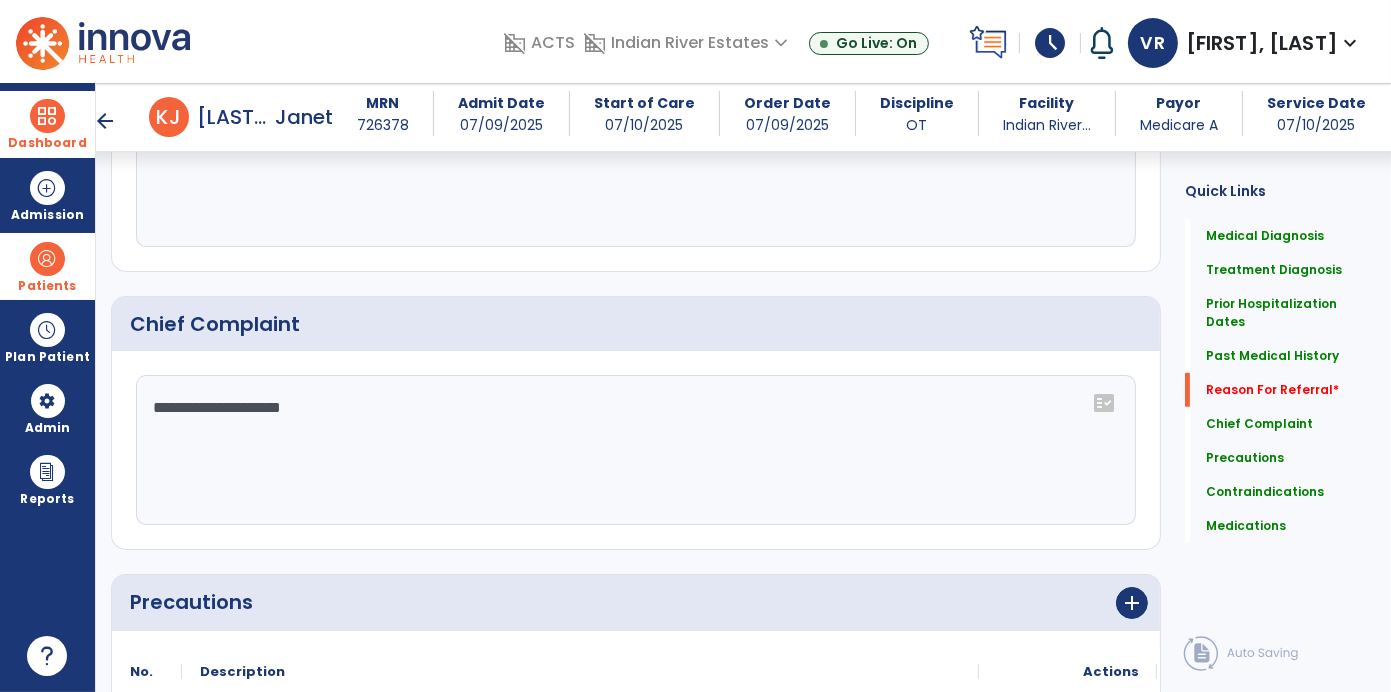 scroll, scrollTop: 895, scrollLeft: 0, axis: vertical 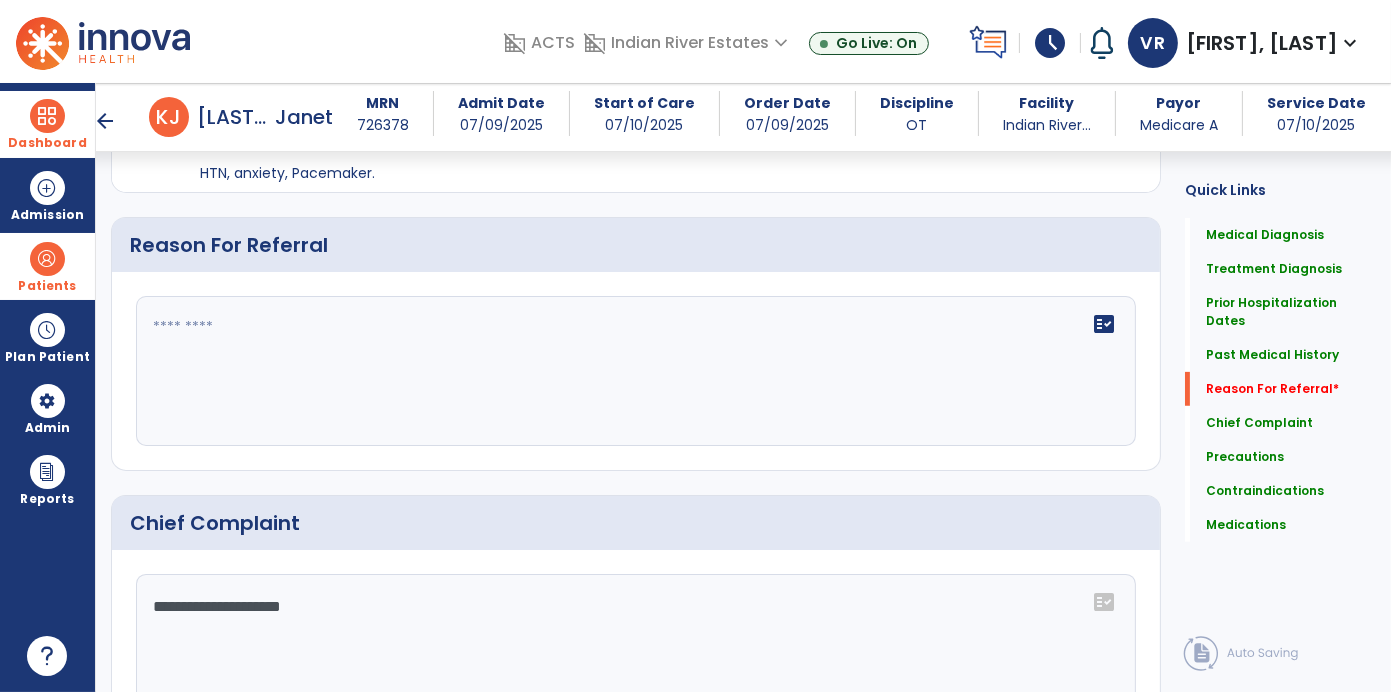type on "**********" 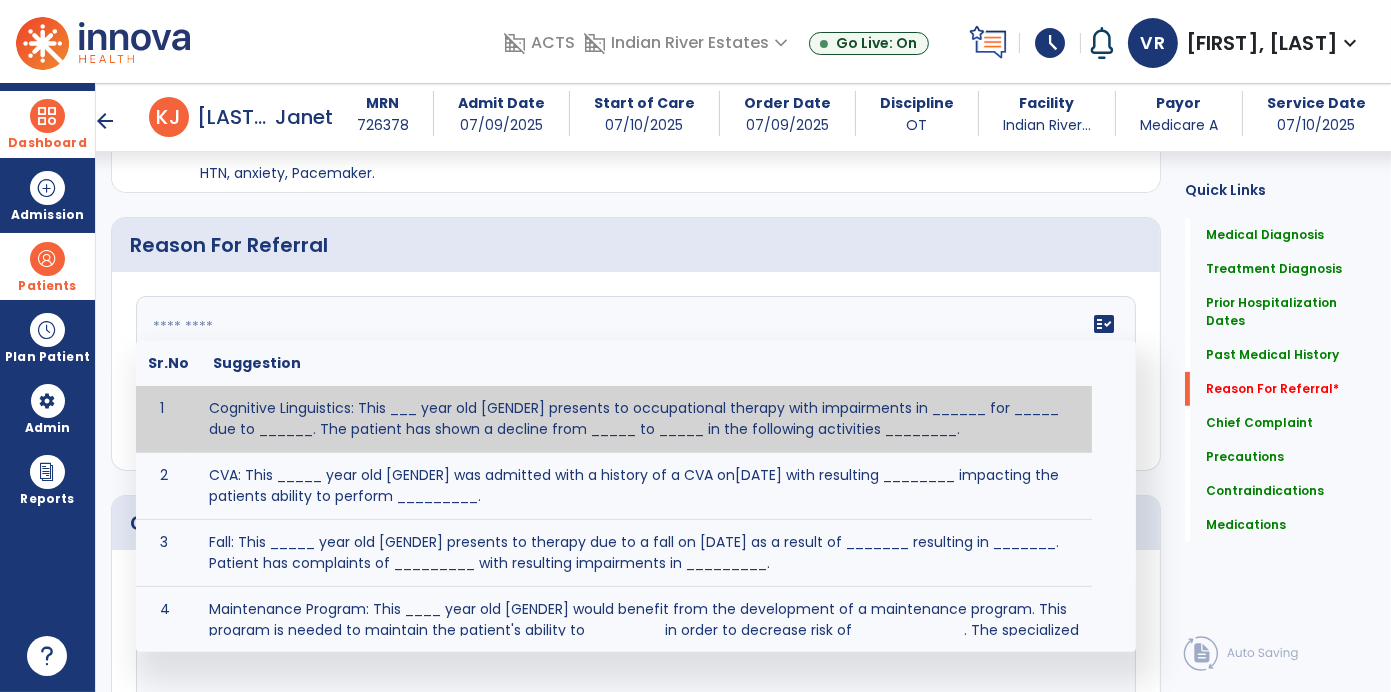 click on "Dashboard  dashboard  Therapist Dashboard  view_quilt  Operations Dashboard Admission Patients  format_list_bulleted  Patient List  space_dashboard  Patient Board  insert_chart  PDPM Board Plan Patient  event_note  Planner  content_paste_go  Scheduler  content_paste_go  Whiteboard Admin  manage_accounts  Users Reports  export_notes  Billing Exports  note_alt  EOM Report  event_note  Minutes By Payor  inbox_customize  Service Log  playlist_add_check  Triple Check Report" at bounding box center [48, 387] 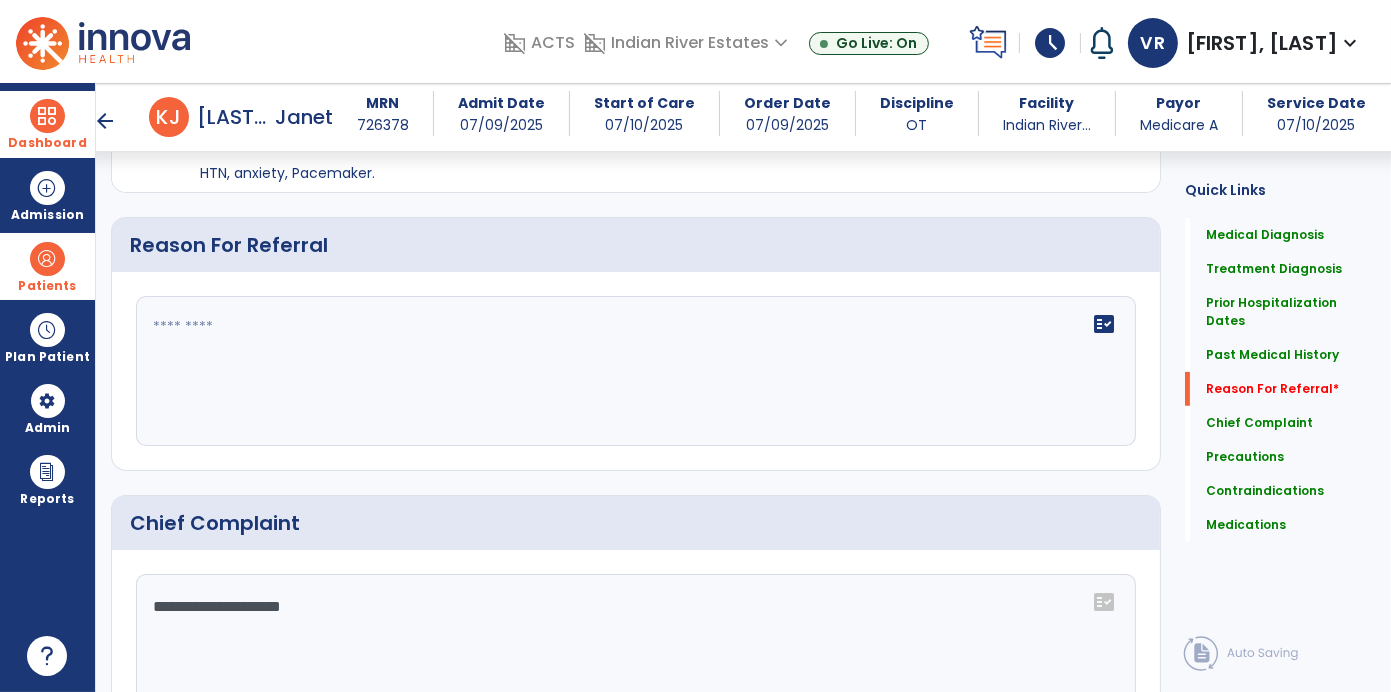click on "fact_check" 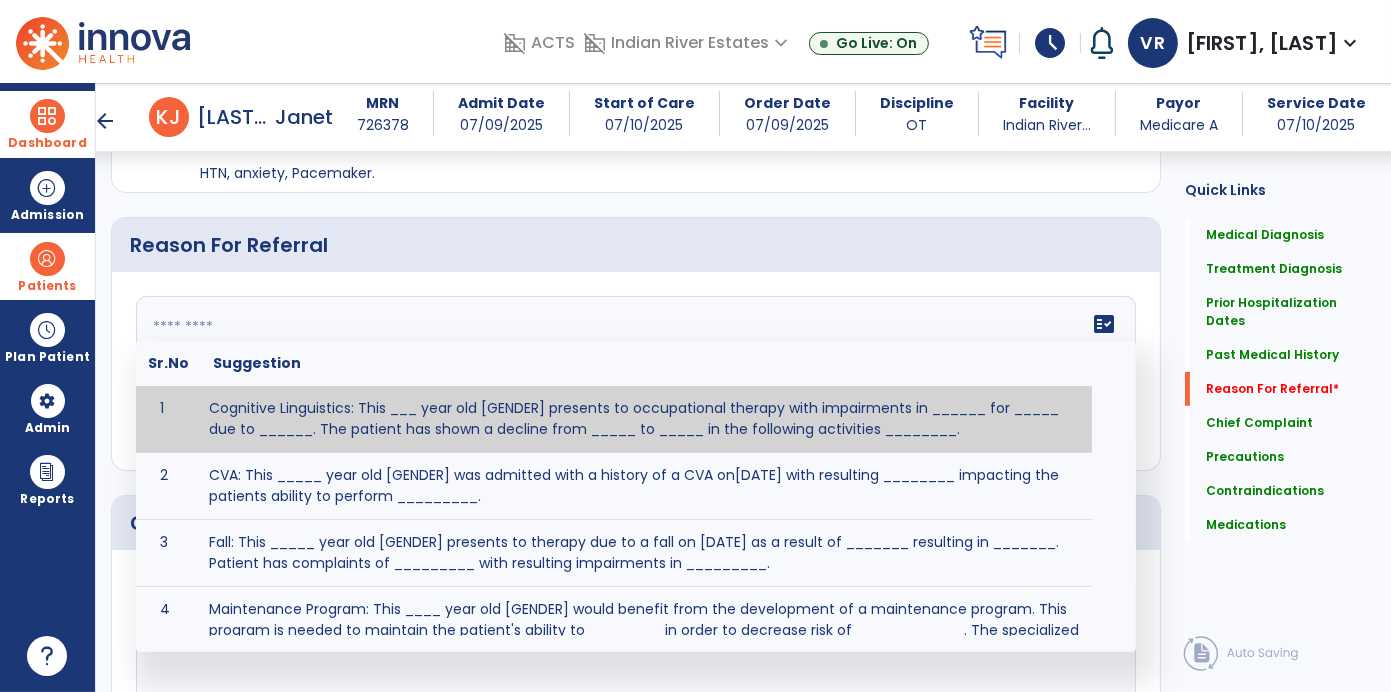 click 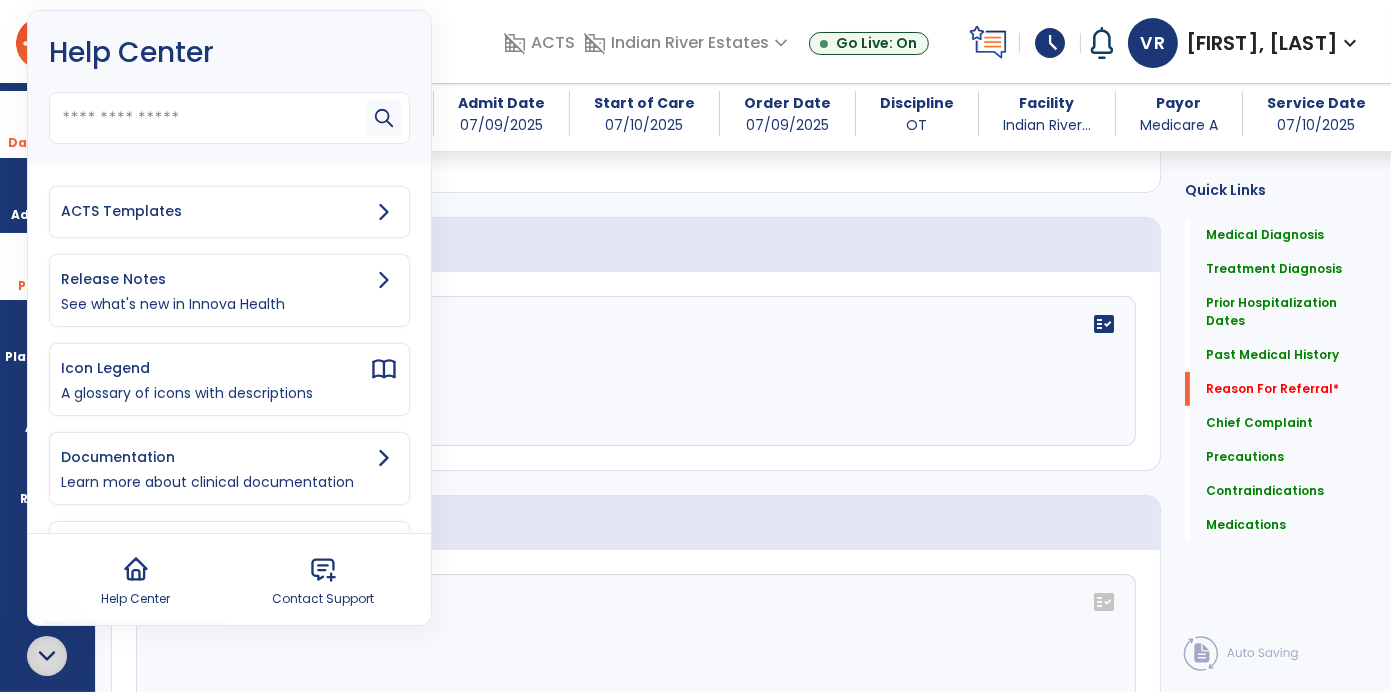 click 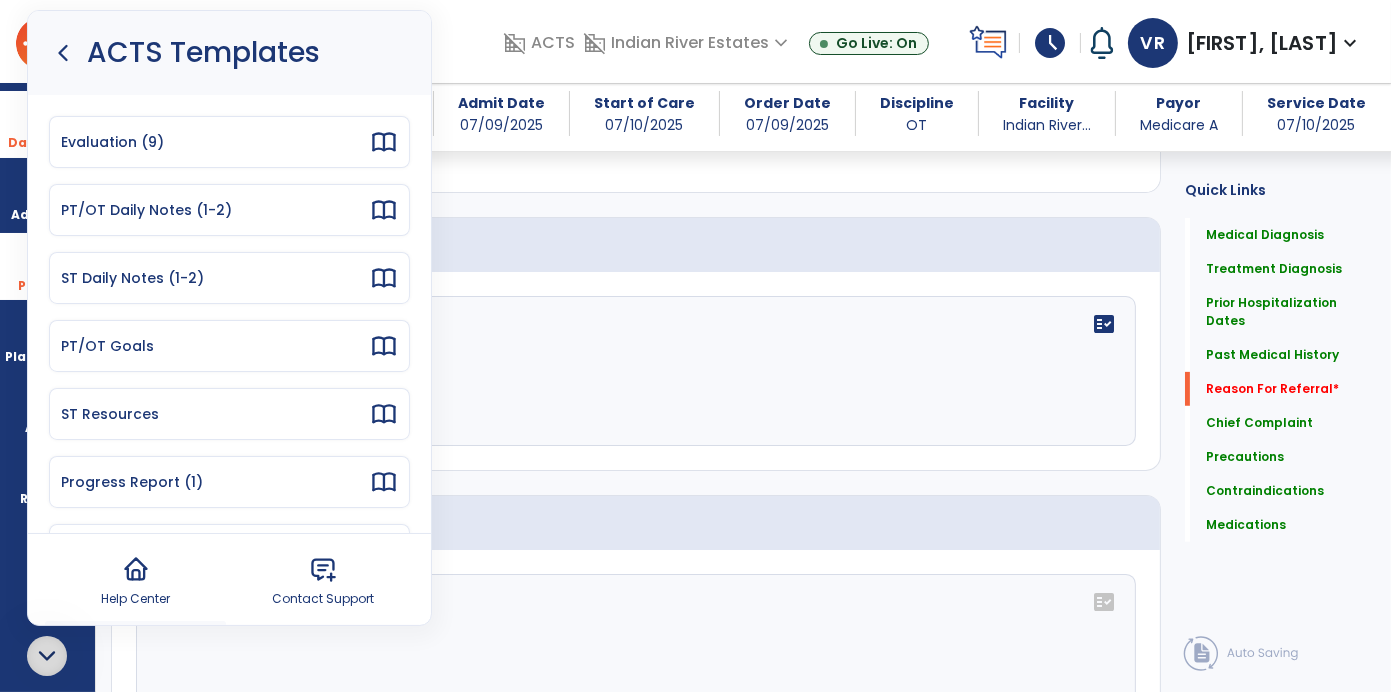 click on "Evaluation (9)" at bounding box center (229, 142) 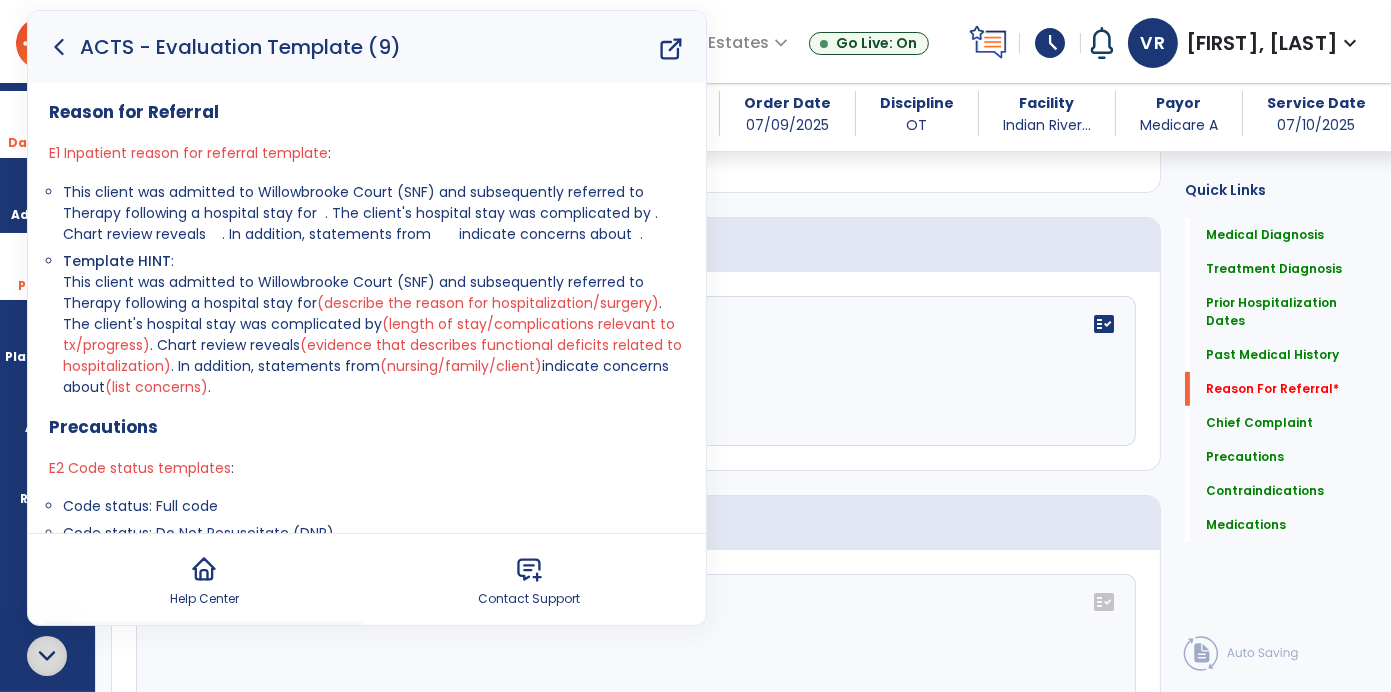 click on "This client was admitted to Willowbrooke Court (SNF) and subsequently referred to Therapy following a hospital stay for  . The client's hospital stay was complicated by . Chart review reveals    . In addition, statements from       indicate concerns about  ." at bounding box center (374, 213) 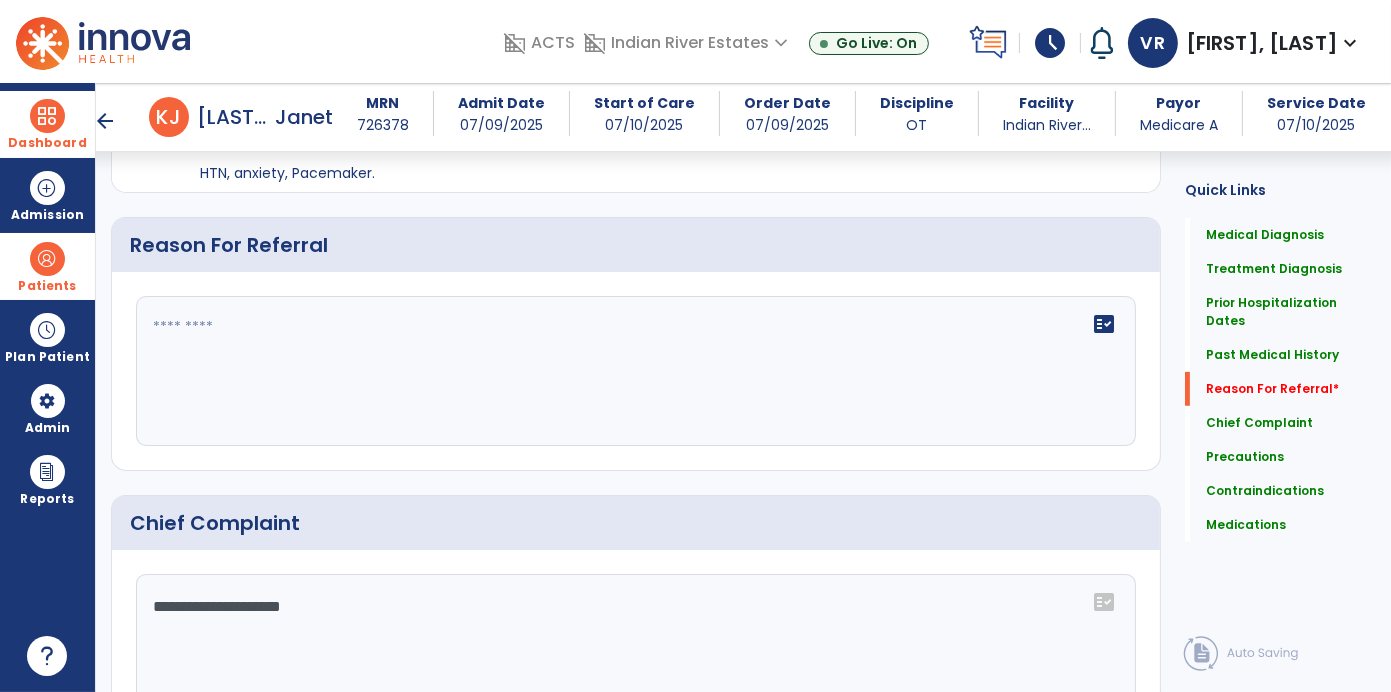 click 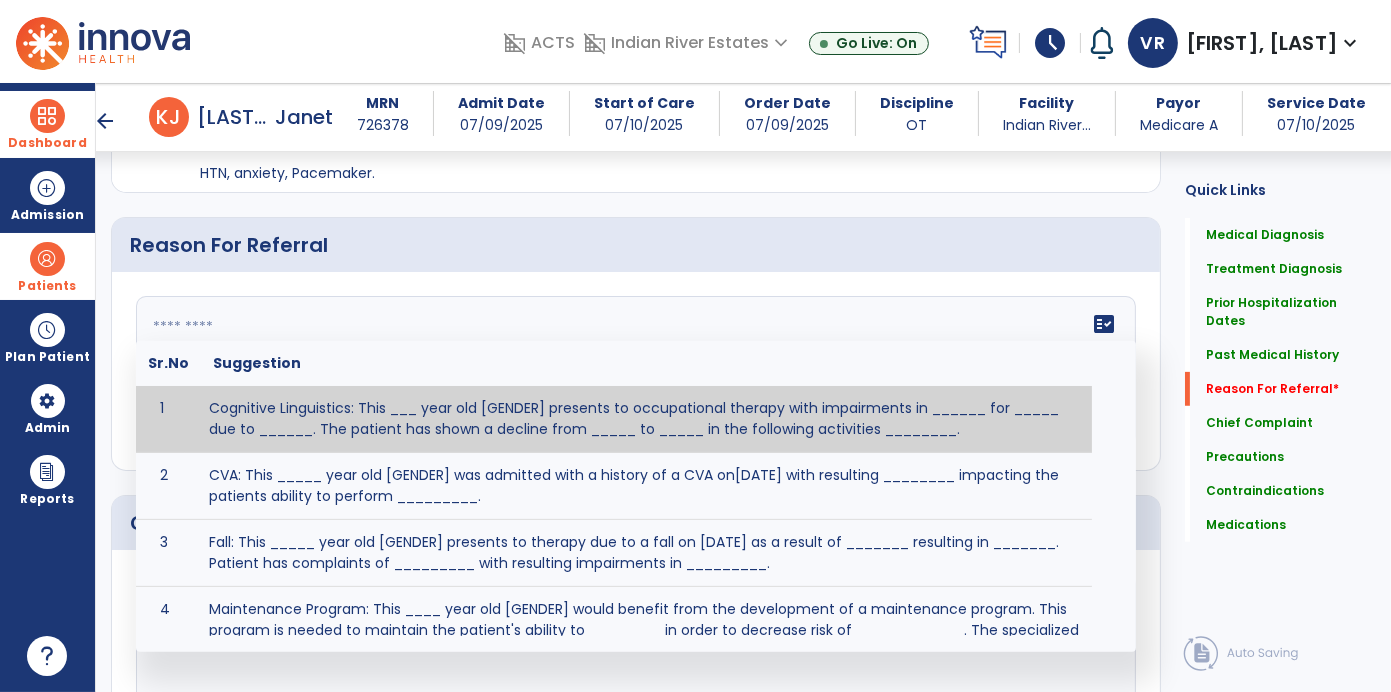 click 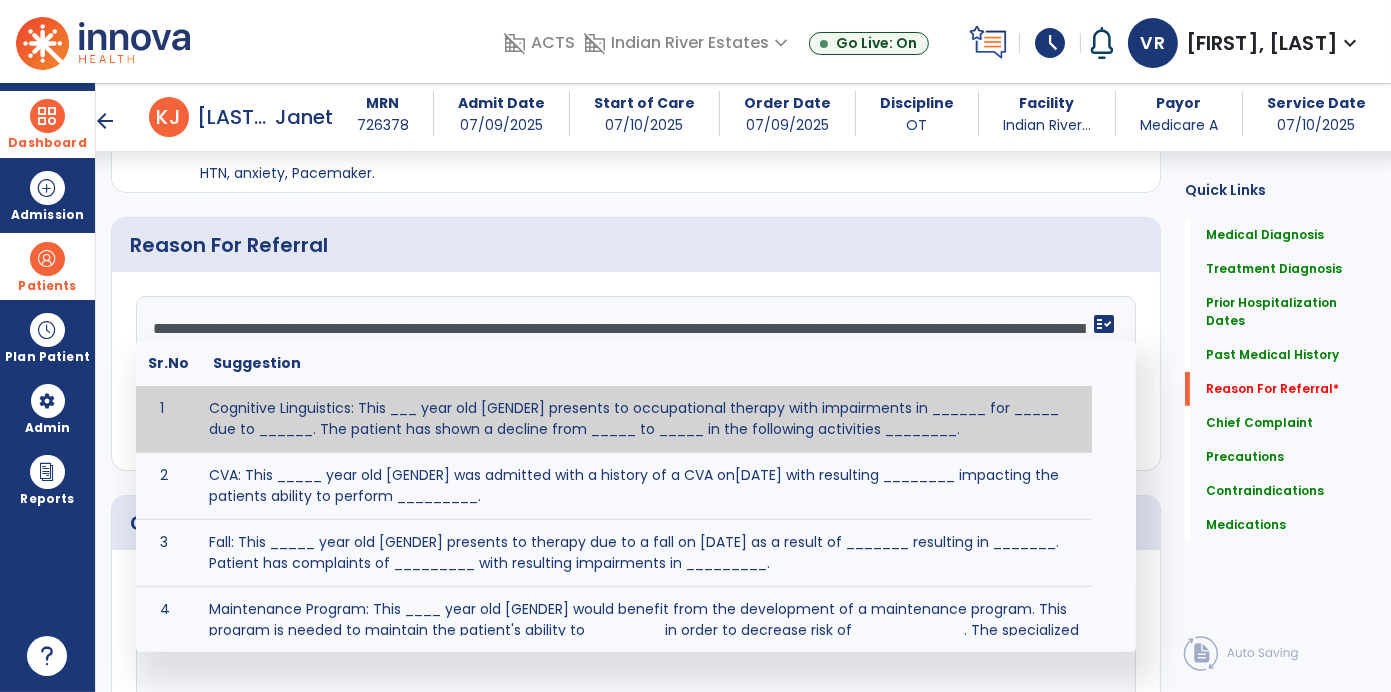 type on "**********" 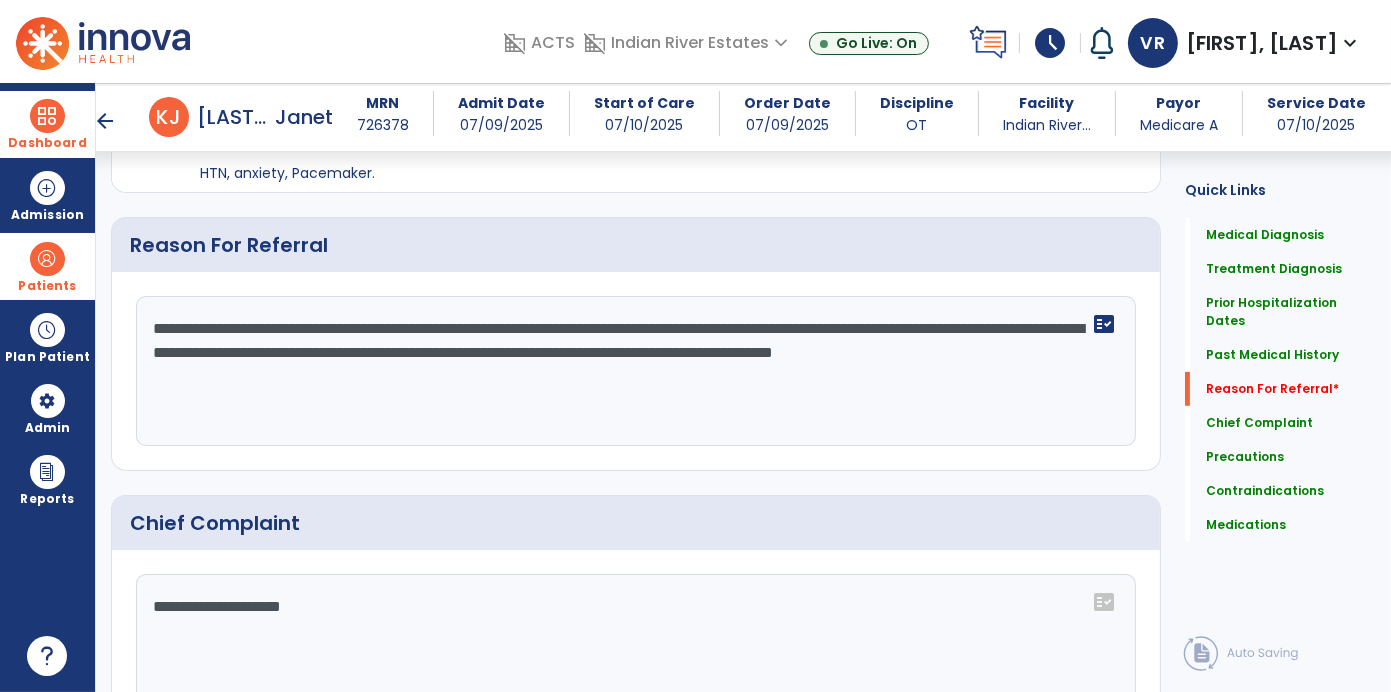 click on "**********" 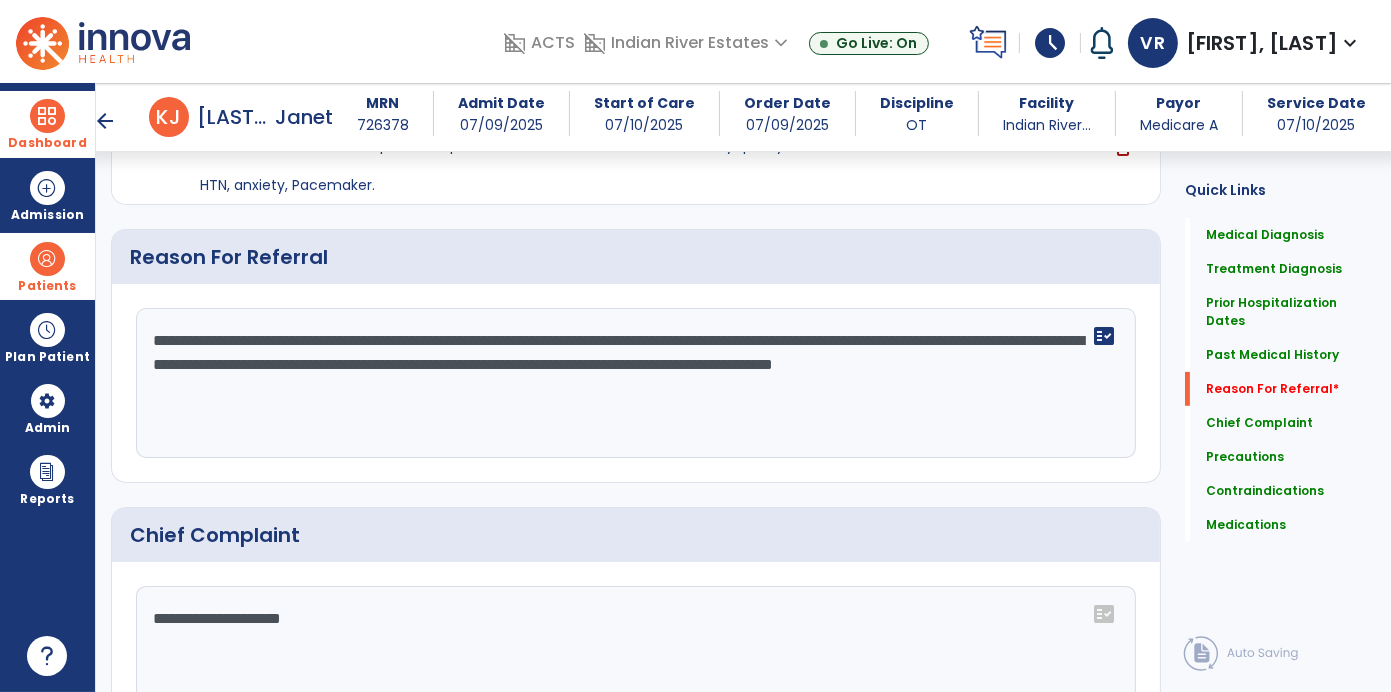 scroll, scrollTop: 933, scrollLeft: 0, axis: vertical 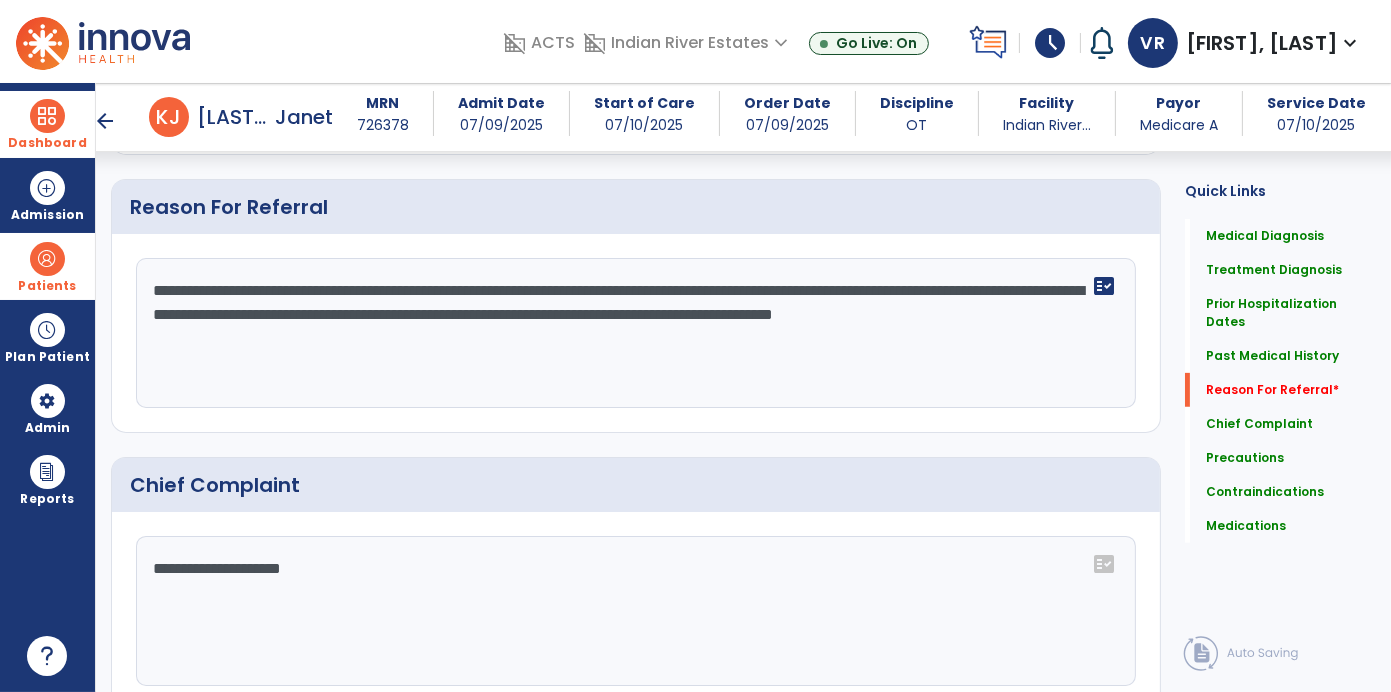 click on "**********" 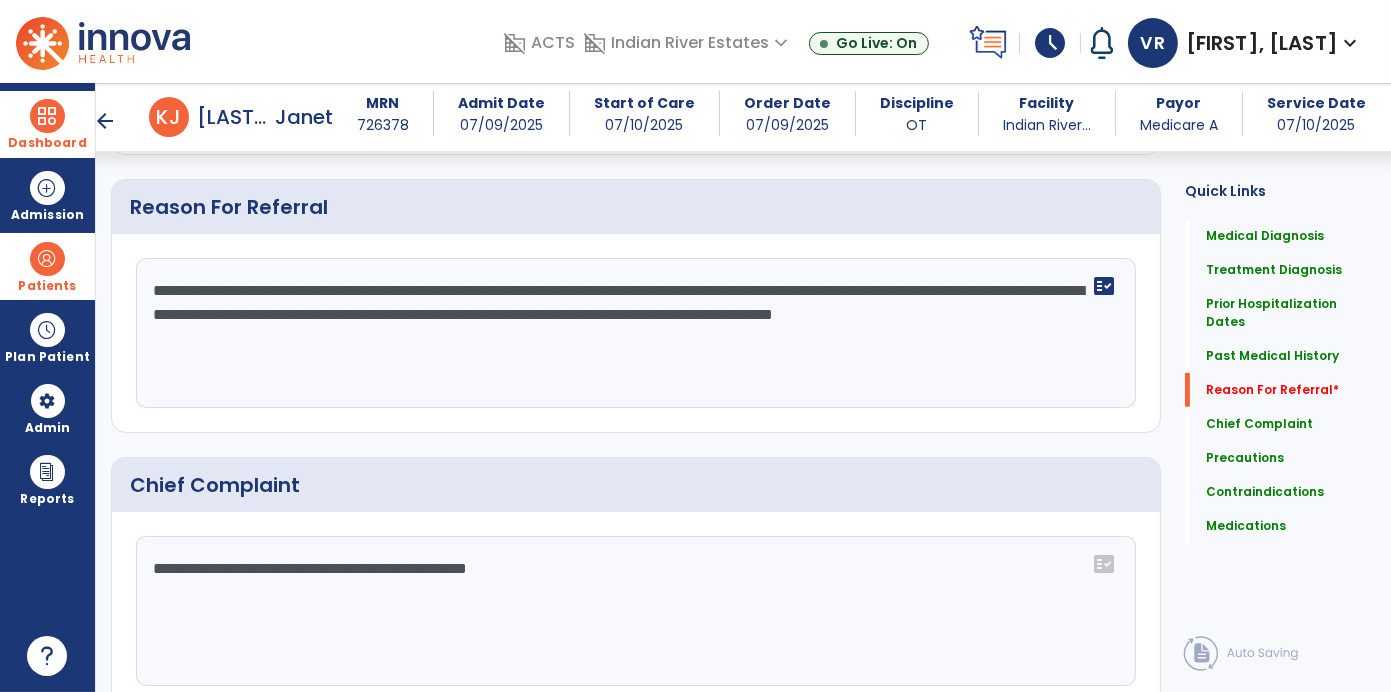 type on "**********" 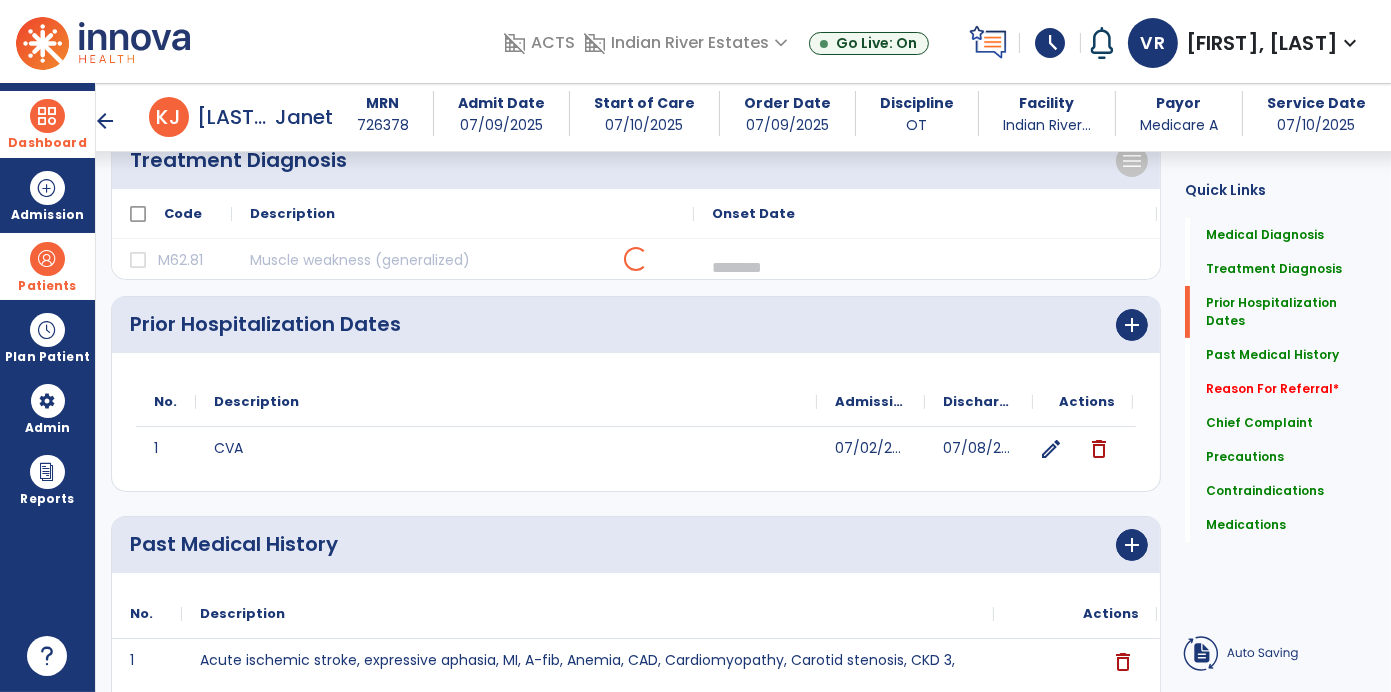 scroll, scrollTop: 0, scrollLeft: 0, axis: both 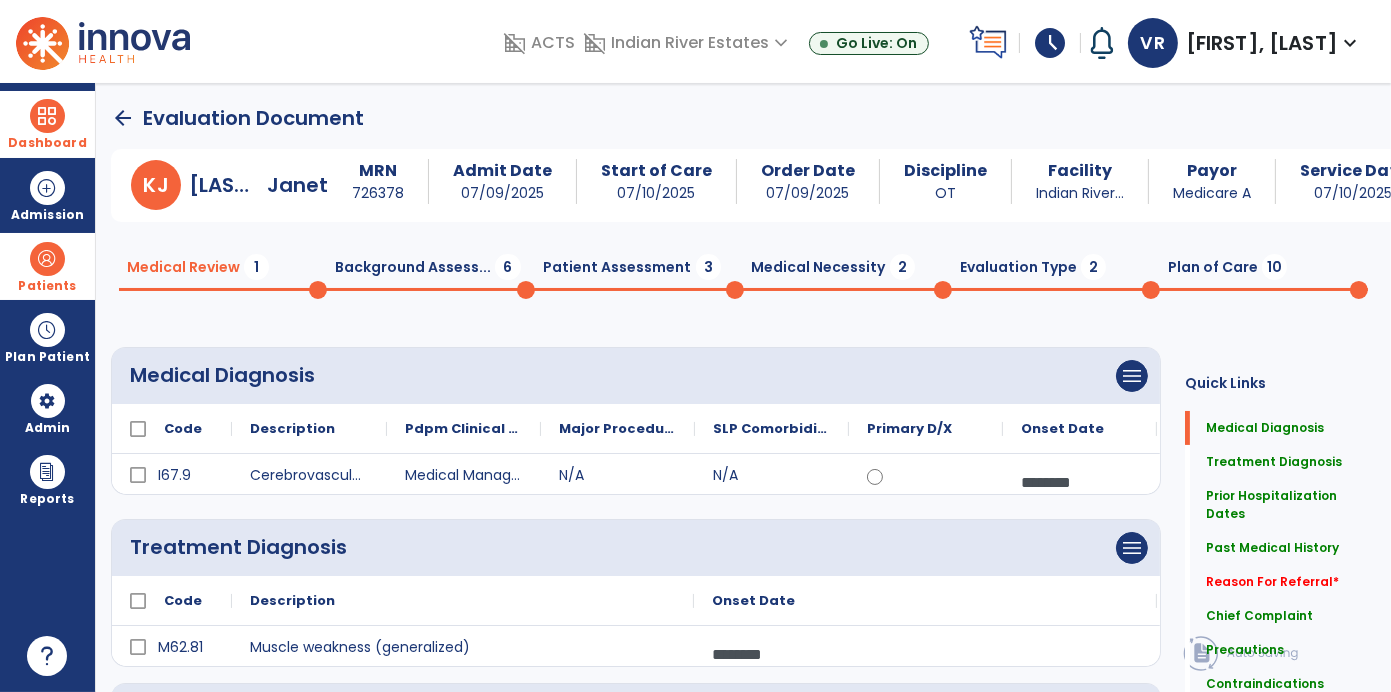 click on "Background Assess...  6" 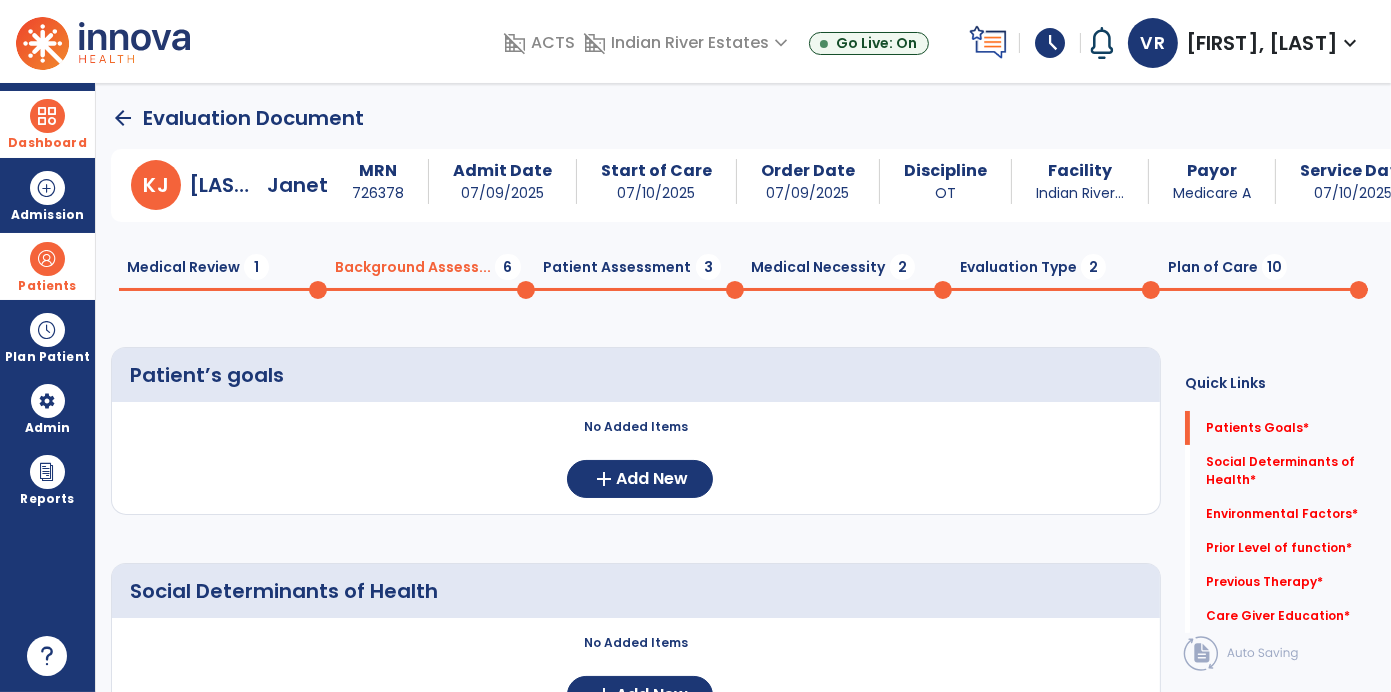 click on "Medical Review  1" 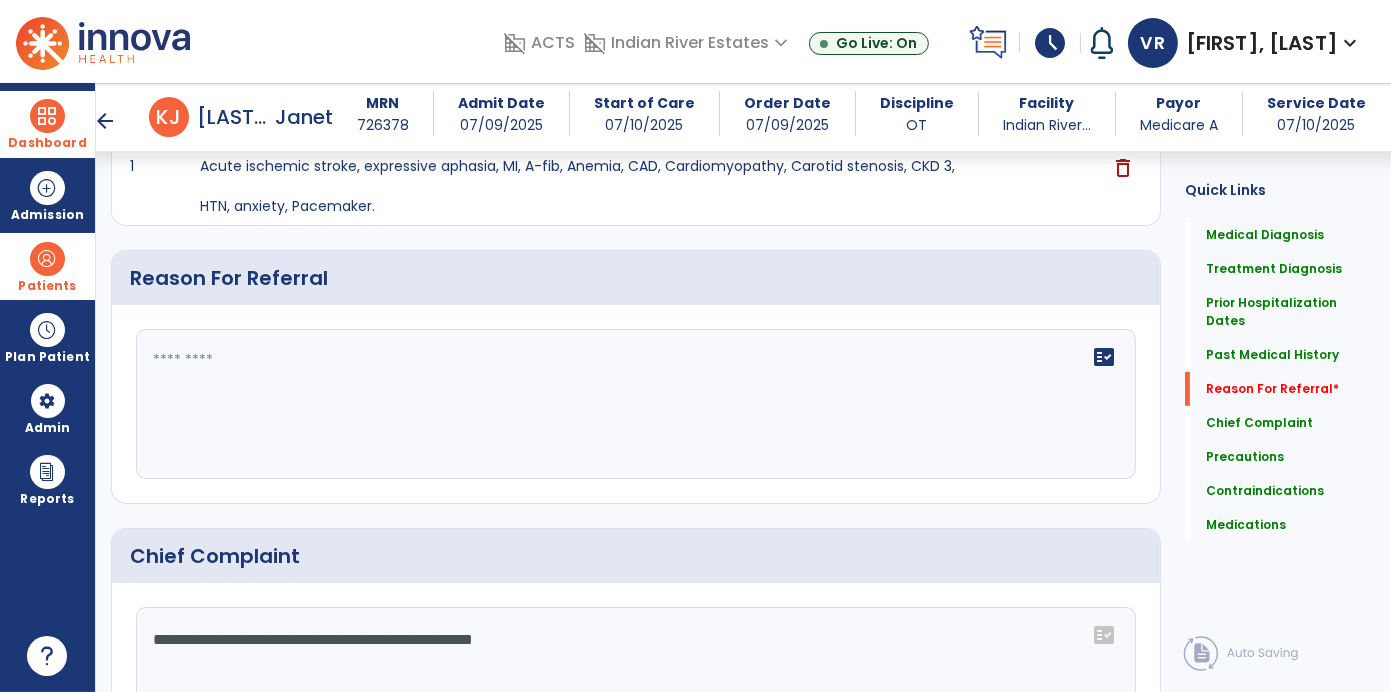 scroll, scrollTop: 854, scrollLeft: 0, axis: vertical 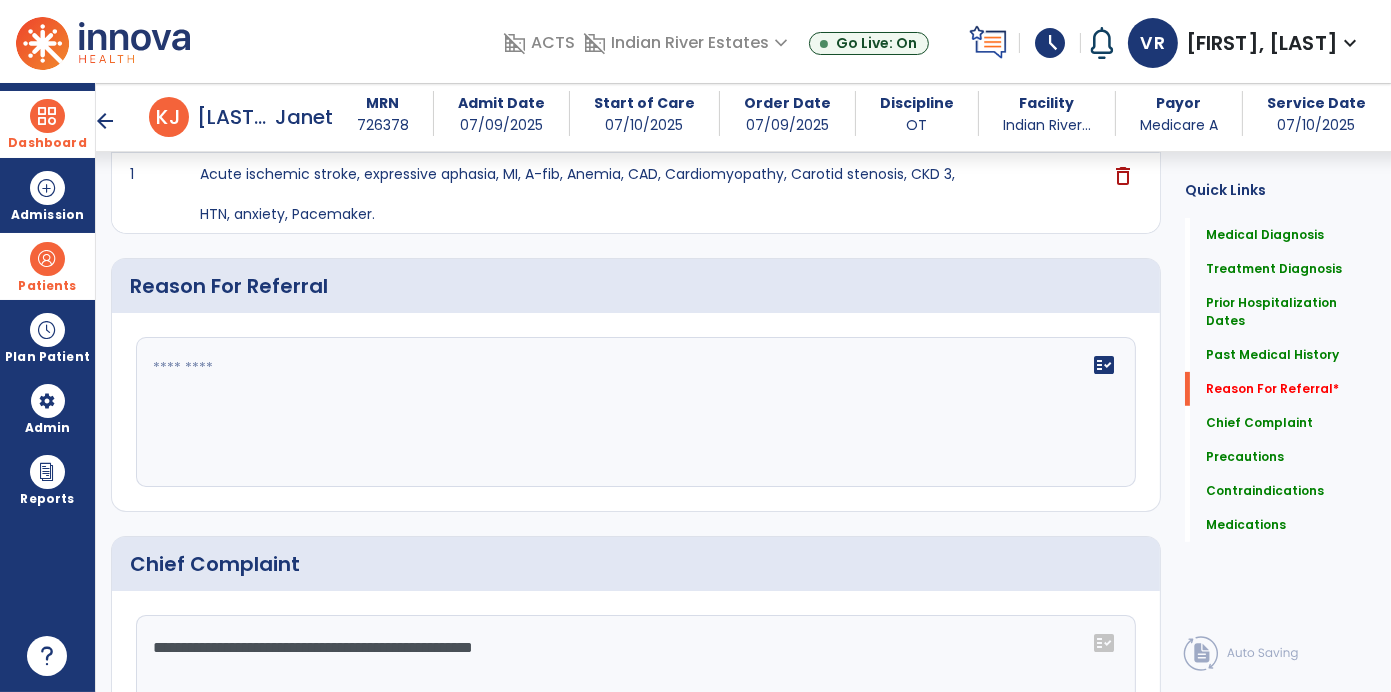 click 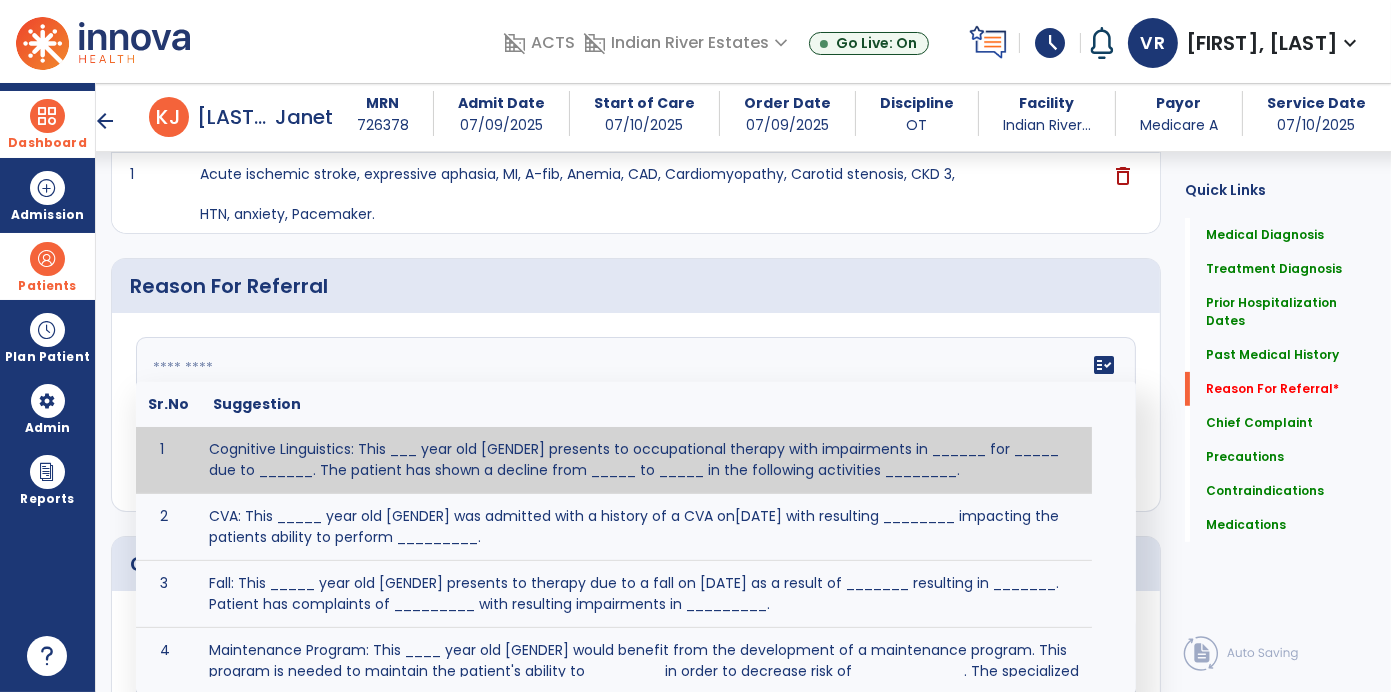 click 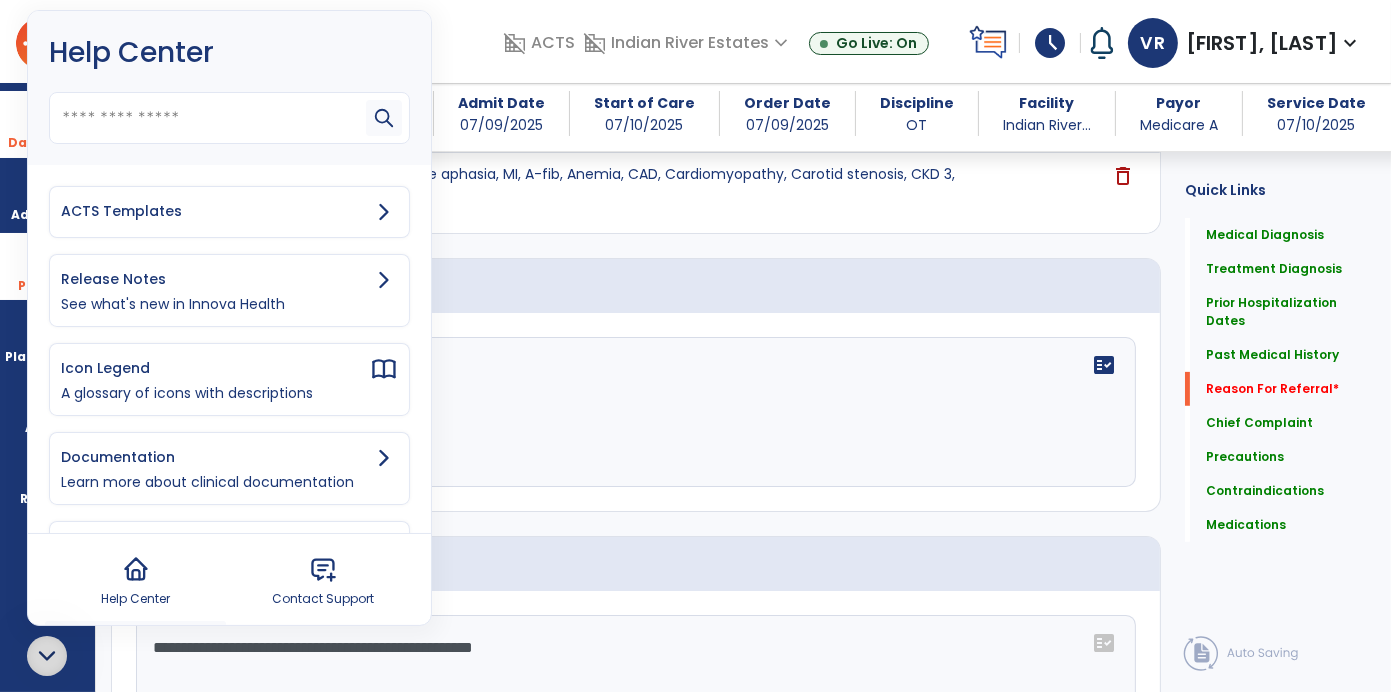 click on "ACTS Templates" at bounding box center [215, 211] 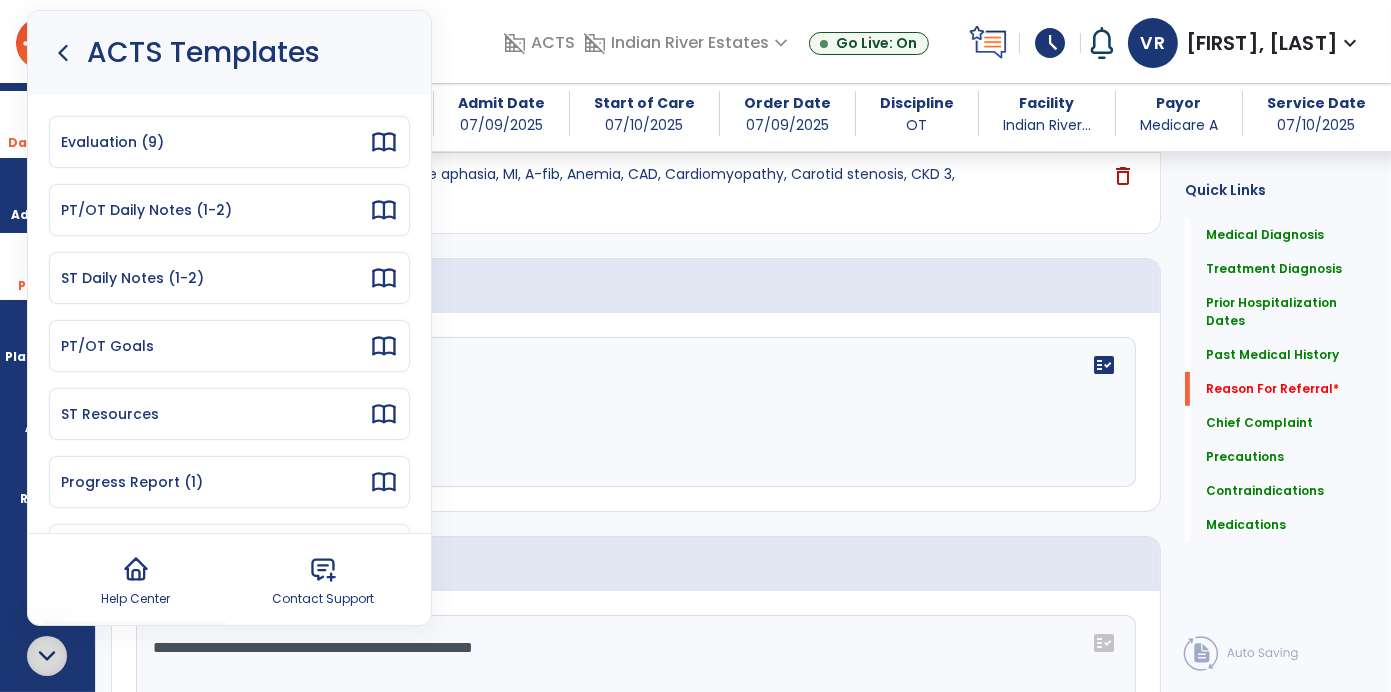 click on "Evaluation (9)" at bounding box center [215, 142] 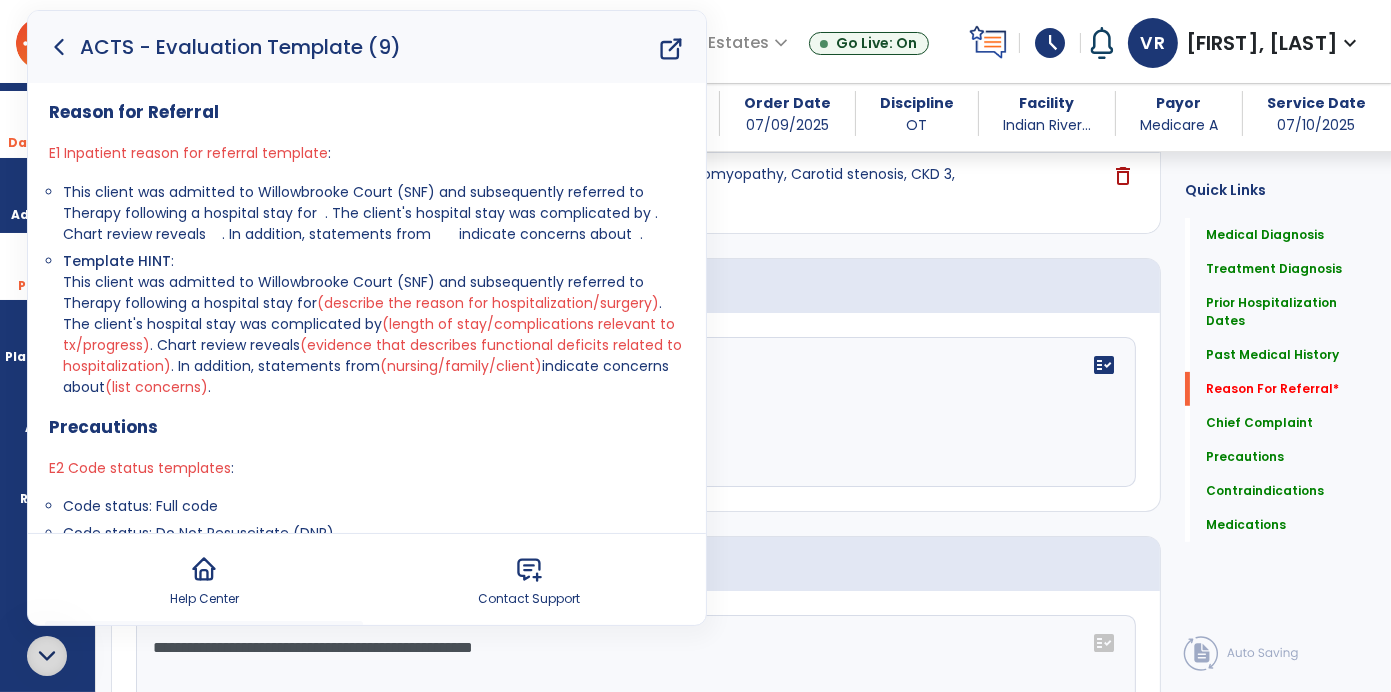 click on "This client was admitted to Willowbrooke Court (SNF) and subsequently referred to Therapy following a hospital stay for  . The client's hospital stay was complicated by . Chart review reveals    . In addition, statements from       indicate concerns about  ." at bounding box center [374, 213] 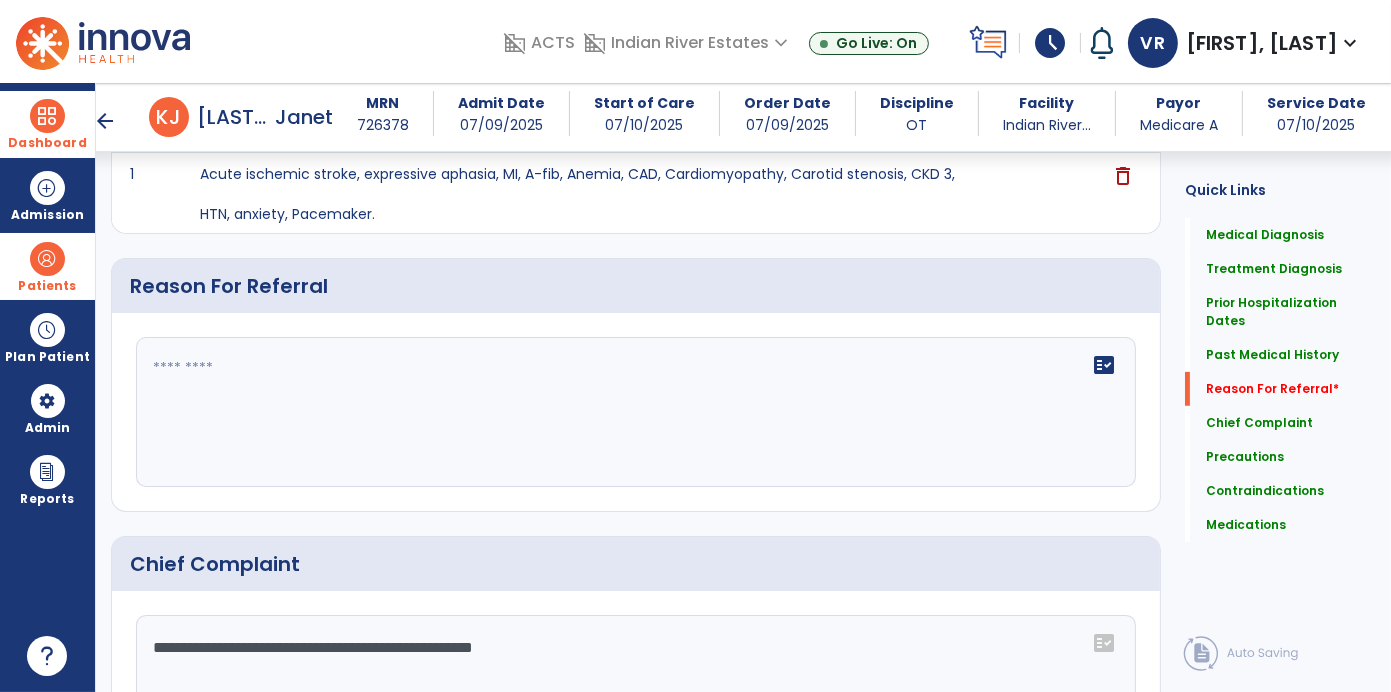 click 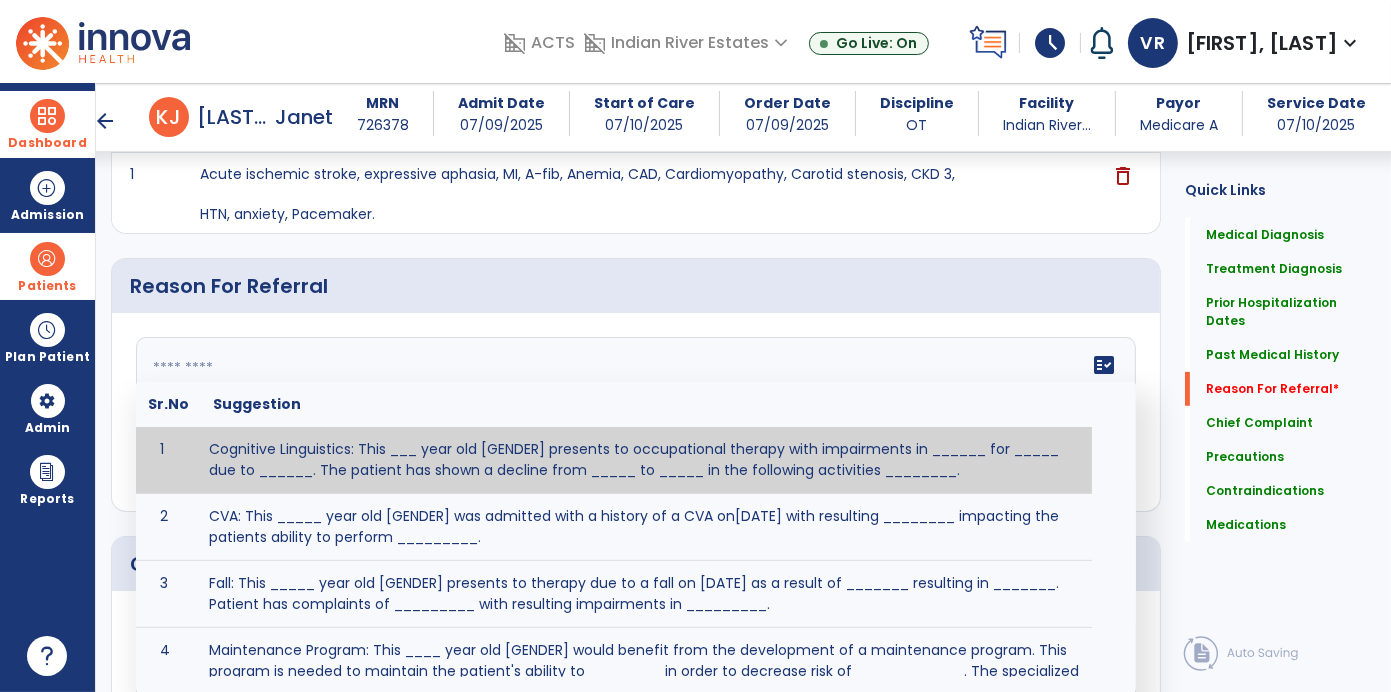 click 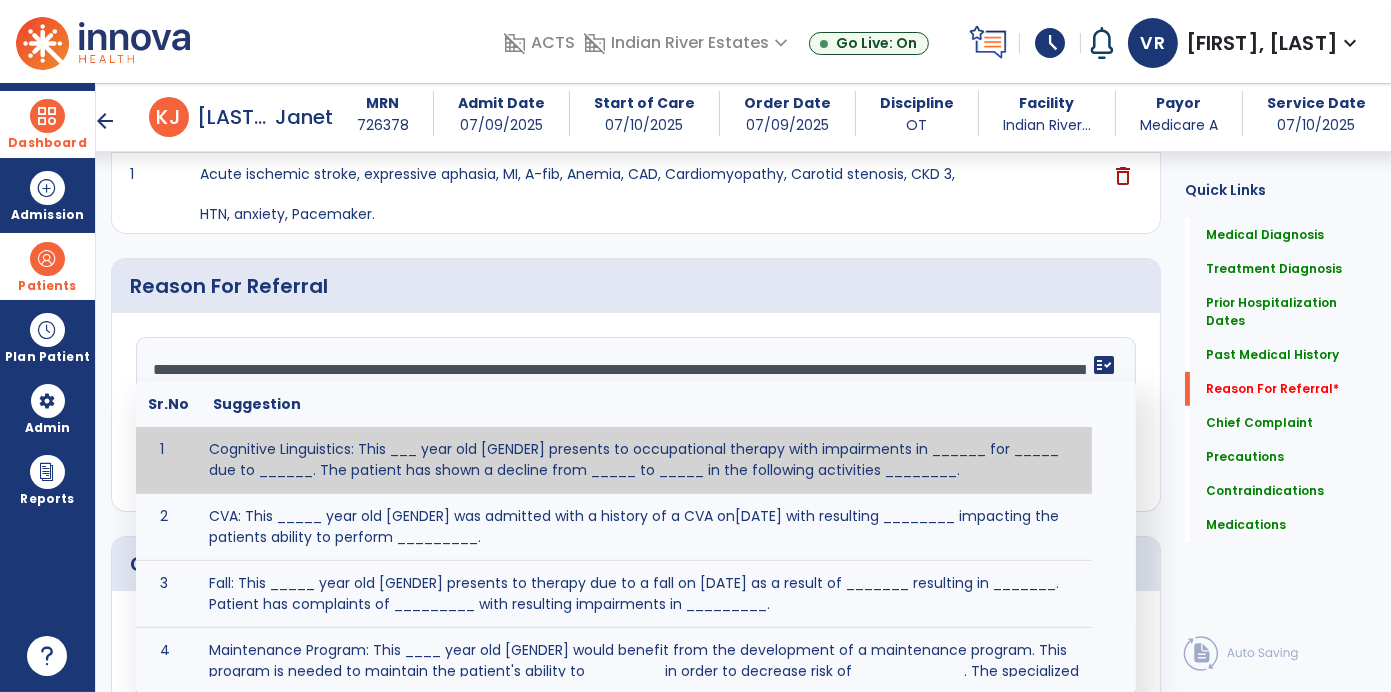 click on "Quick Links  Medical Diagnosis   Medical Diagnosis   Treatment Diagnosis   Treatment Diagnosis   Prior Hospitalization Dates   Prior Hospitalization Dates   Past Medical History   Past Medical History   Reason For Referral   *  Reason For Referral   *  Chief Complaint   Chief Complaint   Precautions   Precautions   Contraindications   Contraindications   Medications   Medications" 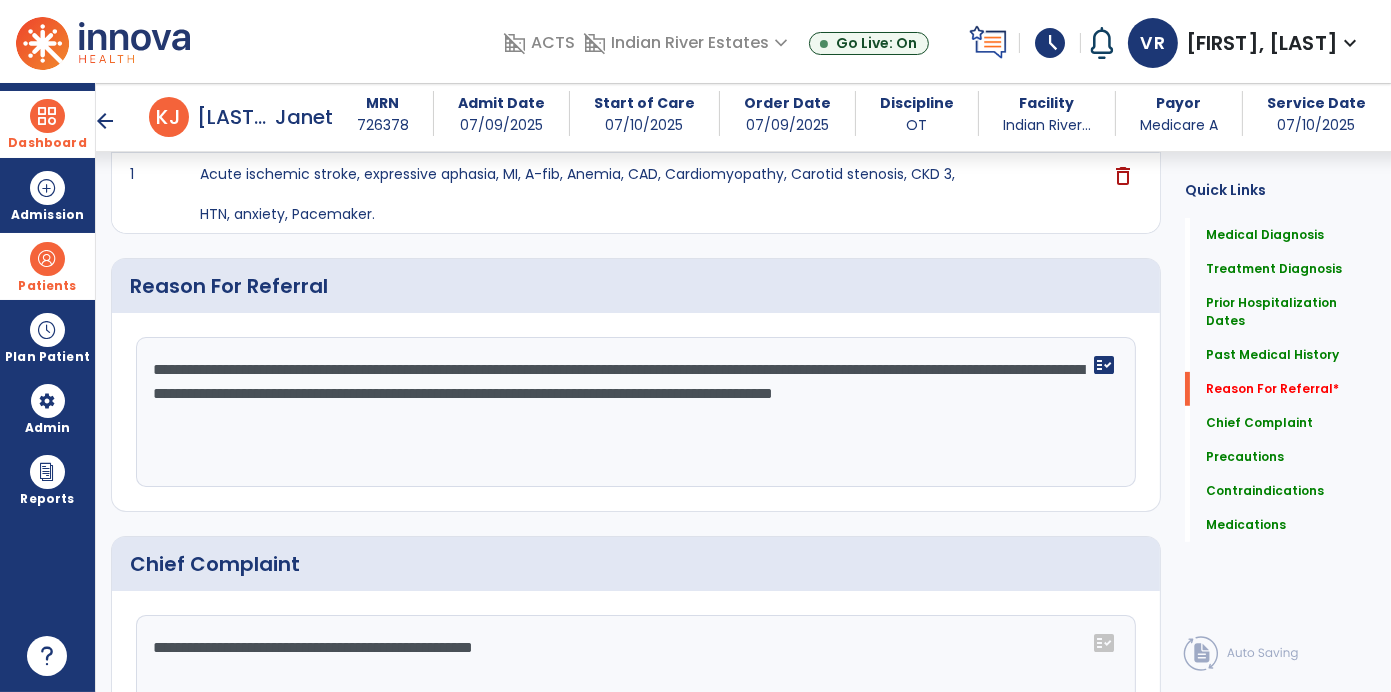 click on "**********" 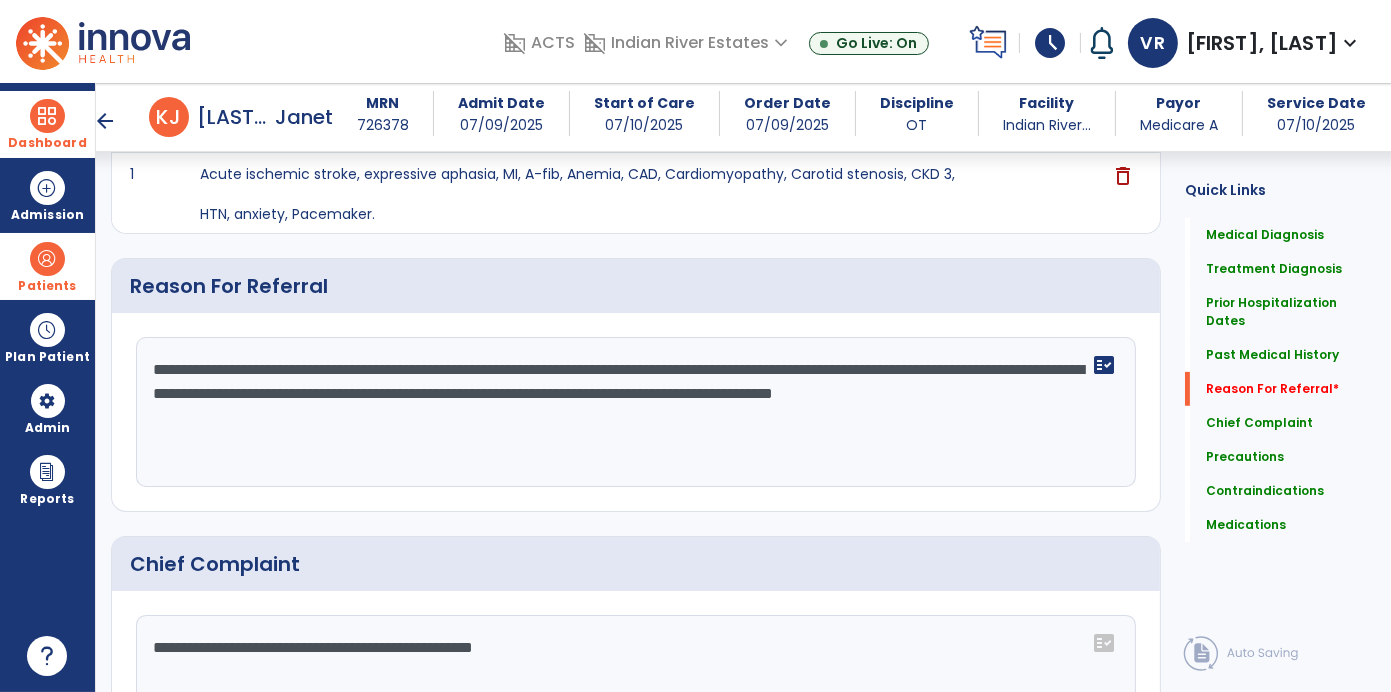 click on "**********" 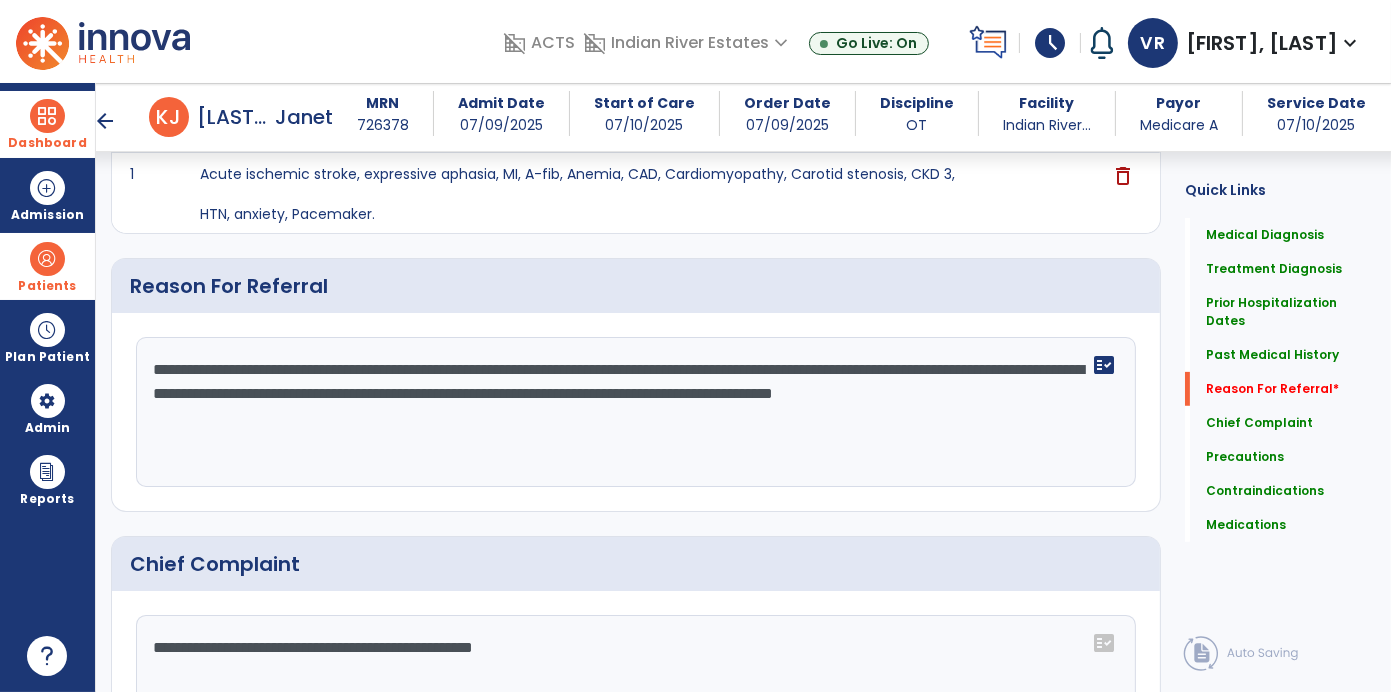 click on "**********" 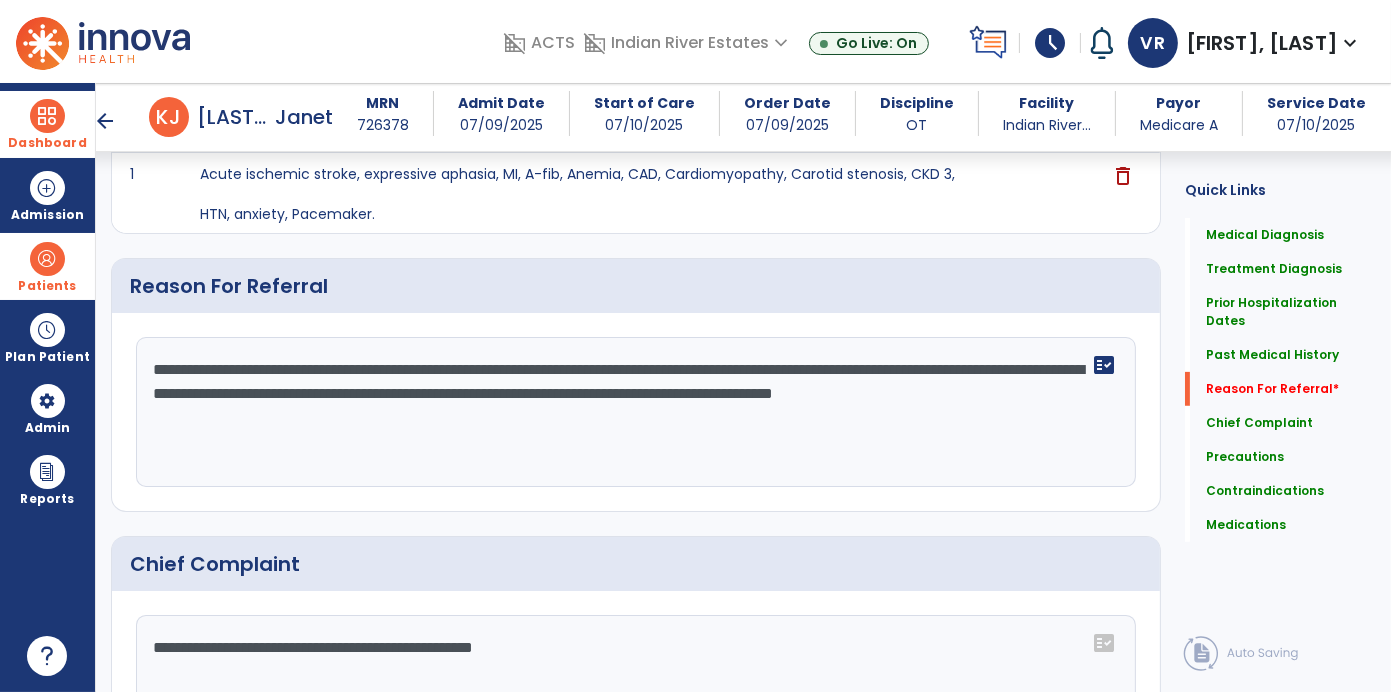 type on "**********" 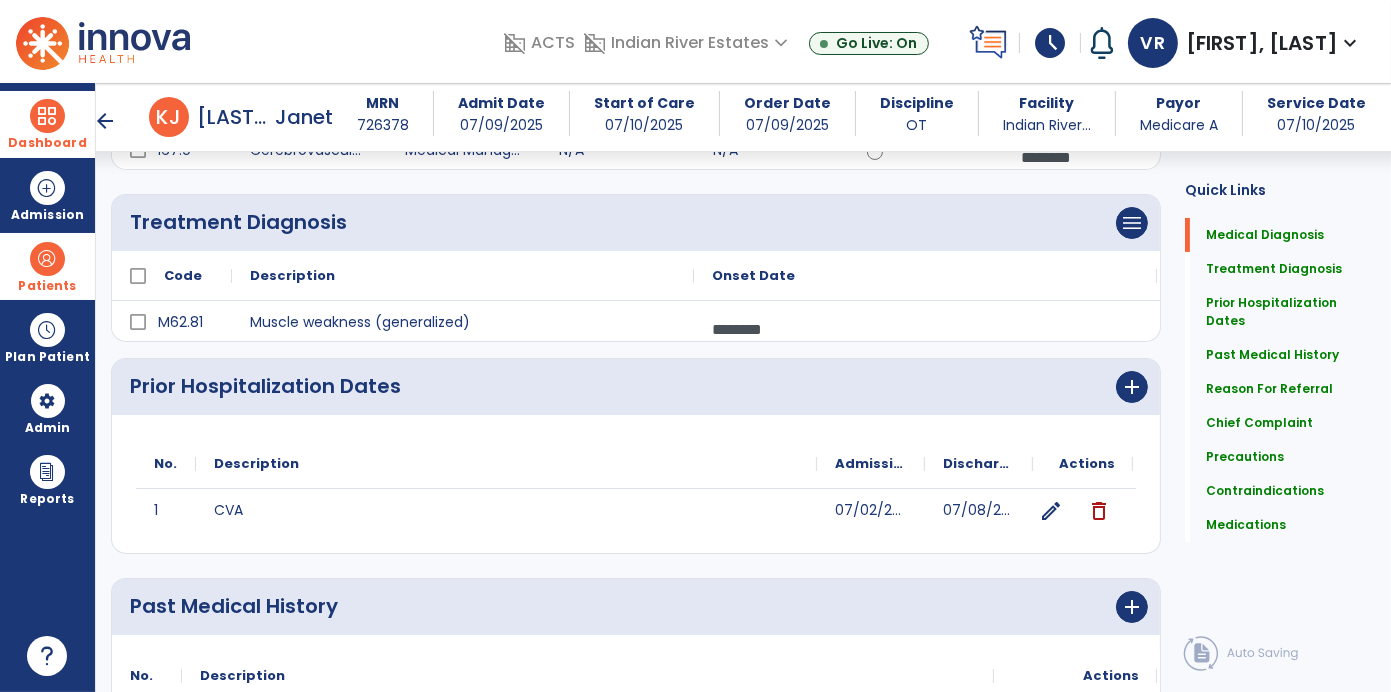 scroll, scrollTop: 0, scrollLeft: 0, axis: both 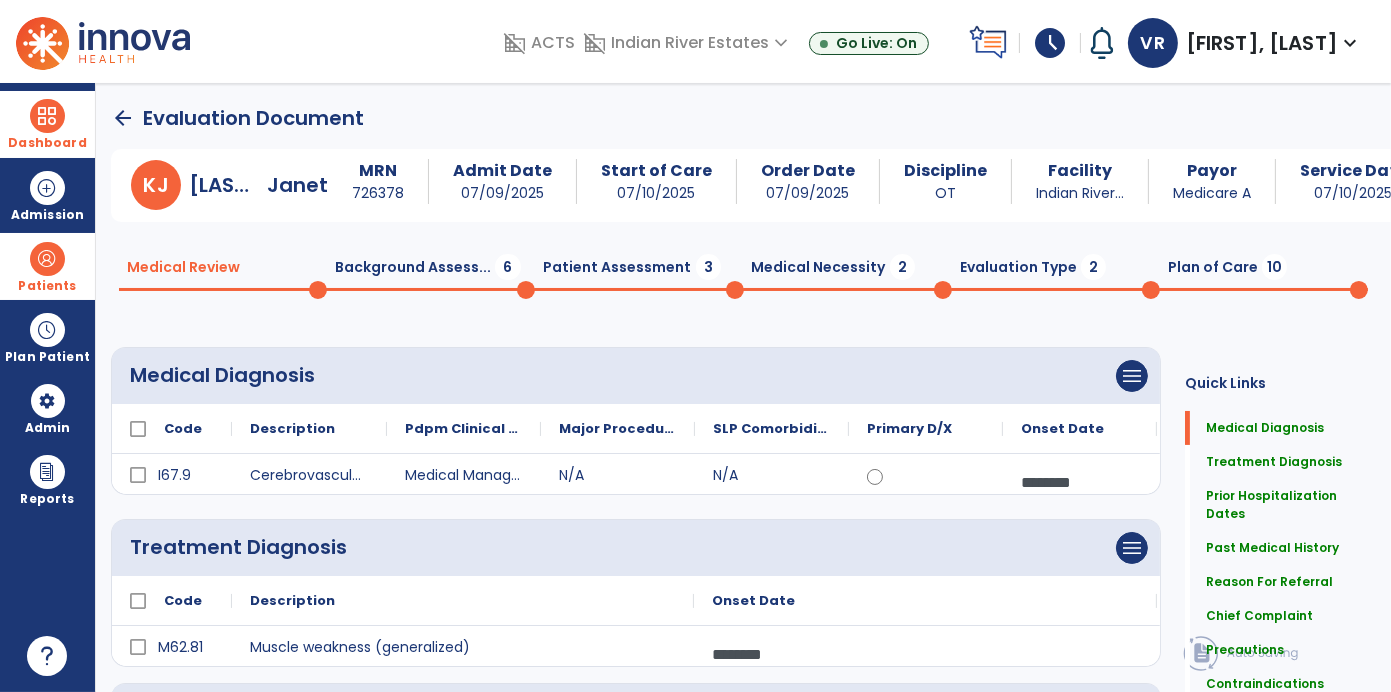 click on "Patient Assessment  3" 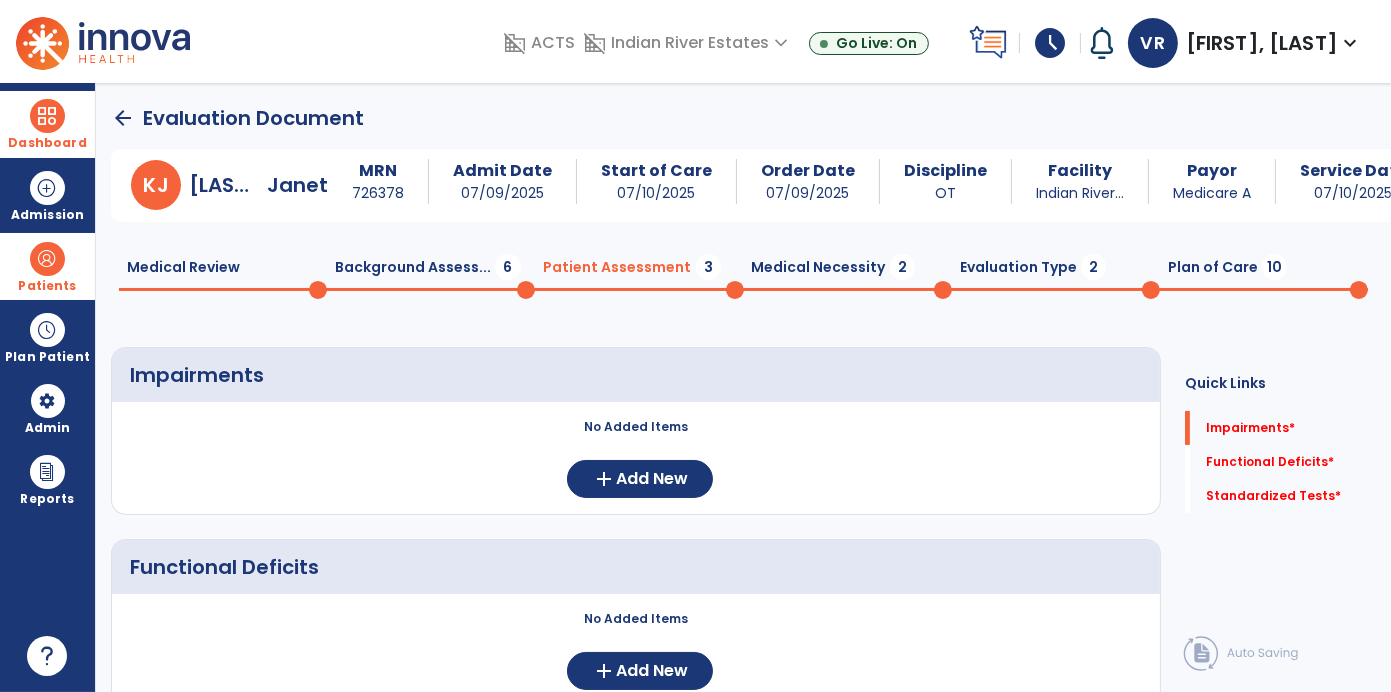 click on "Medical Necessity  2" 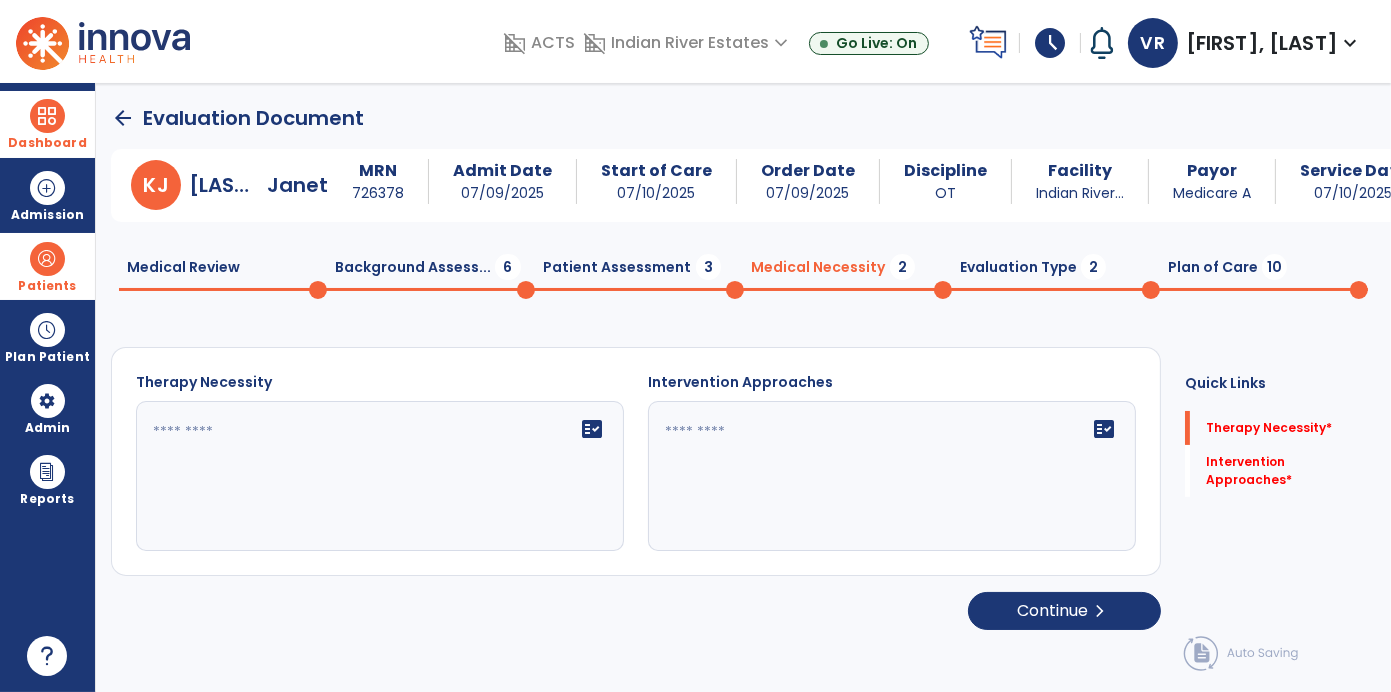 click on "fact_check" 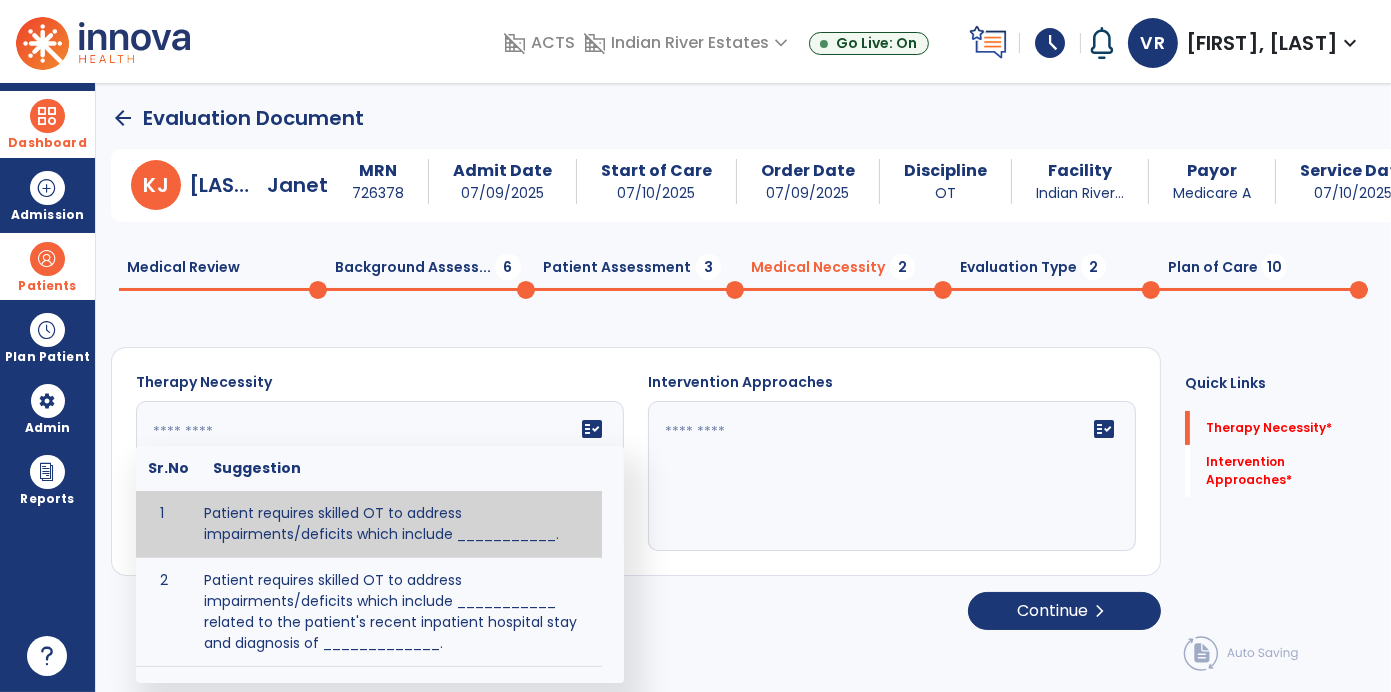 click on "Therapy Necessity   fact_check  Sr.No Suggestion 1 Patient requires skilled OT to address impairments/deficits which include ___________. 2 Patient requires skilled OT to address impairments/deficits which include ___________ related to the patient's recent inpatient hospital stay and diagnosis of _____________. Intervention Approaches   fact_check" 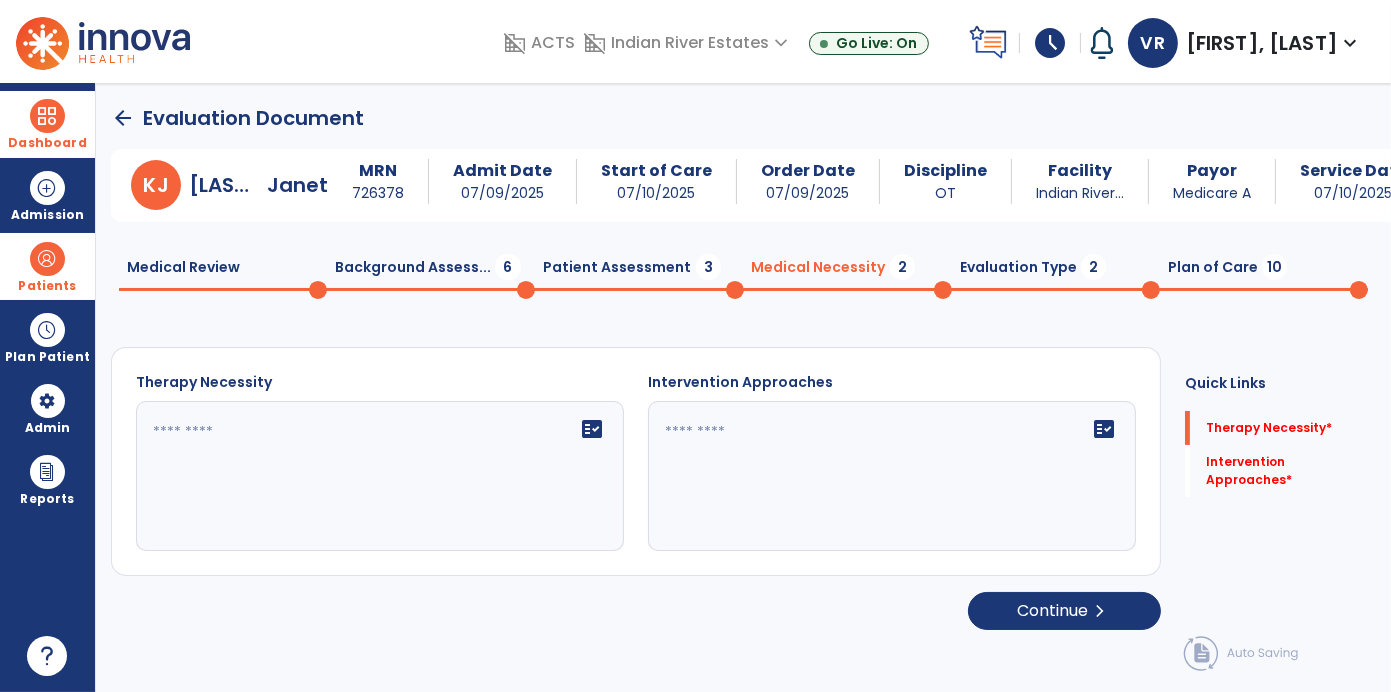click 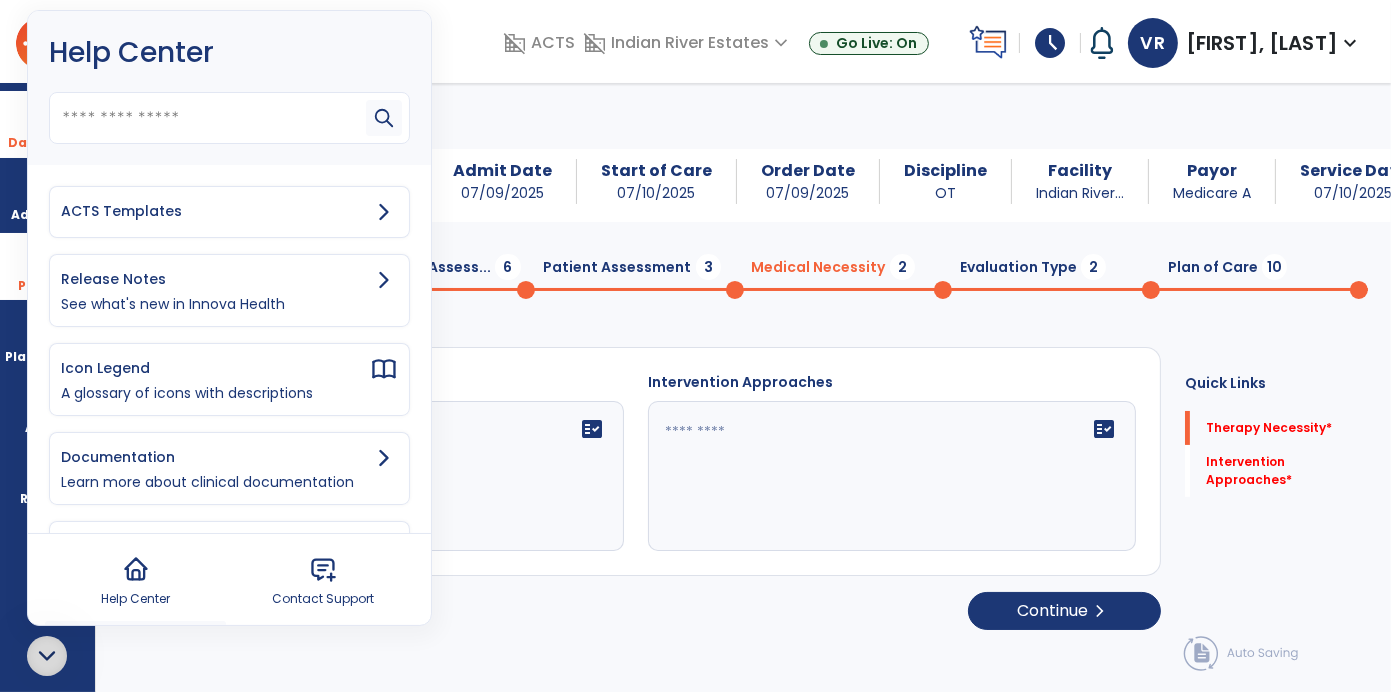 click on "ACTS Templates" at bounding box center (215, 211) 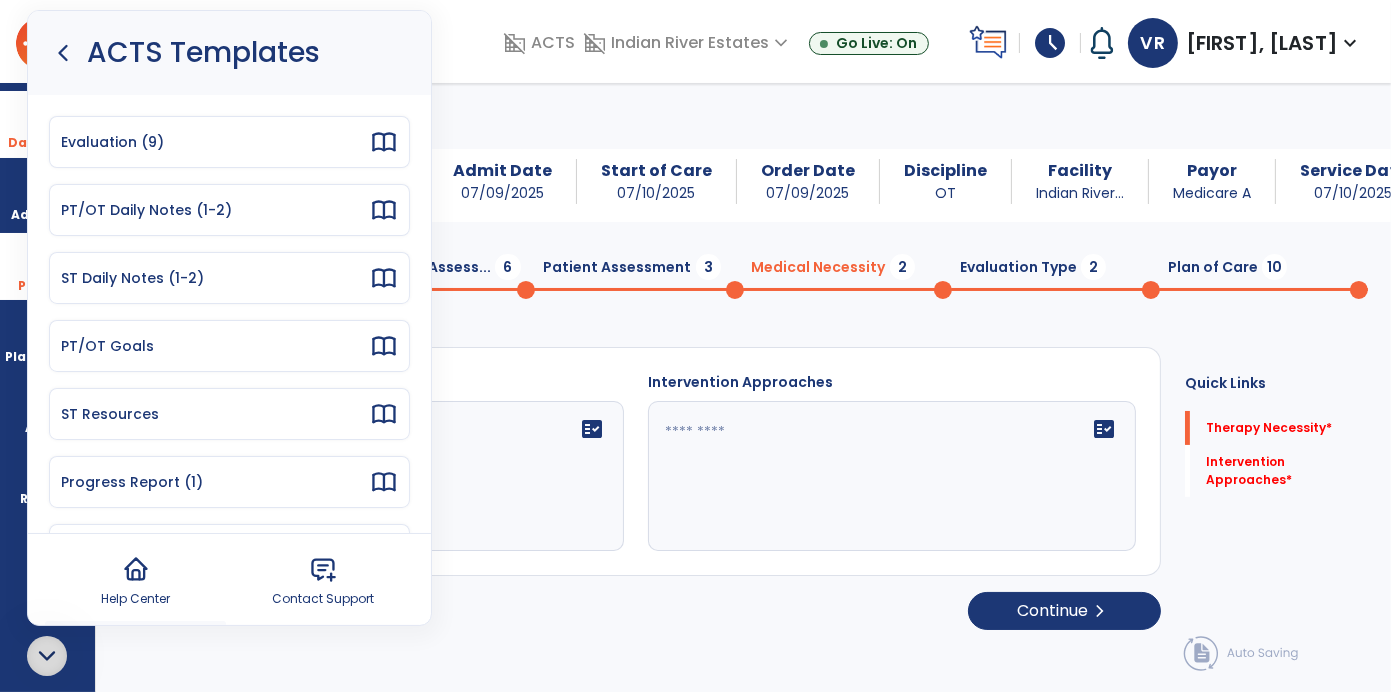click on "Evaluation (9)" at bounding box center [215, 142] 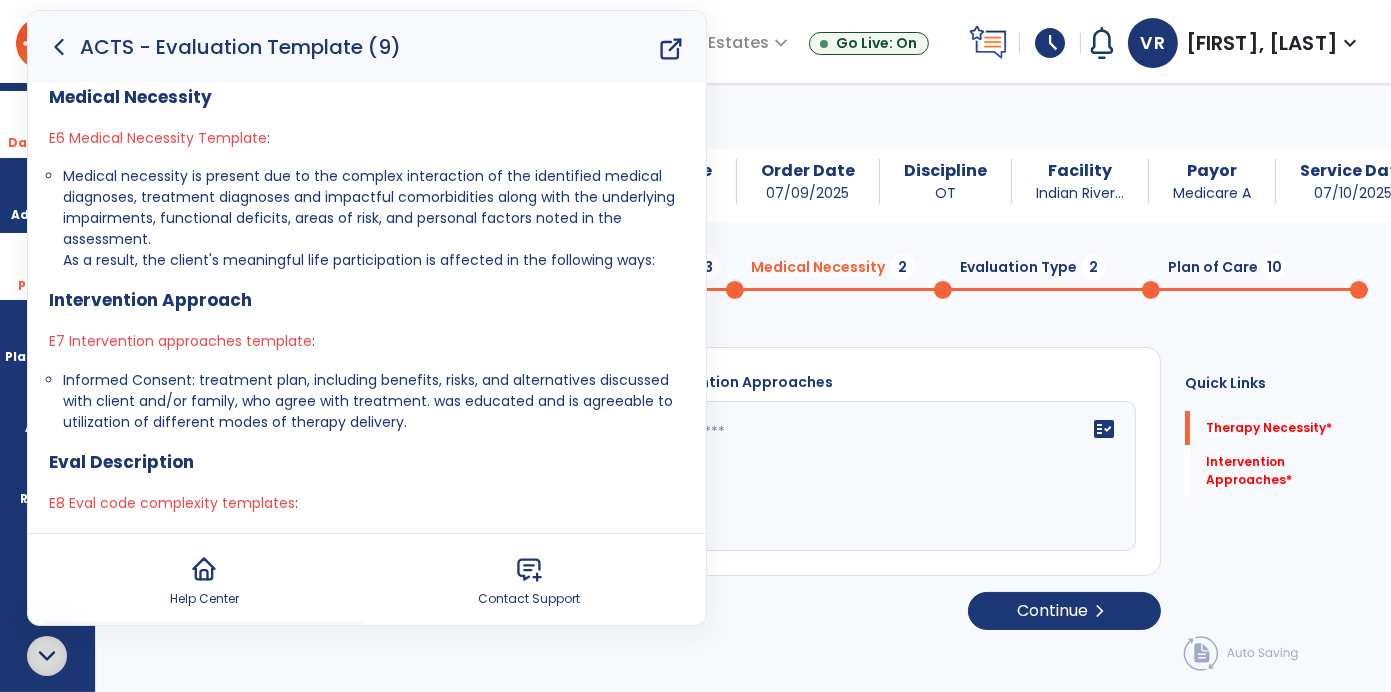 scroll, scrollTop: 885, scrollLeft: 0, axis: vertical 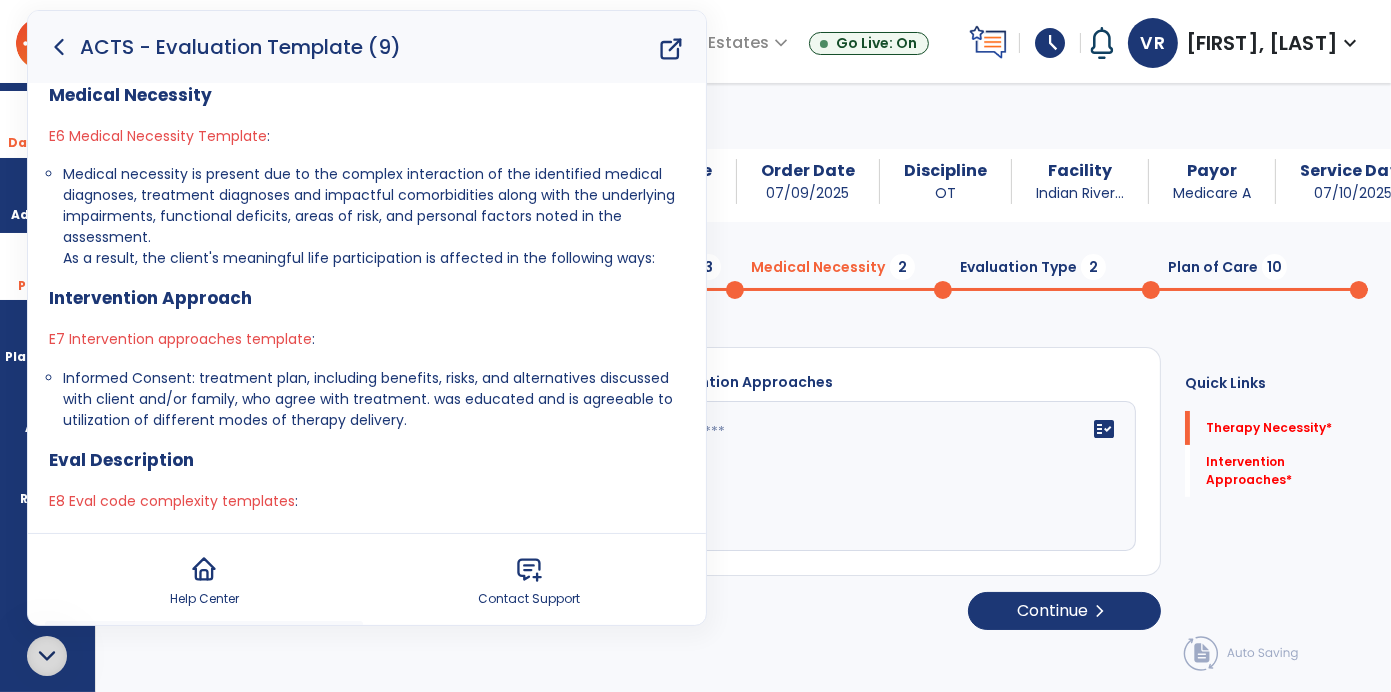 click 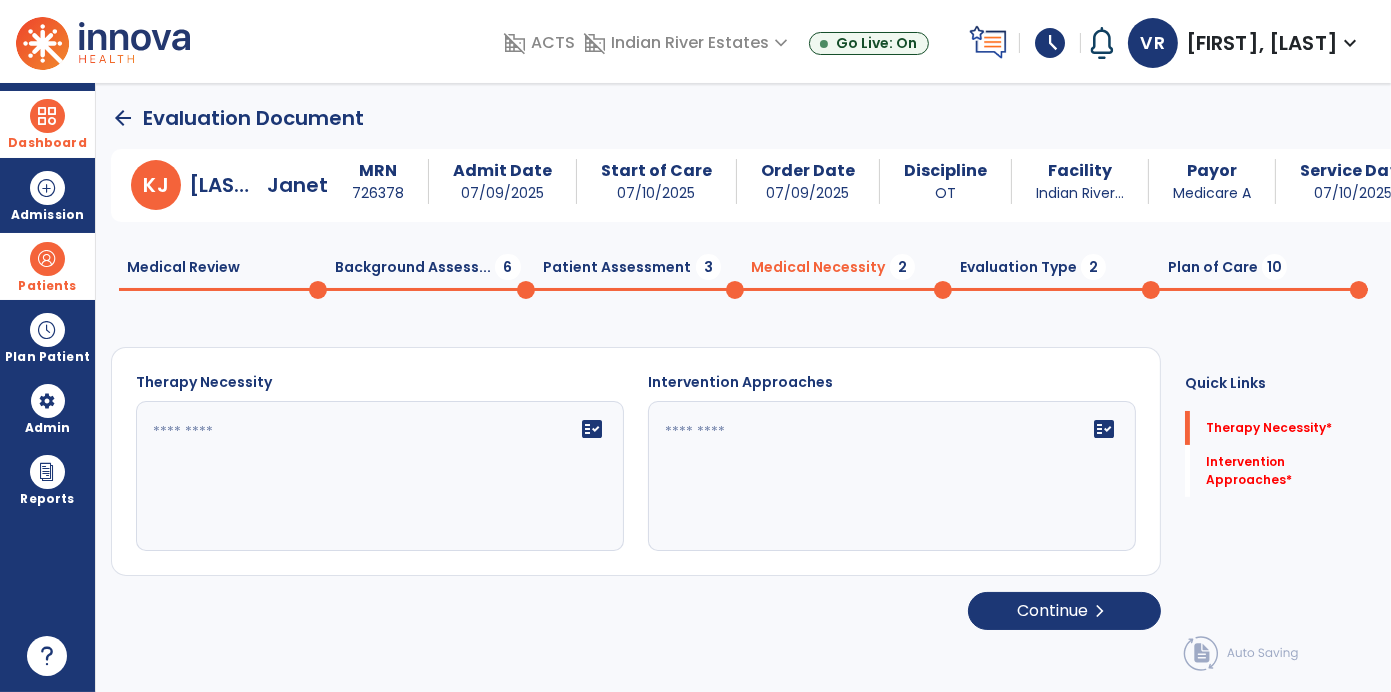 scroll, scrollTop: 0, scrollLeft: 0, axis: both 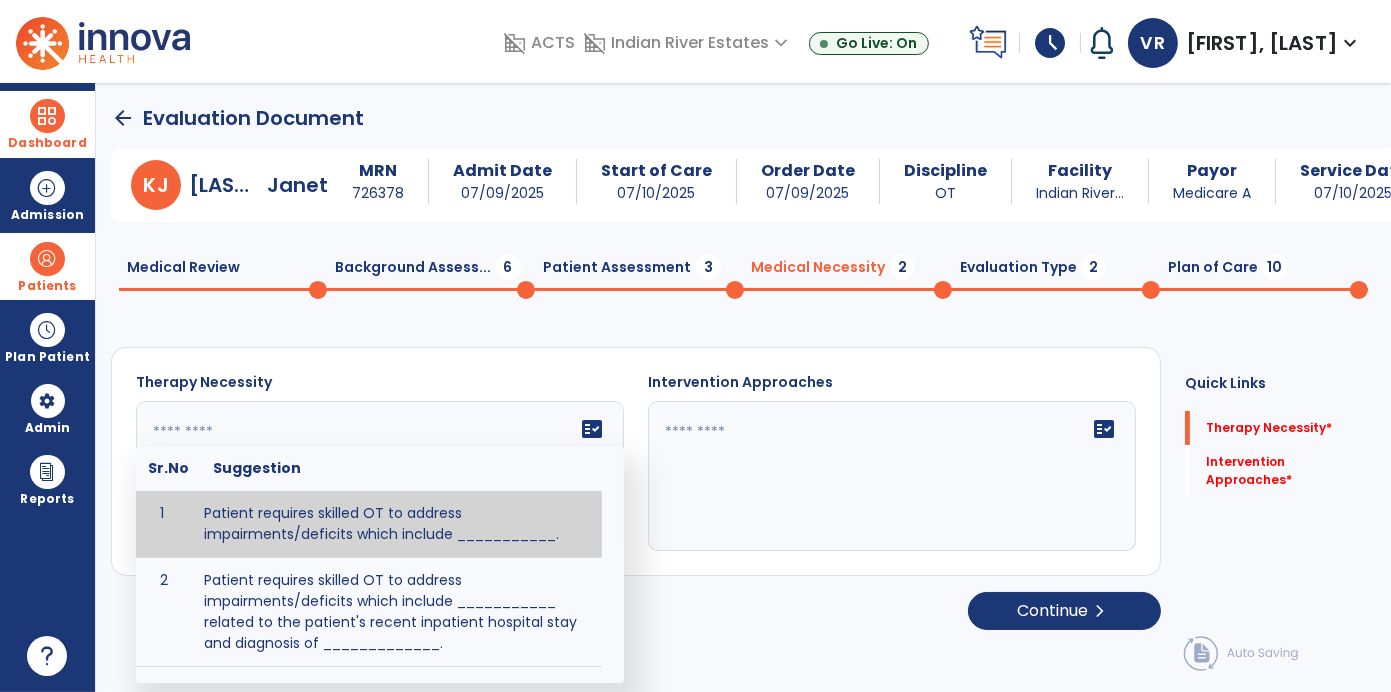click 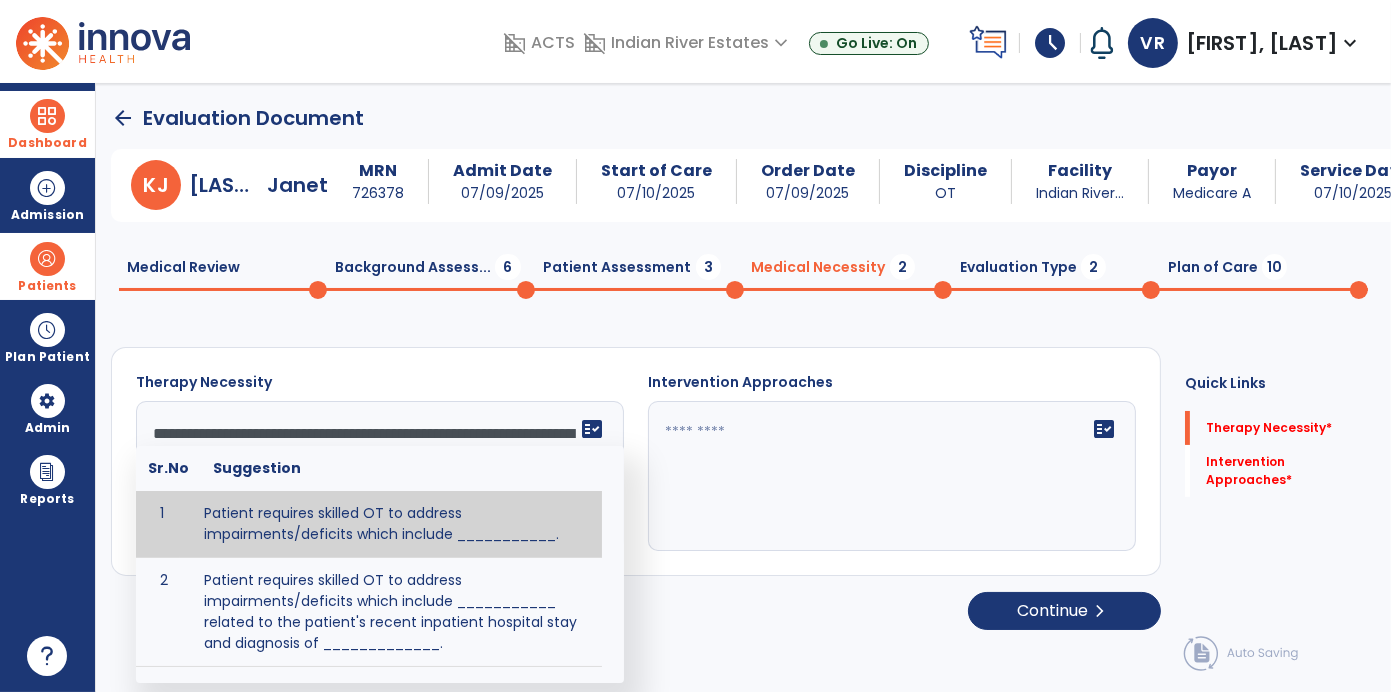 scroll, scrollTop: 63, scrollLeft: 0, axis: vertical 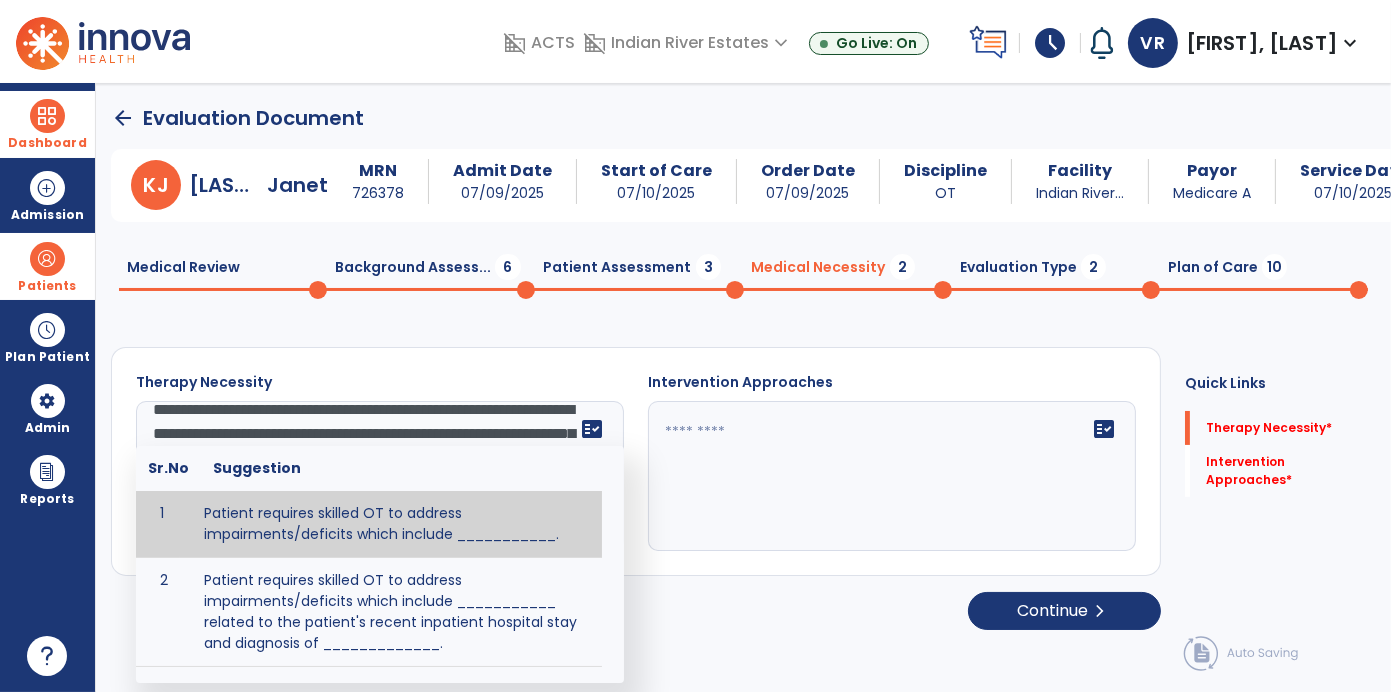 click on "fact_check" 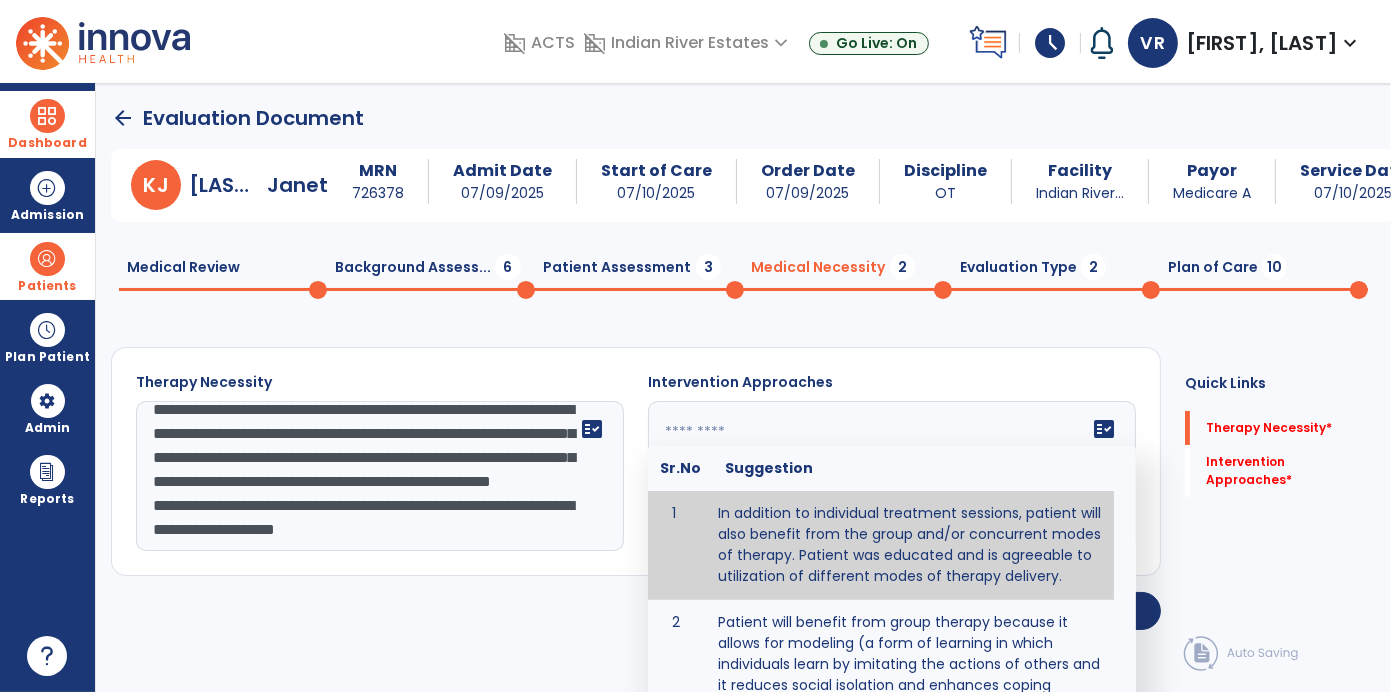 click on "**********" 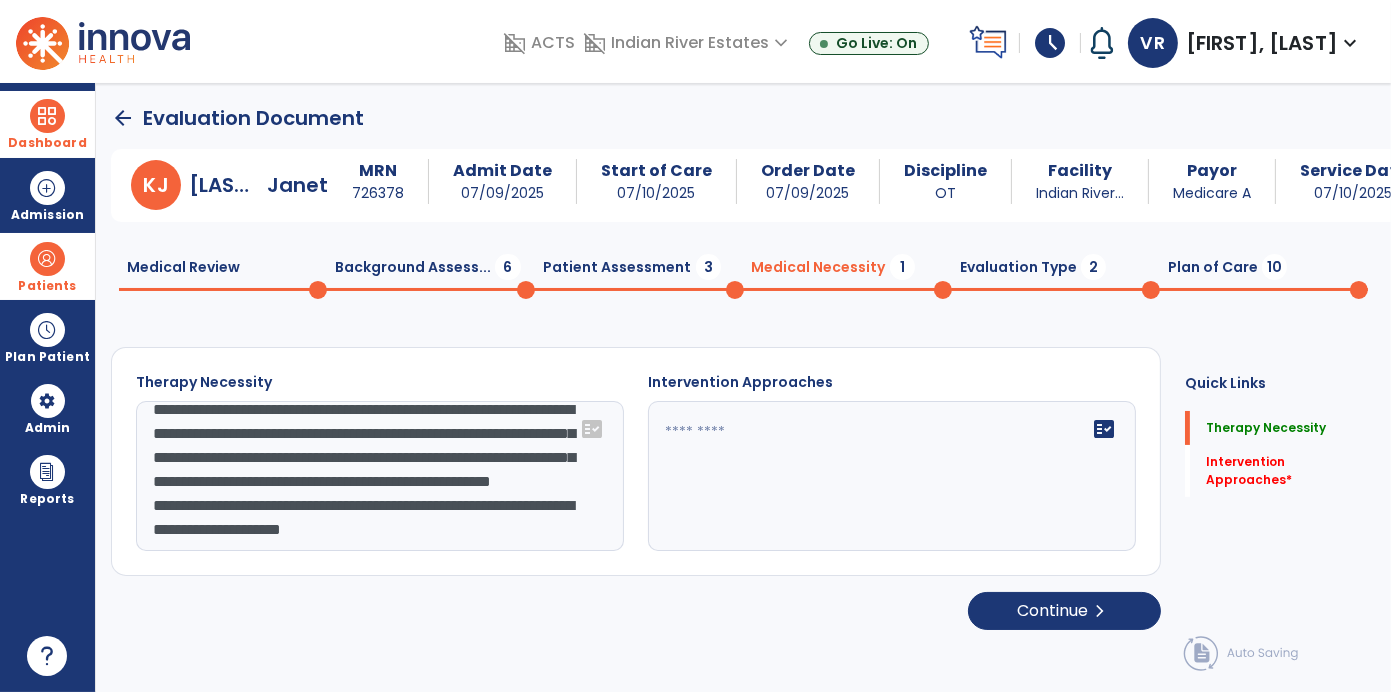 type on "**********" 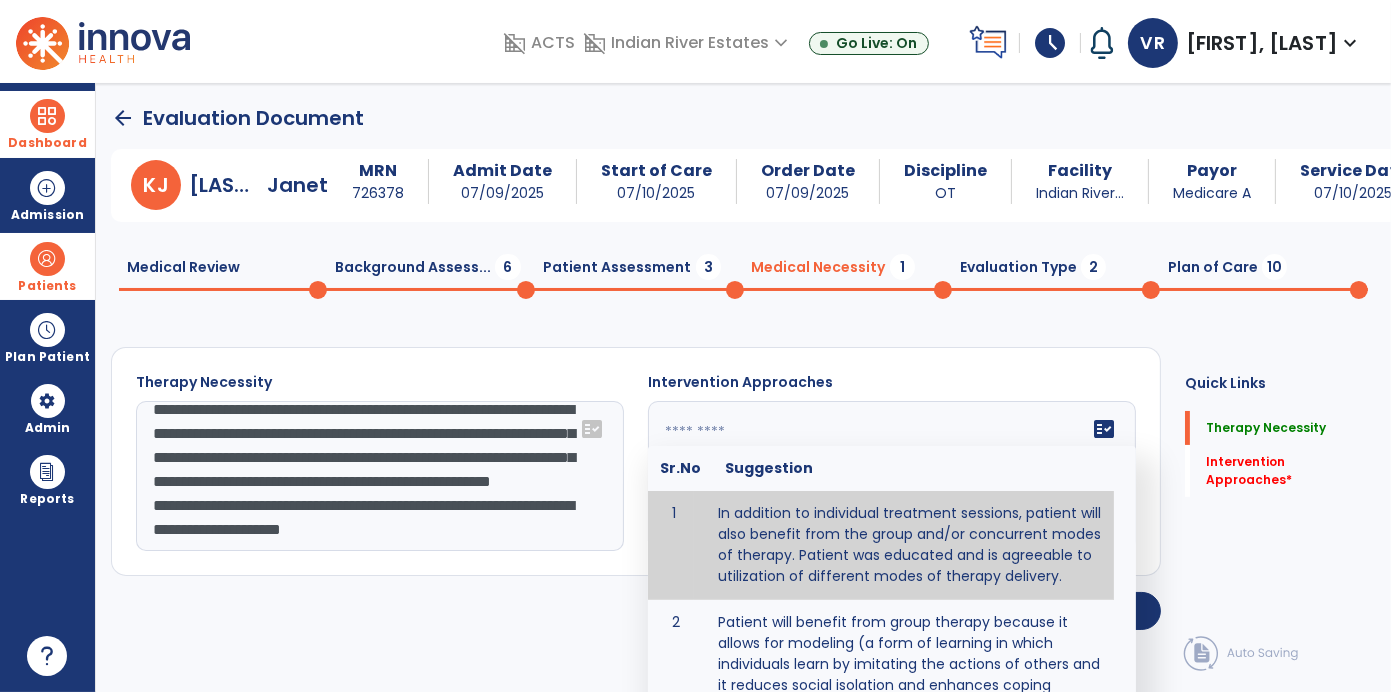 click at bounding box center (47, 656) 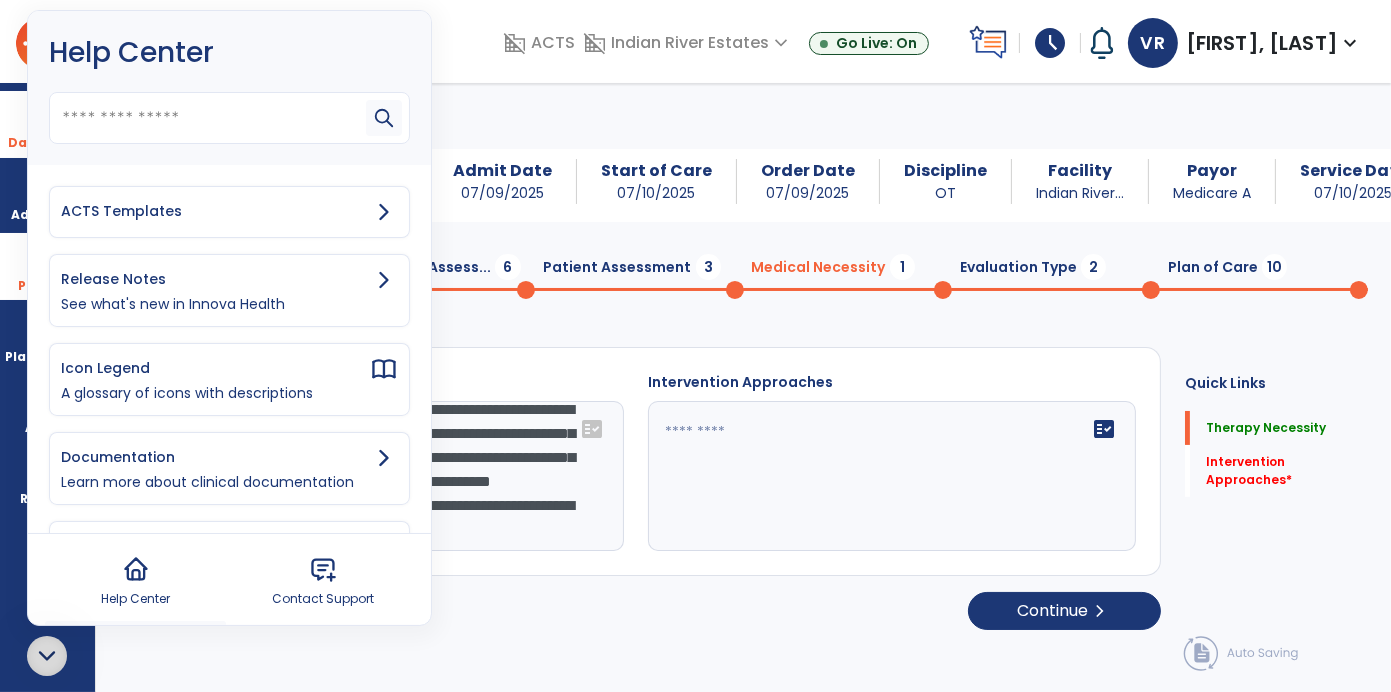 click on "ACTS Templates" at bounding box center [215, 211] 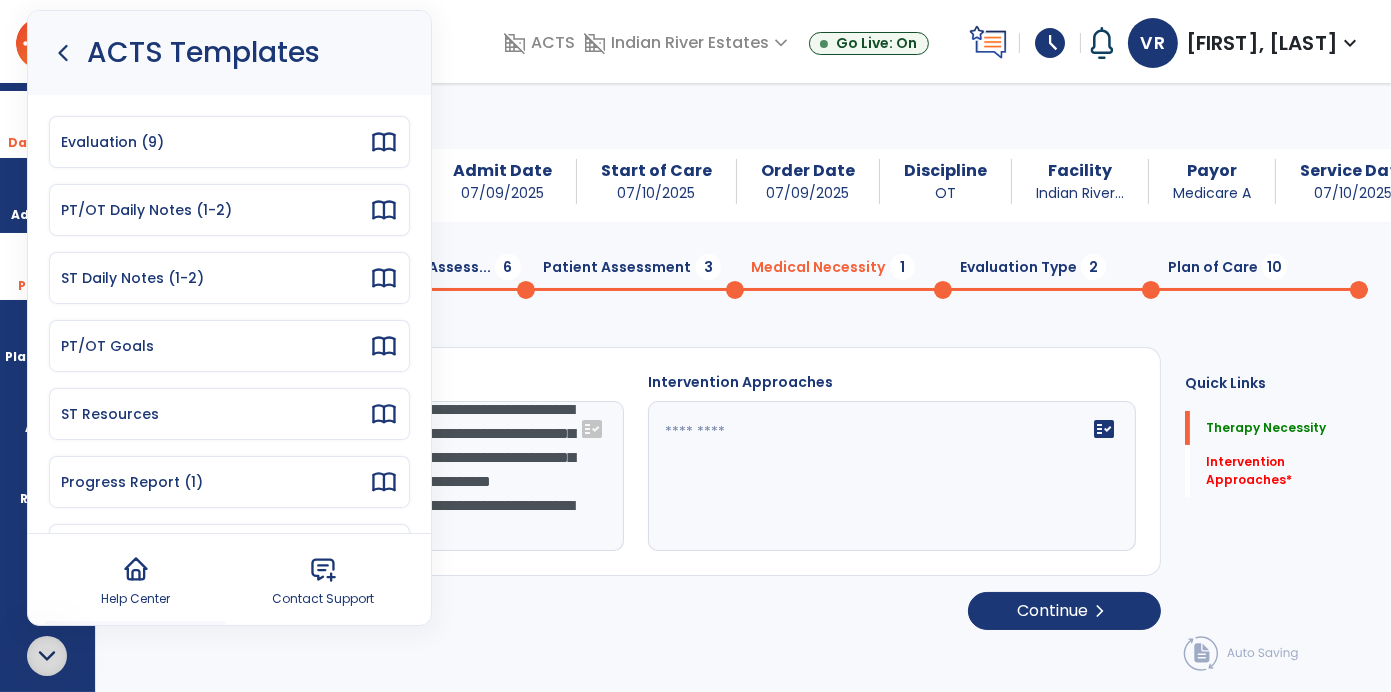 click on "Evaluation (9)" at bounding box center [215, 142] 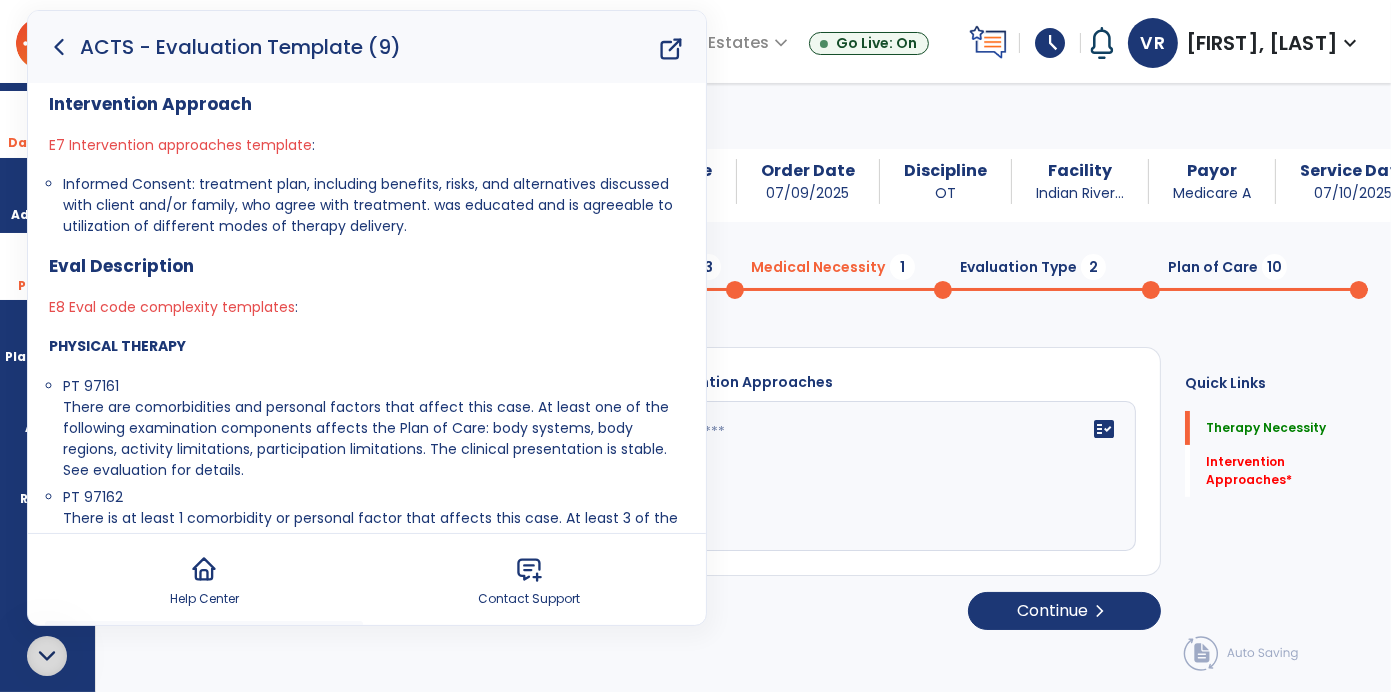 scroll, scrollTop: 1084, scrollLeft: 0, axis: vertical 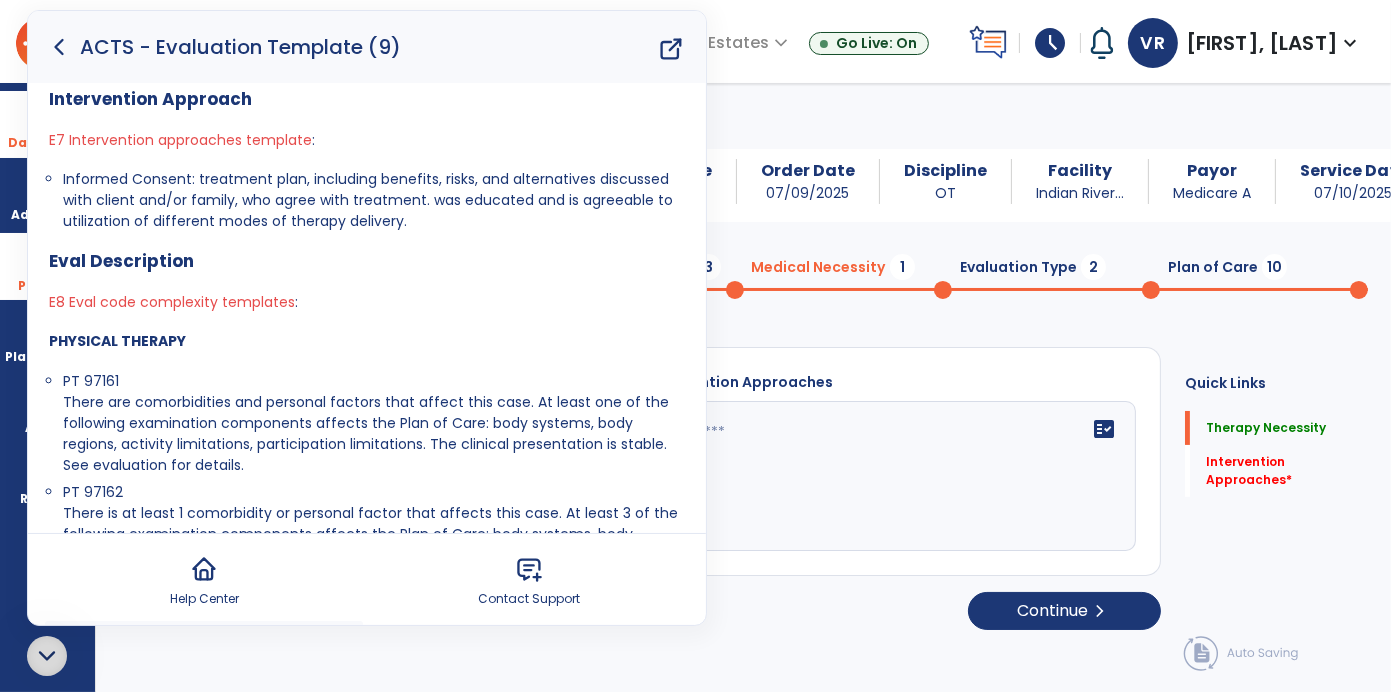 click at bounding box center (47, 656) 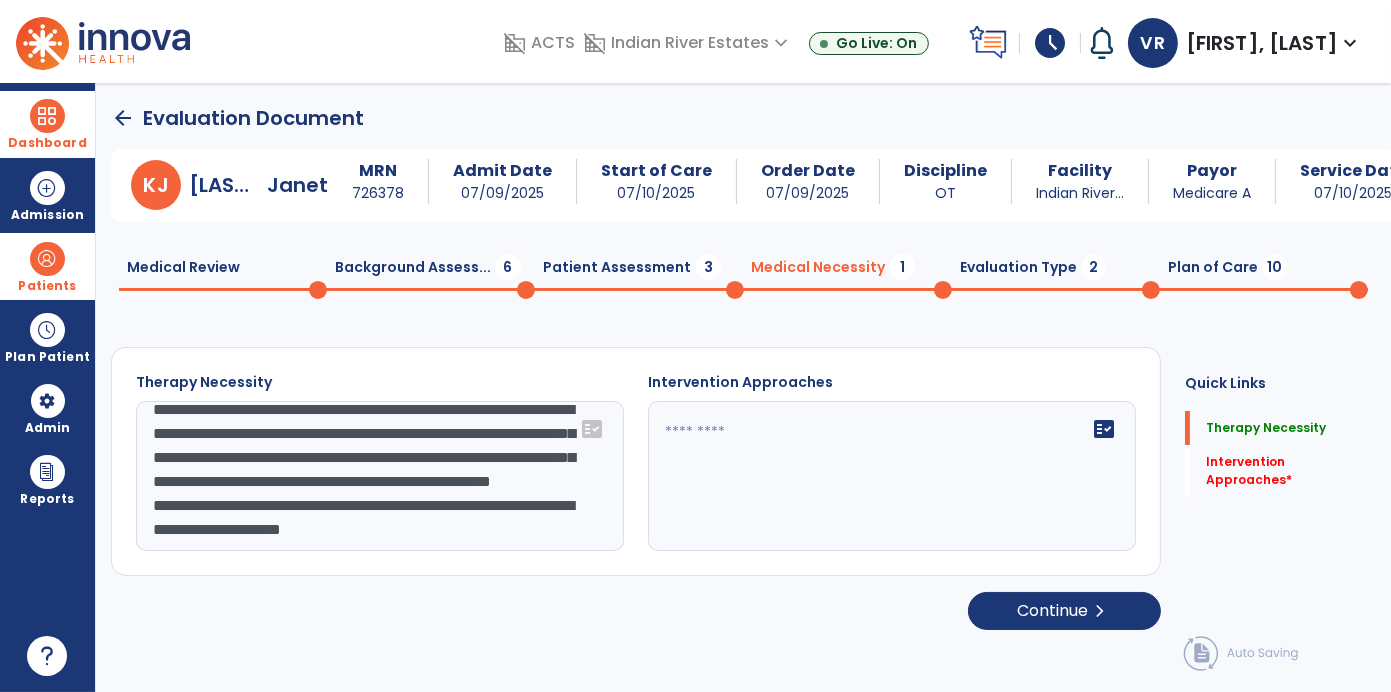 scroll, scrollTop: 0, scrollLeft: 0, axis: both 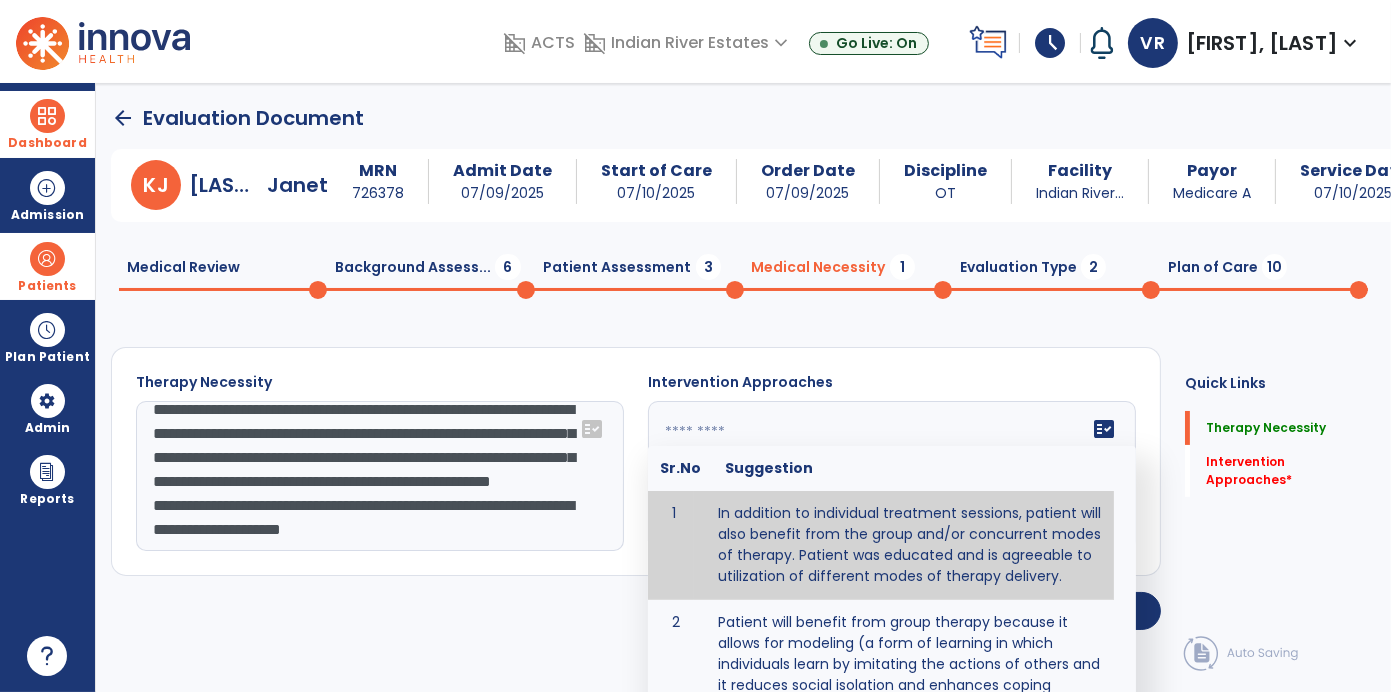 click 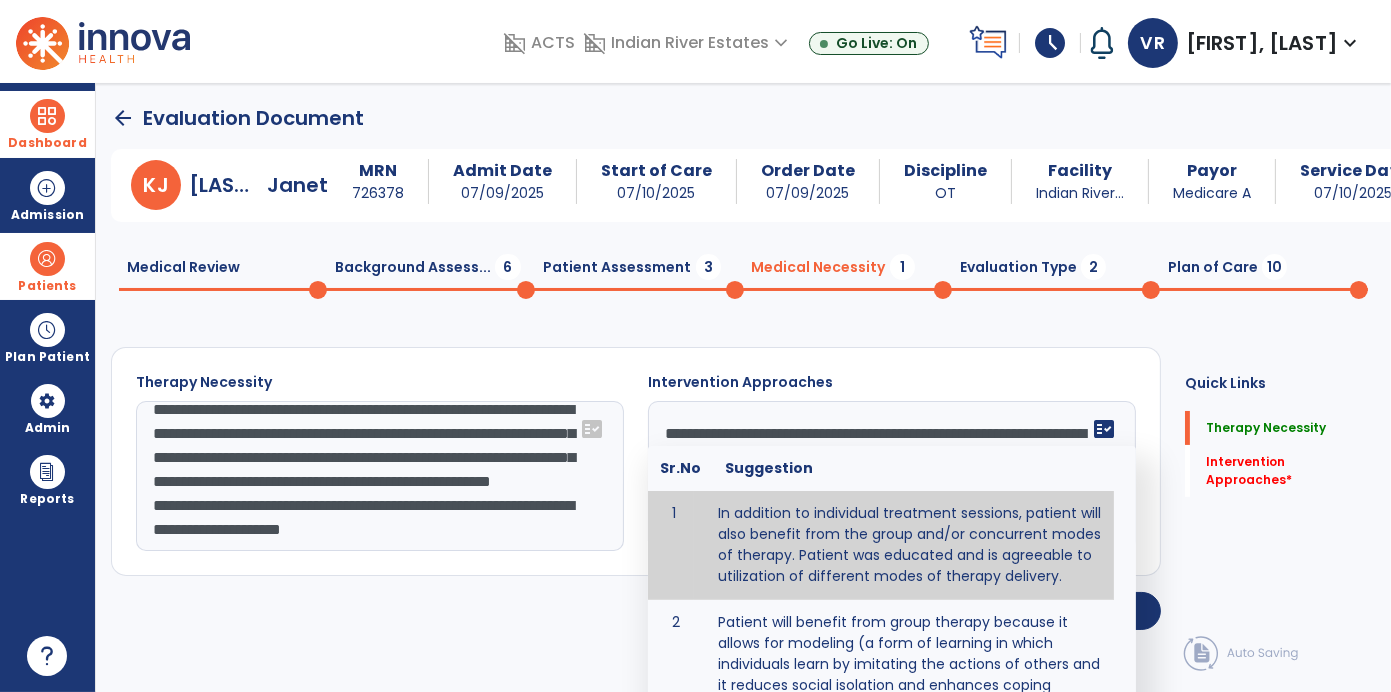 click on "Quick Links  Therapy Necessity   Therapy Necessity   Intervention Approaches   *  Intervention Approaches   *" 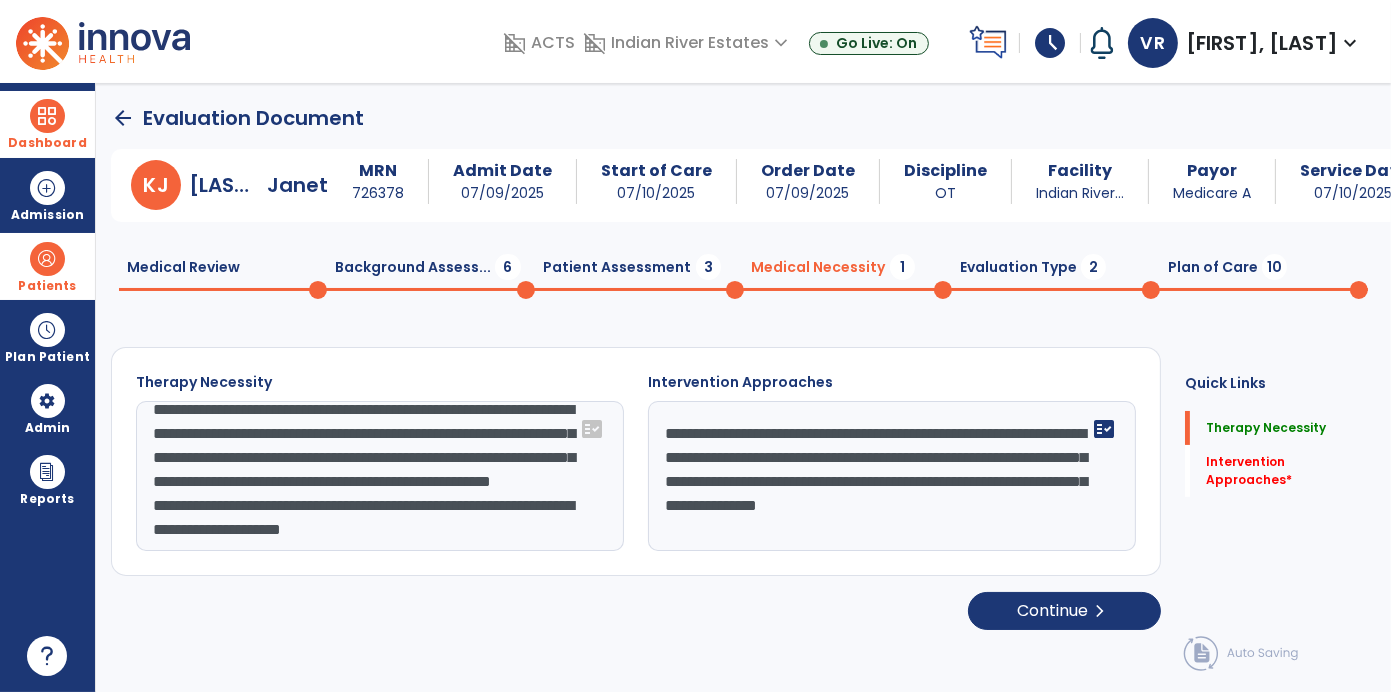 click on "**********" 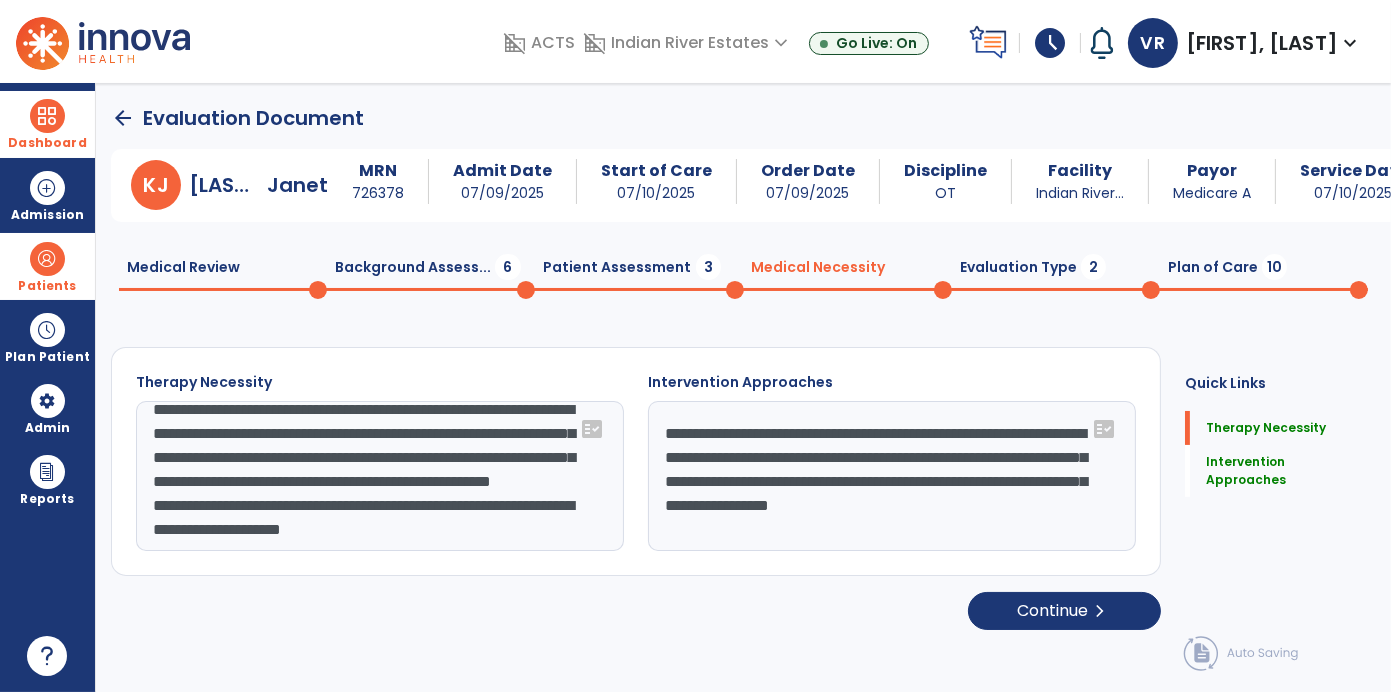 type on "**********" 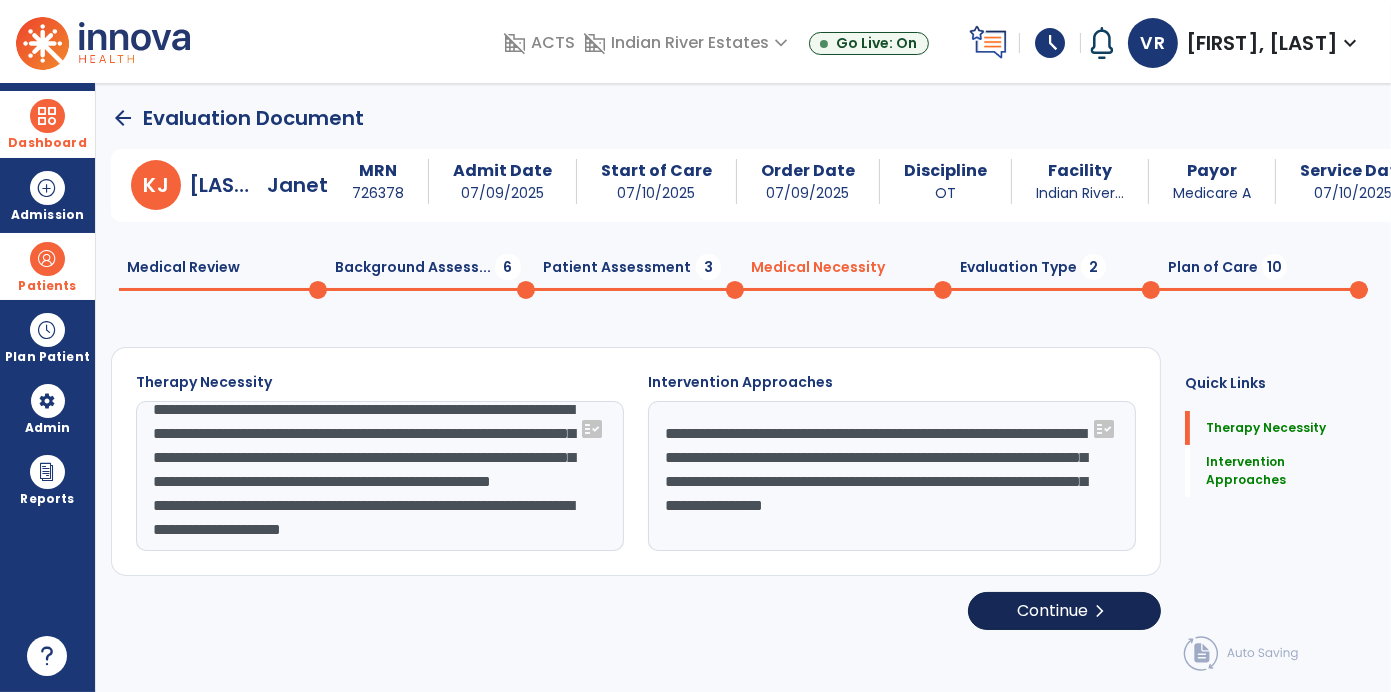 click on "Continue  chevron_right" 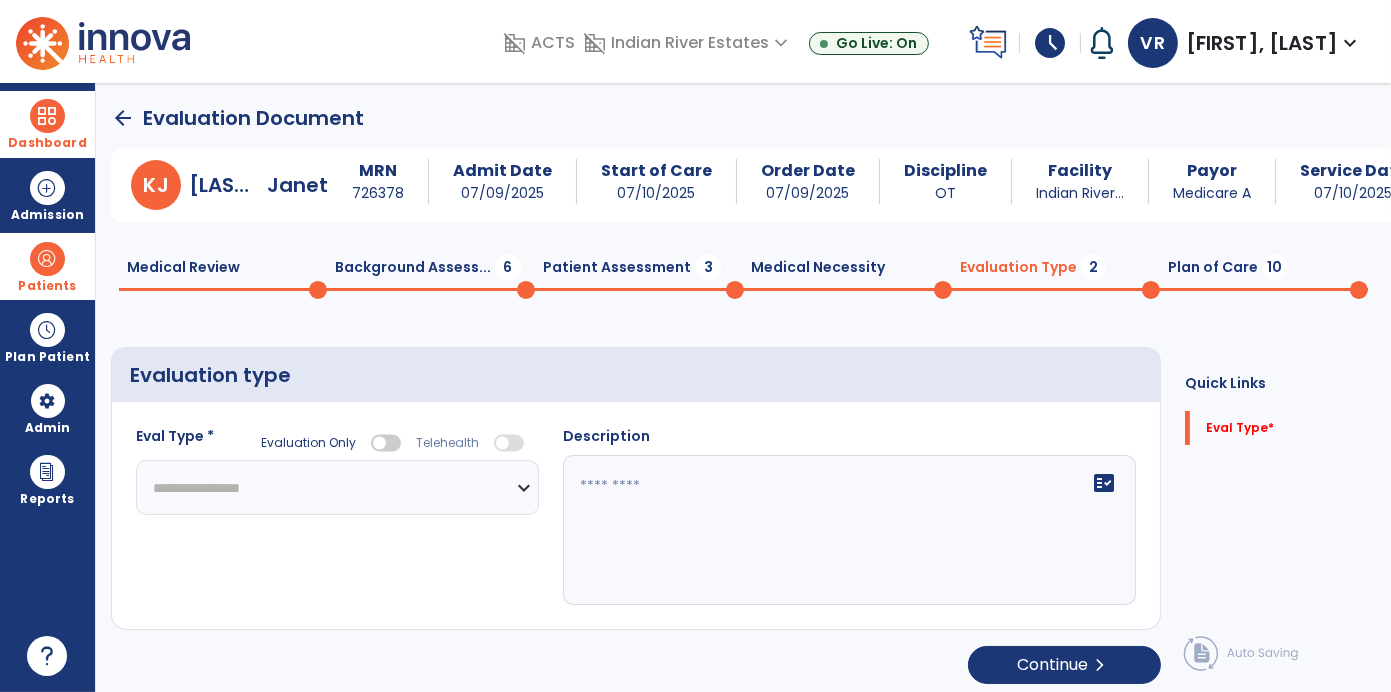 click on "**********" 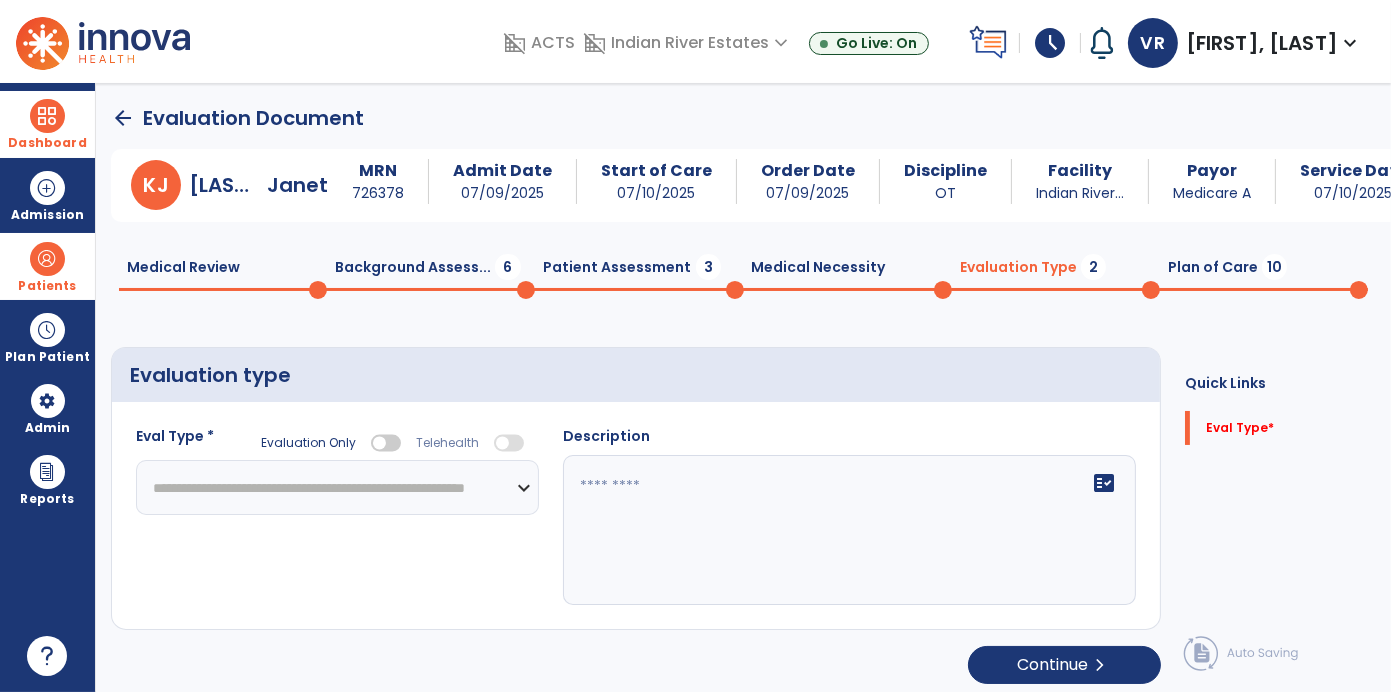 click on "**********" 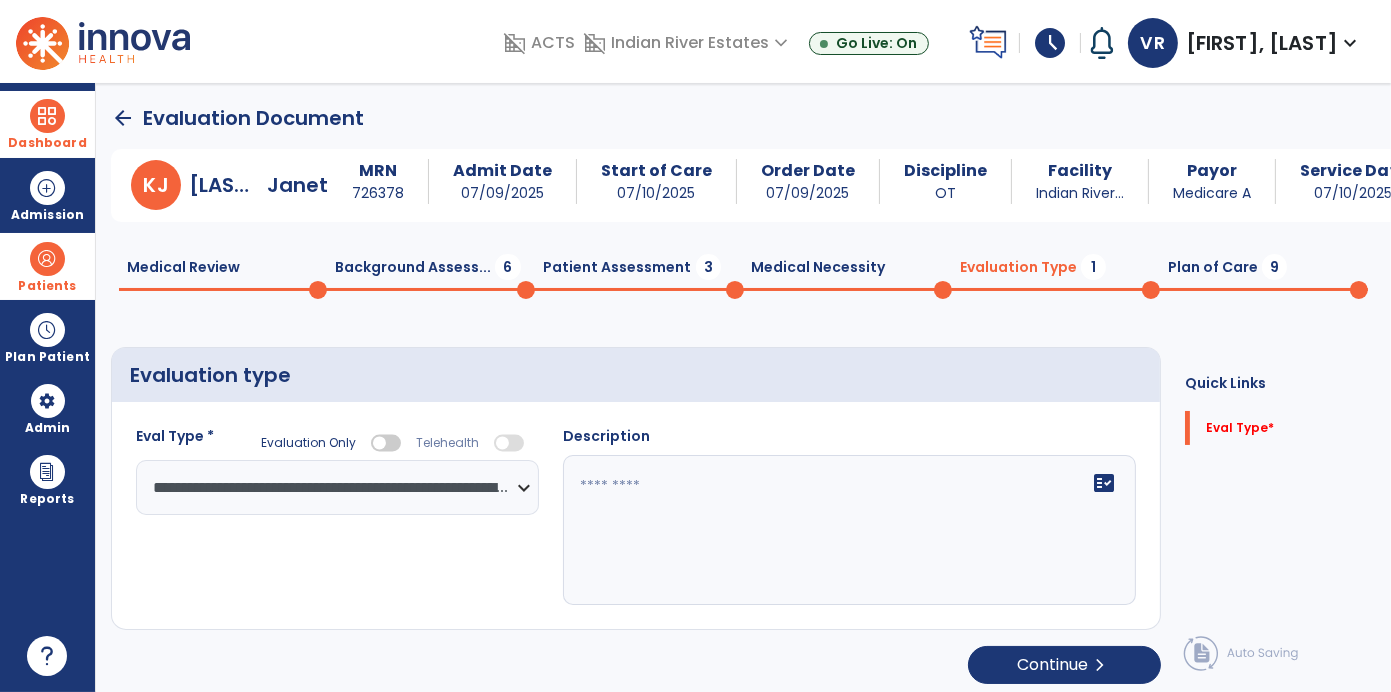 click 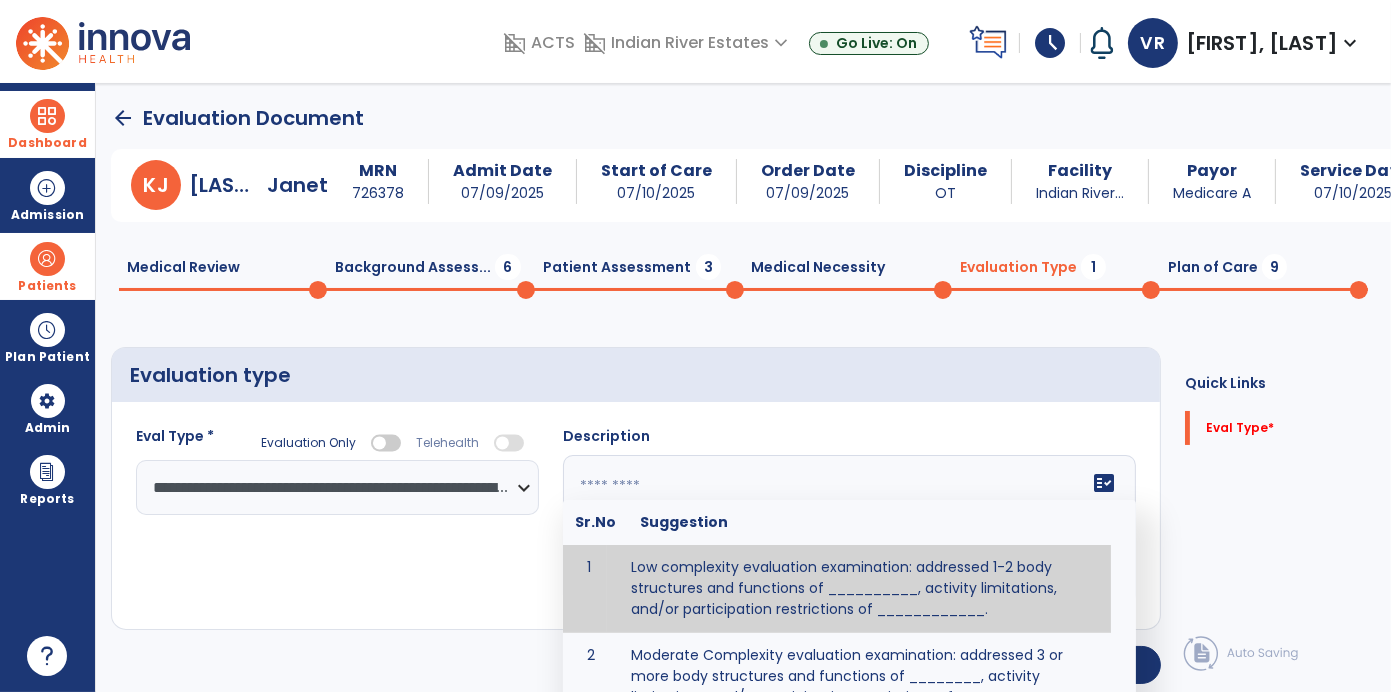 click 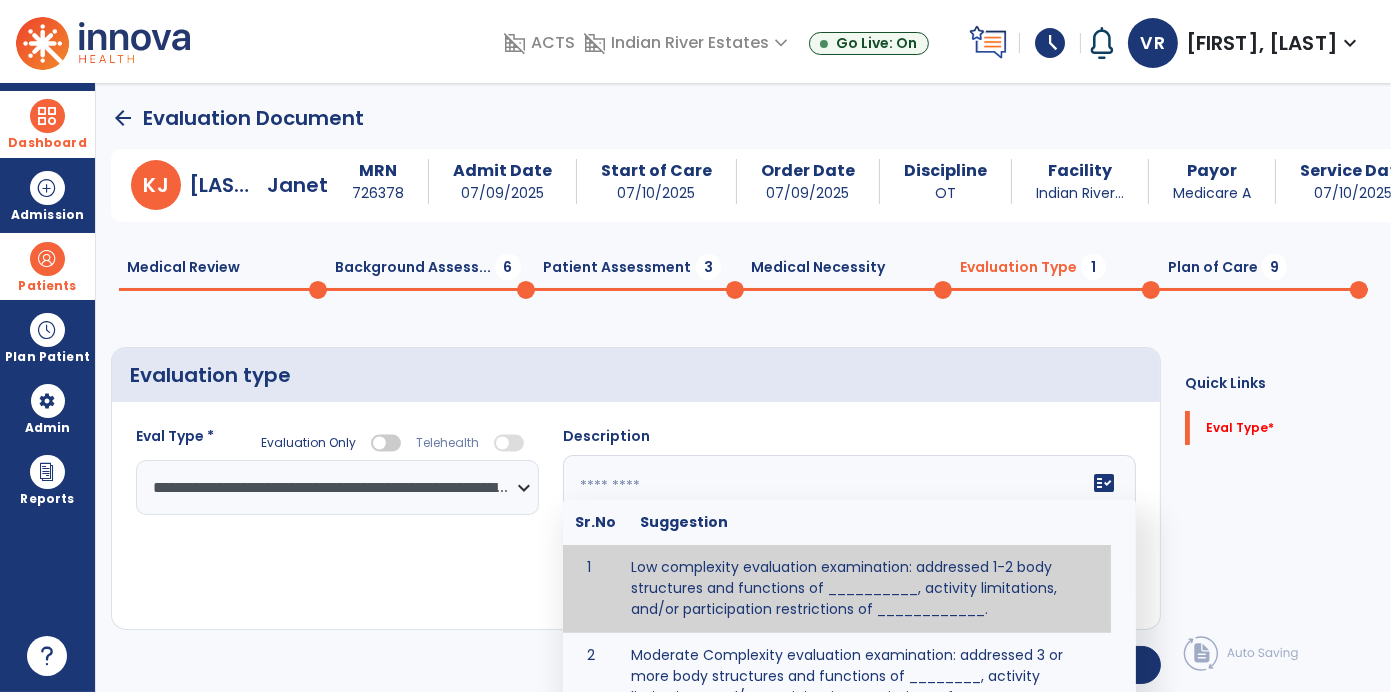 click 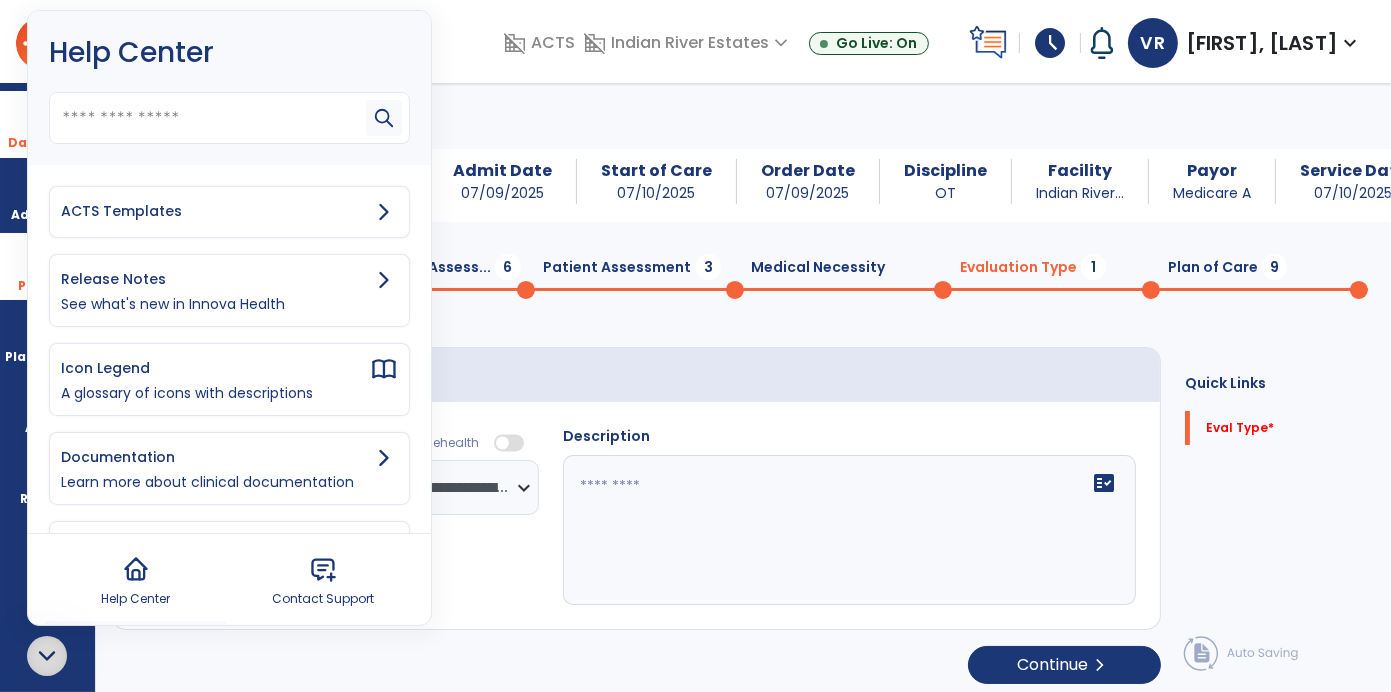 click on "ACTS Templates" at bounding box center [215, 211] 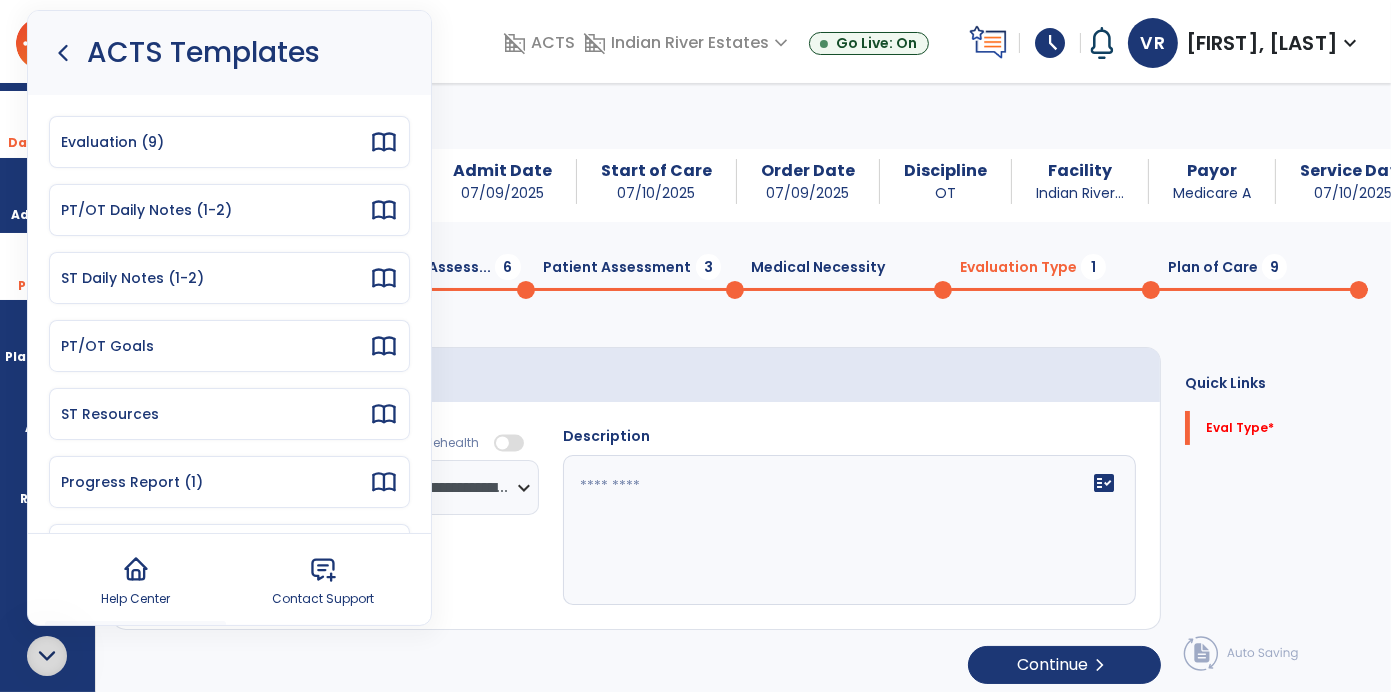 click on "Evaluation (9)" at bounding box center [215, 142] 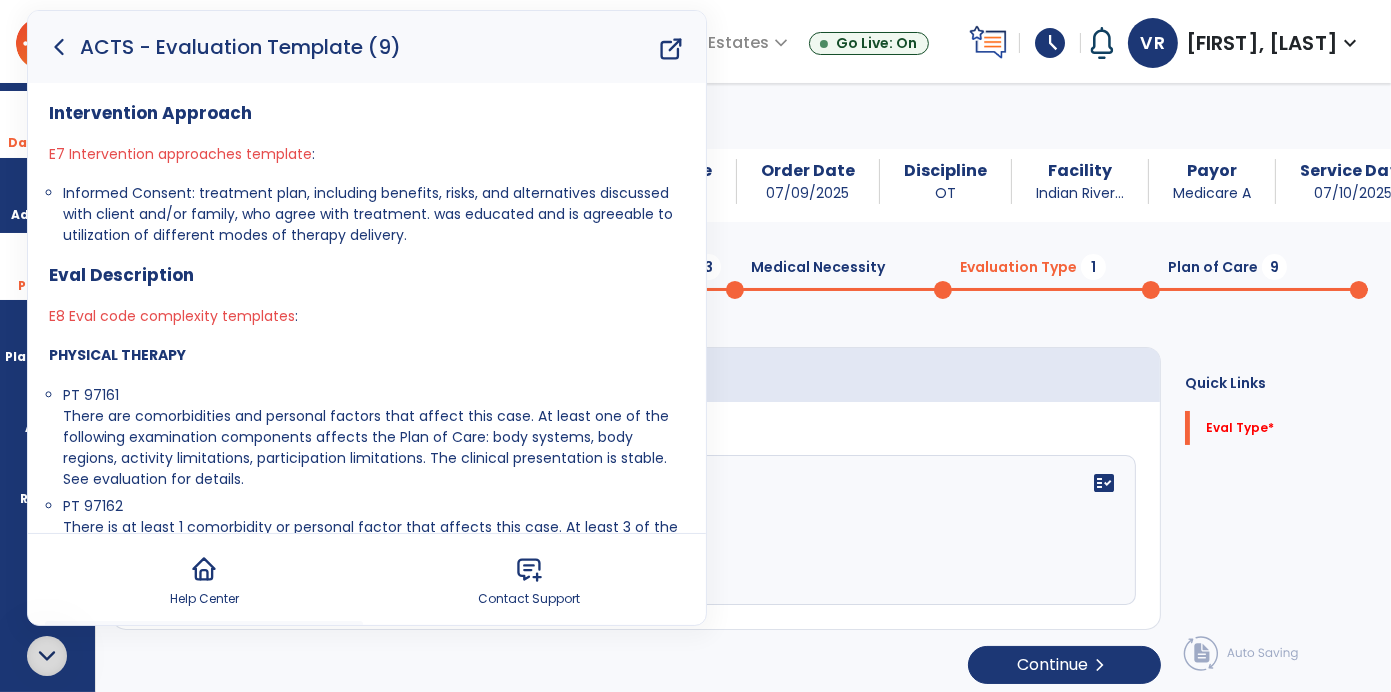 scroll, scrollTop: 1072, scrollLeft: 0, axis: vertical 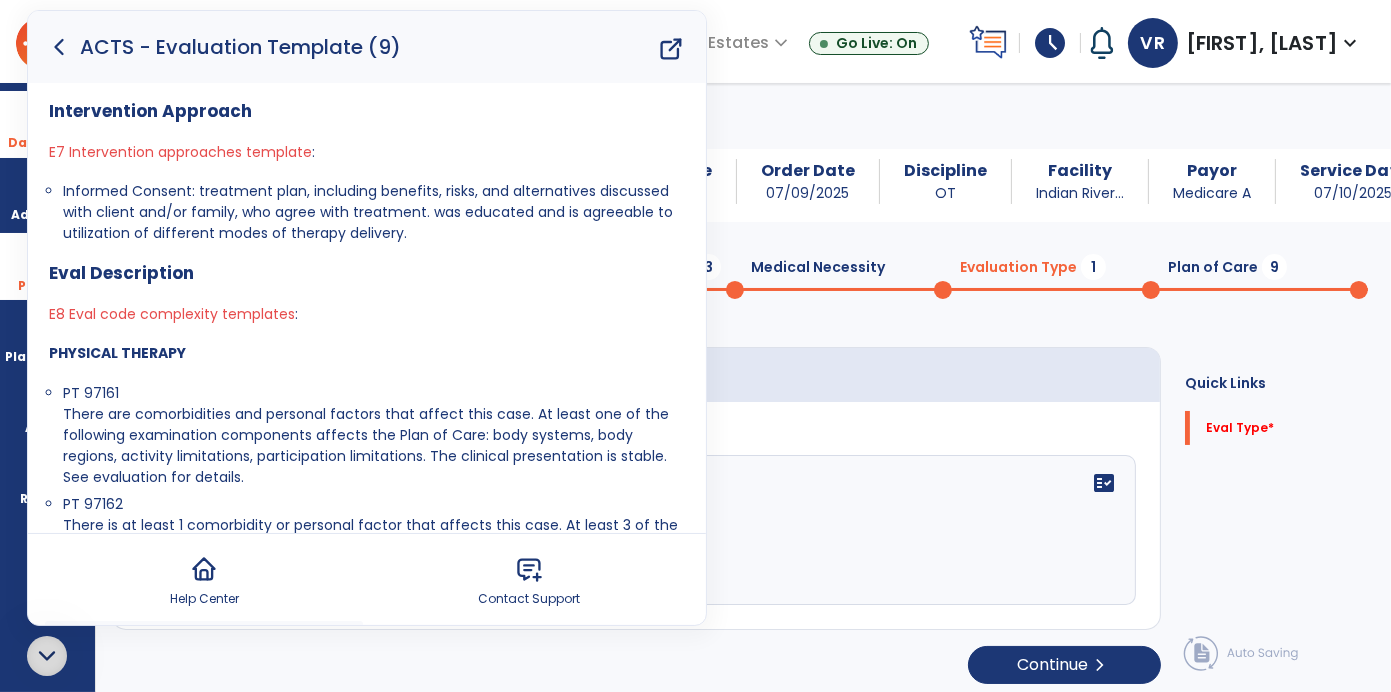 click 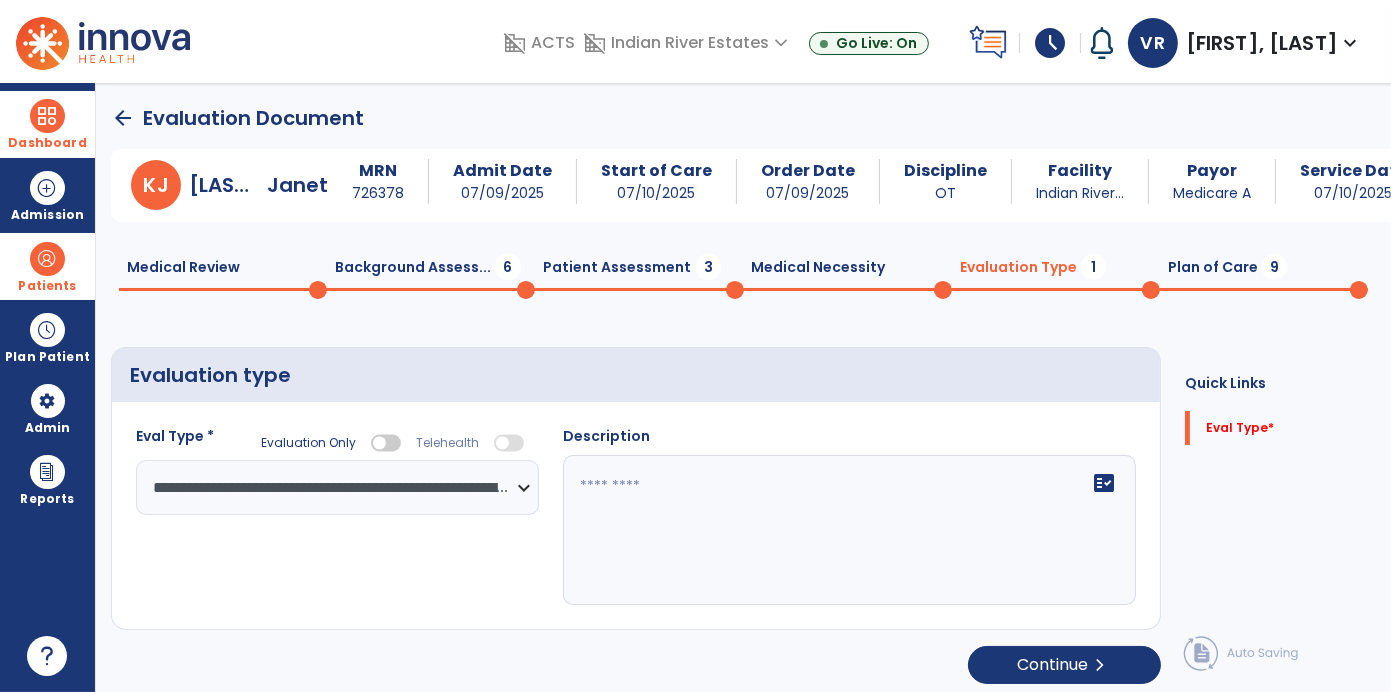 click 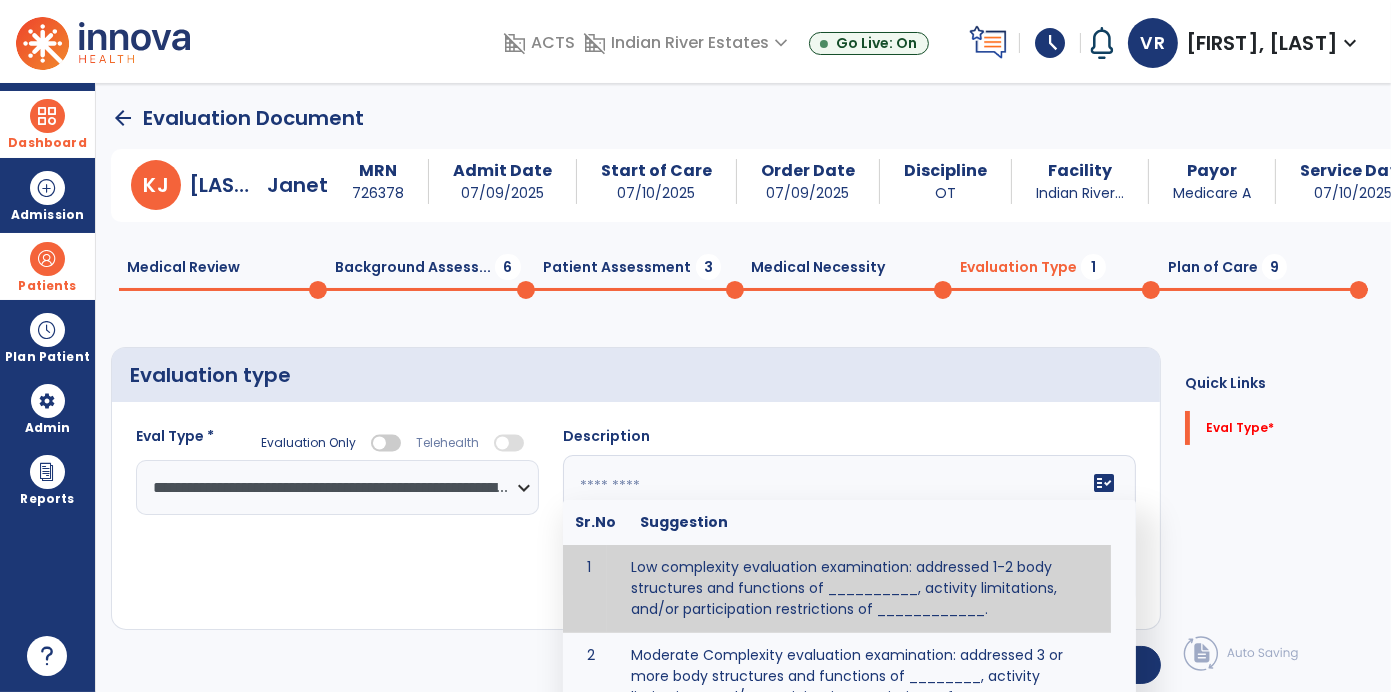 click 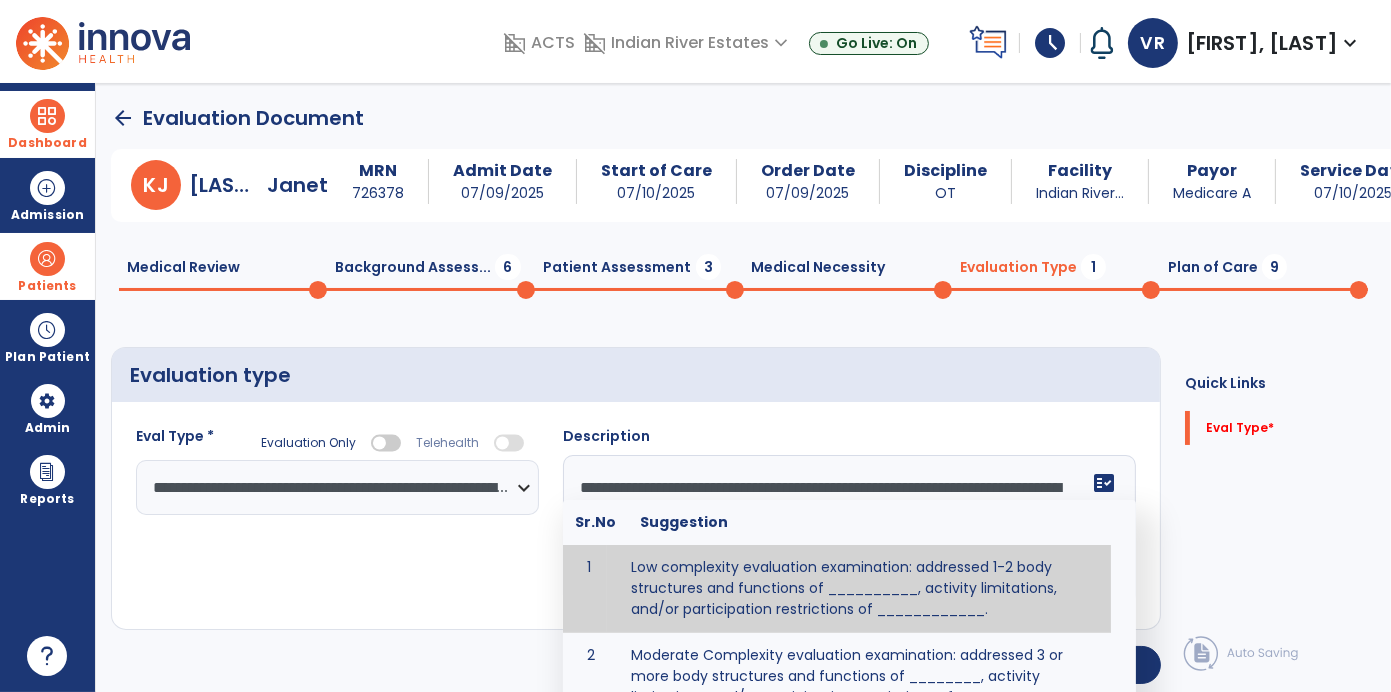 type on "**********" 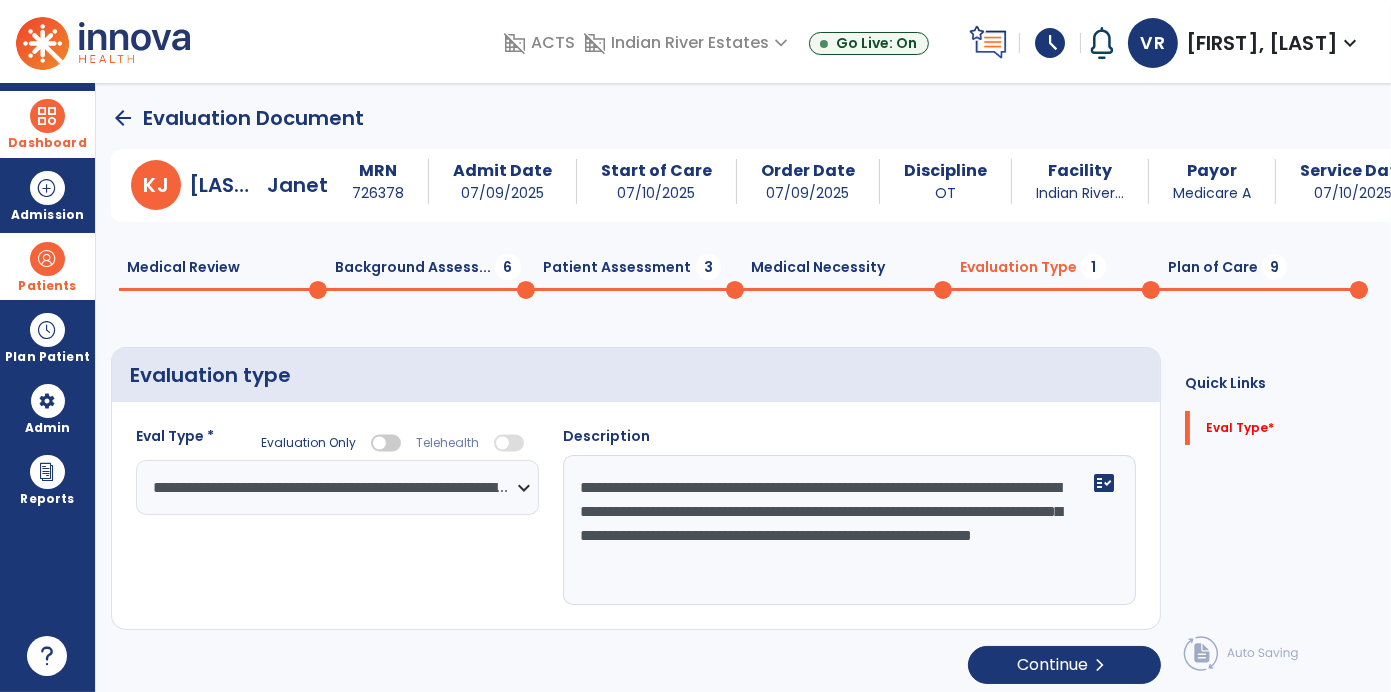 click on "**********" 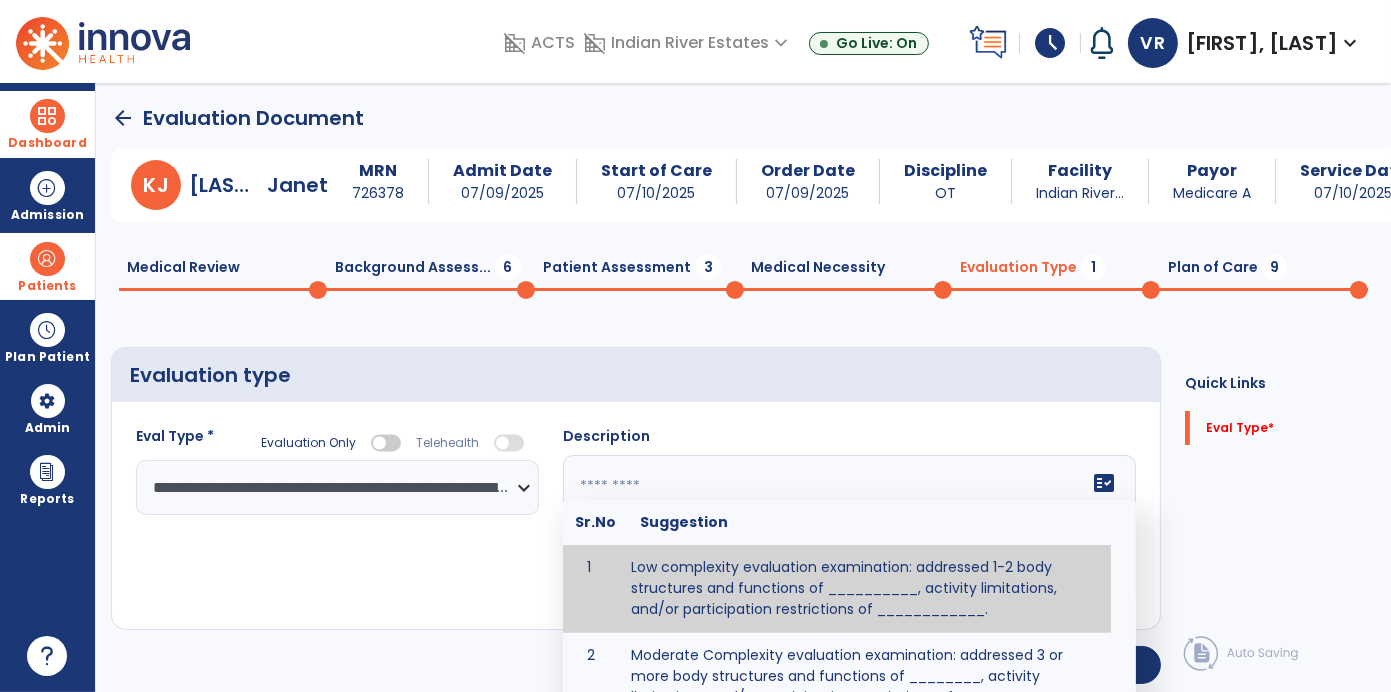 click 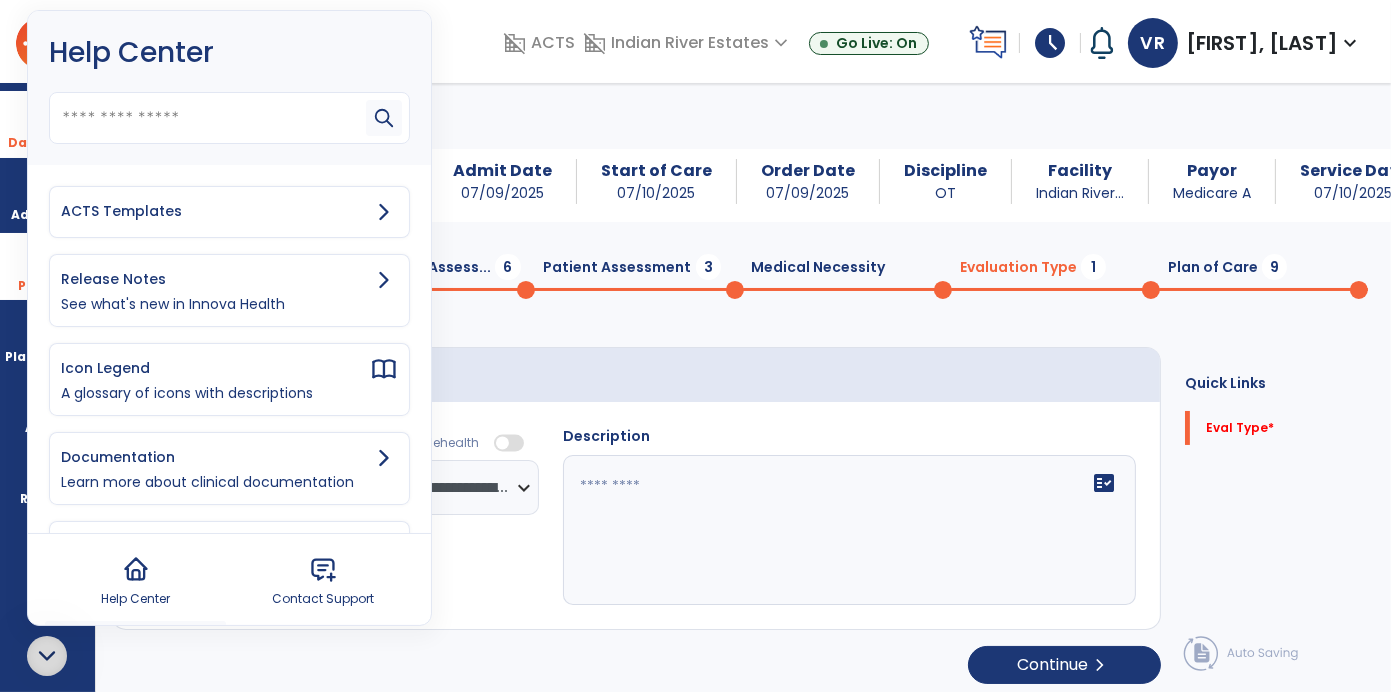 click on "ACTS Templates" at bounding box center (215, 211) 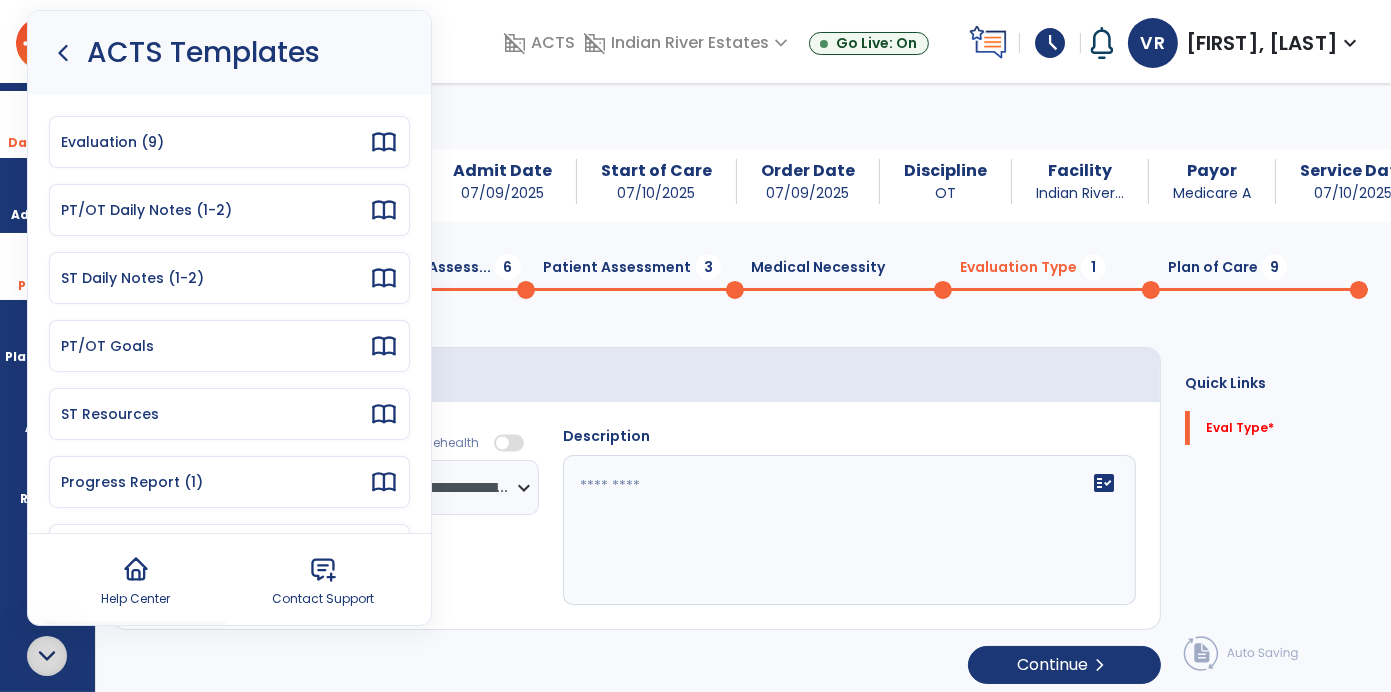 click on "Evaluation (9)" at bounding box center (215, 142) 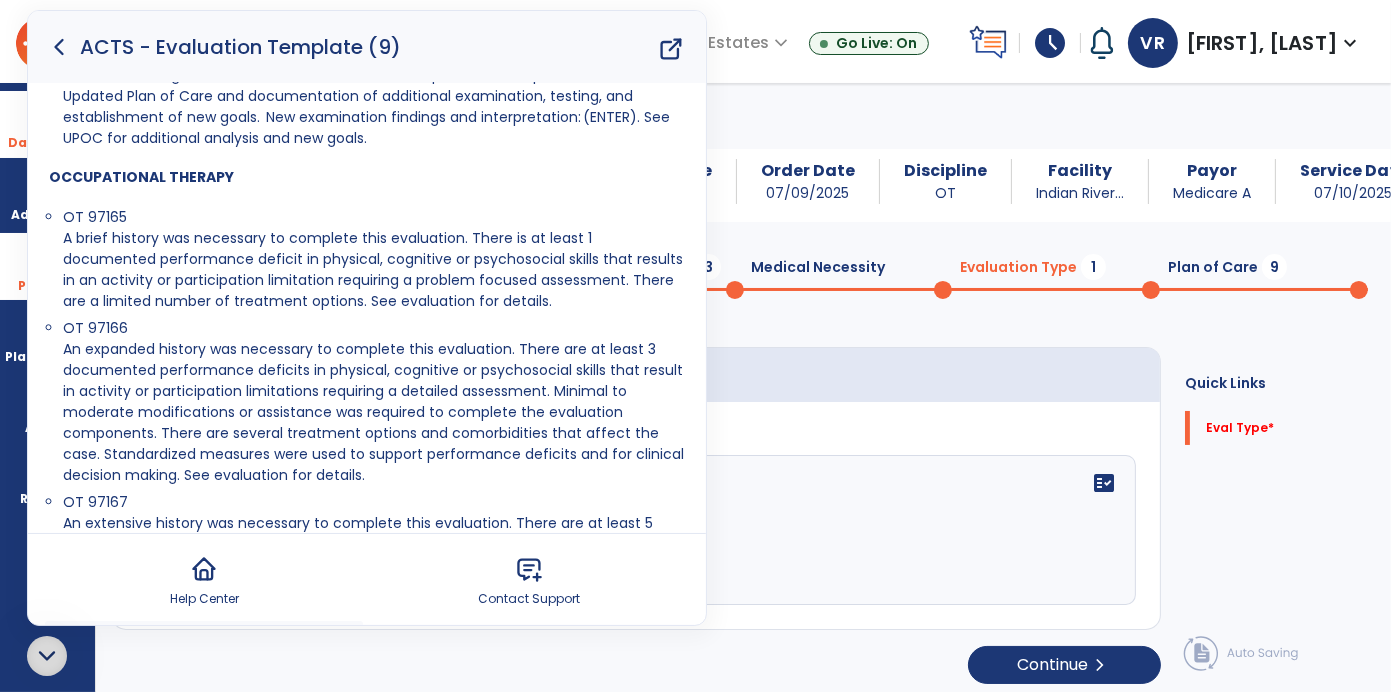 scroll, scrollTop: 1808, scrollLeft: 0, axis: vertical 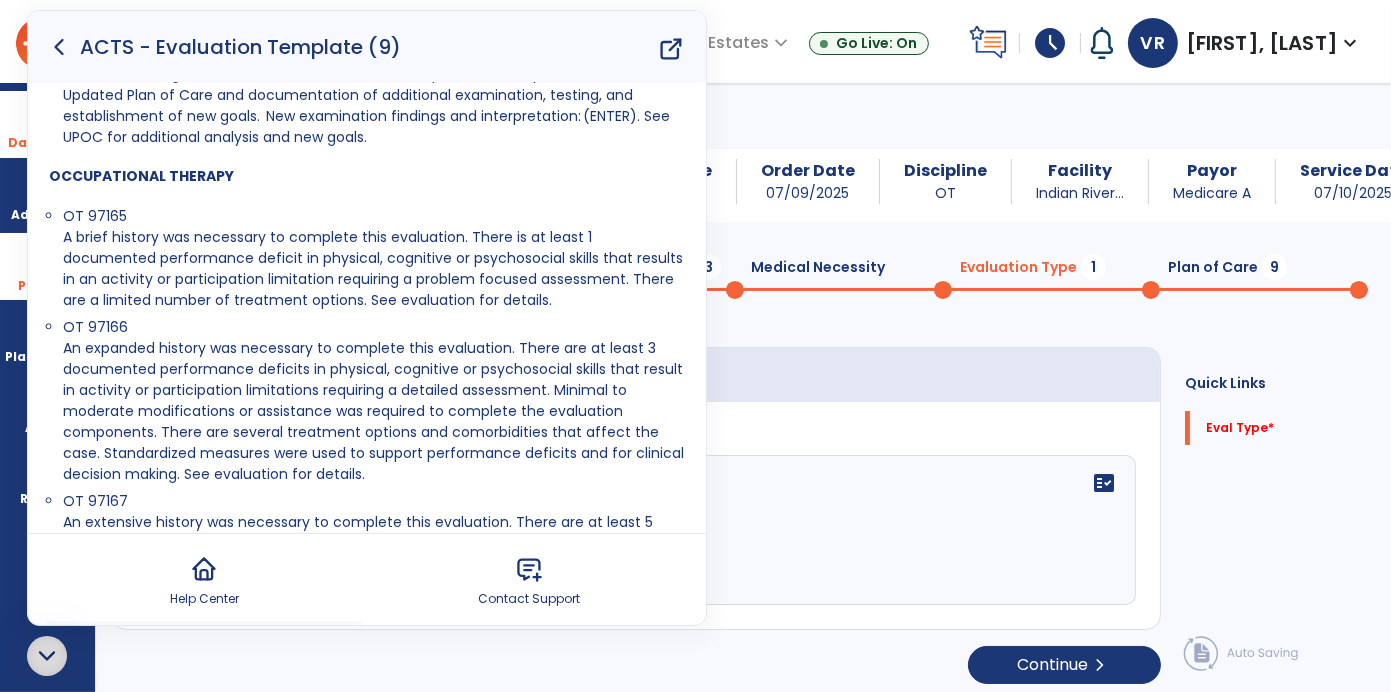 click 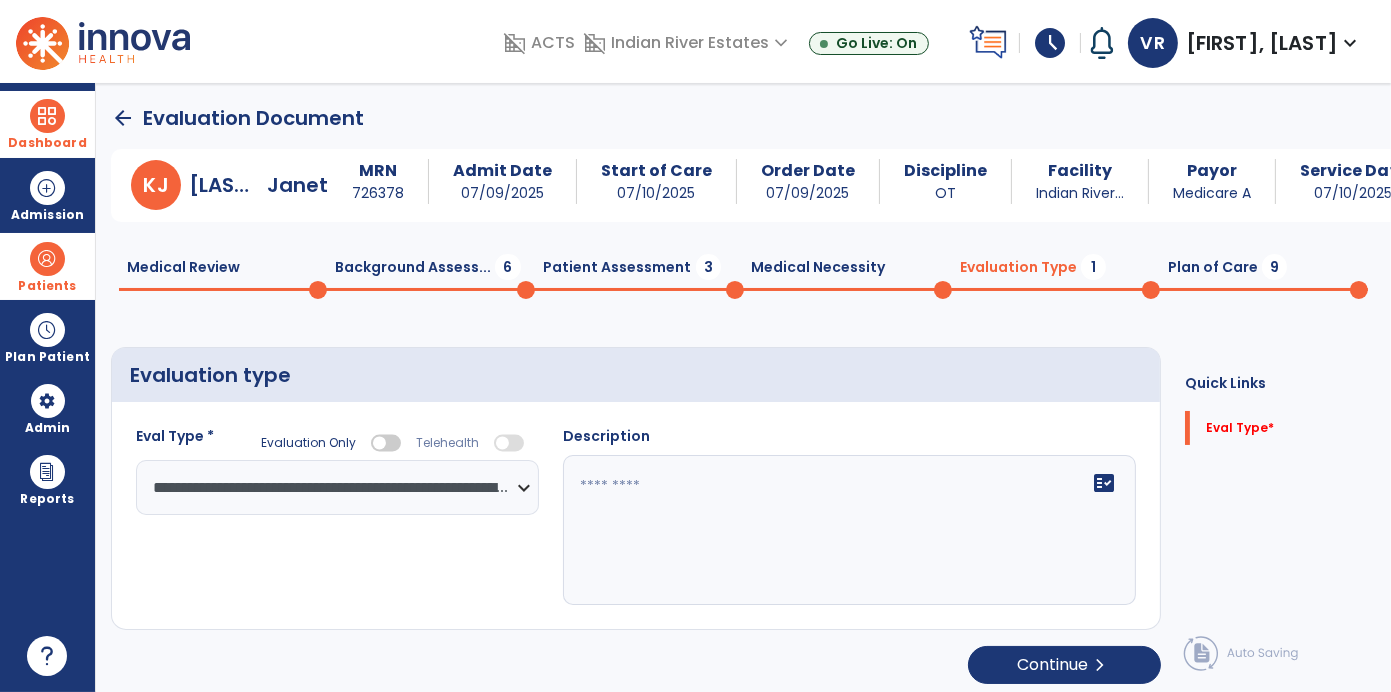 scroll, scrollTop: 0, scrollLeft: 0, axis: both 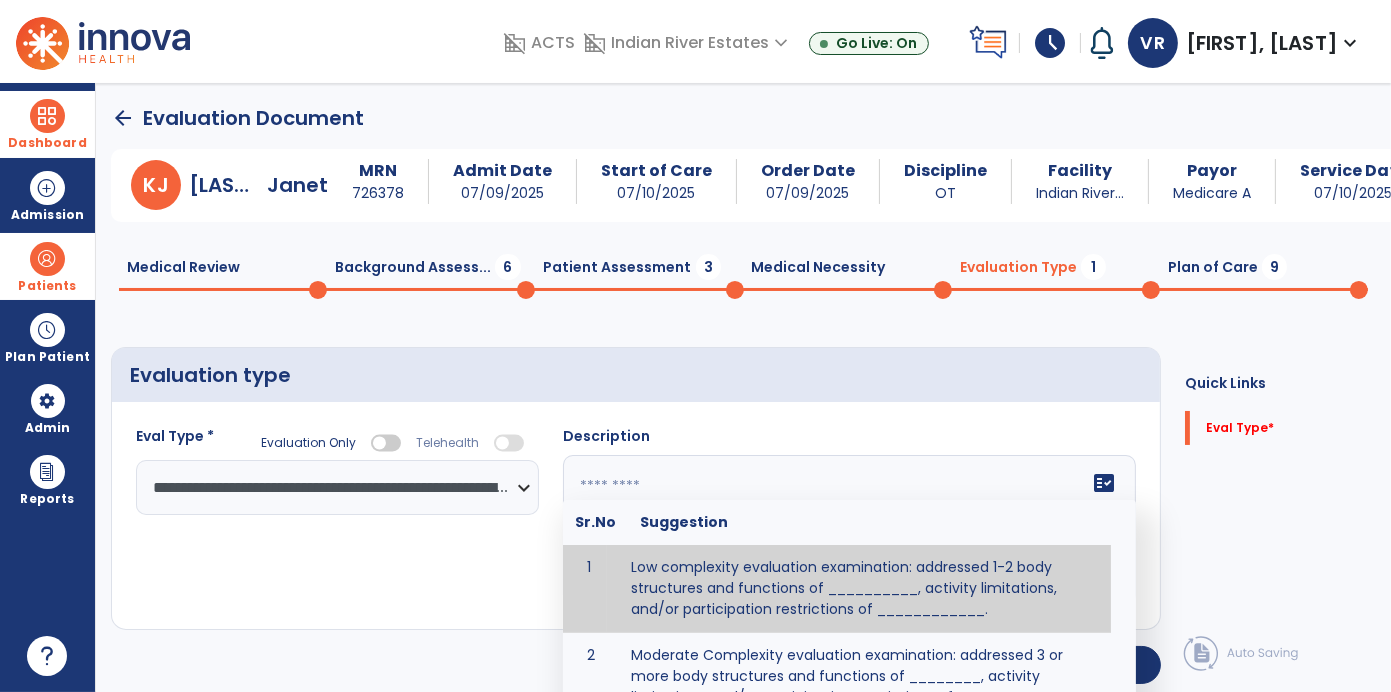 click 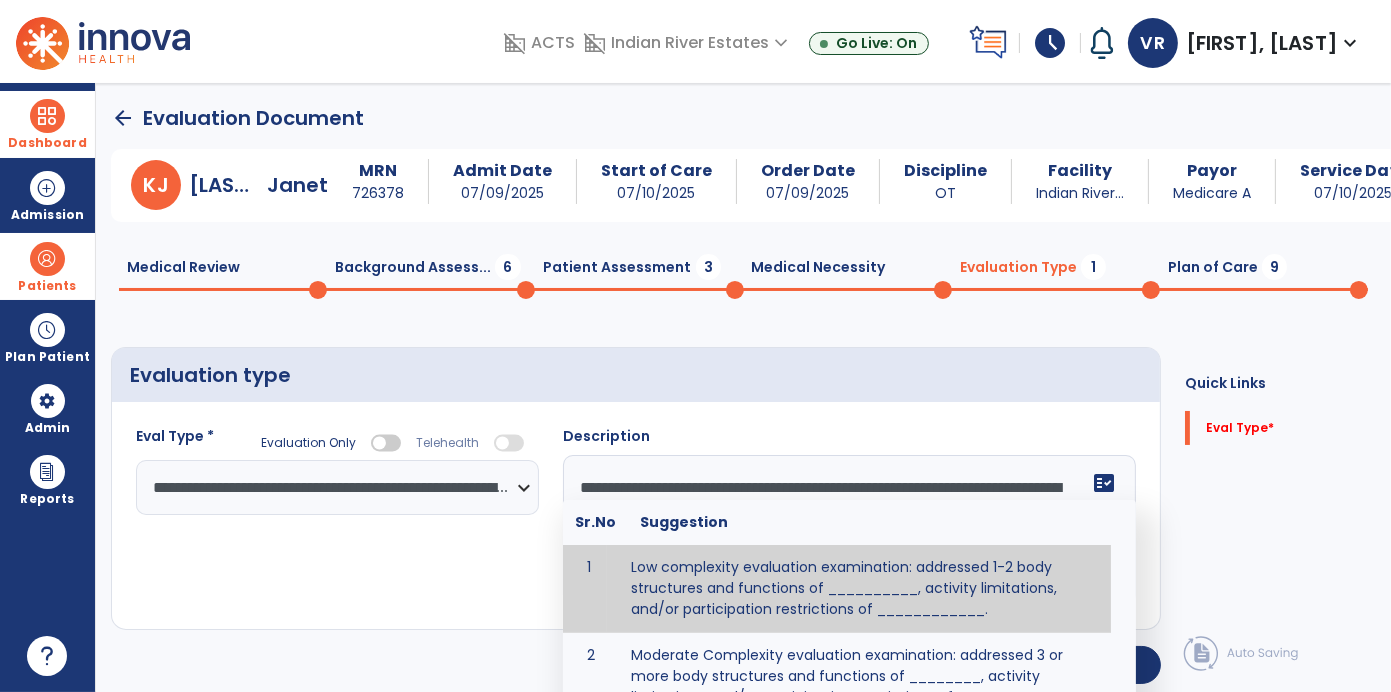 scroll, scrollTop: 111, scrollLeft: 0, axis: vertical 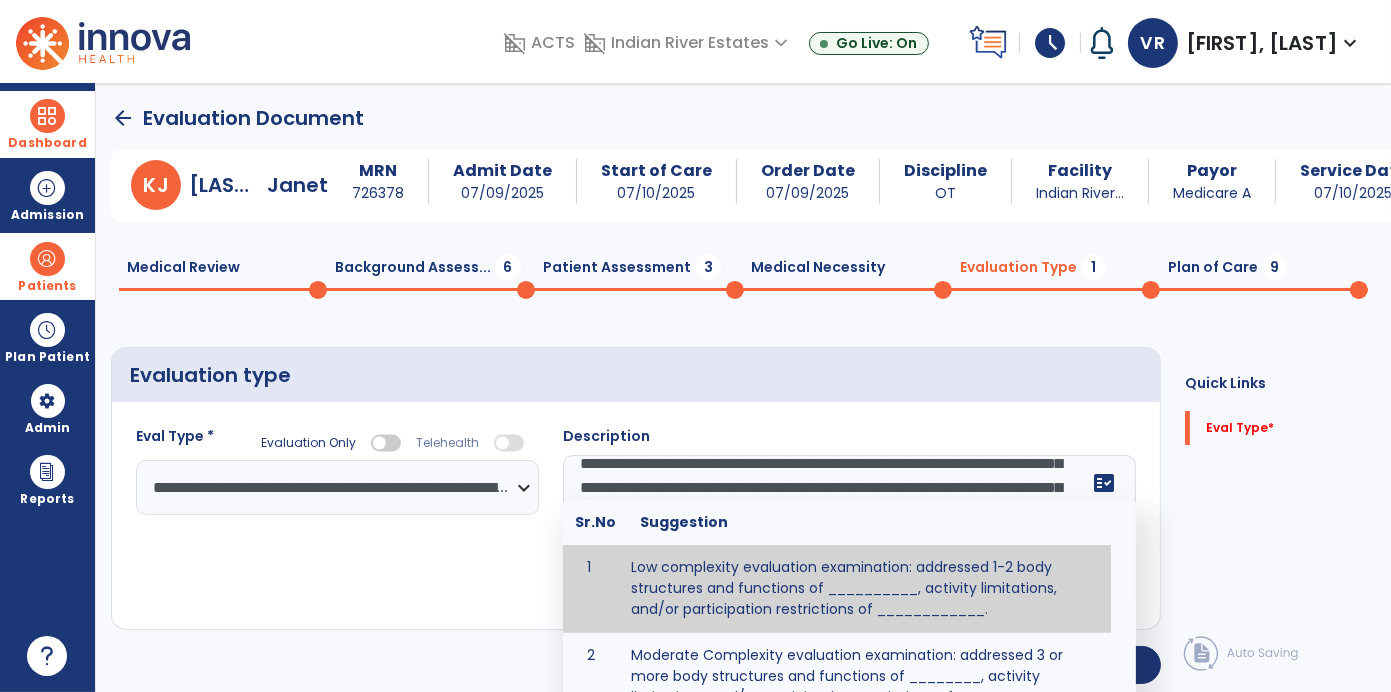 click on "Quick Links  Eval Type   *  Eval Type   *" 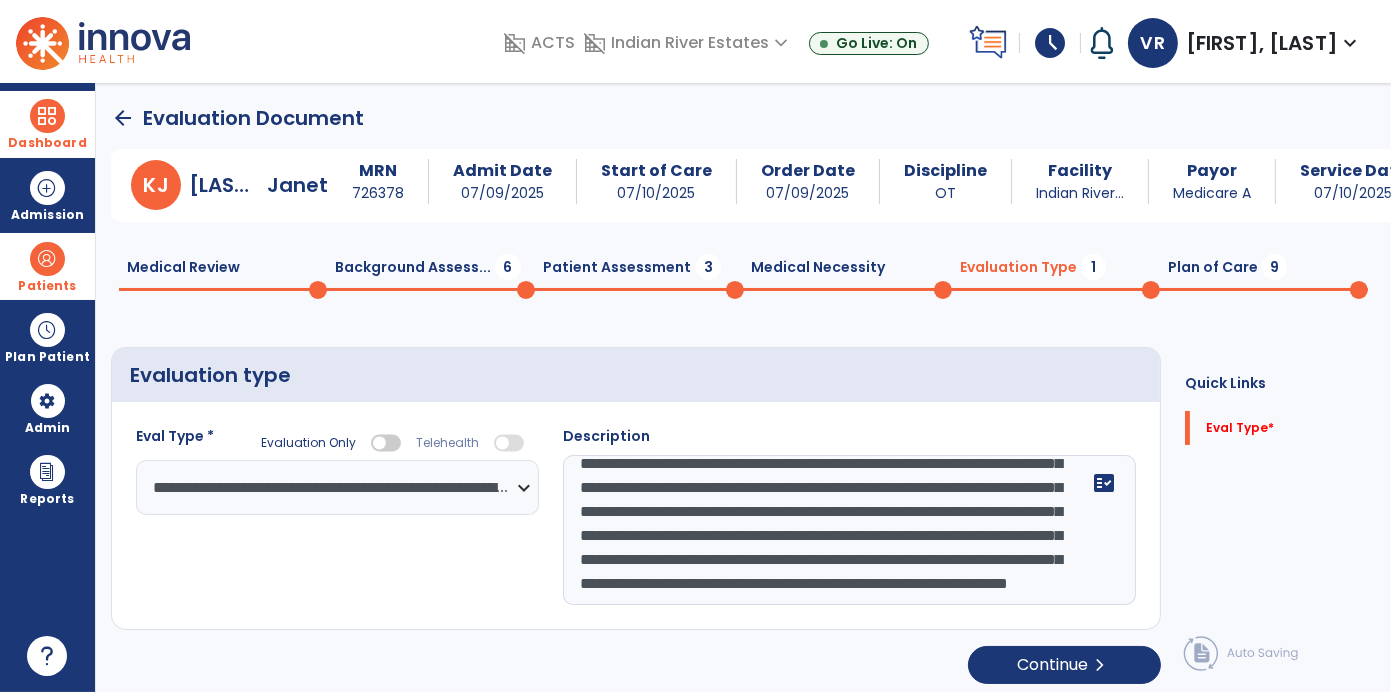 click on "**********" 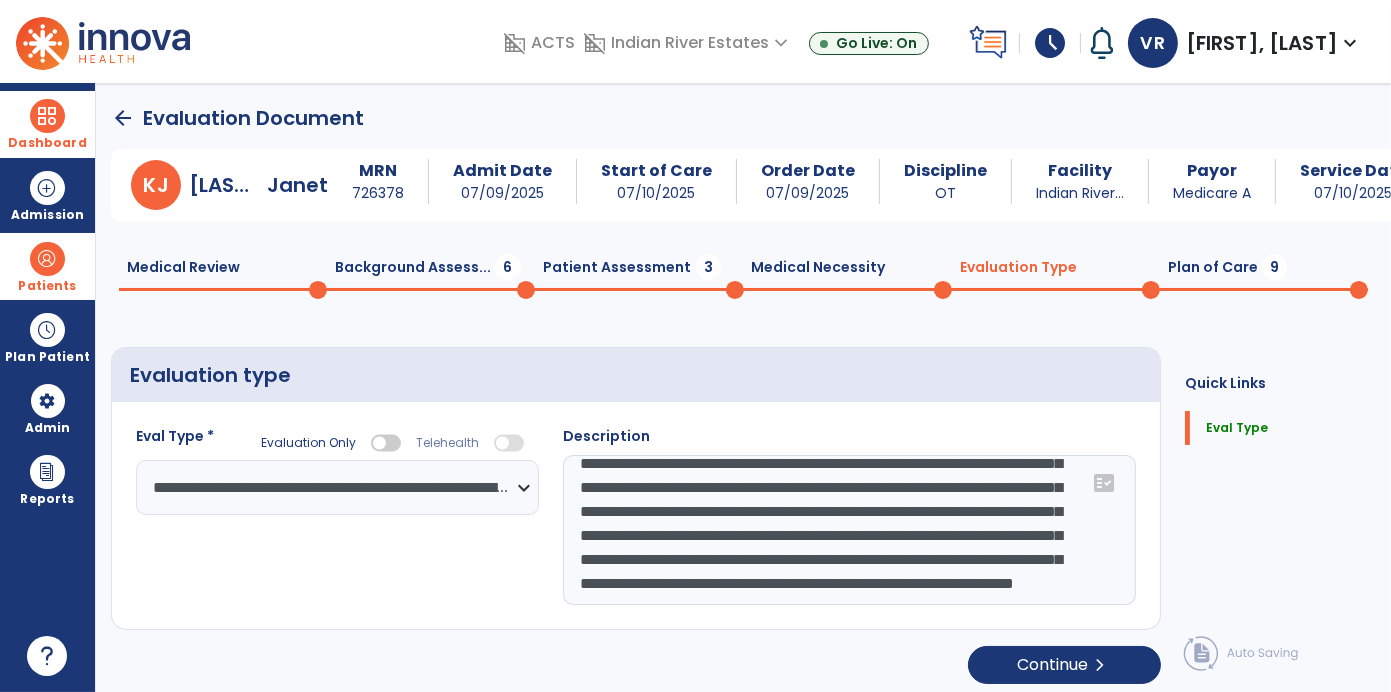 type on "**********" 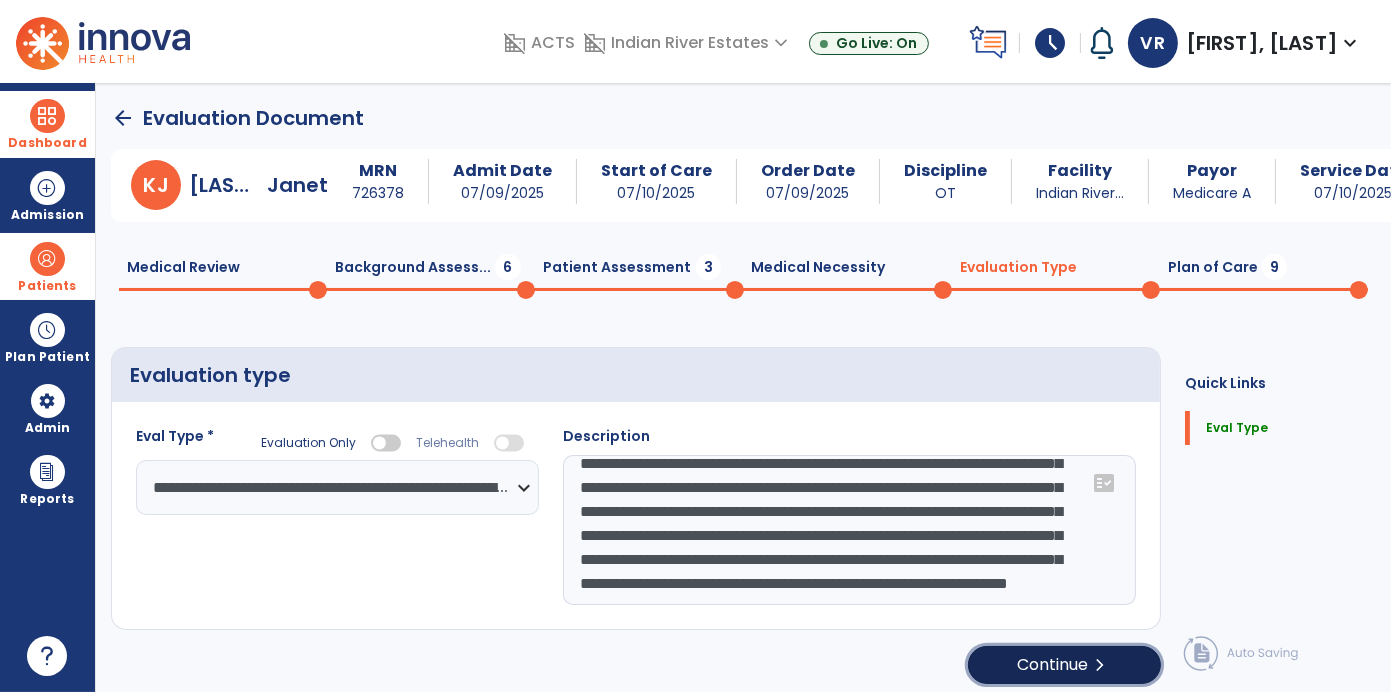 click on "chevron_right" 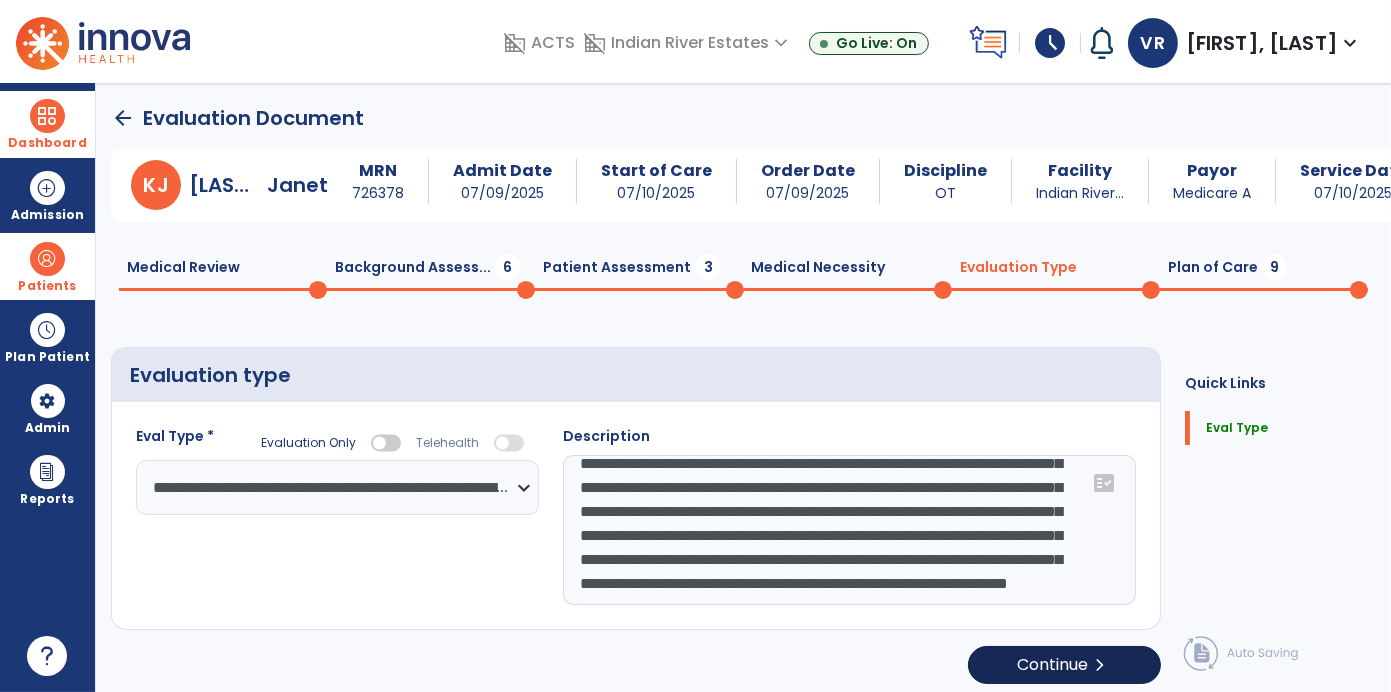 select on "*****" 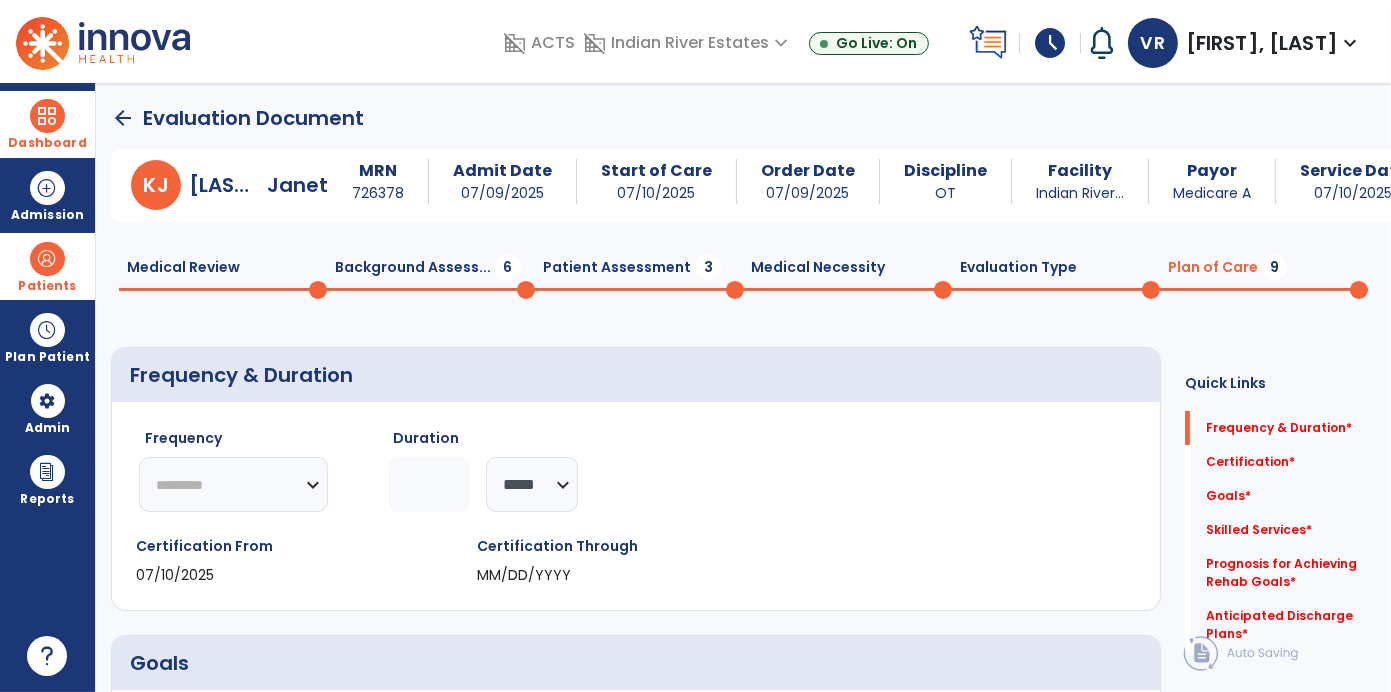 click on "********* ** ** ** ** ** ** **" 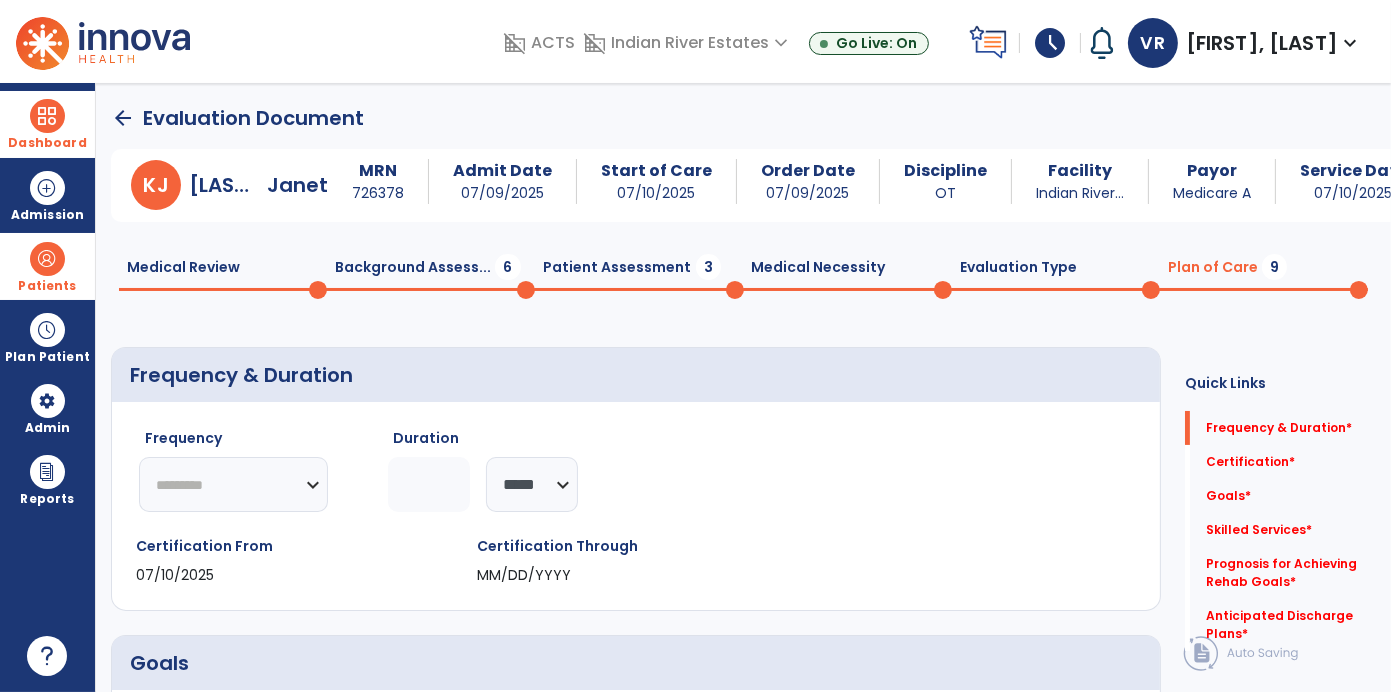 select on "**" 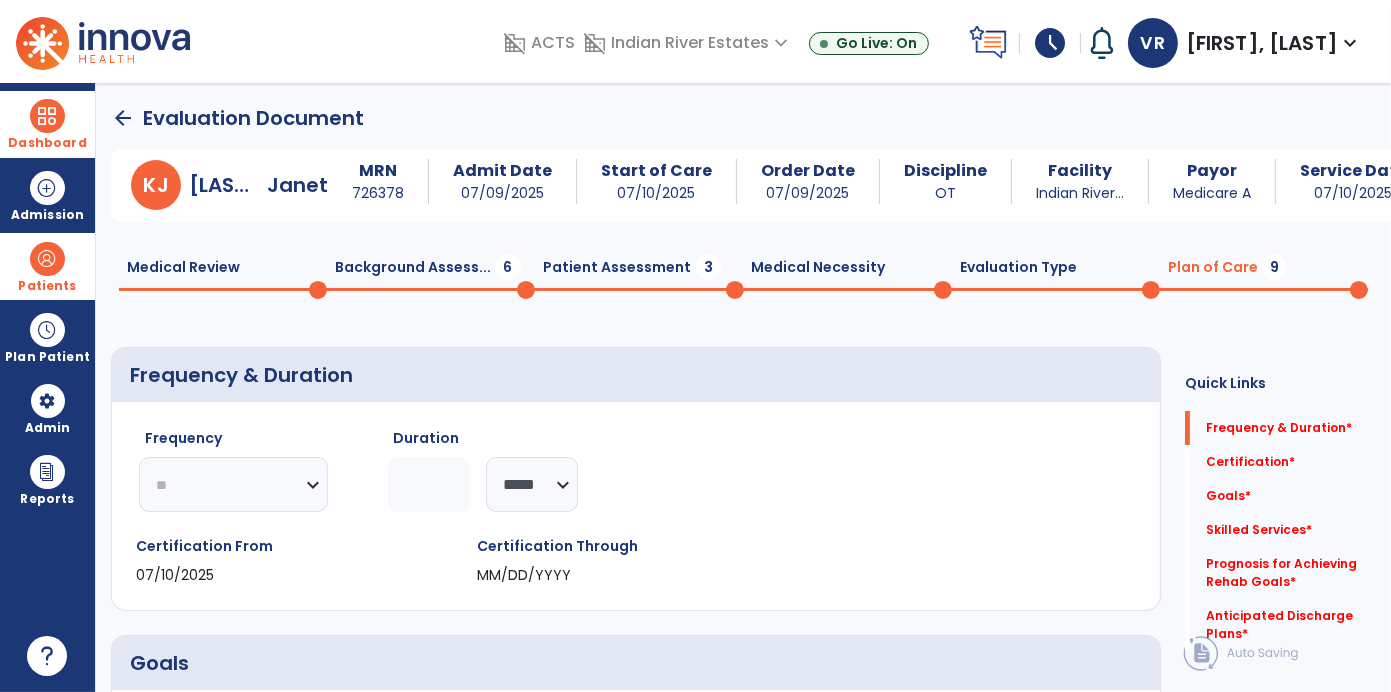 click on "********* ** ** ** ** ** ** **" 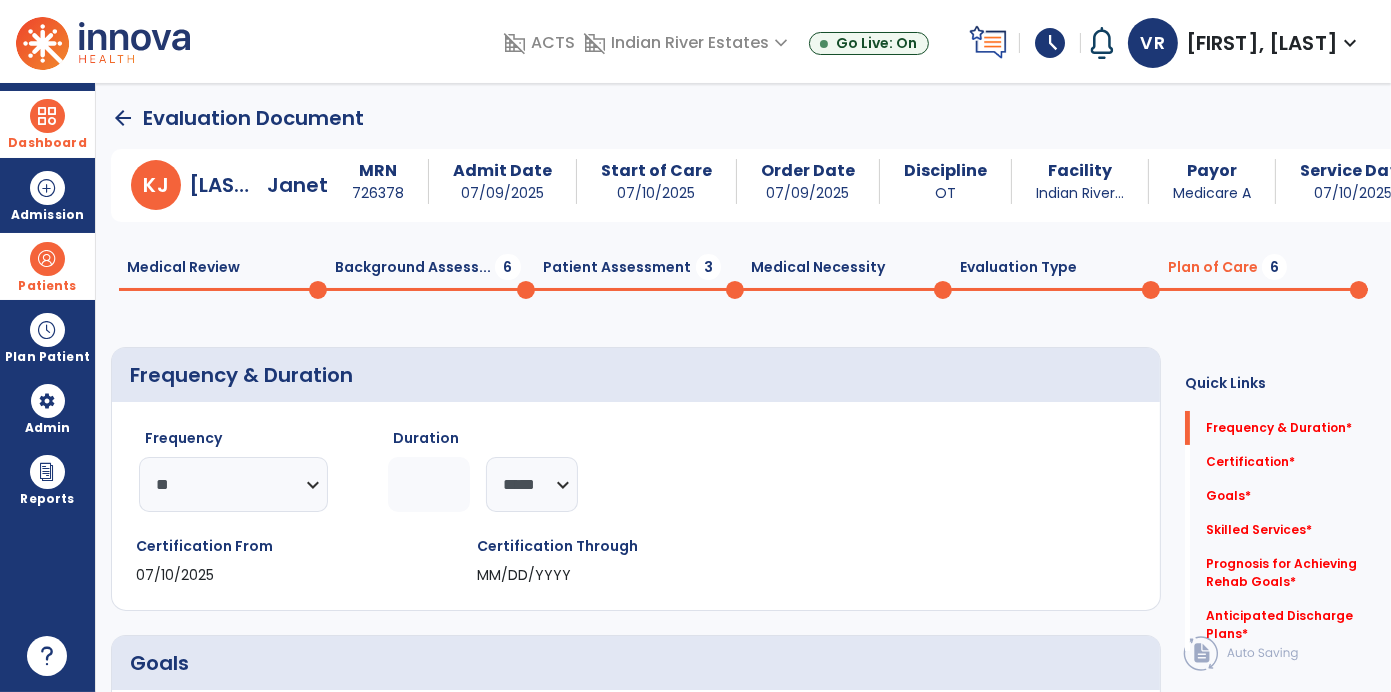 click 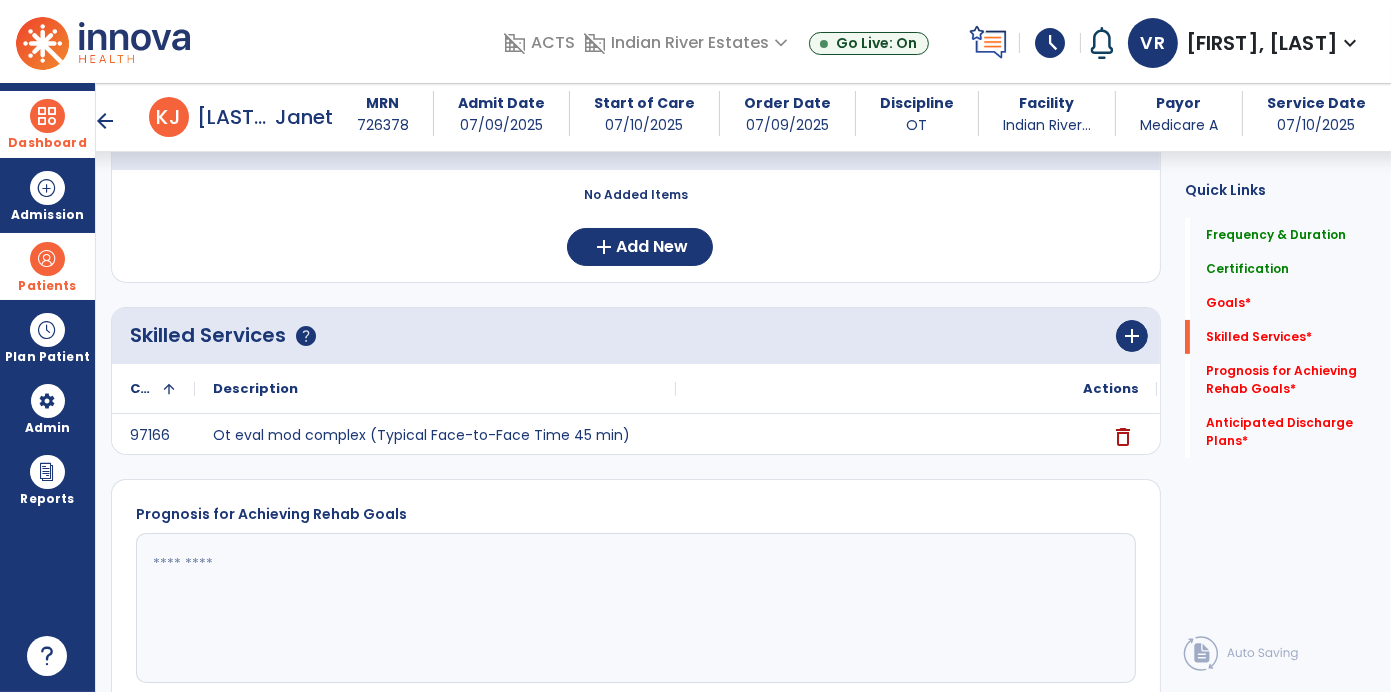 scroll, scrollTop: 504, scrollLeft: 0, axis: vertical 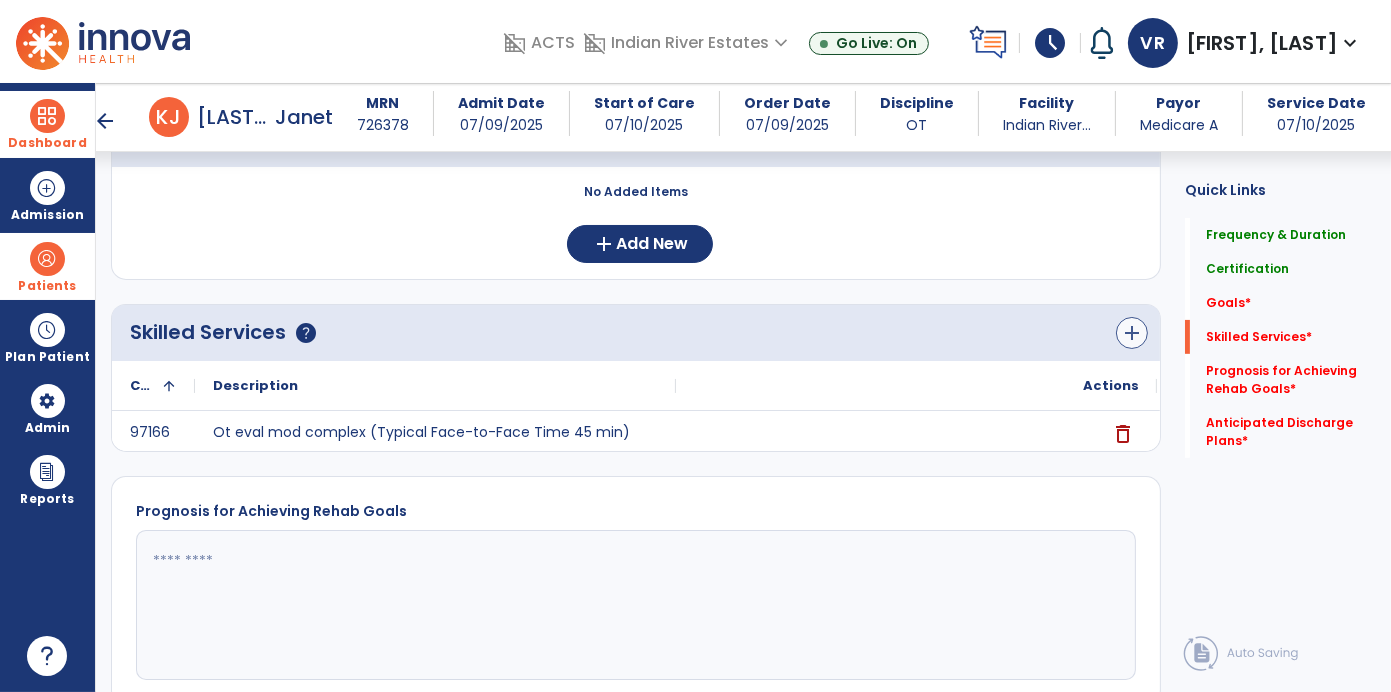 type on "*" 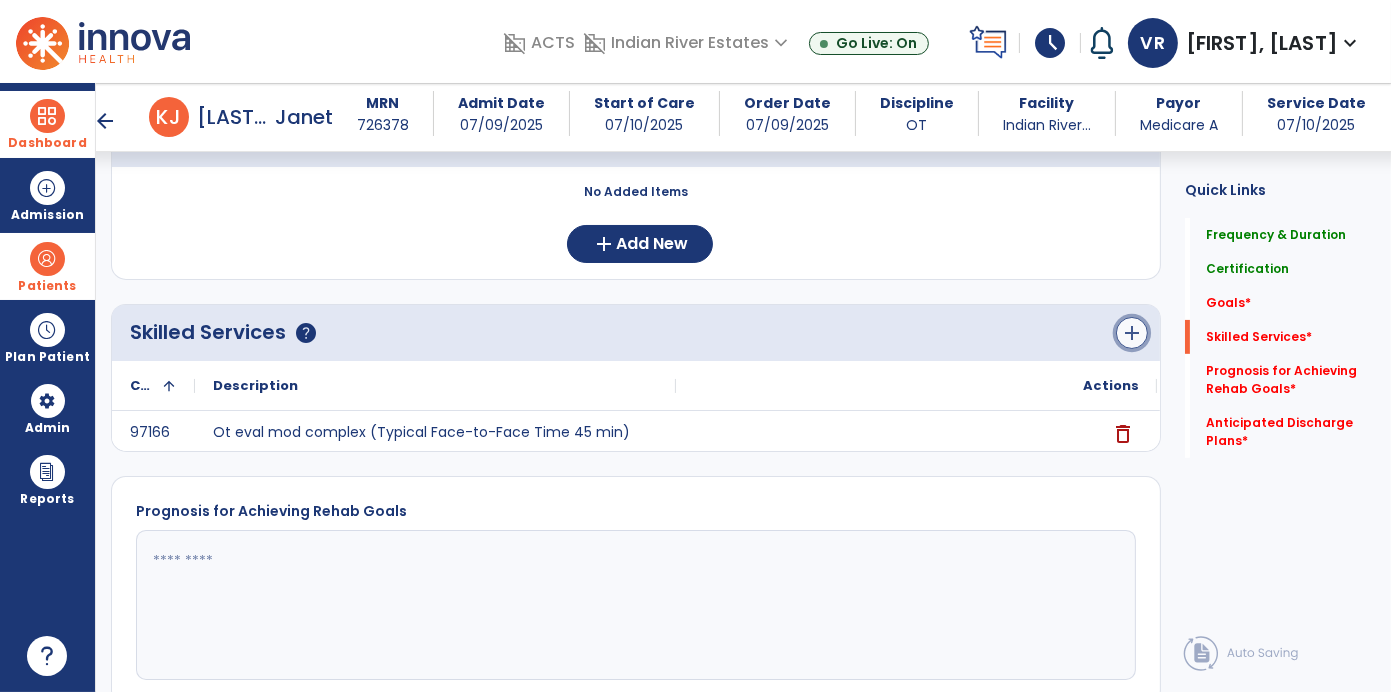 click on "add" 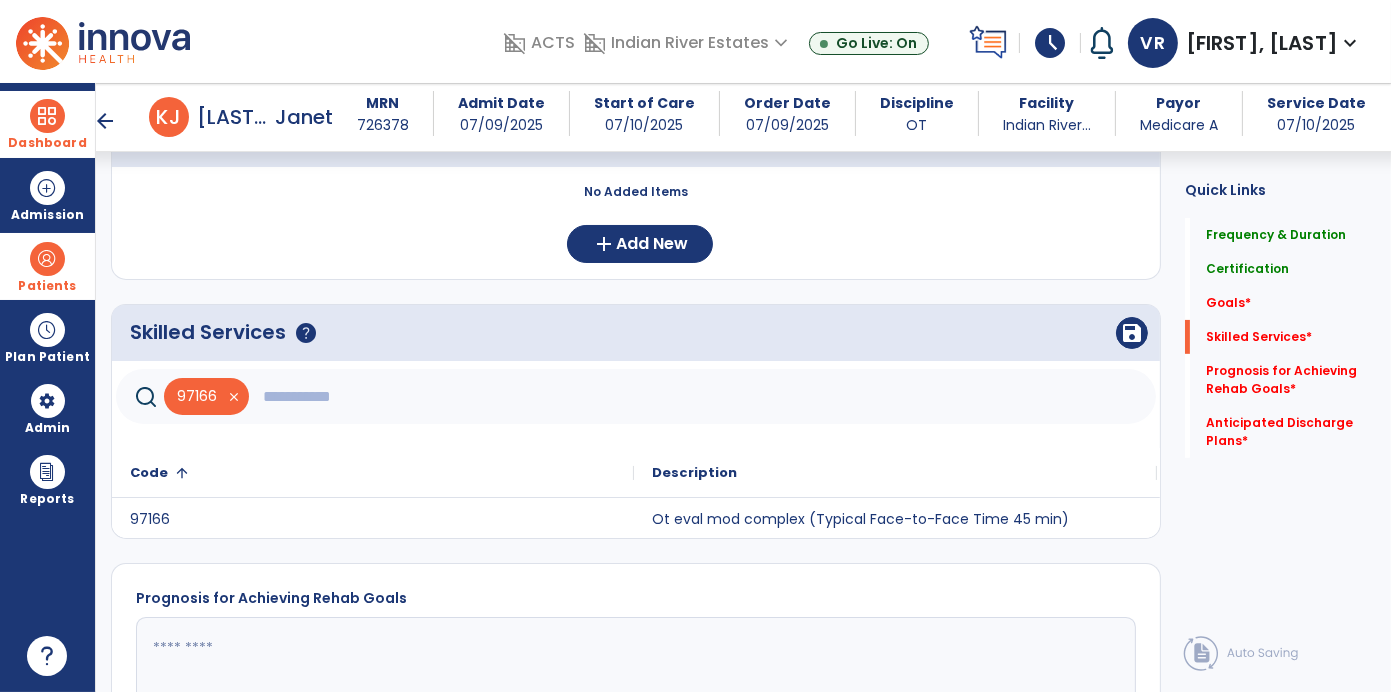 click 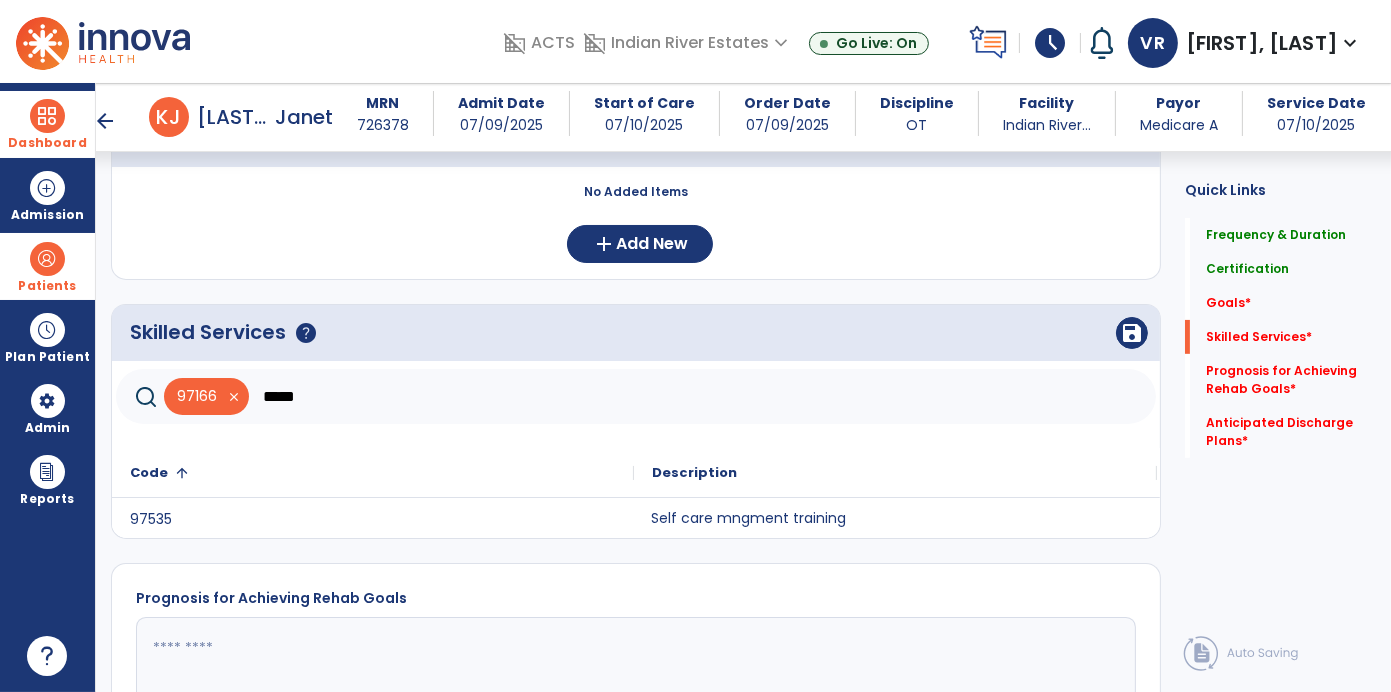 click on "Self care mngment training" 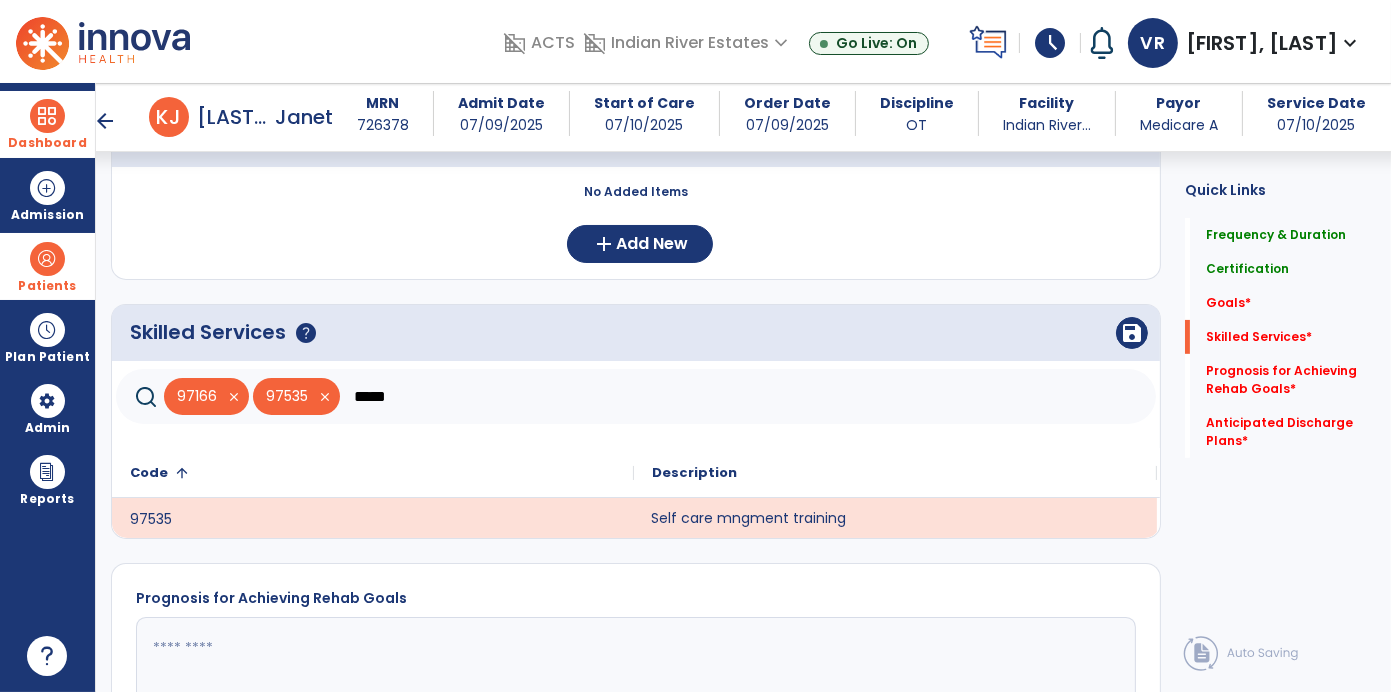 click on "*****" 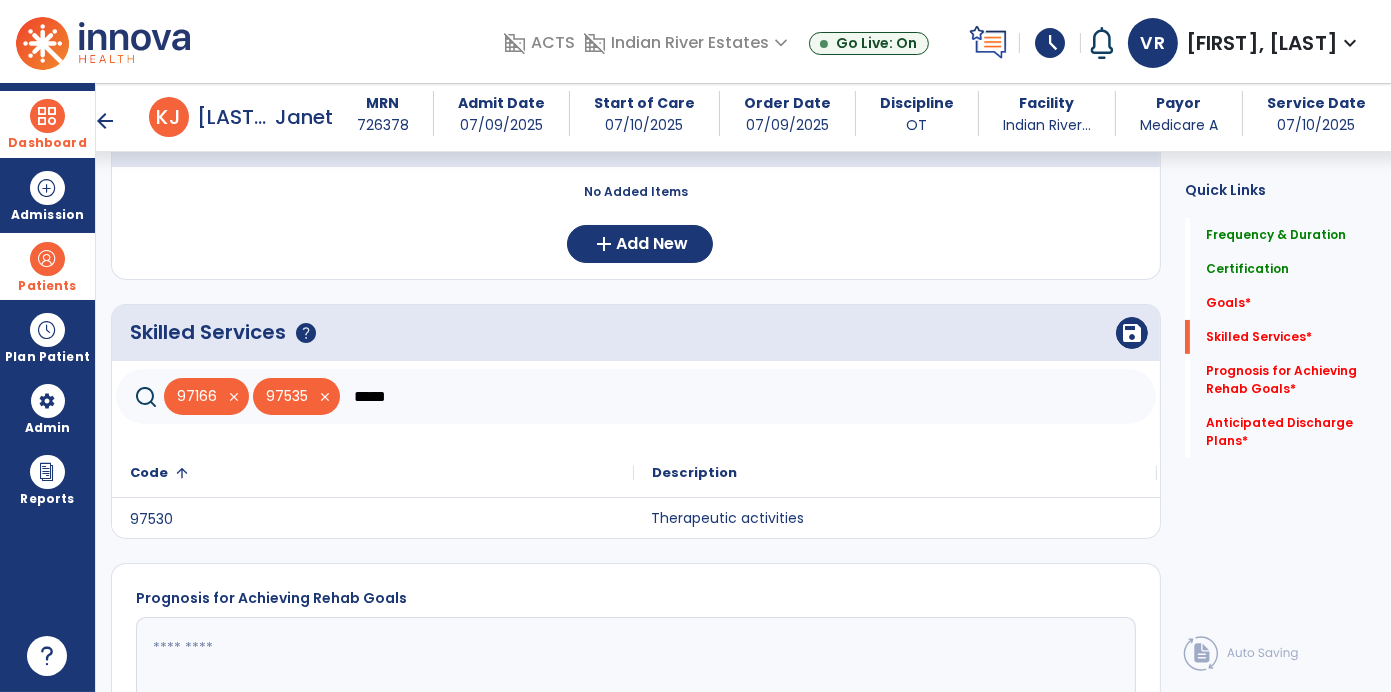 click on "Therapeutic activities" 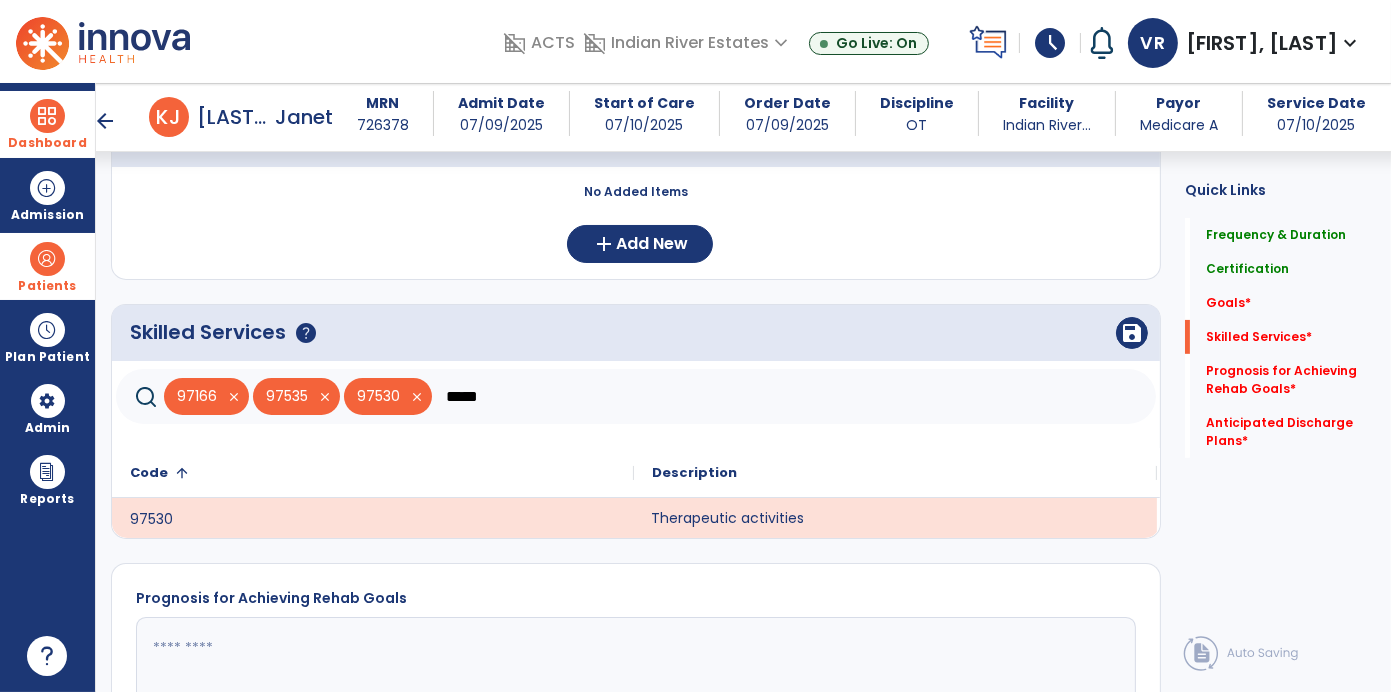 click on "*****" 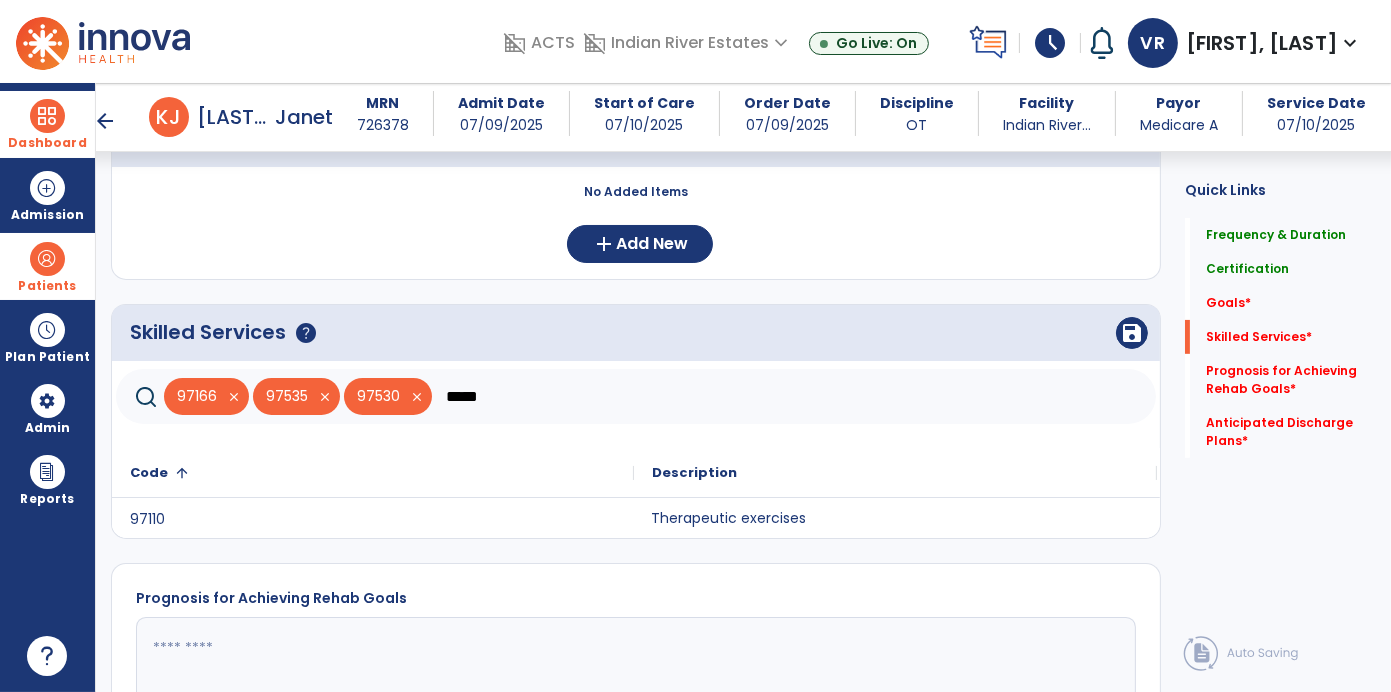 click on "Therapeutic exercises" 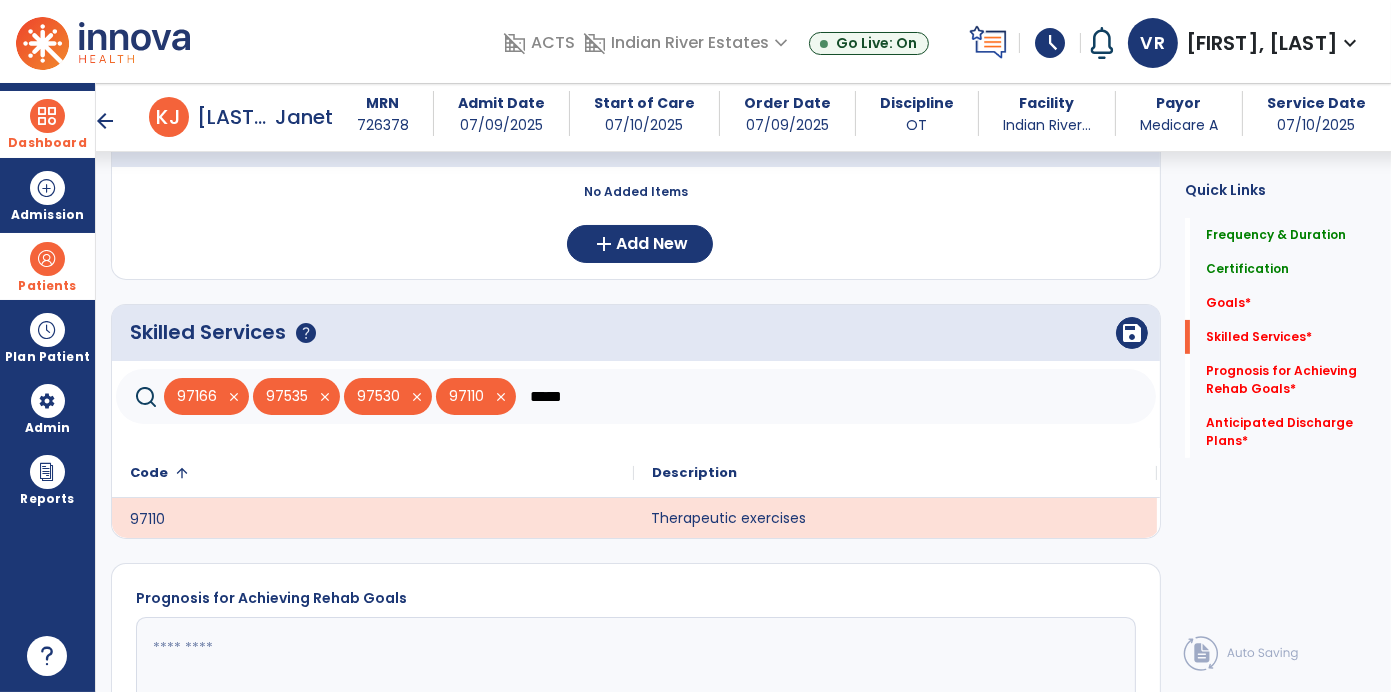 click on "*****" 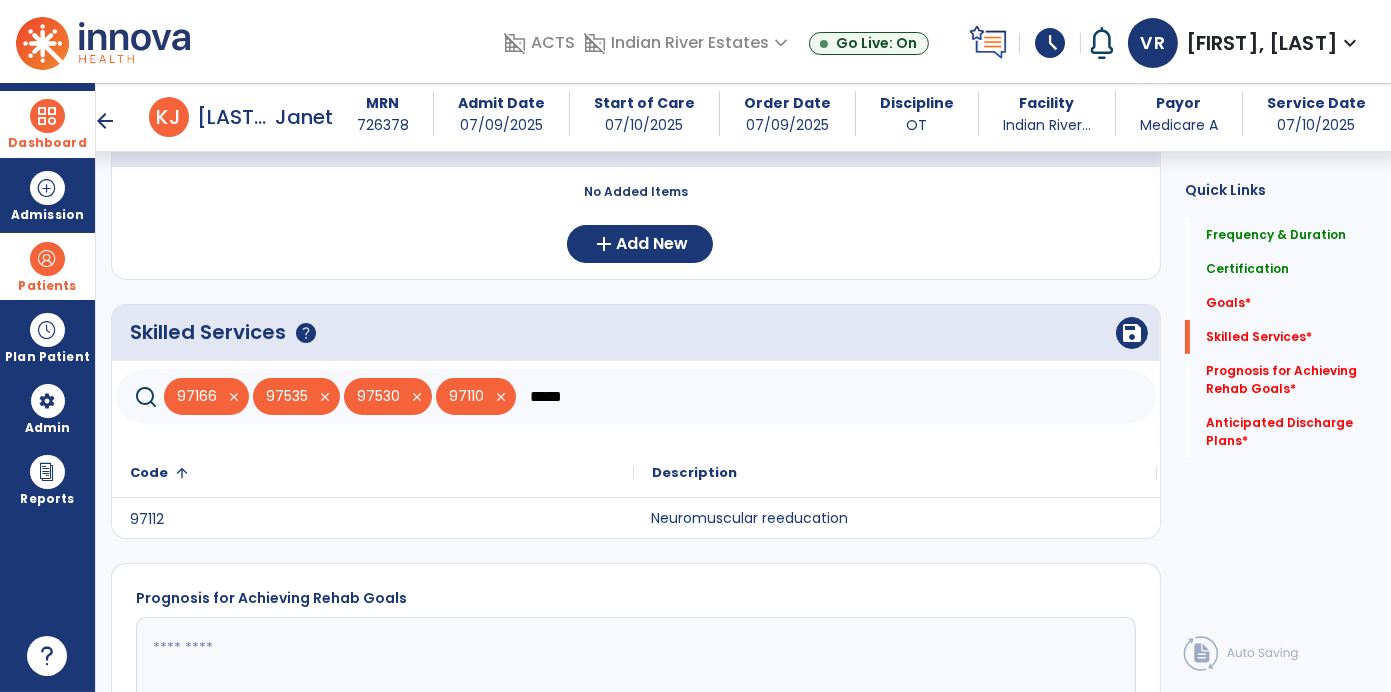 type on "*****" 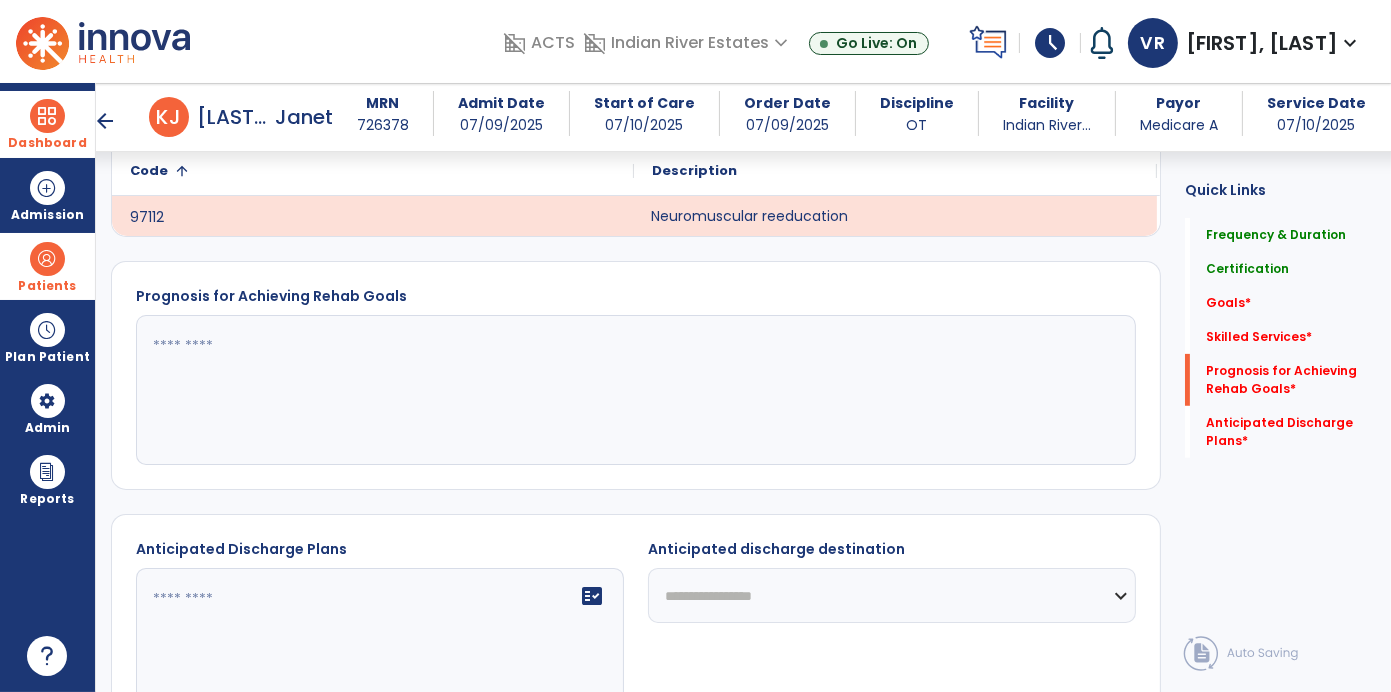 scroll, scrollTop: 809, scrollLeft: 0, axis: vertical 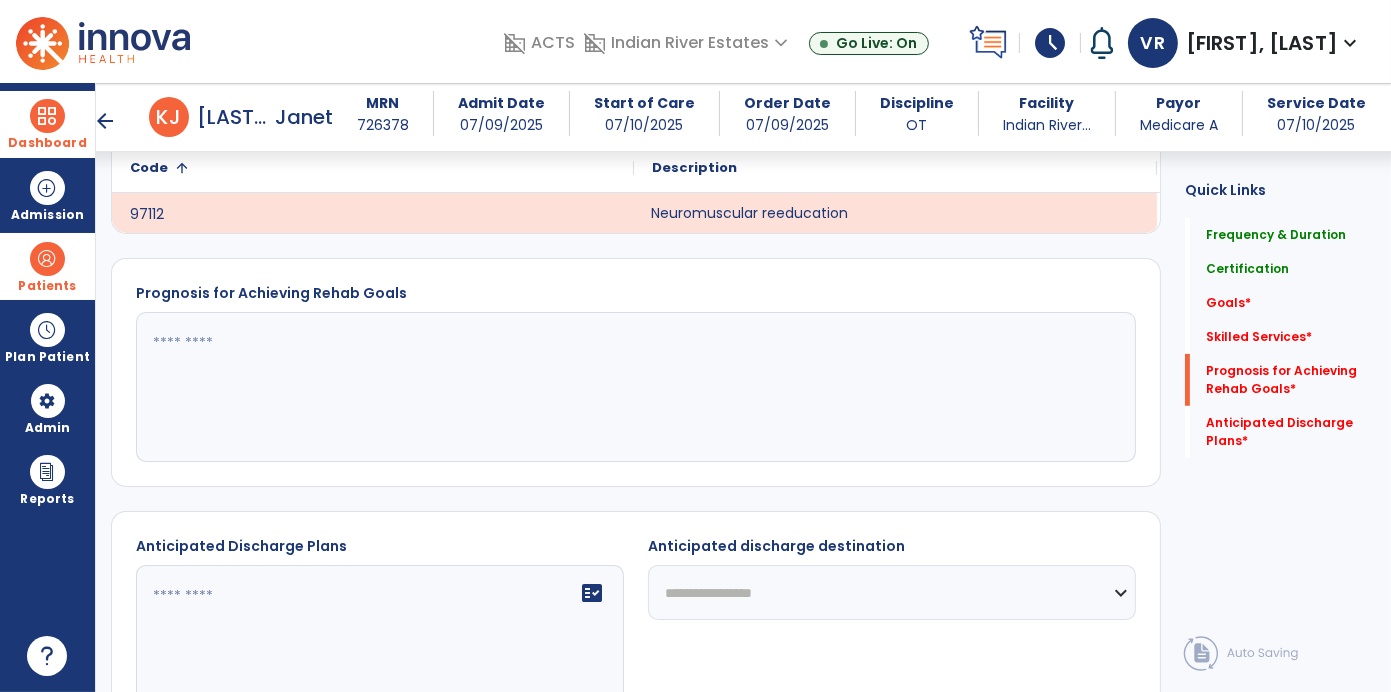 click on "**********" 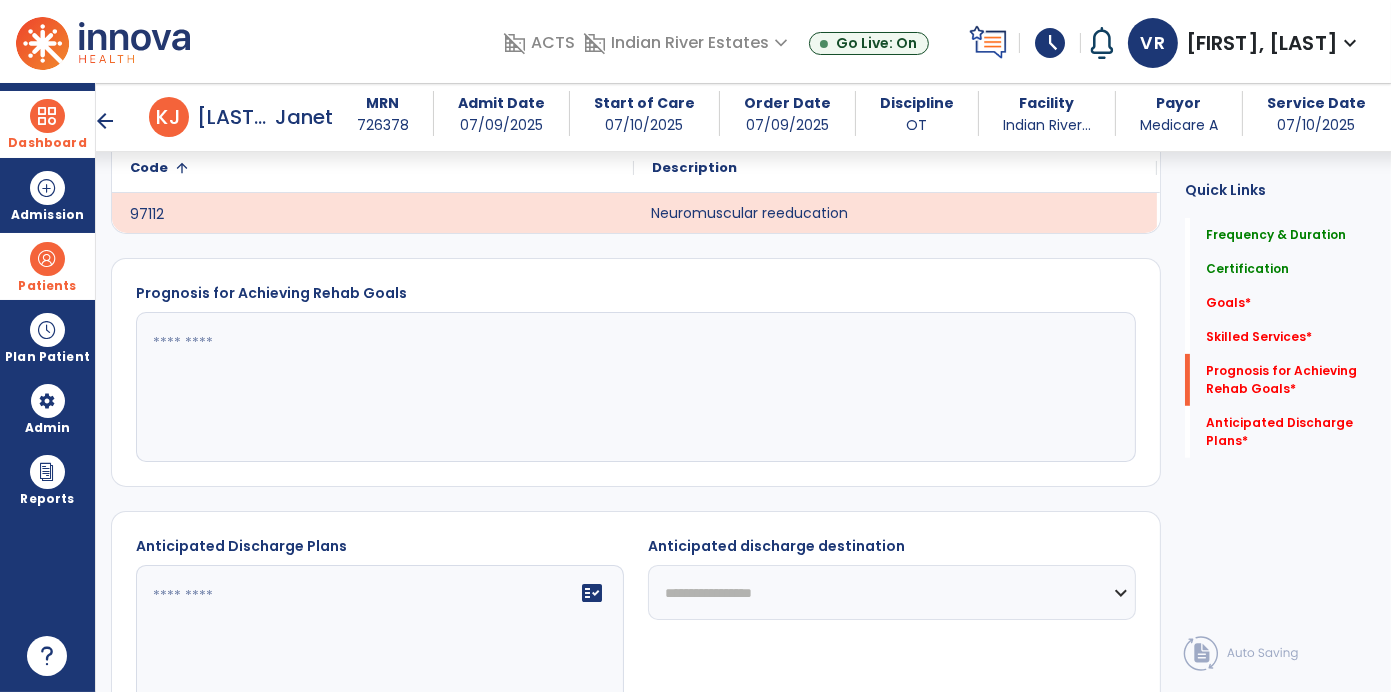 select on "**********" 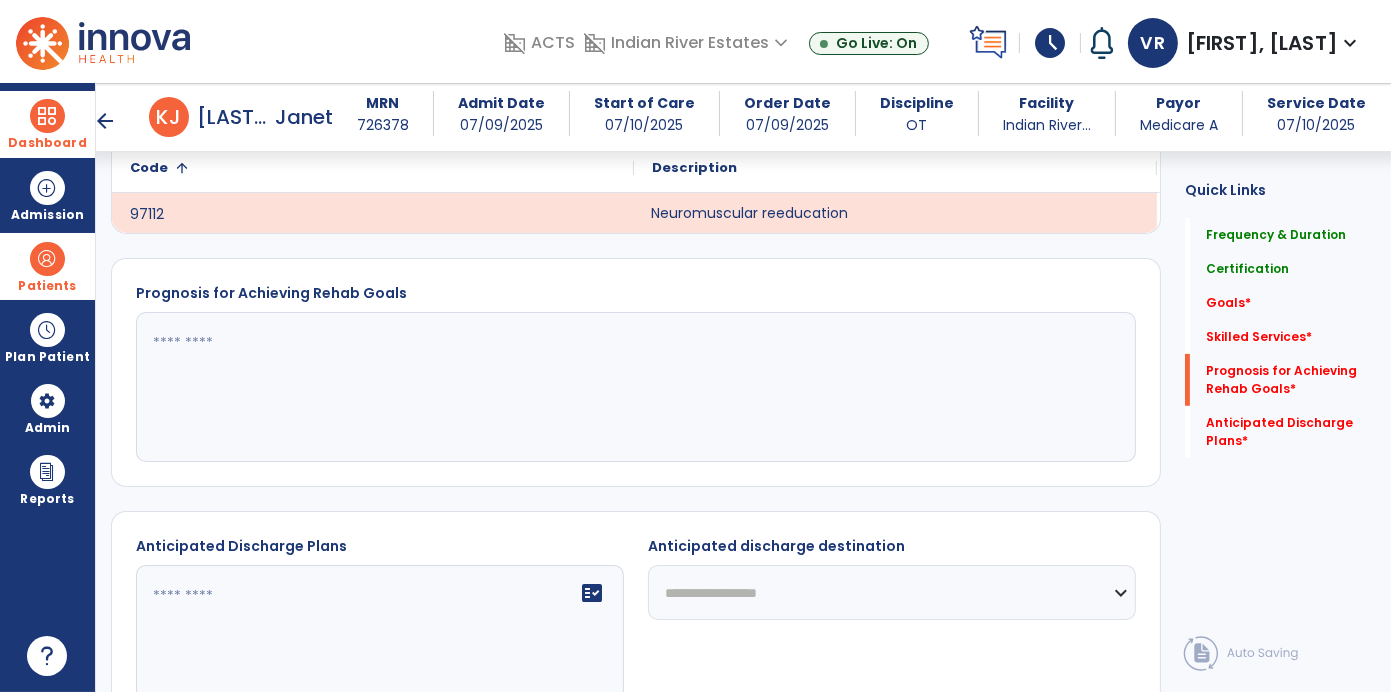 click on "**********" 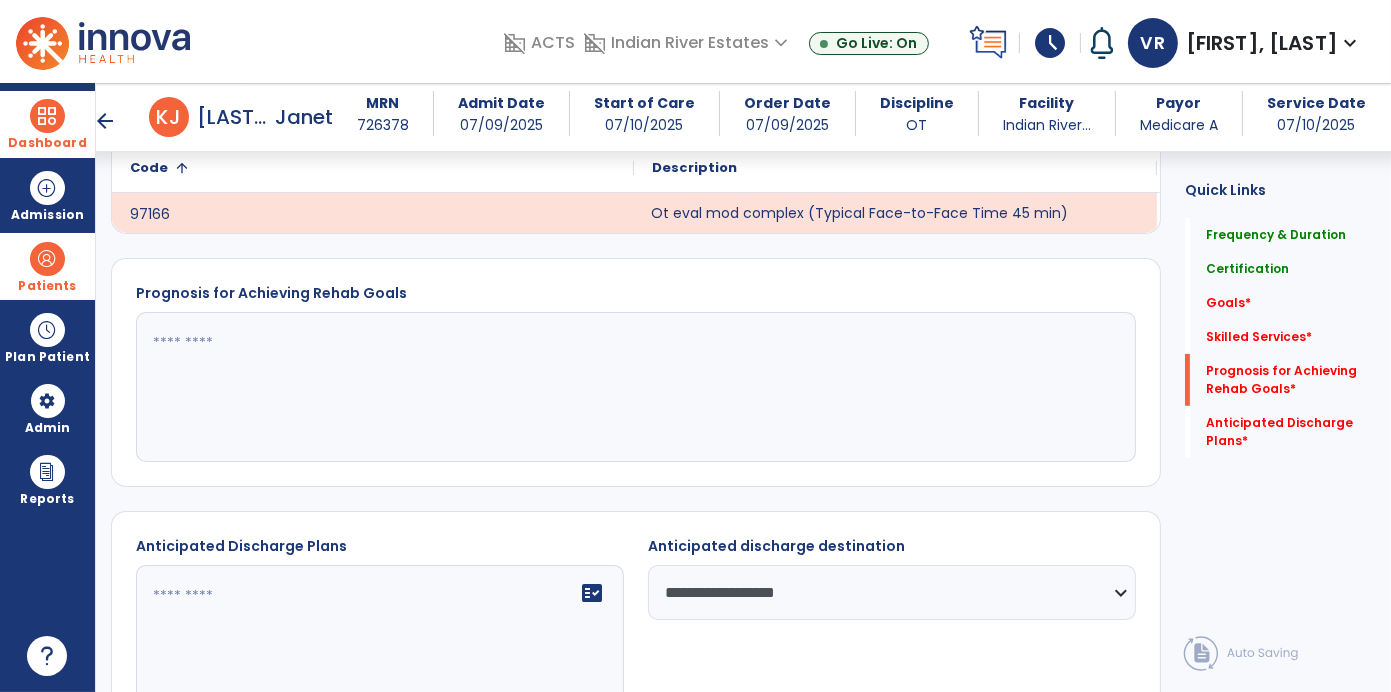click 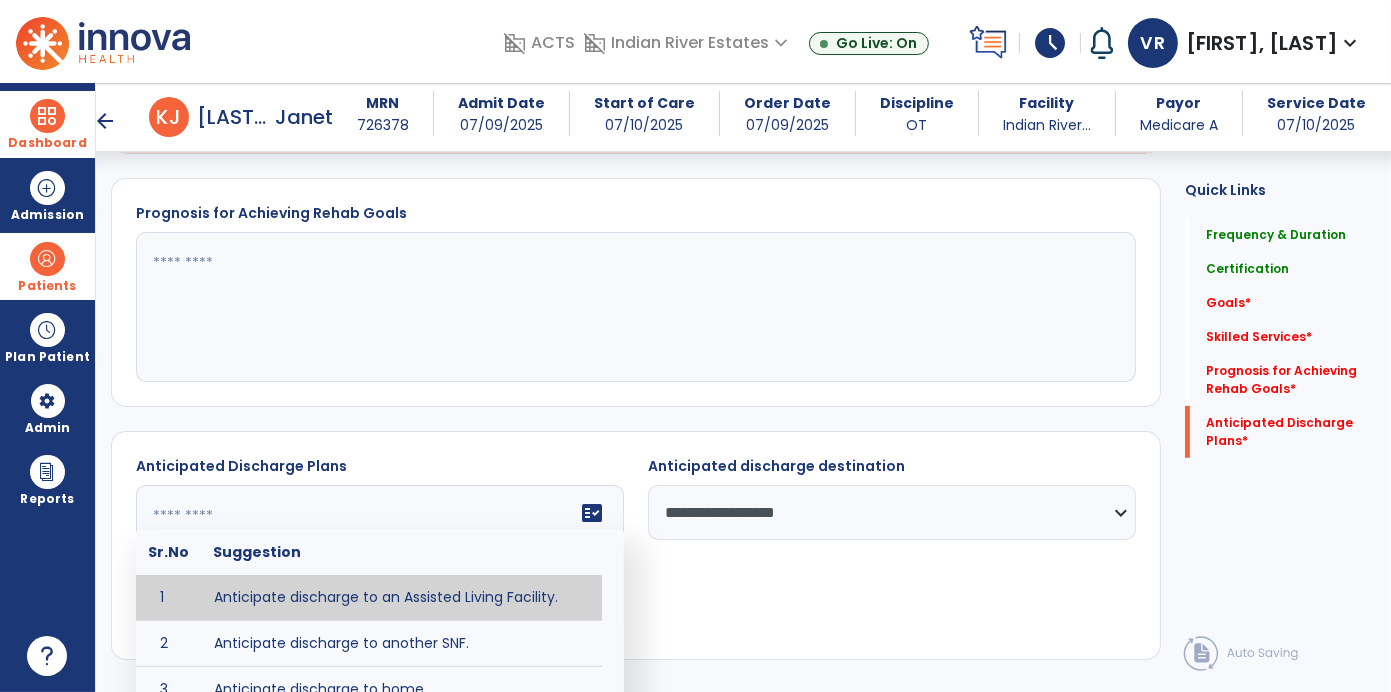 scroll, scrollTop: 949, scrollLeft: 0, axis: vertical 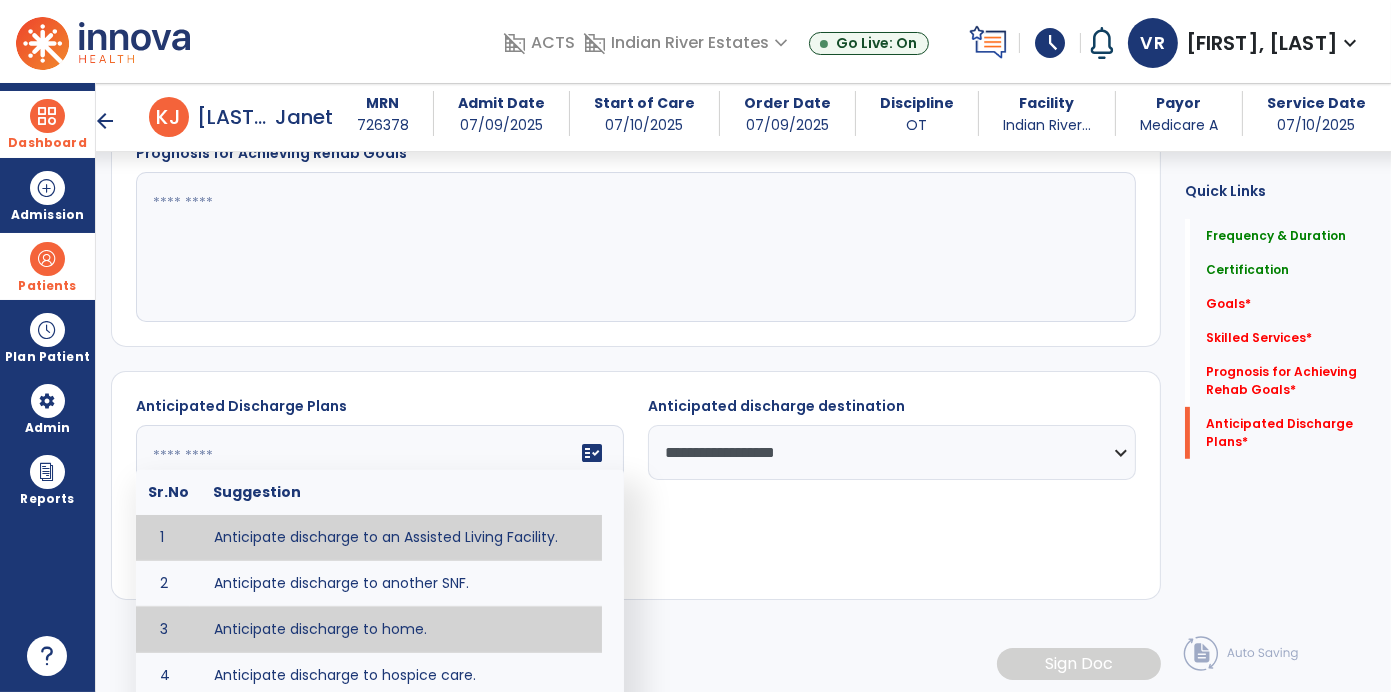 type on "**********" 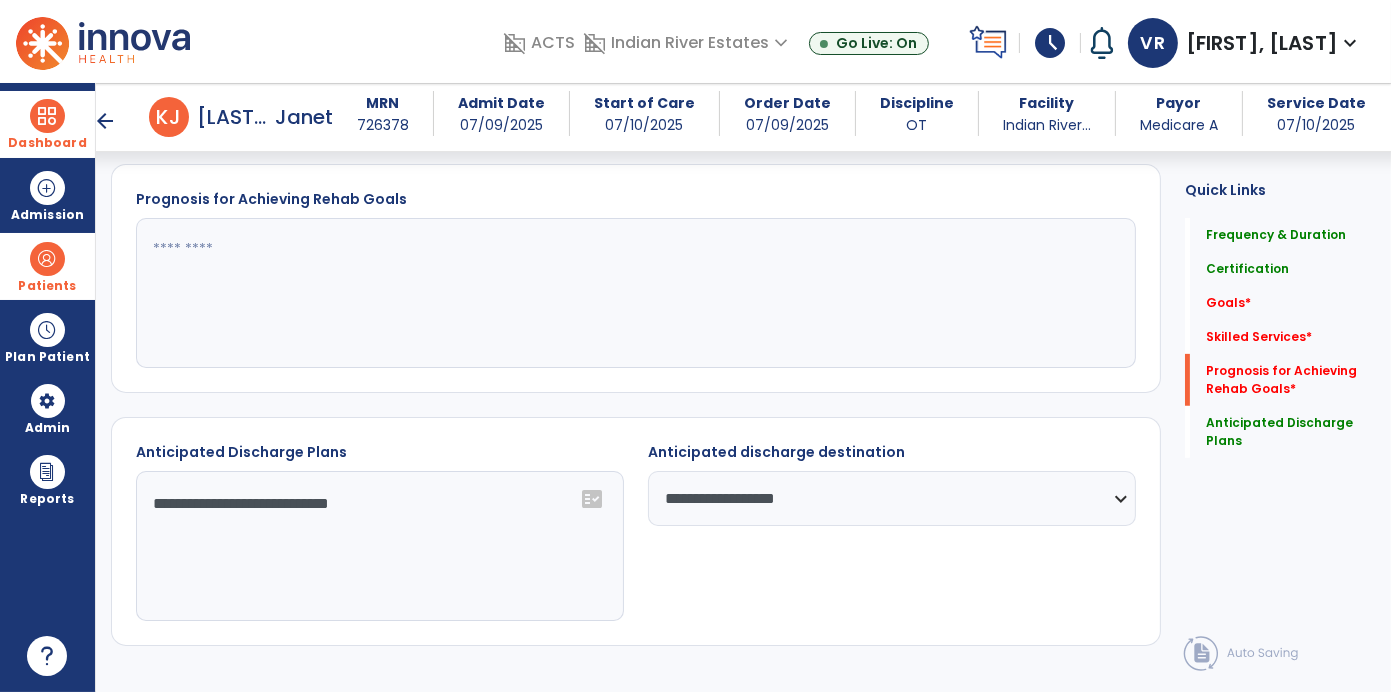 scroll, scrollTop: 909, scrollLeft: 0, axis: vertical 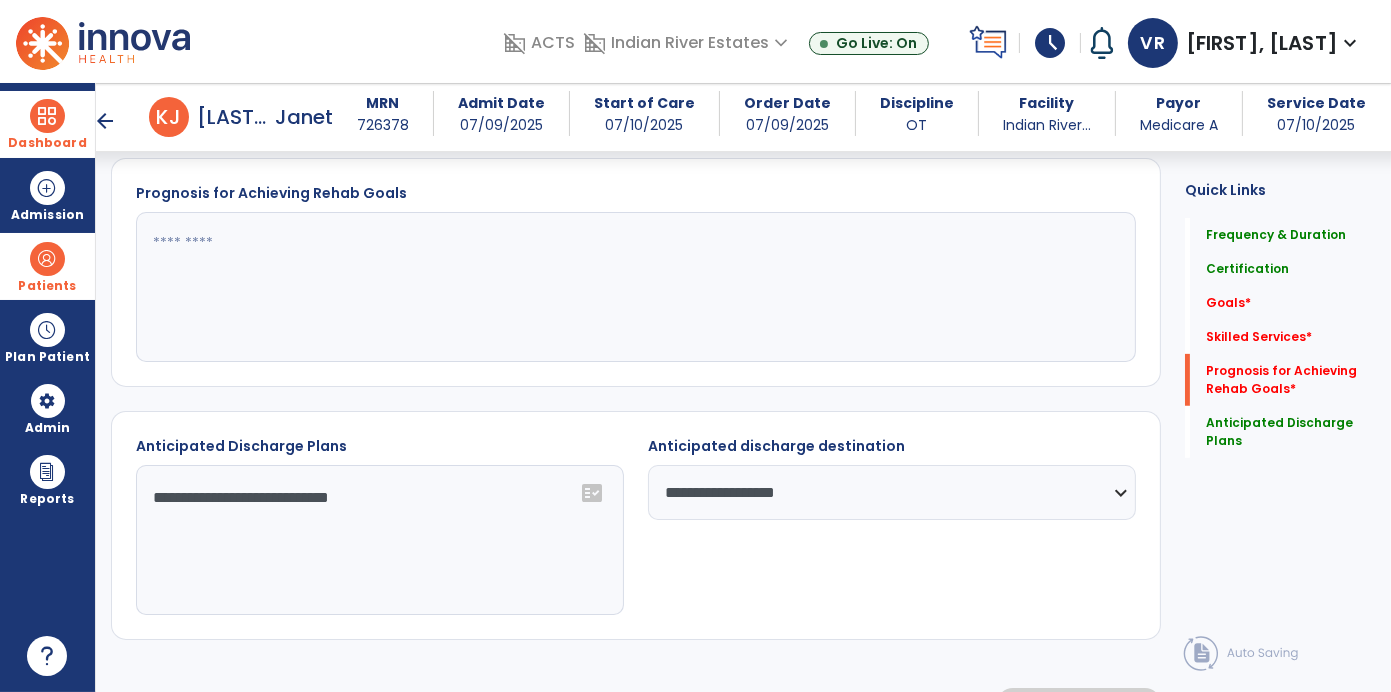 click on "**********" 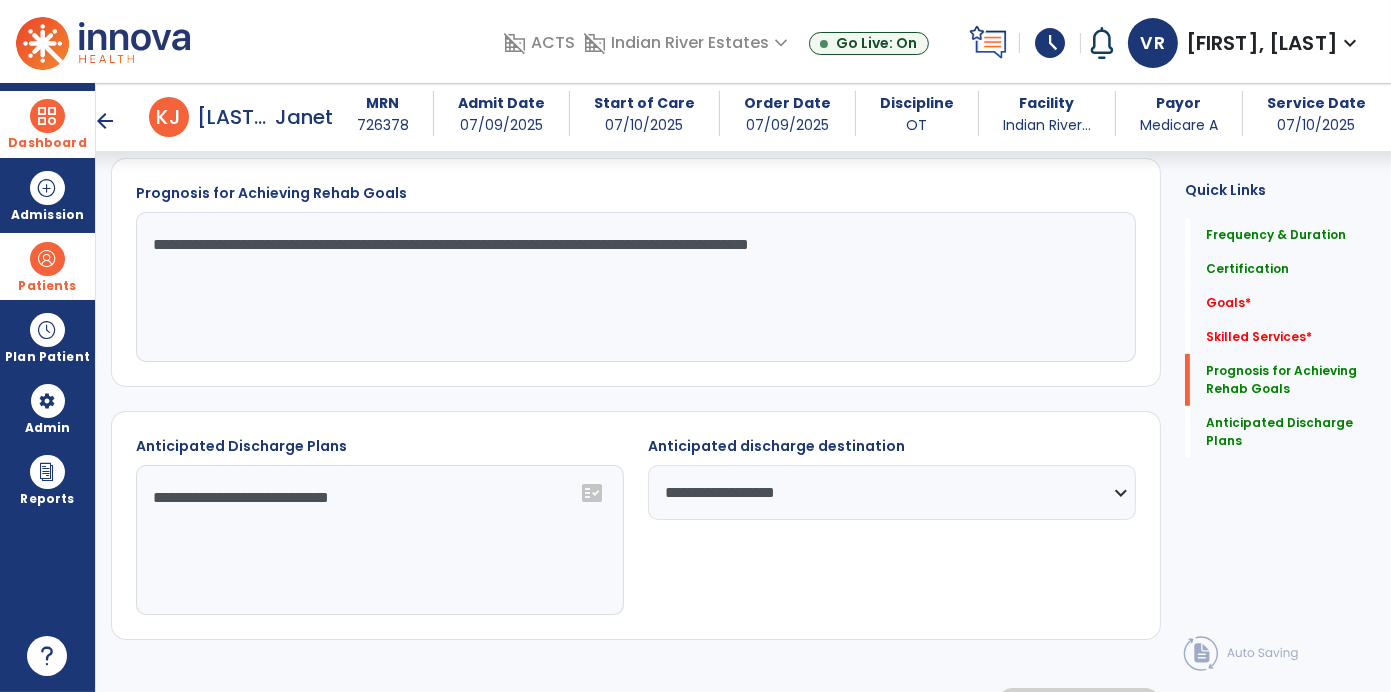 type on "**********" 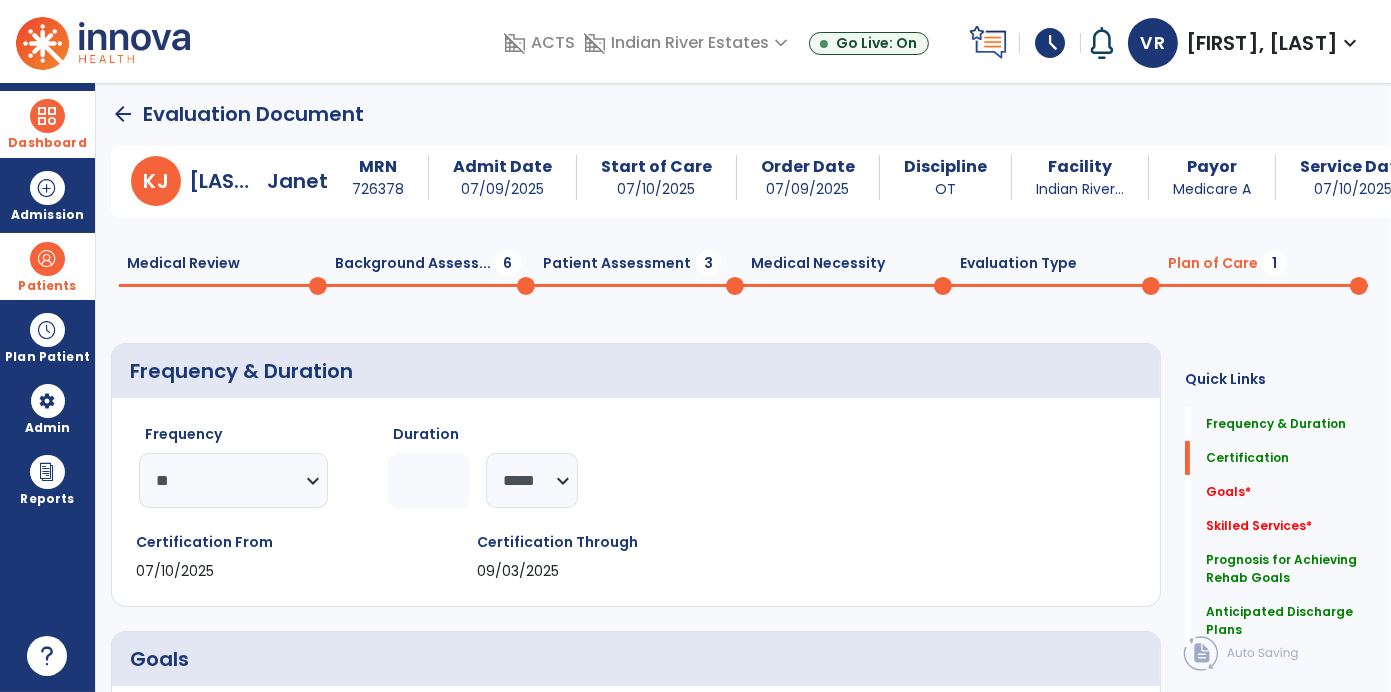 scroll, scrollTop: 2, scrollLeft: 0, axis: vertical 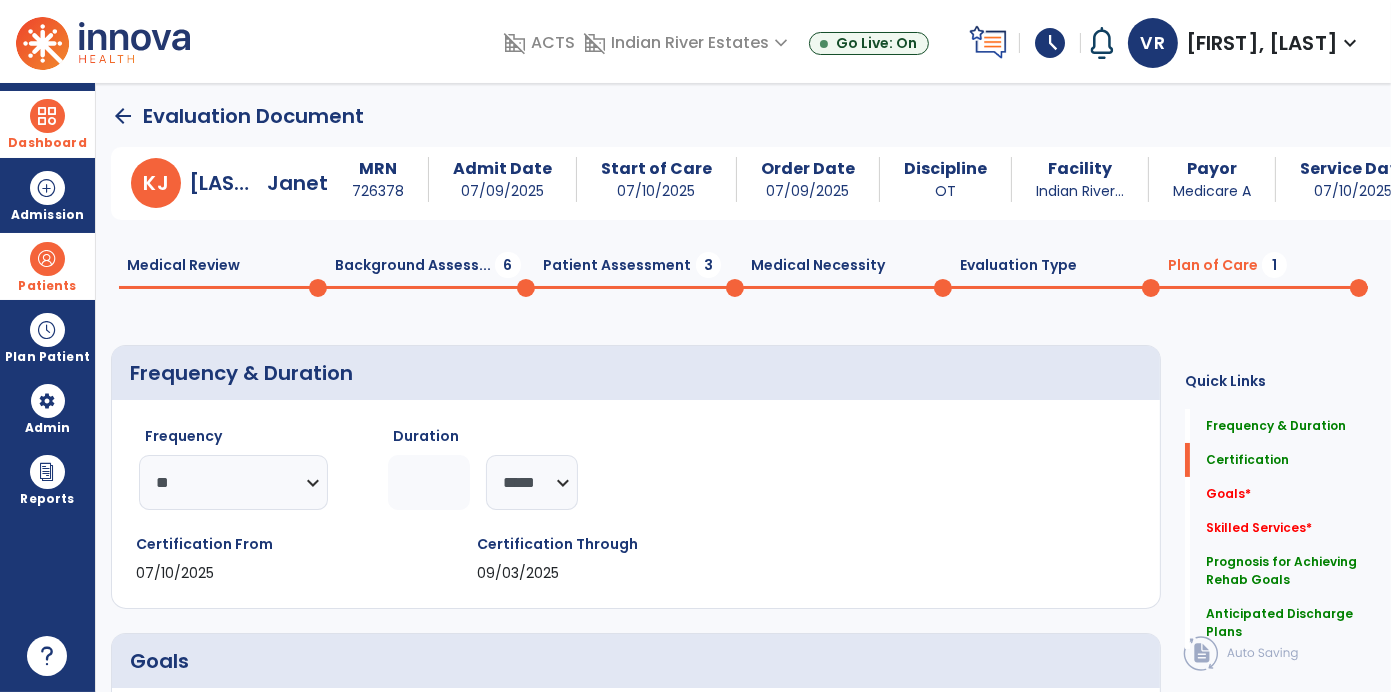 click on "Evaluation Type  0" 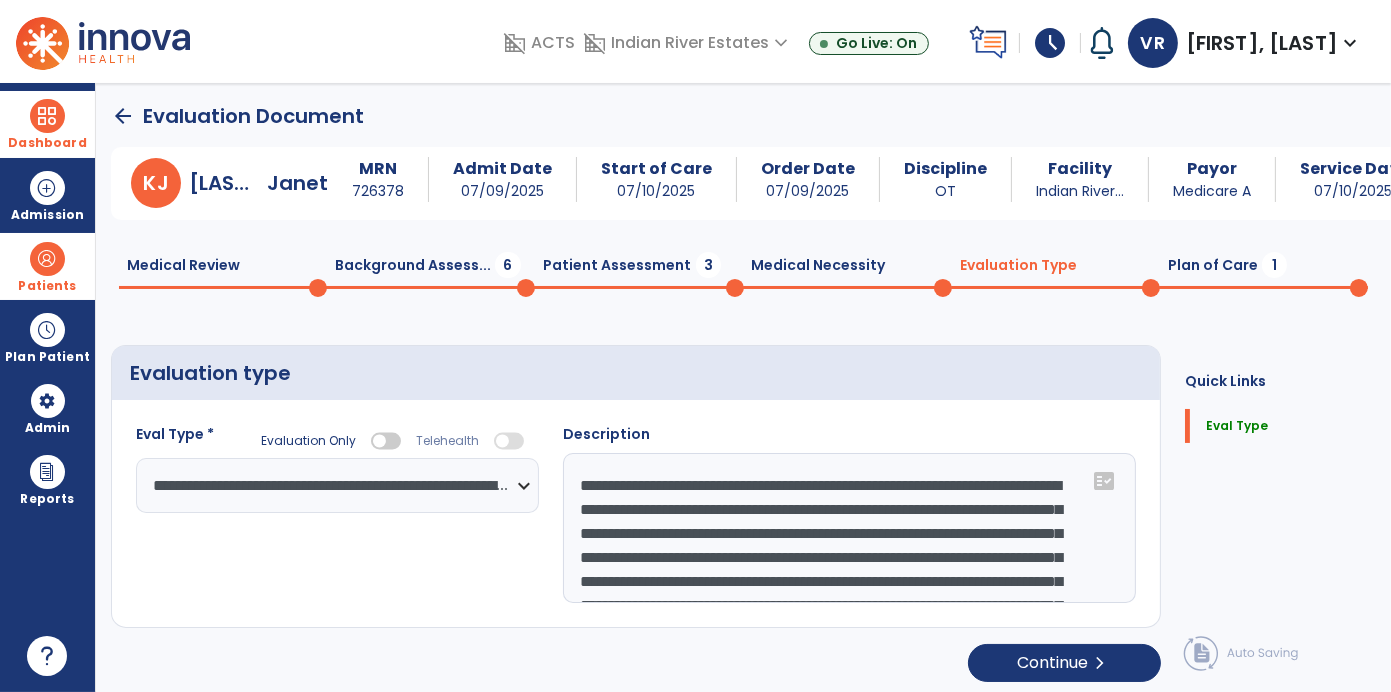 click on "Medical Necessity  0" 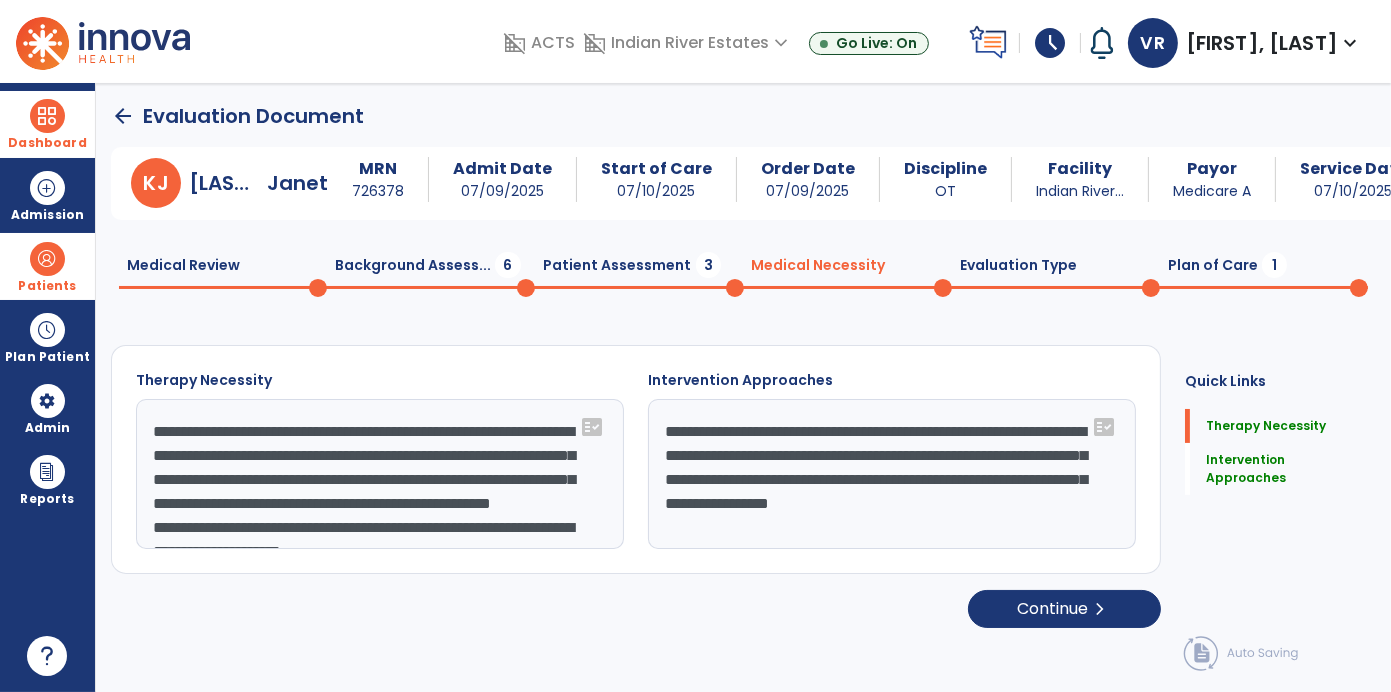 scroll, scrollTop: 1, scrollLeft: 0, axis: vertical 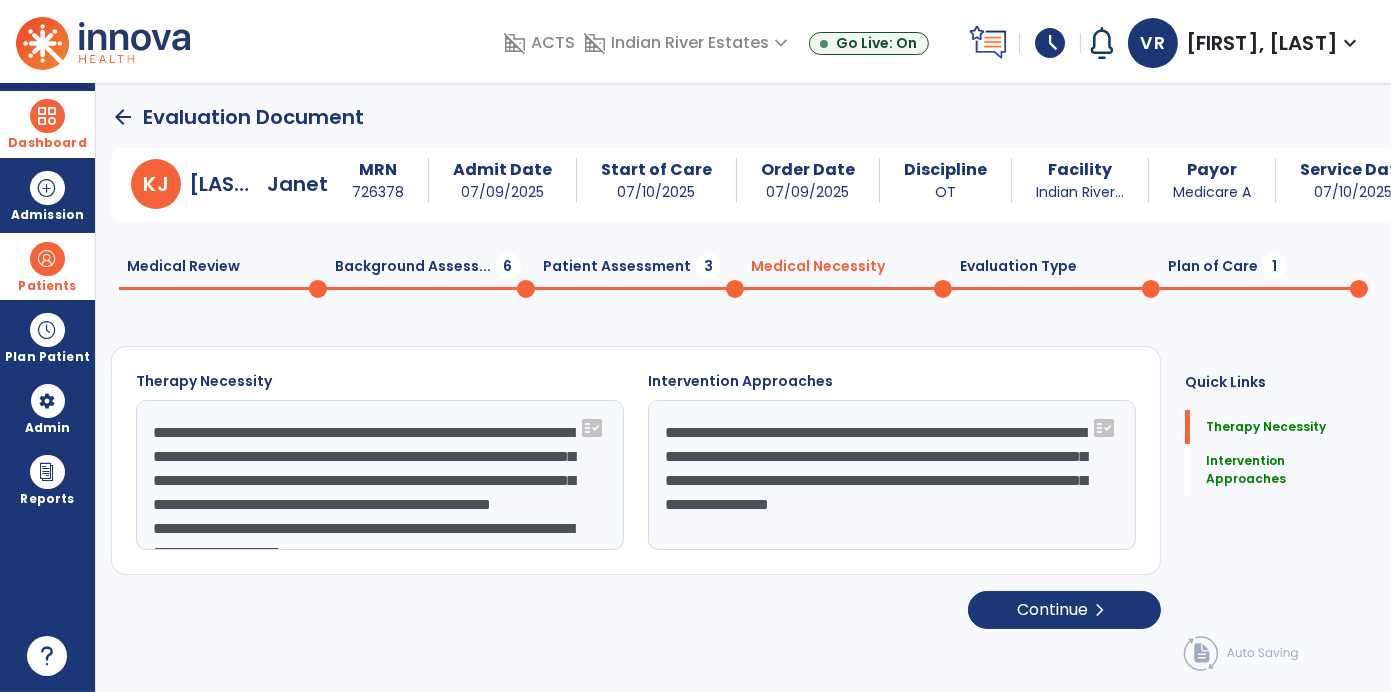 click on "Patient Assessment  3" 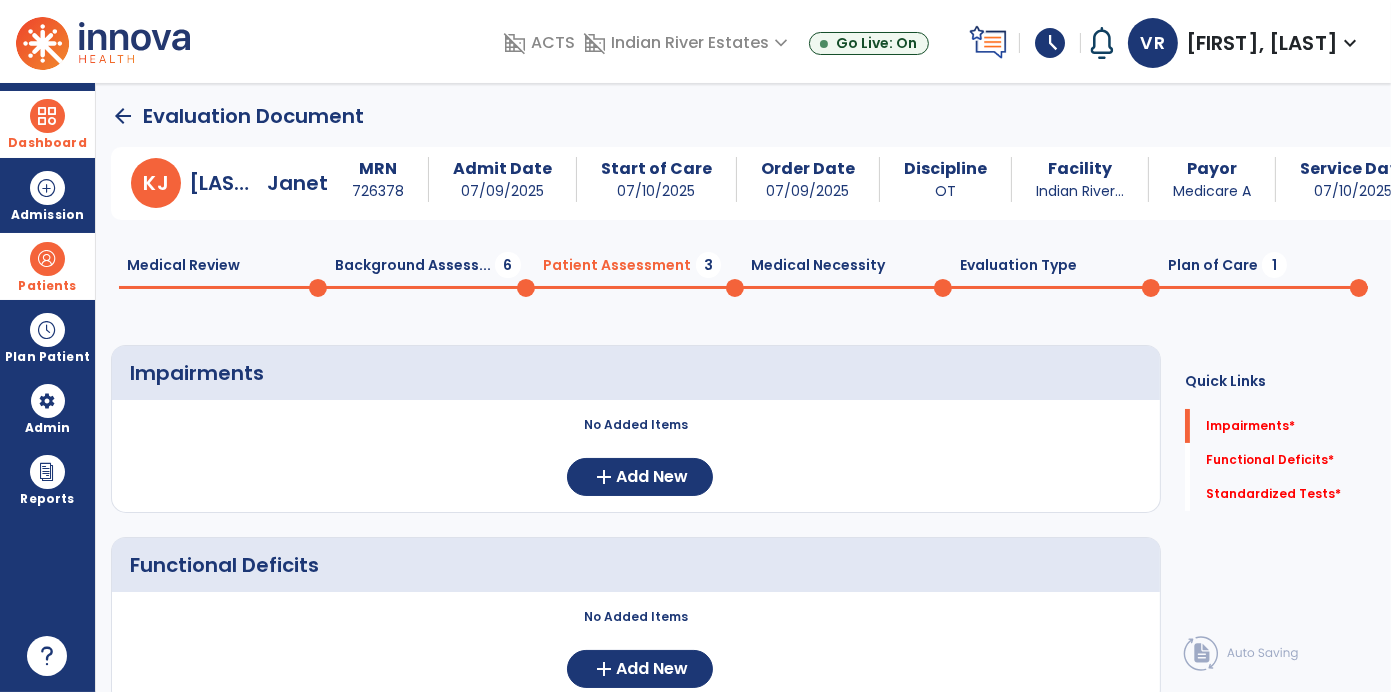 click on "Plan of Care  1" 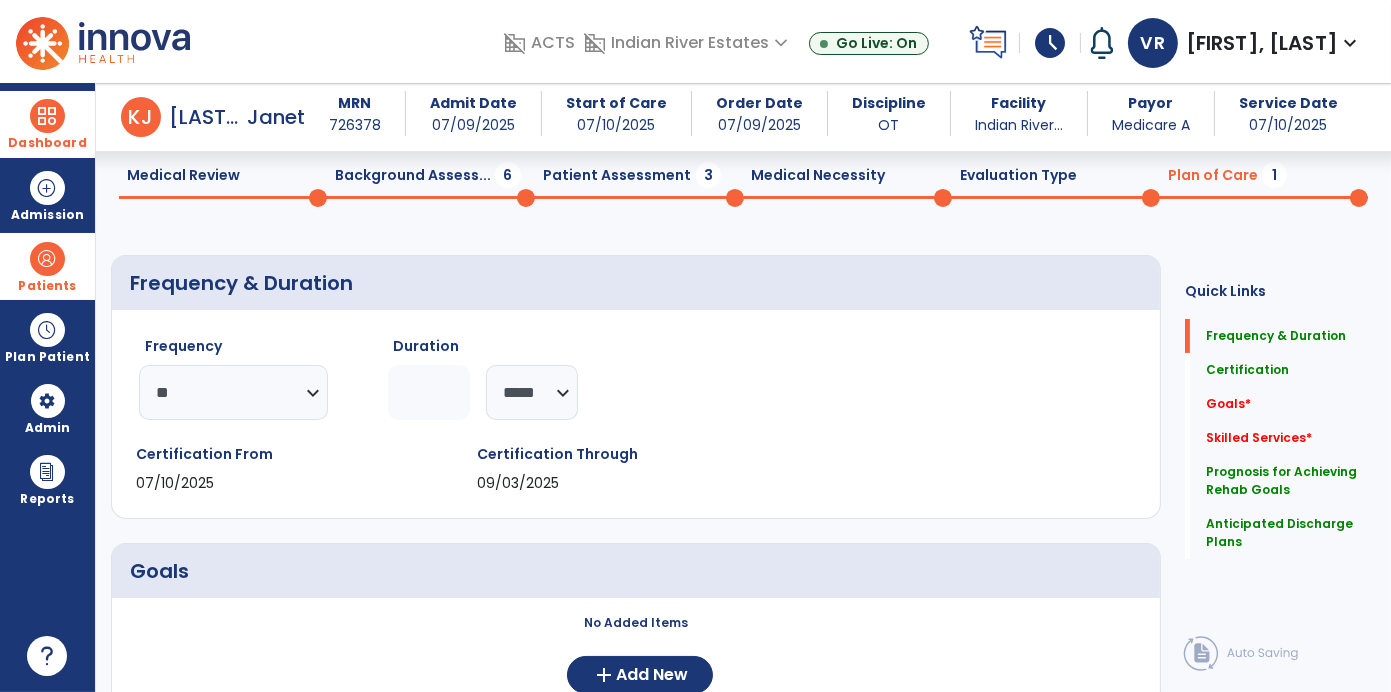 scroll, scrollTop: 75, scrollLeft: 0, axis: vertical 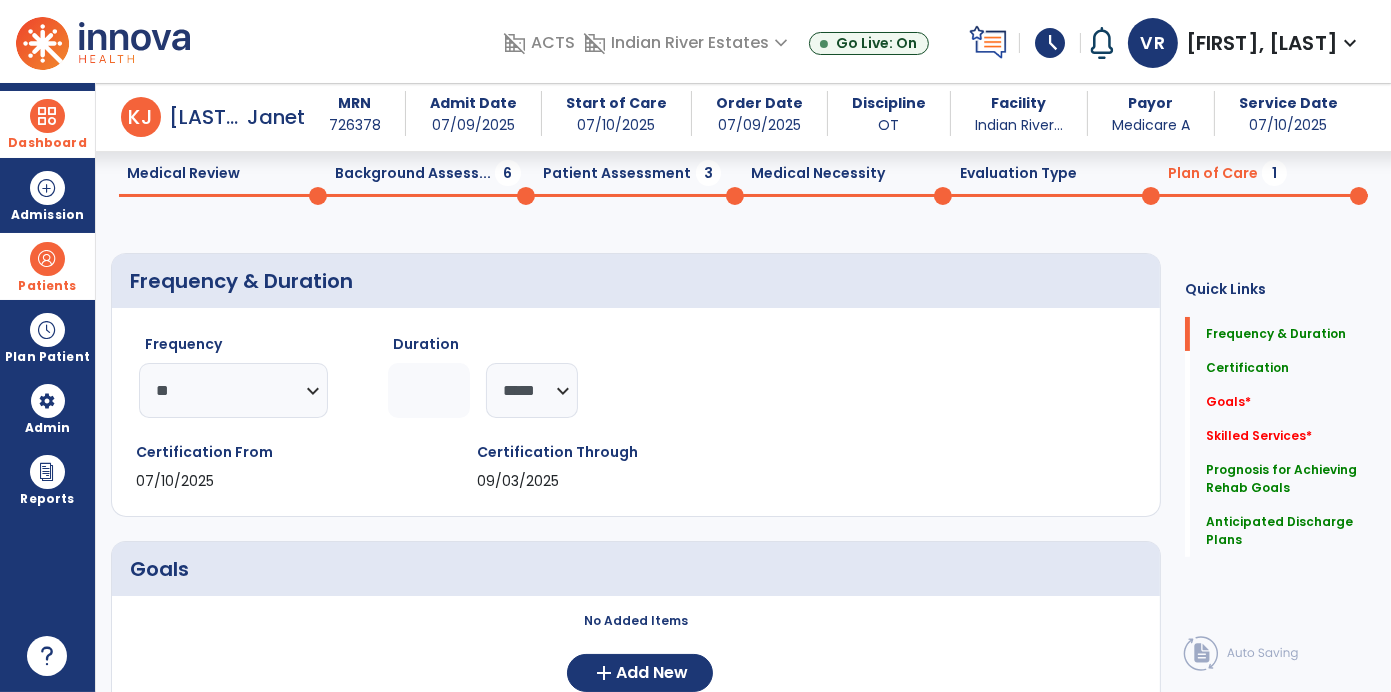 click on "*" 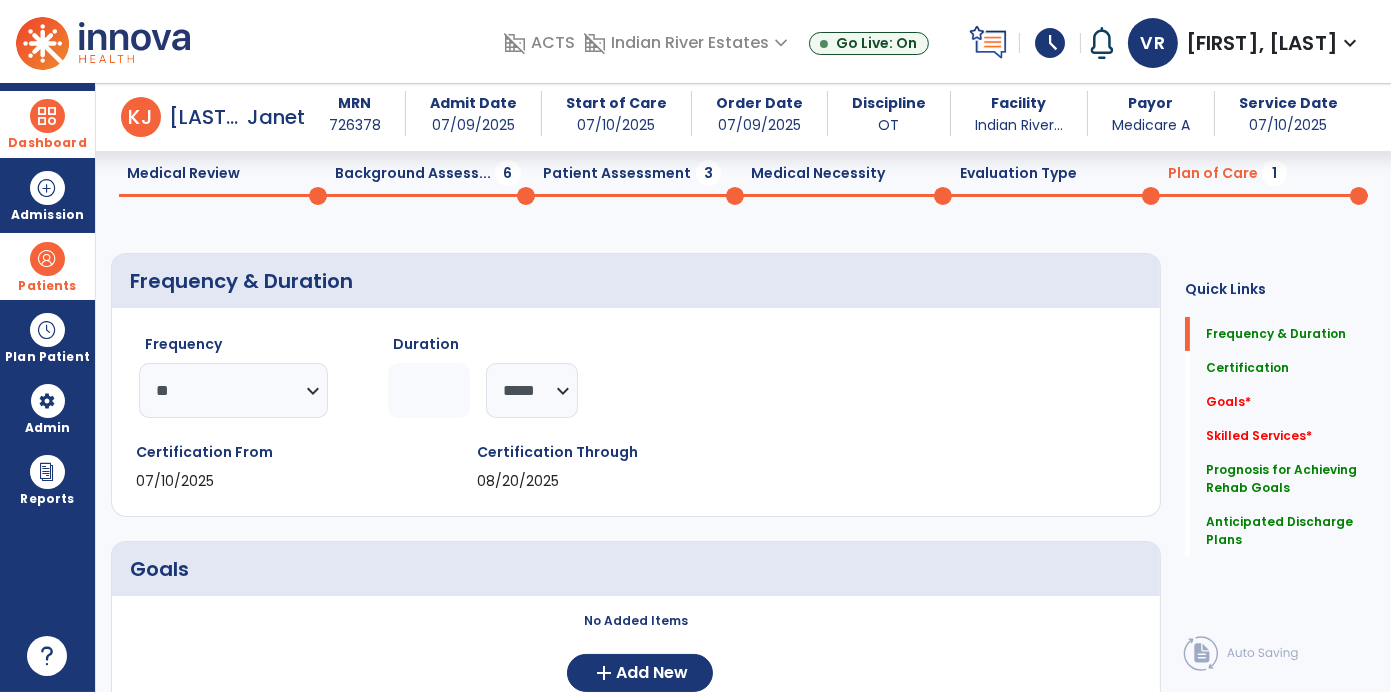 type on "*" 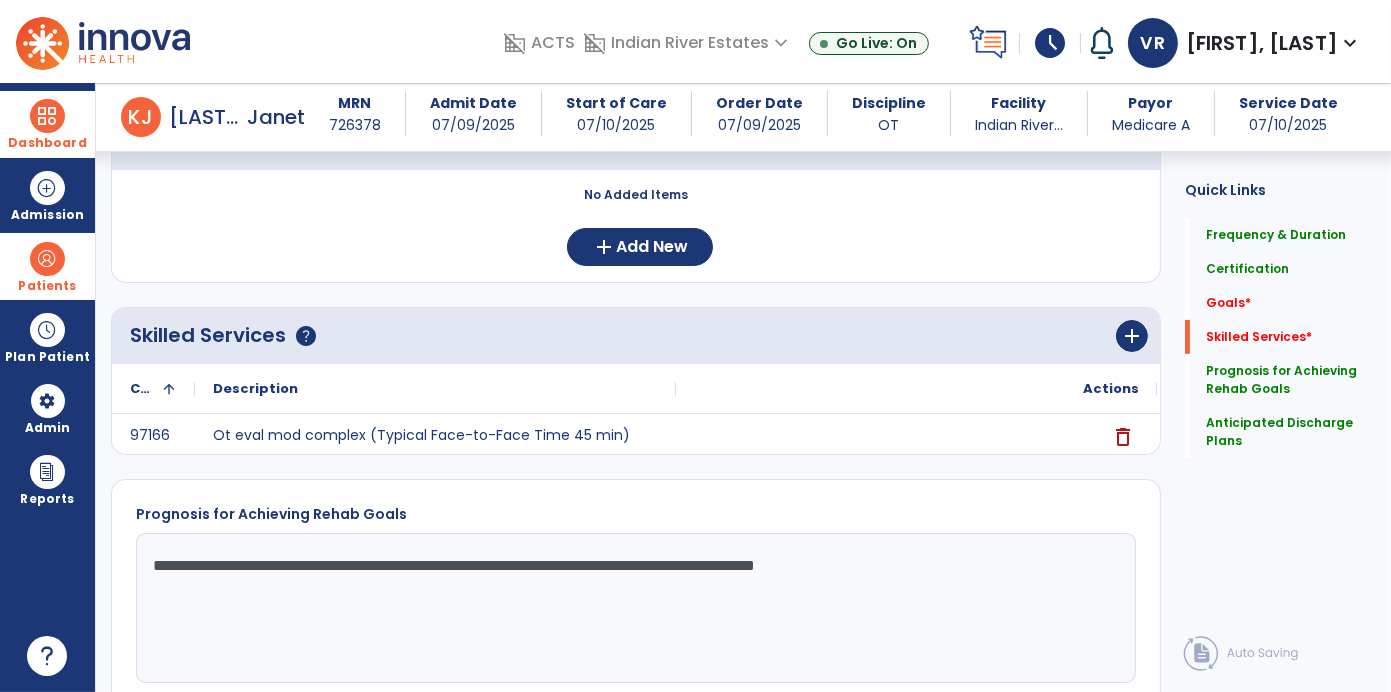 scroll, scrollTop: 504, scrollLeft: 0, axis: vertical 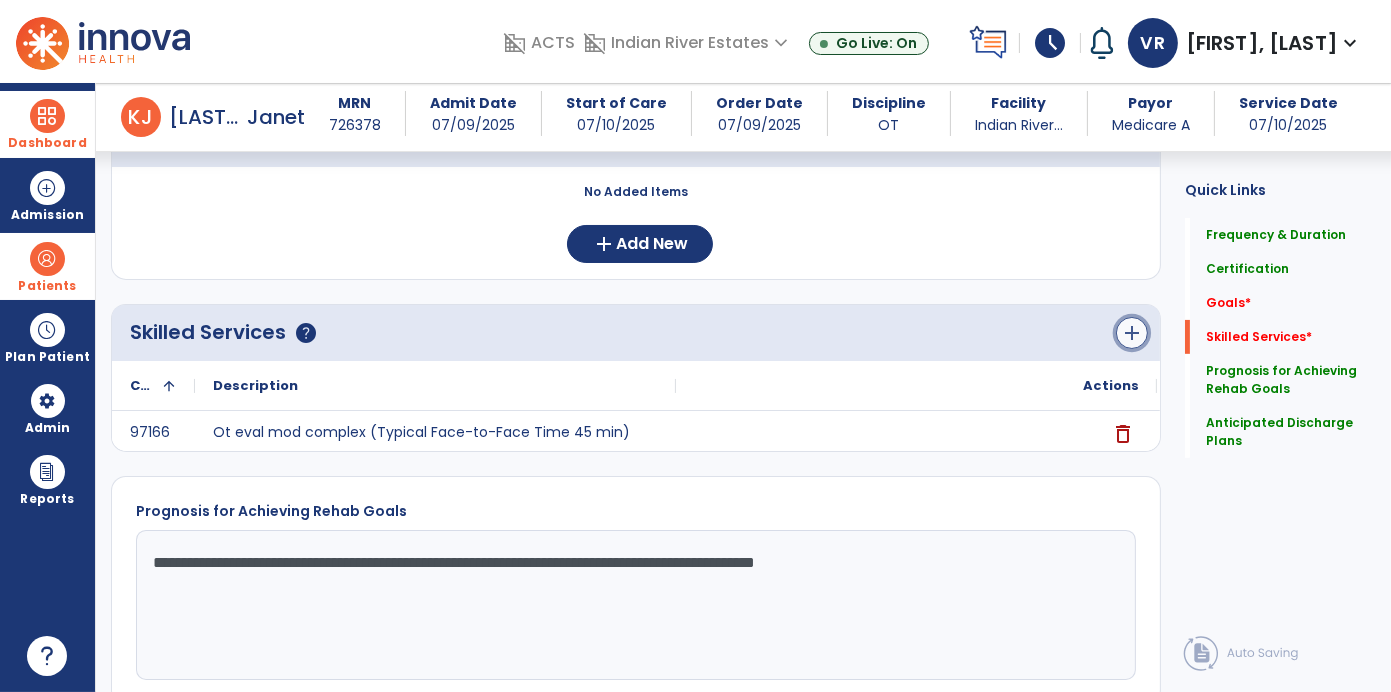 click on "add" 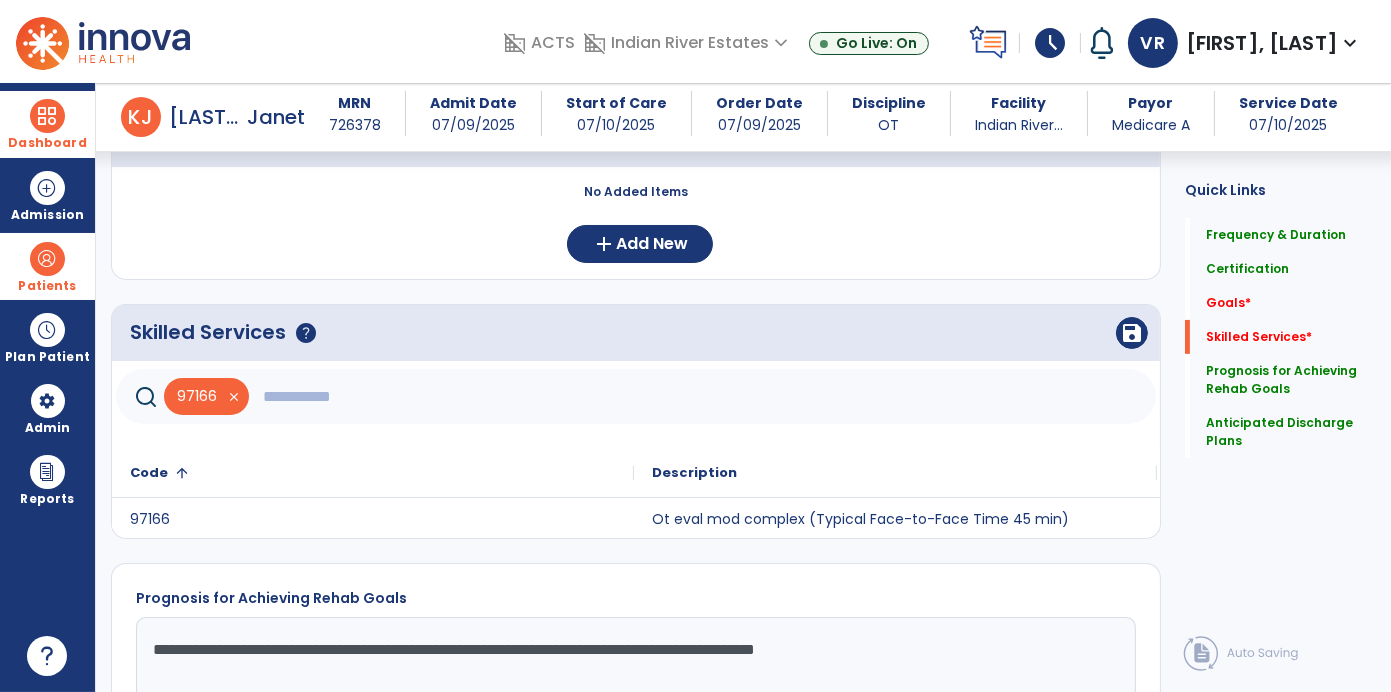 click 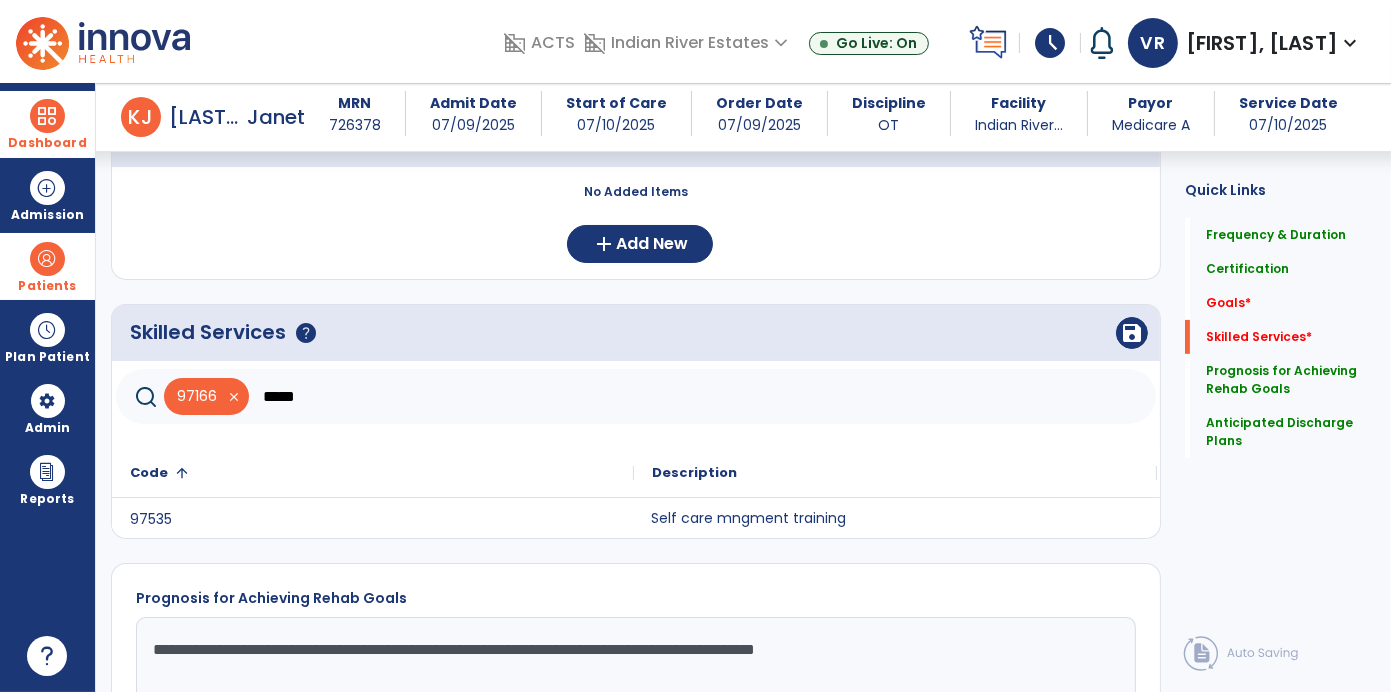 click on "Self care mngment training" 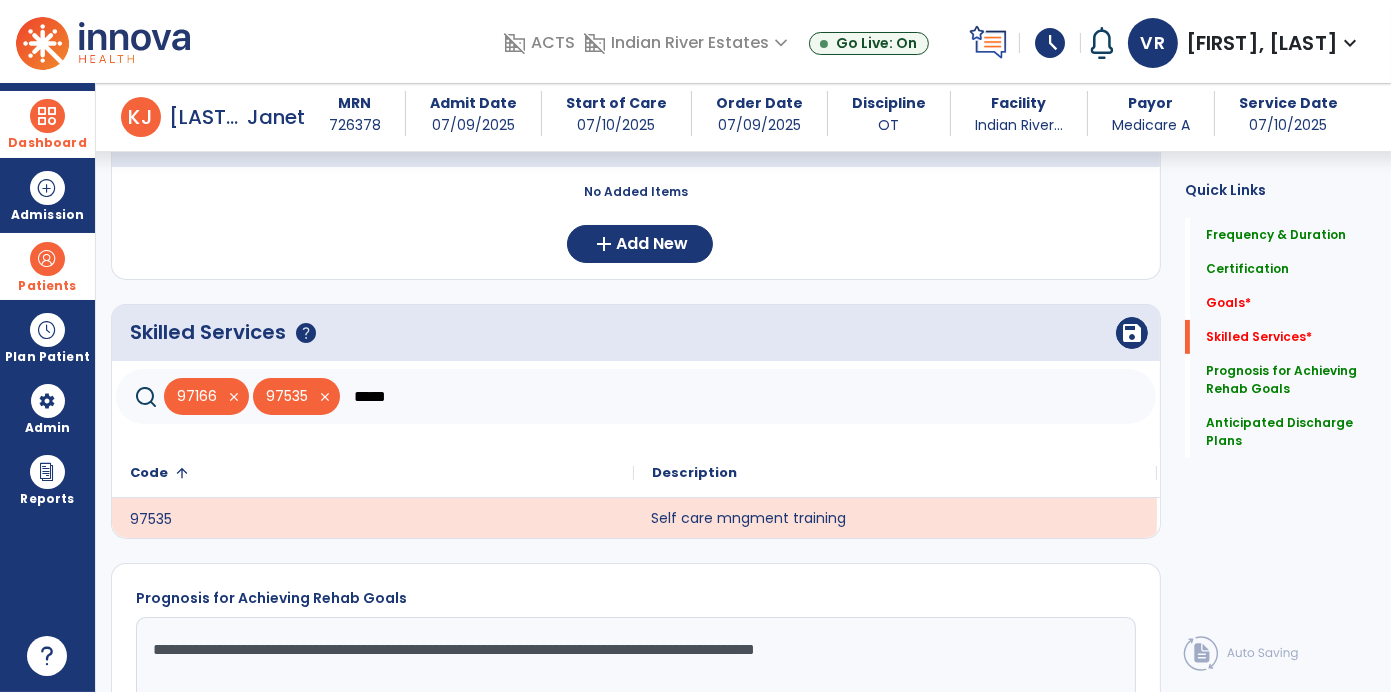 click on "*****" 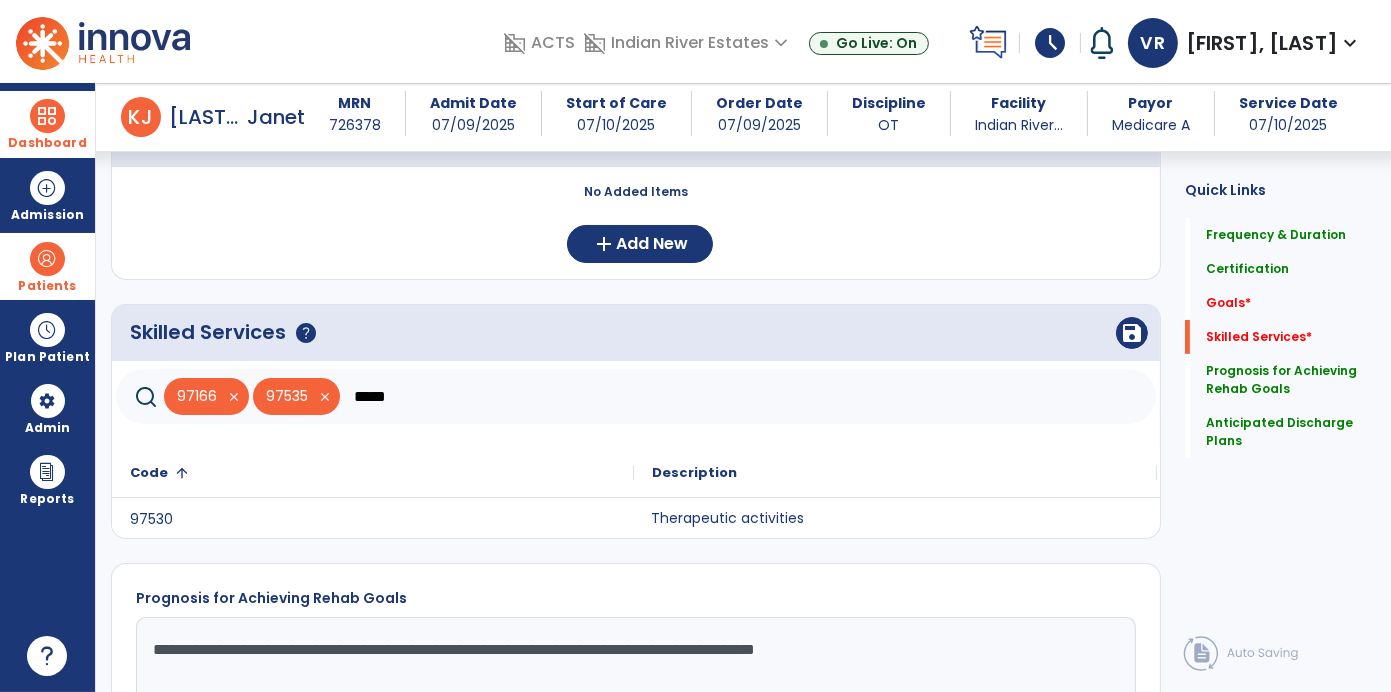 click on "Therapeutic activities" 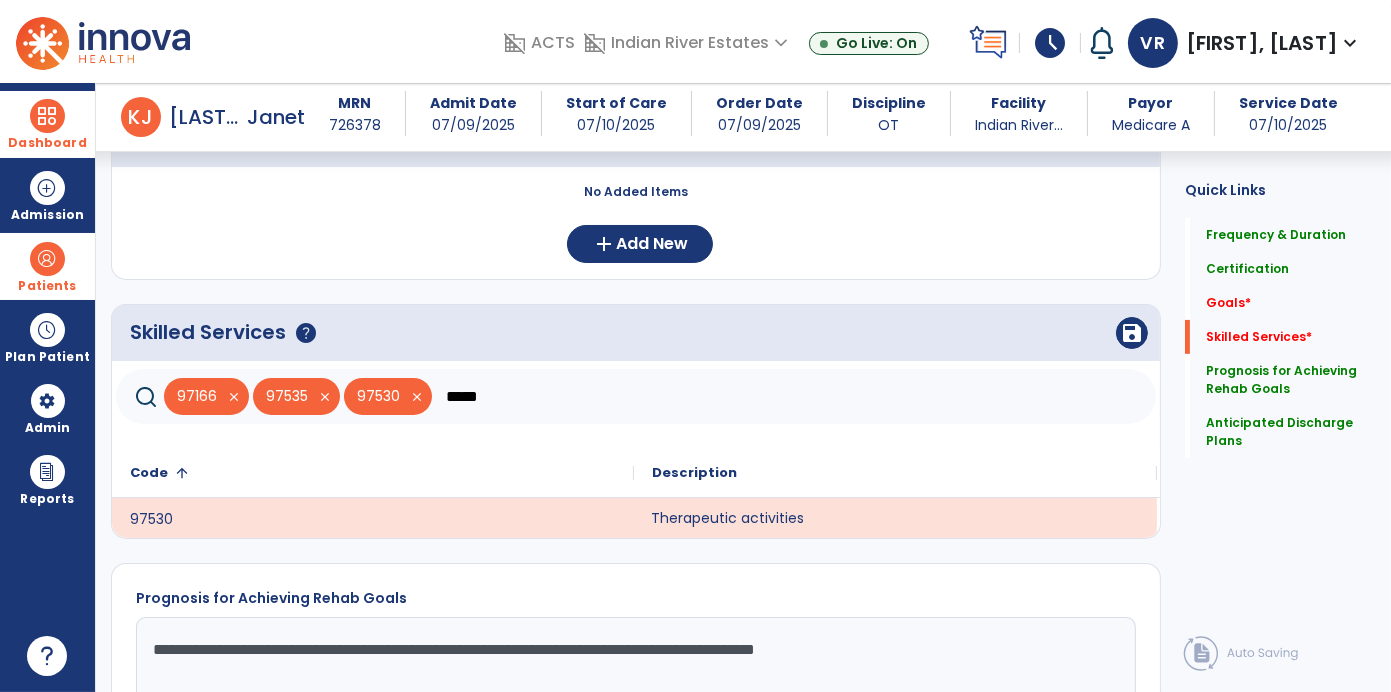 click on "*****" 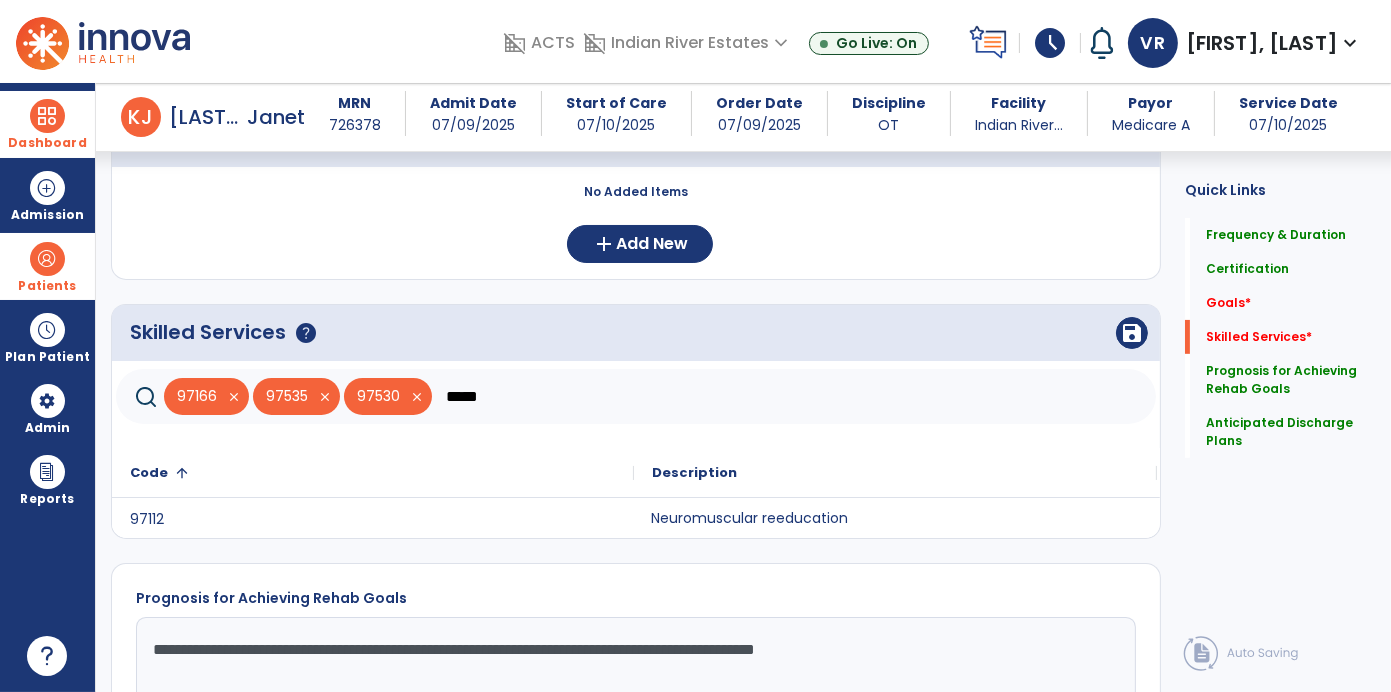 click on "Neuromuscular reeducation" 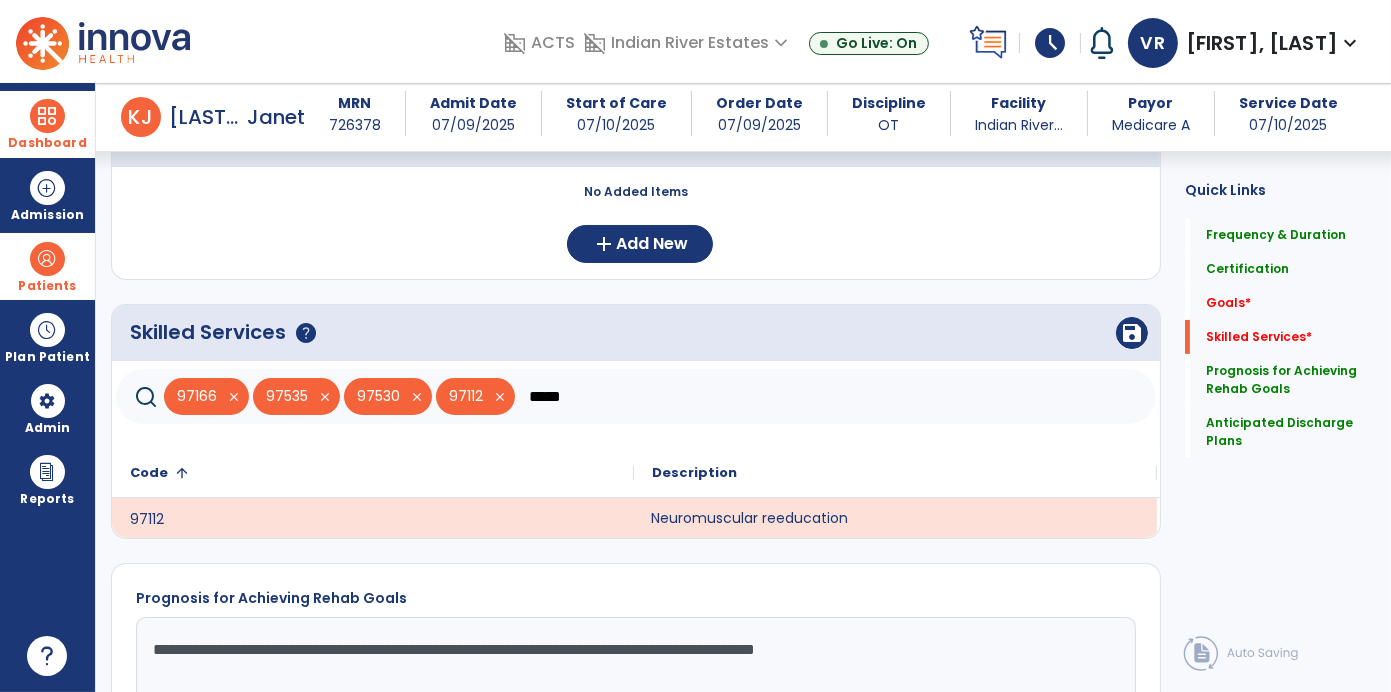 click on "*****" 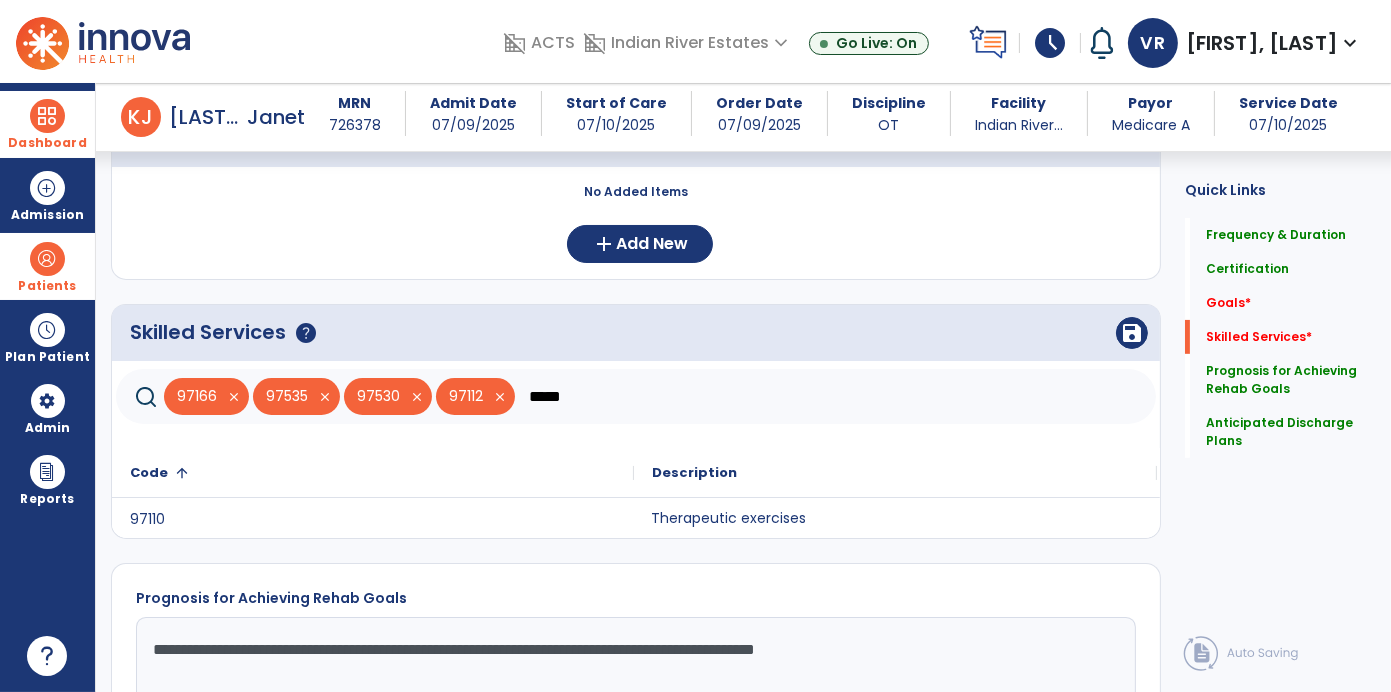 click on "Therapeutic exercises" 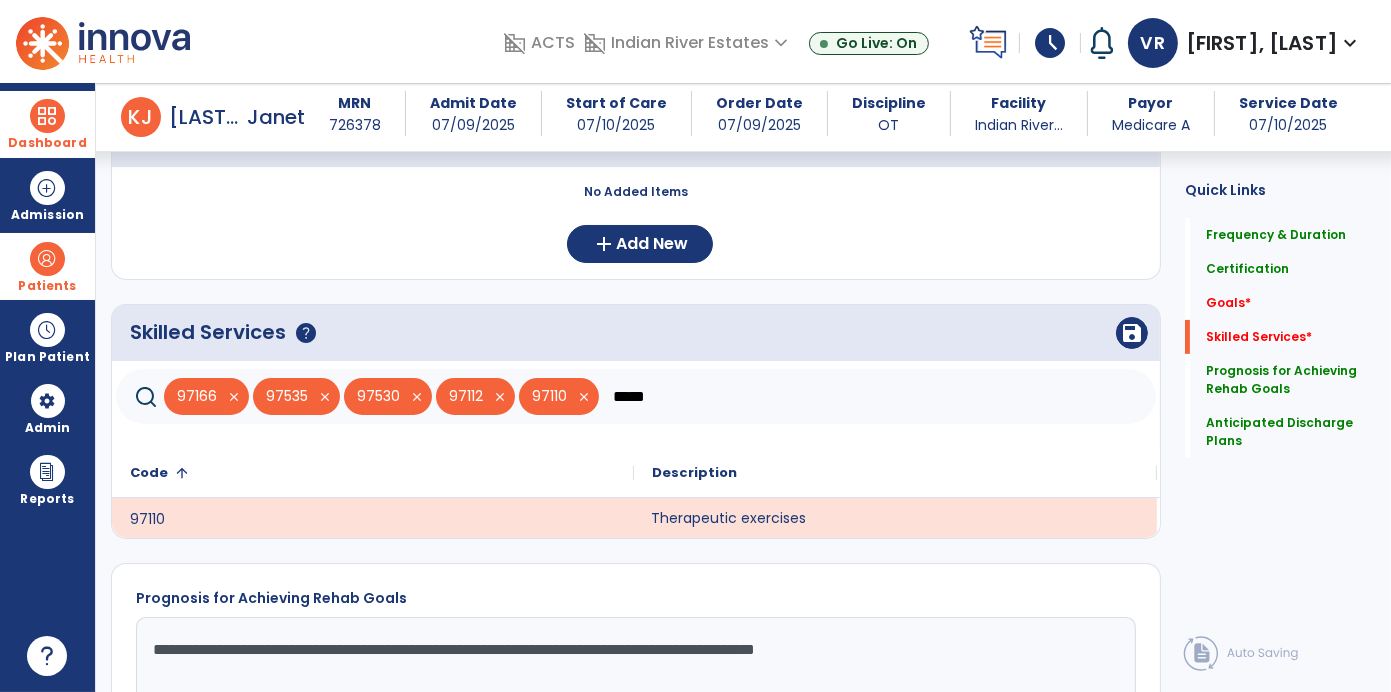 click on "*****" 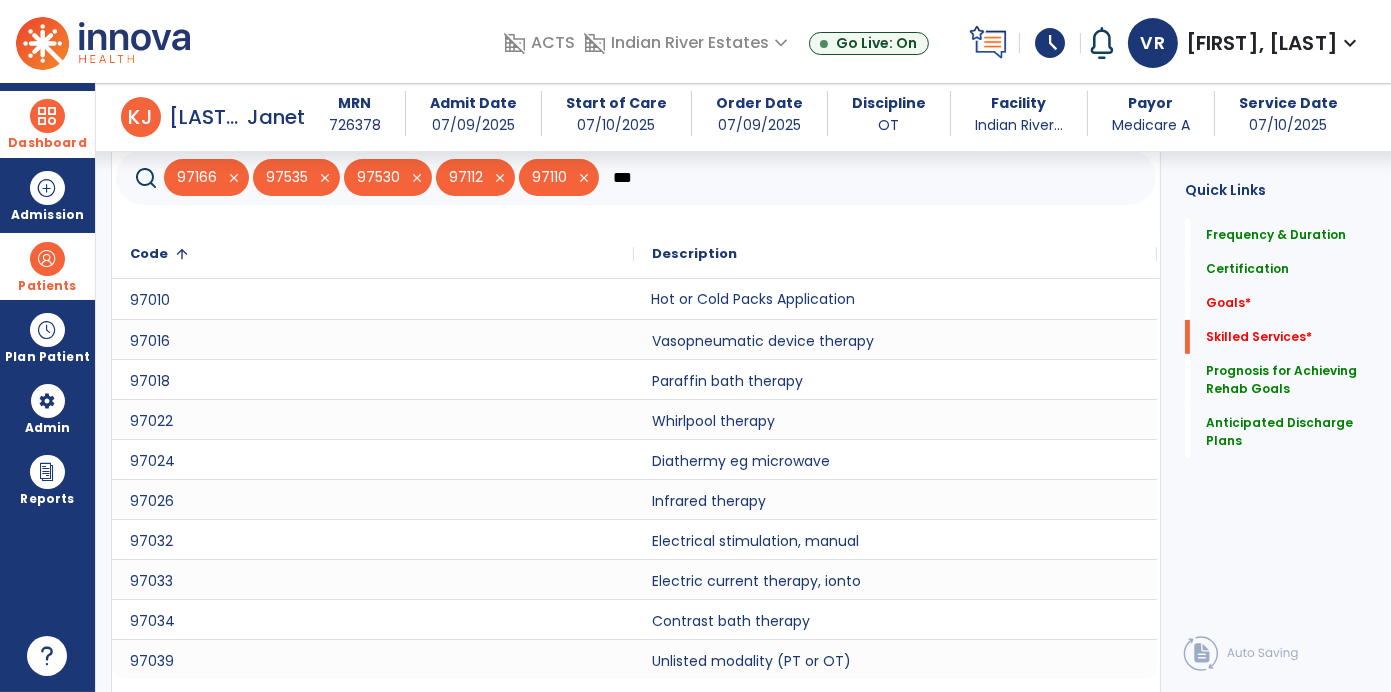 scroll, scrollTop: 753, scrollLeft: 0, axis: vertical 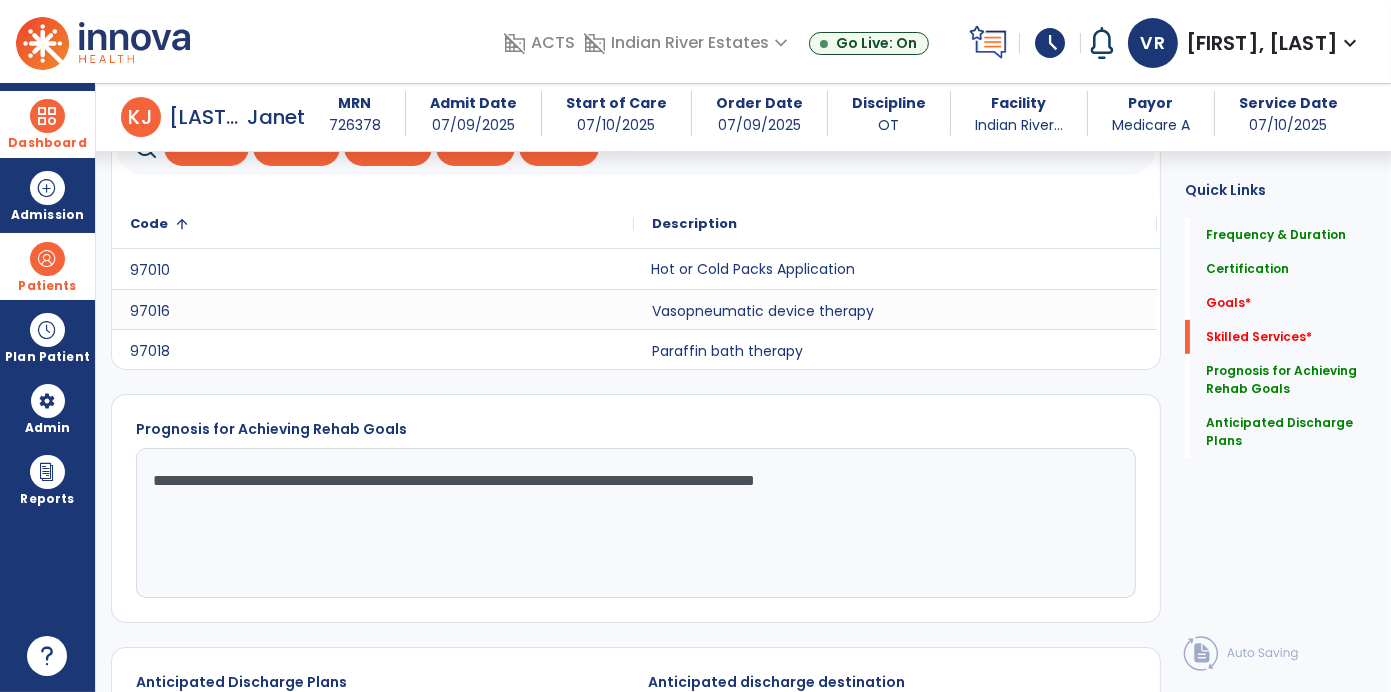 type on "****" 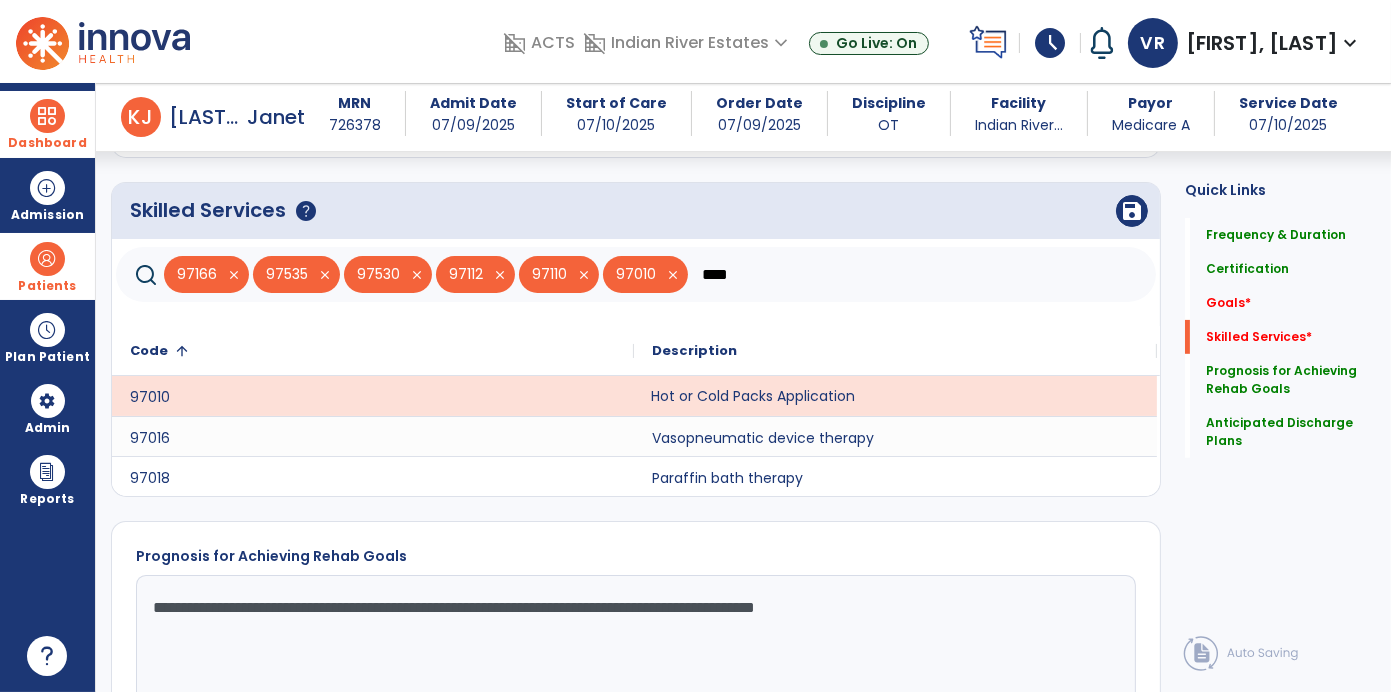 scroll, scrollTop: 626, scrollLeft: 0, axis: vertical 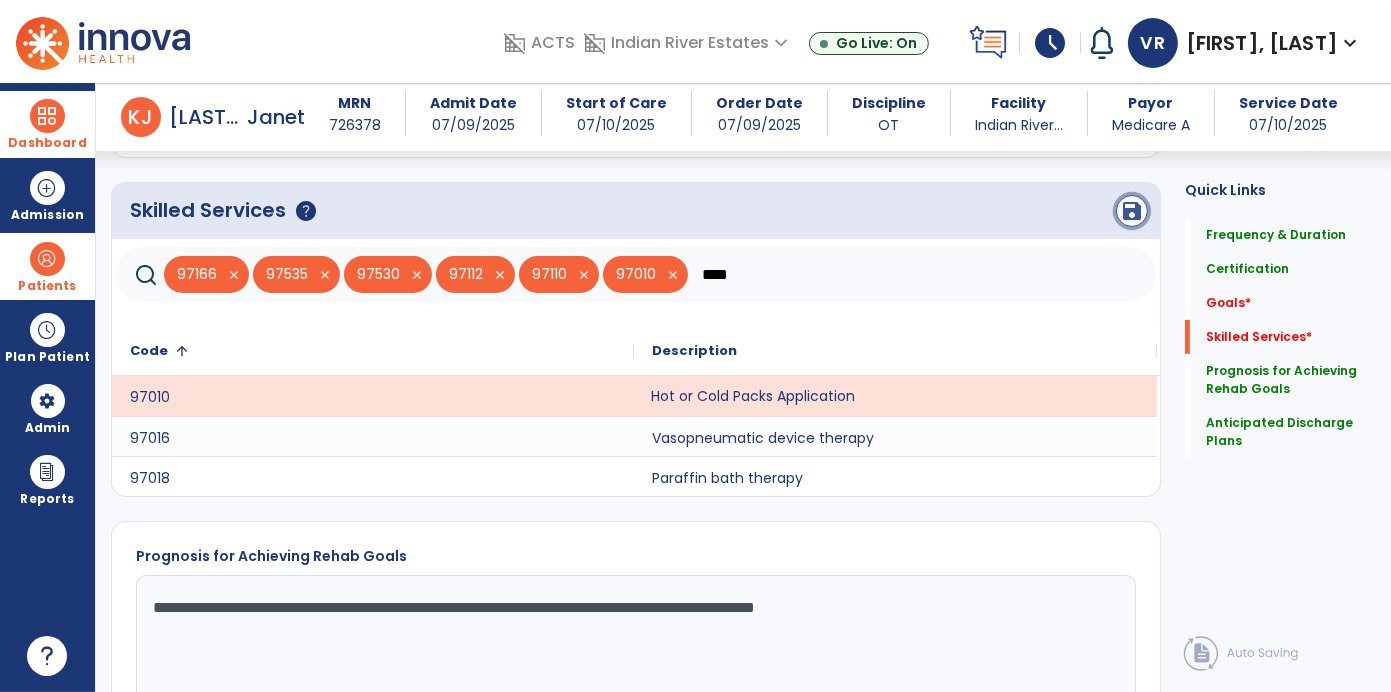 click on "save" 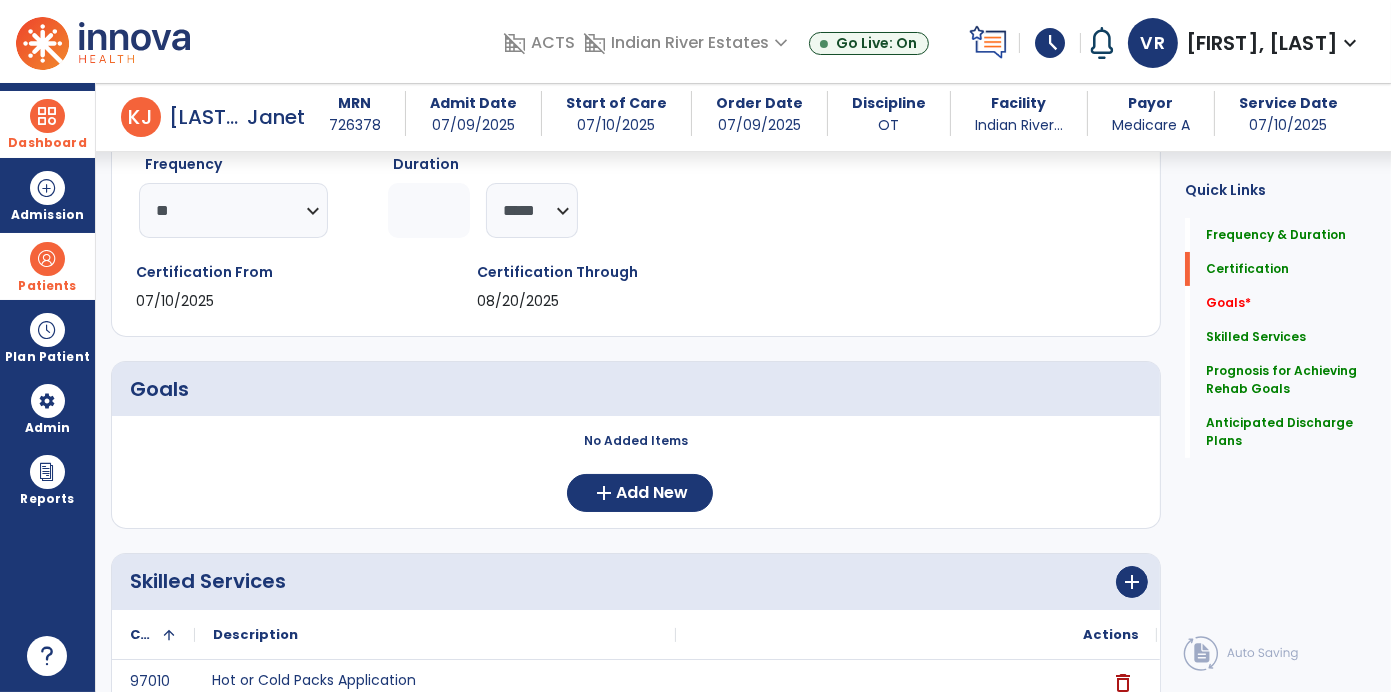 scroll, scrollTop: 0, scrollLeft: 0, axis: both 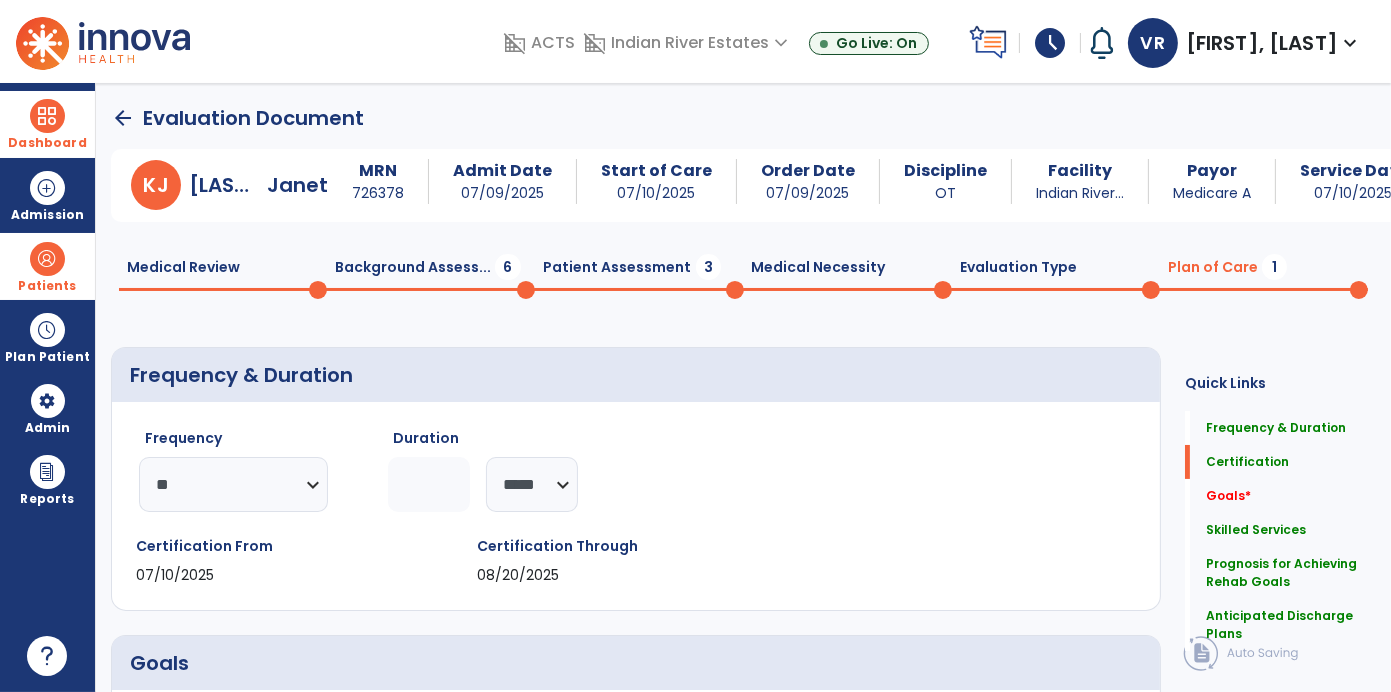 click on "Evaluation Type  0" 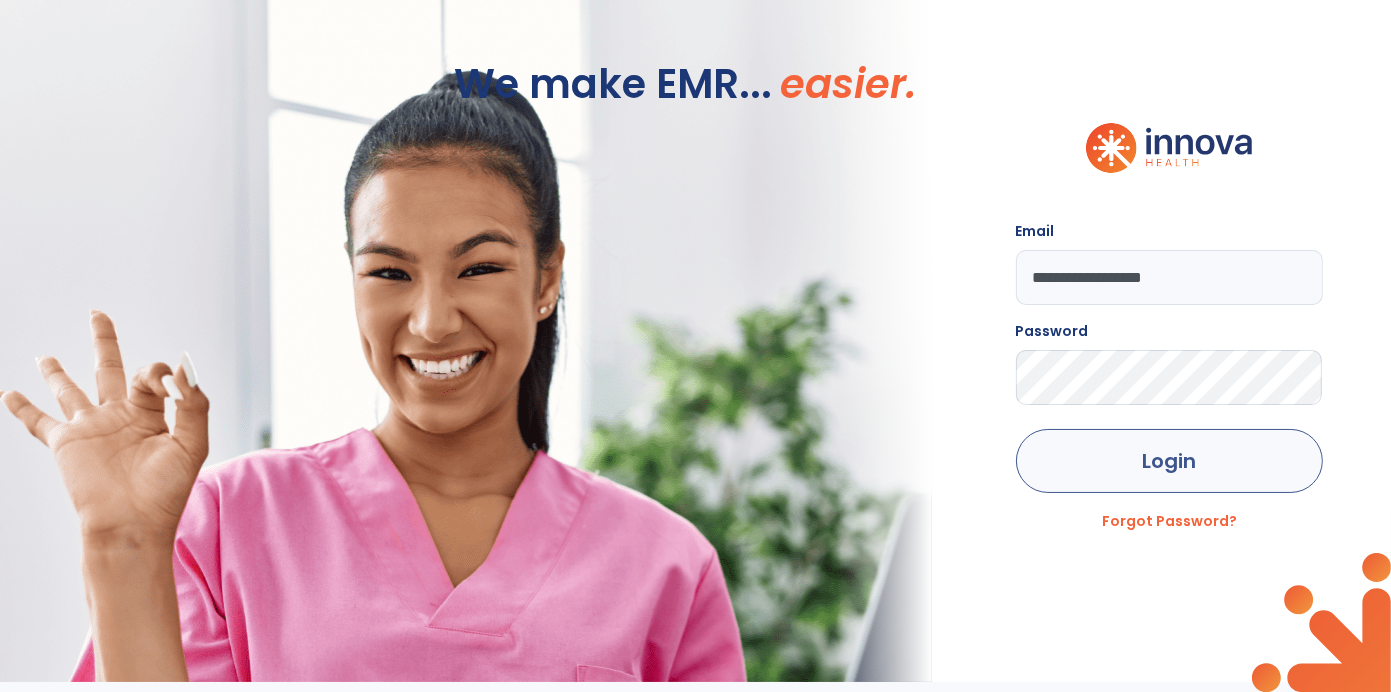 click on "Login" 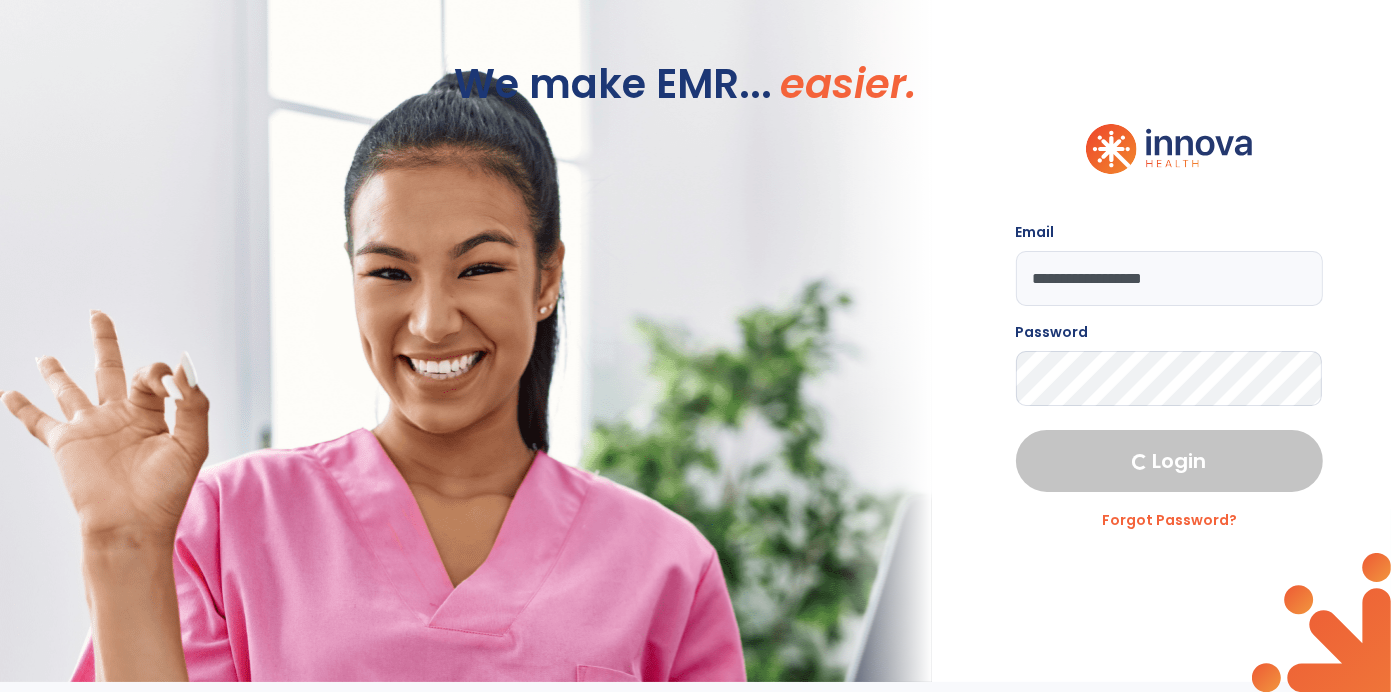 select on "****" 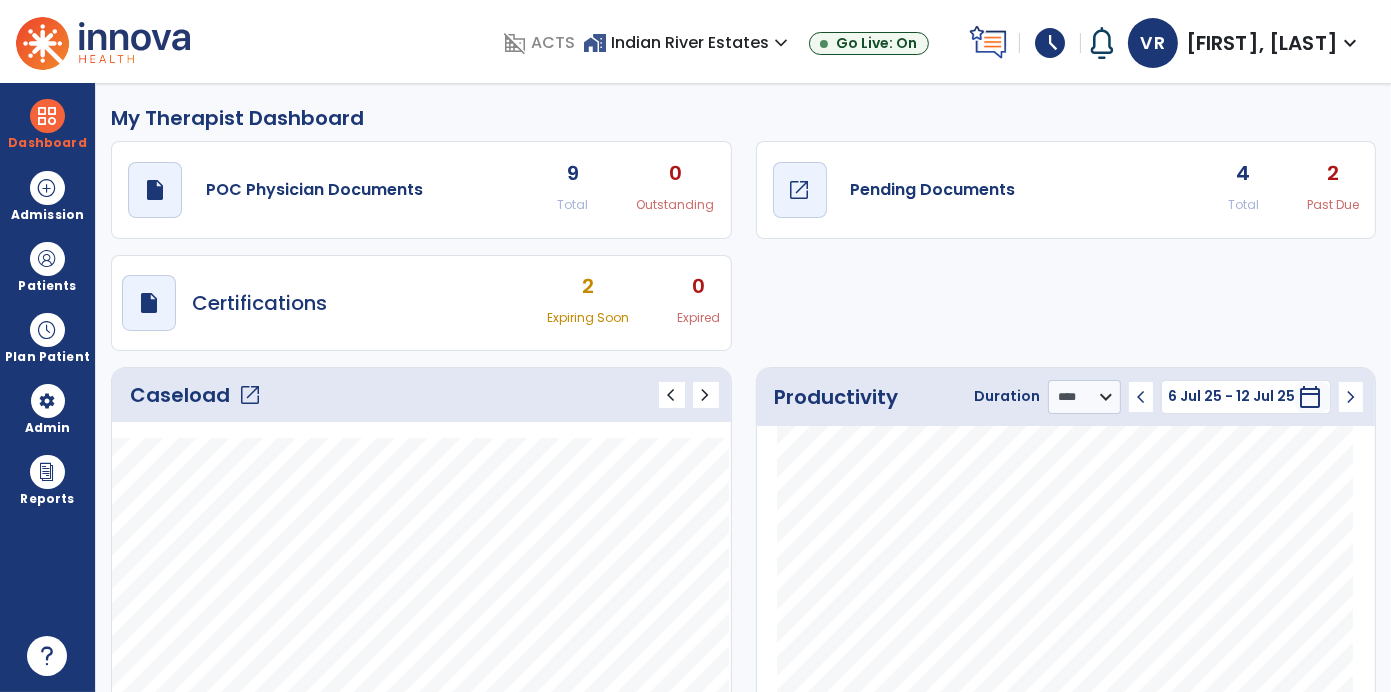 click on "Pending Documents" 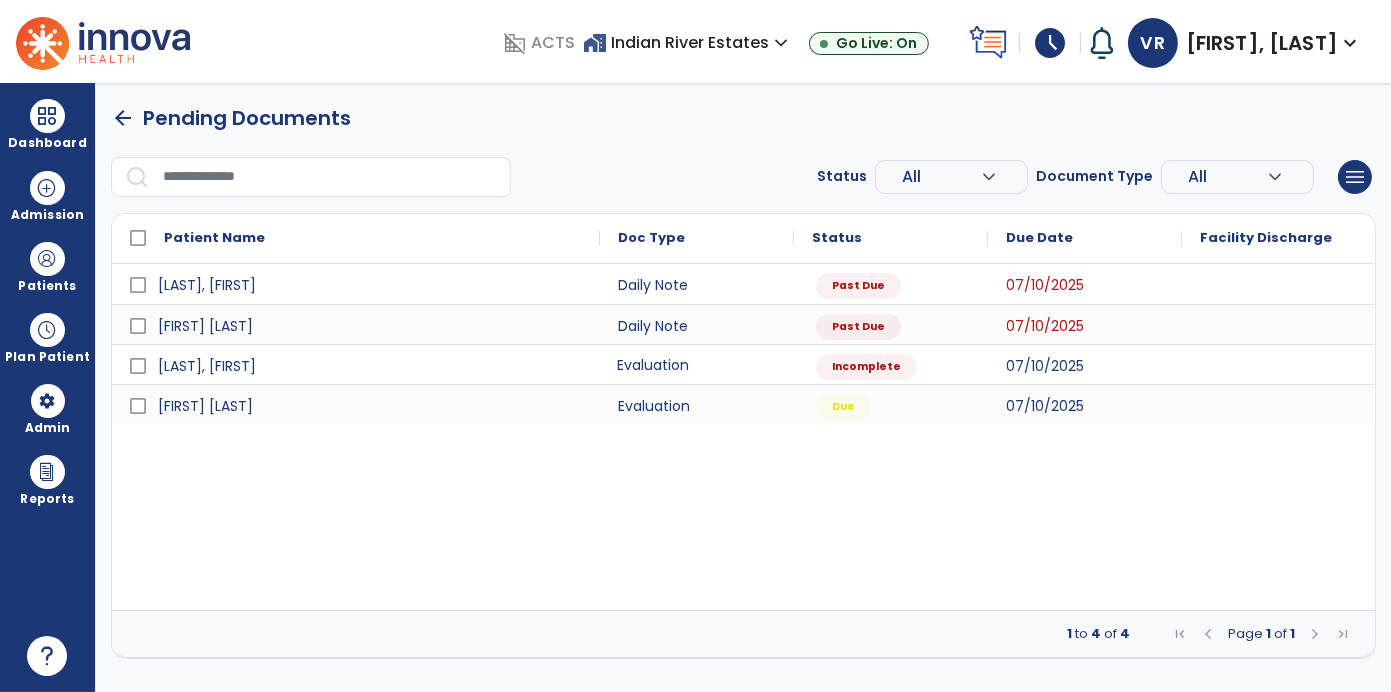 click on "Evaluation" at bounding box center [697, 364] 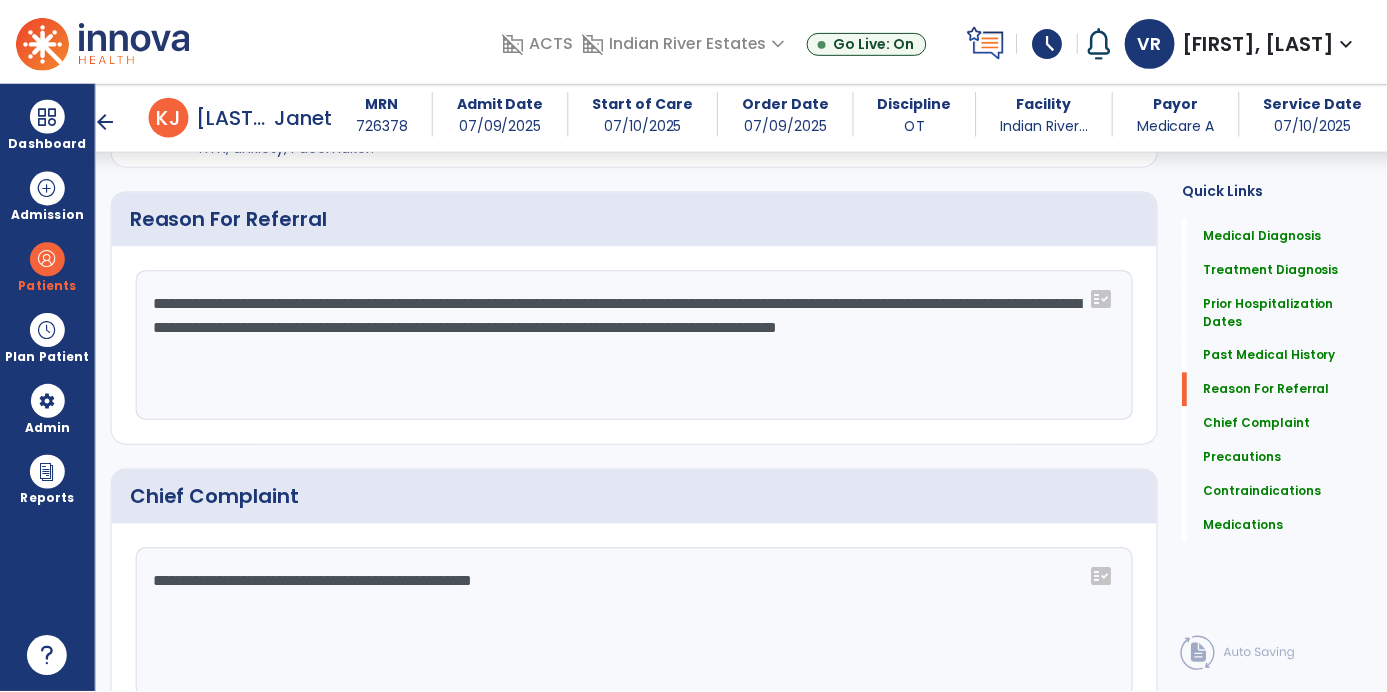 scroll, scrollTop: 918, scrollLeft: 0, axis: vertical 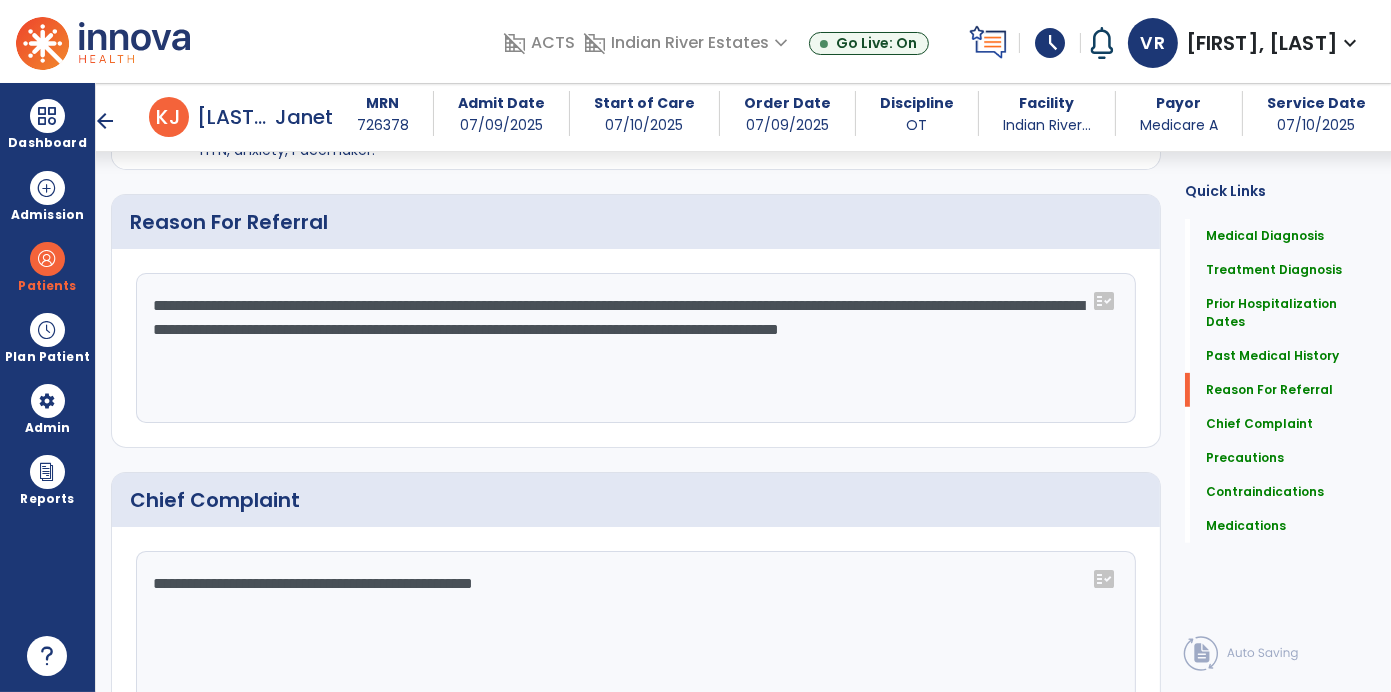click on "**********" 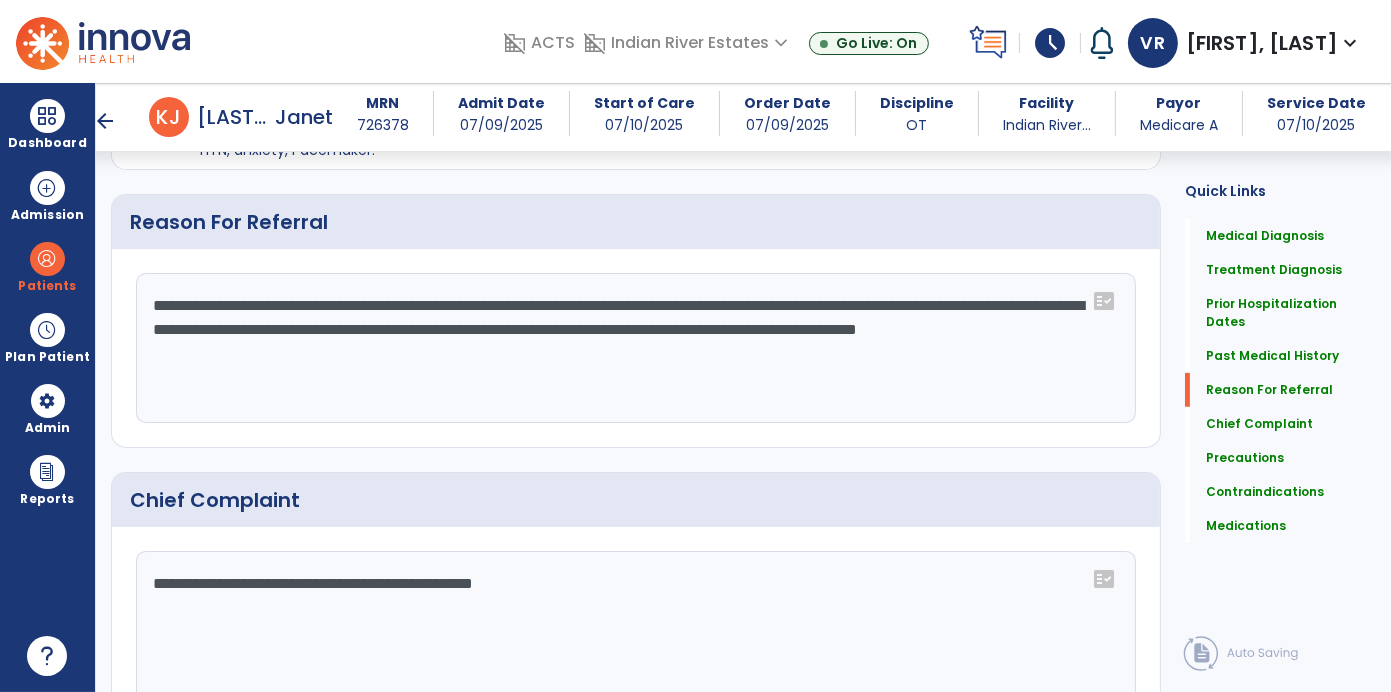 click on "**********" 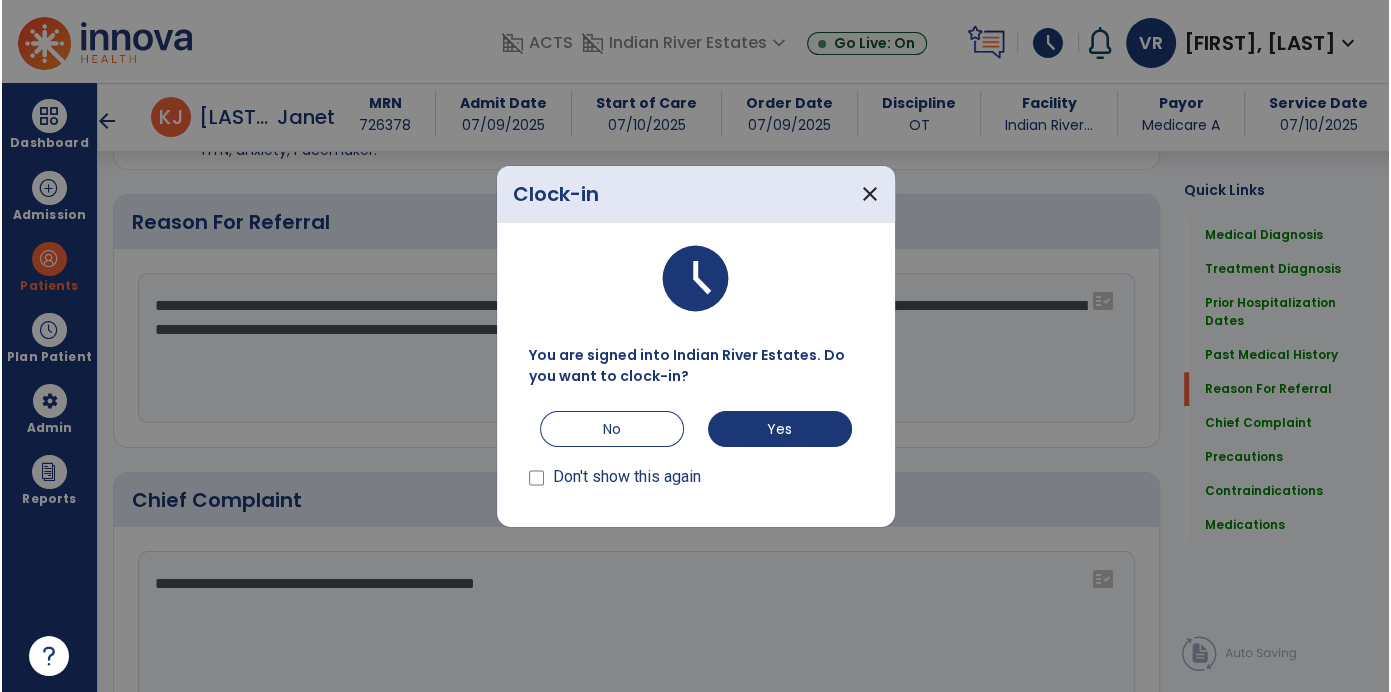 scroll, scrollTop: 918, scrollLeft: 0, axis: vertical 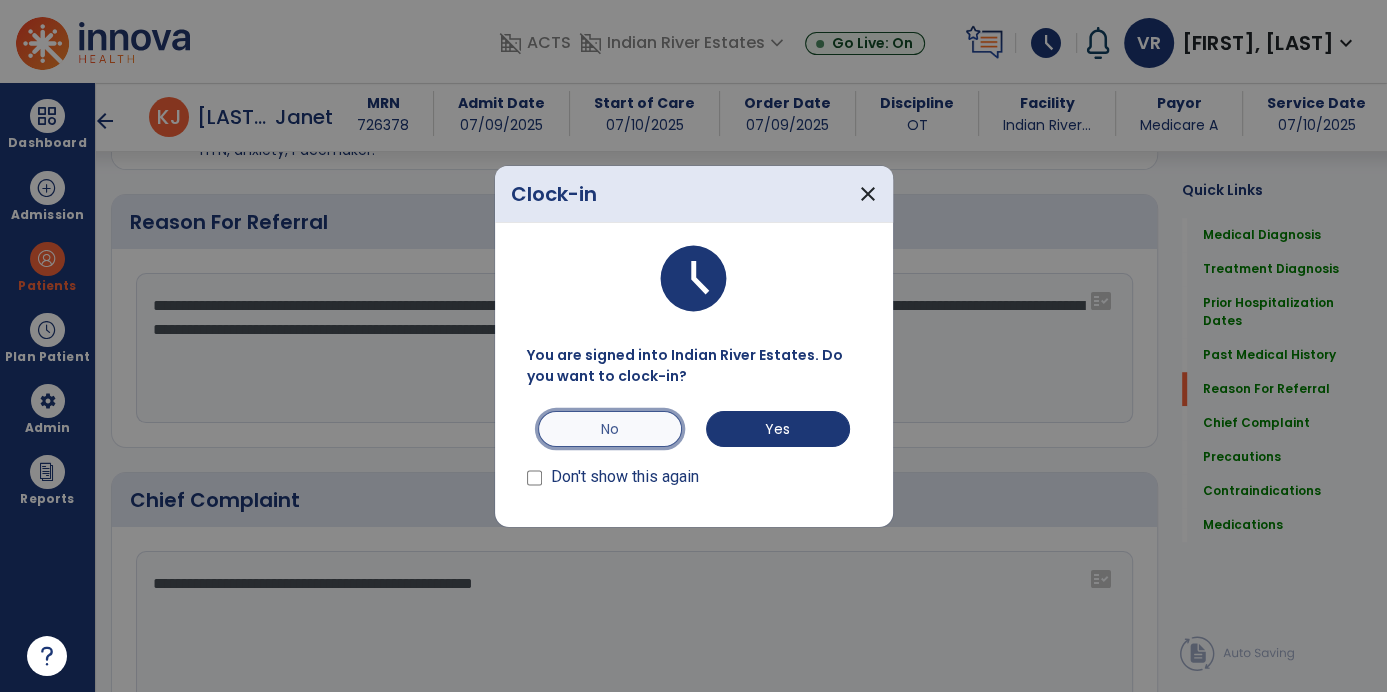 click on "No" at bounding box center (610, 429) 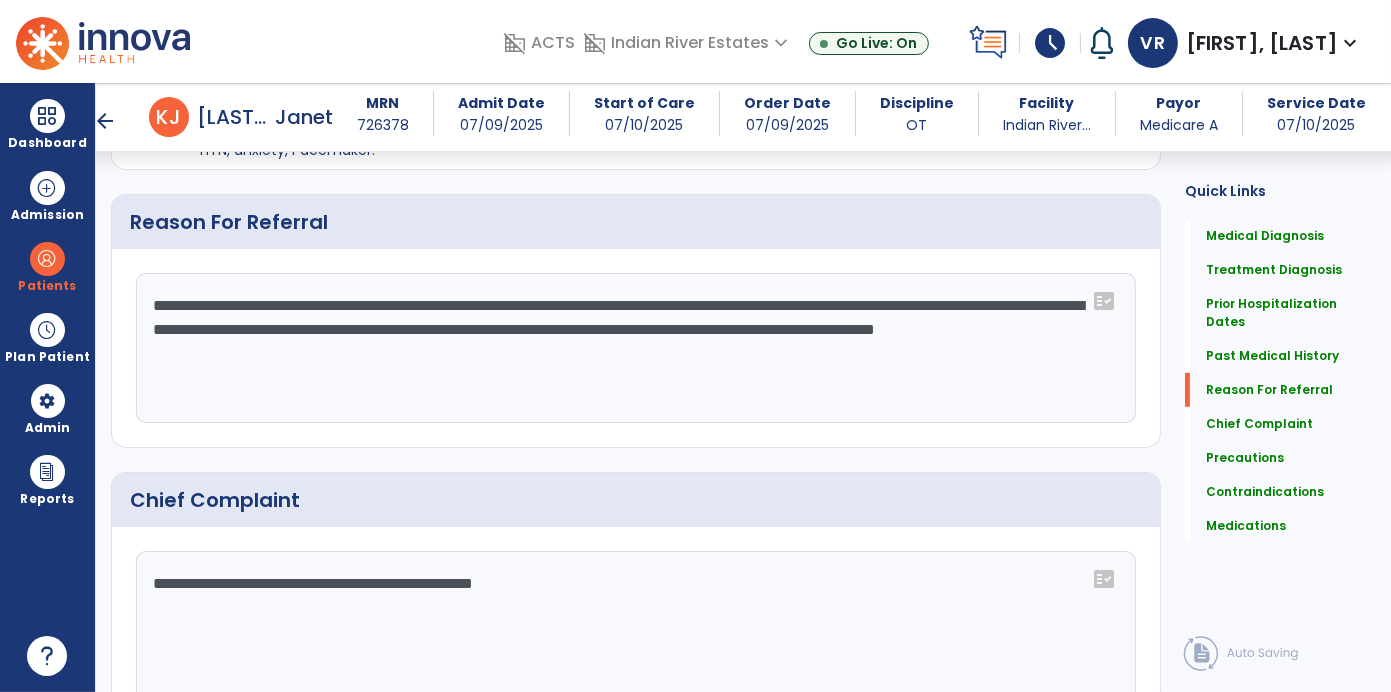click on "**********" 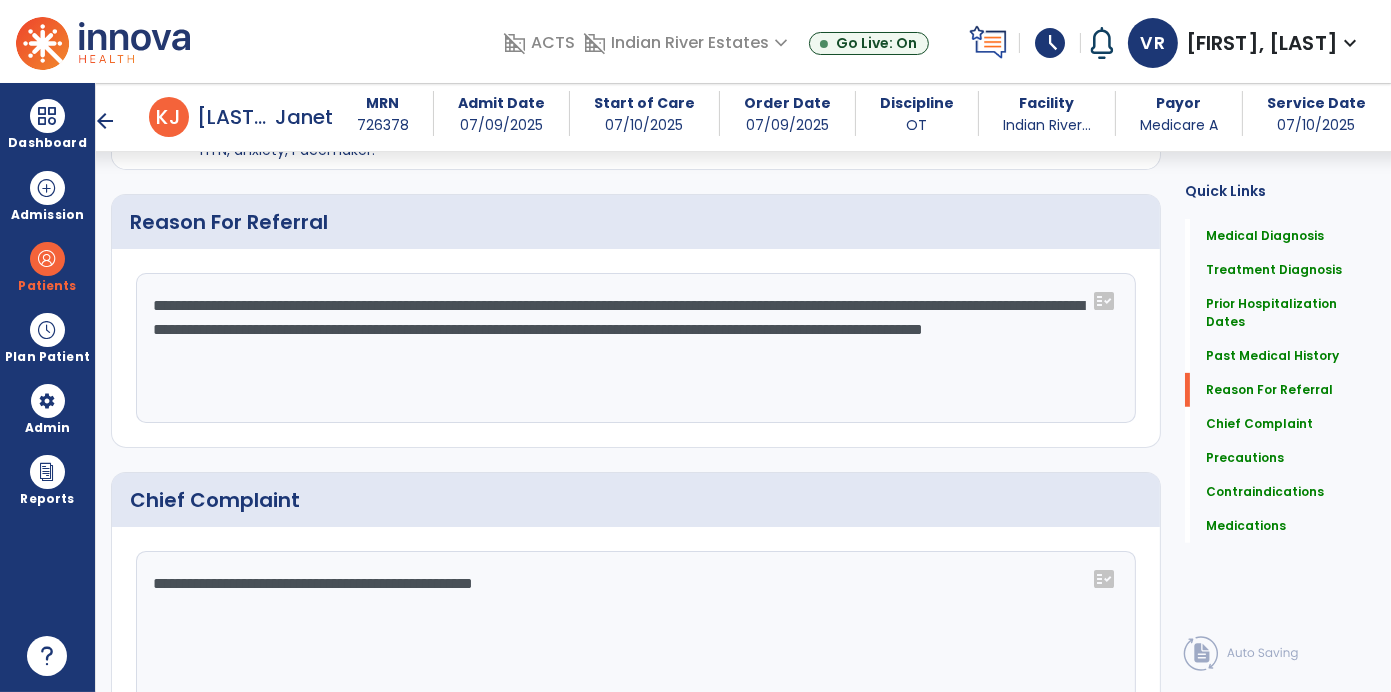 click on "**********" 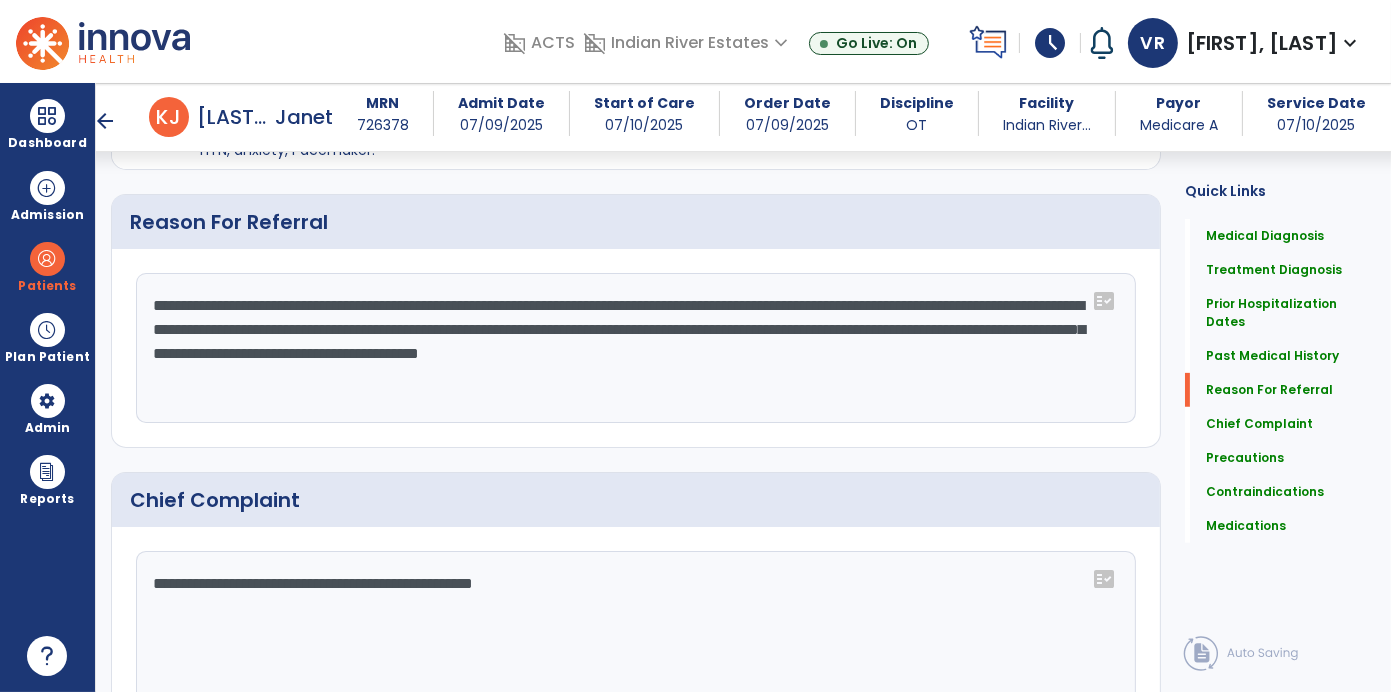 click on "**********" 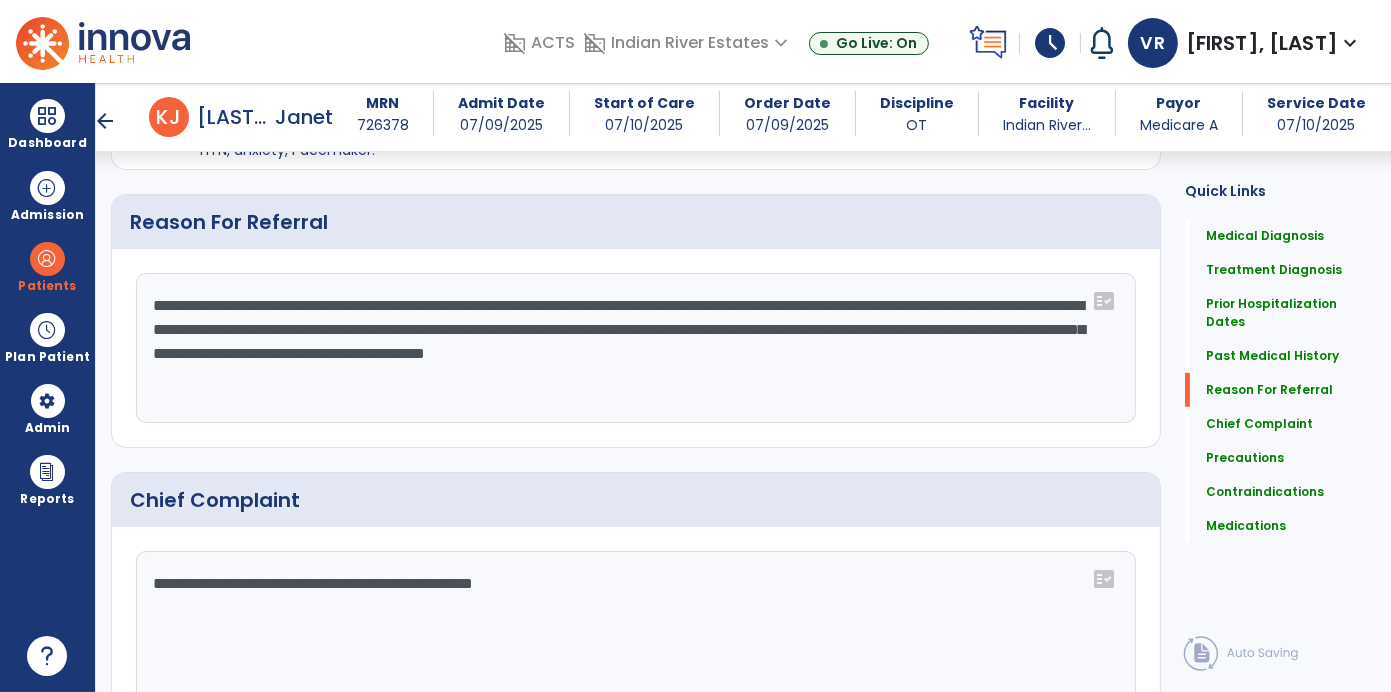 click on "**********" 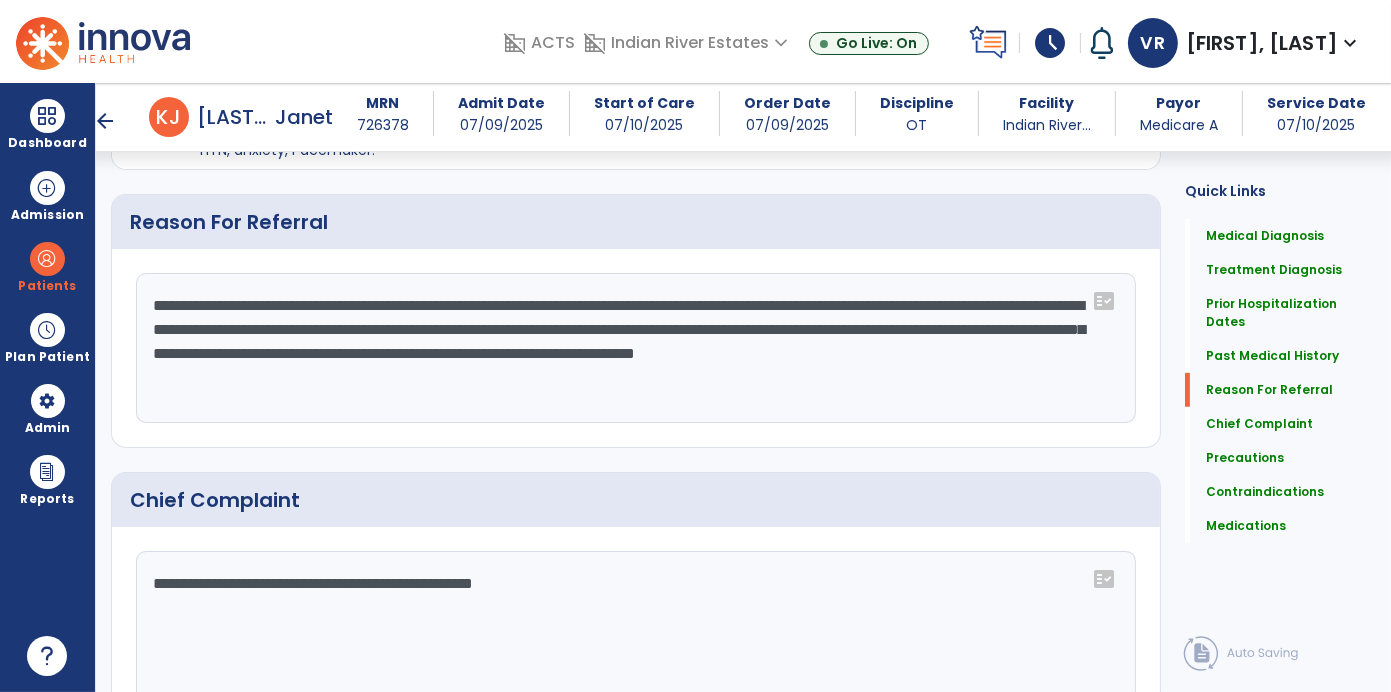 type on "**********" 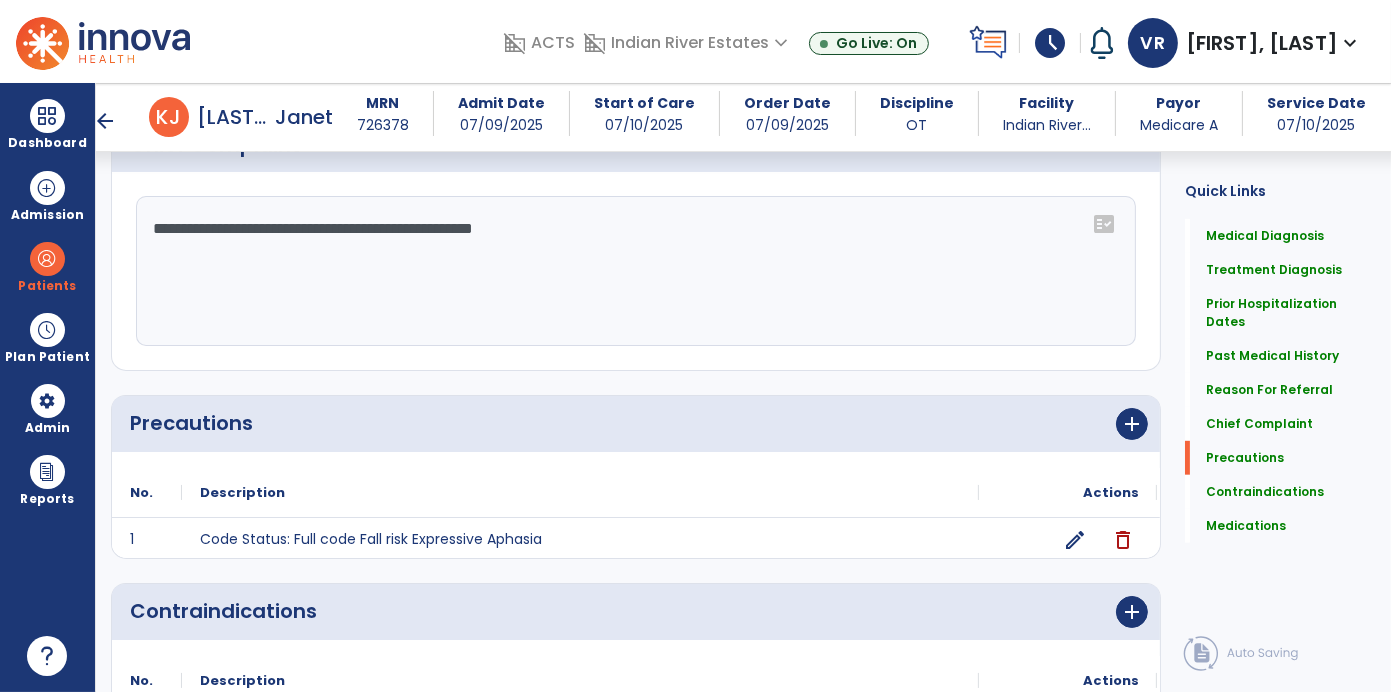 scroll, scrollTop: 1579, scrollLeft: 0, axis: vertical 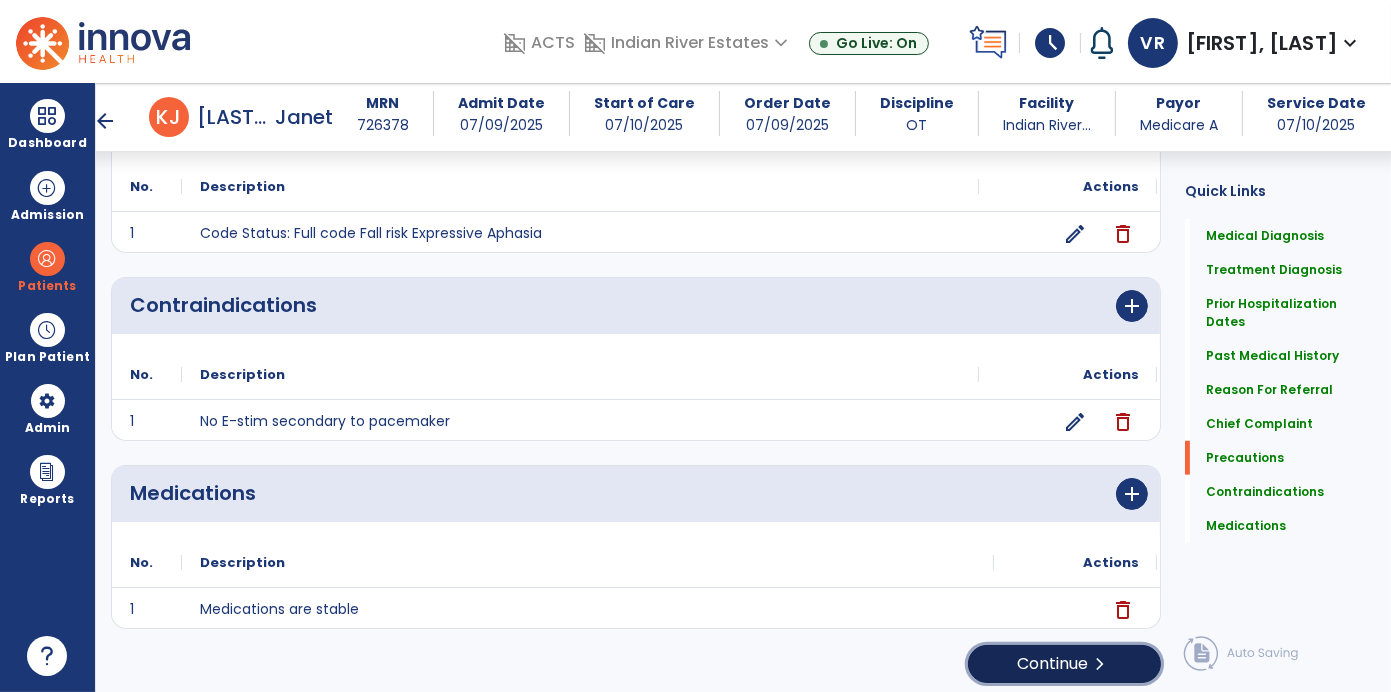 click on "chevron_right" 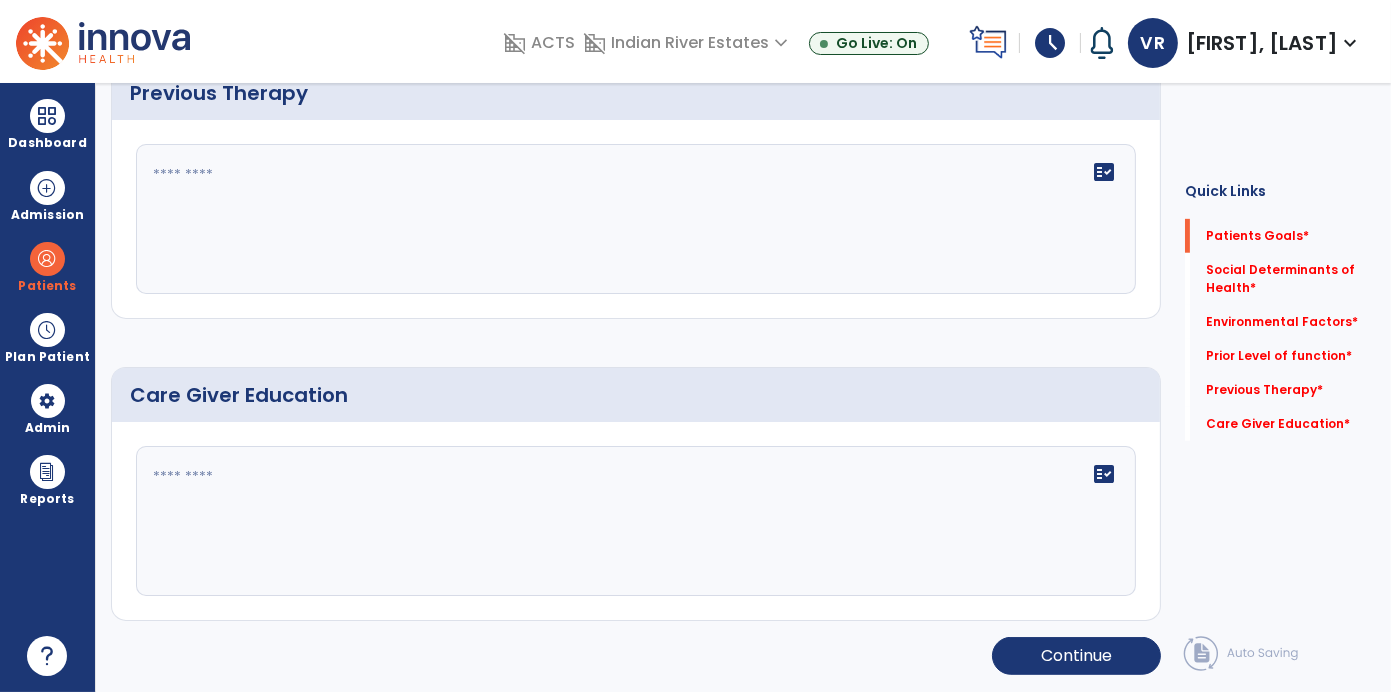 scroll, scrollTop: 0, scrollLeft: 0, axis: both 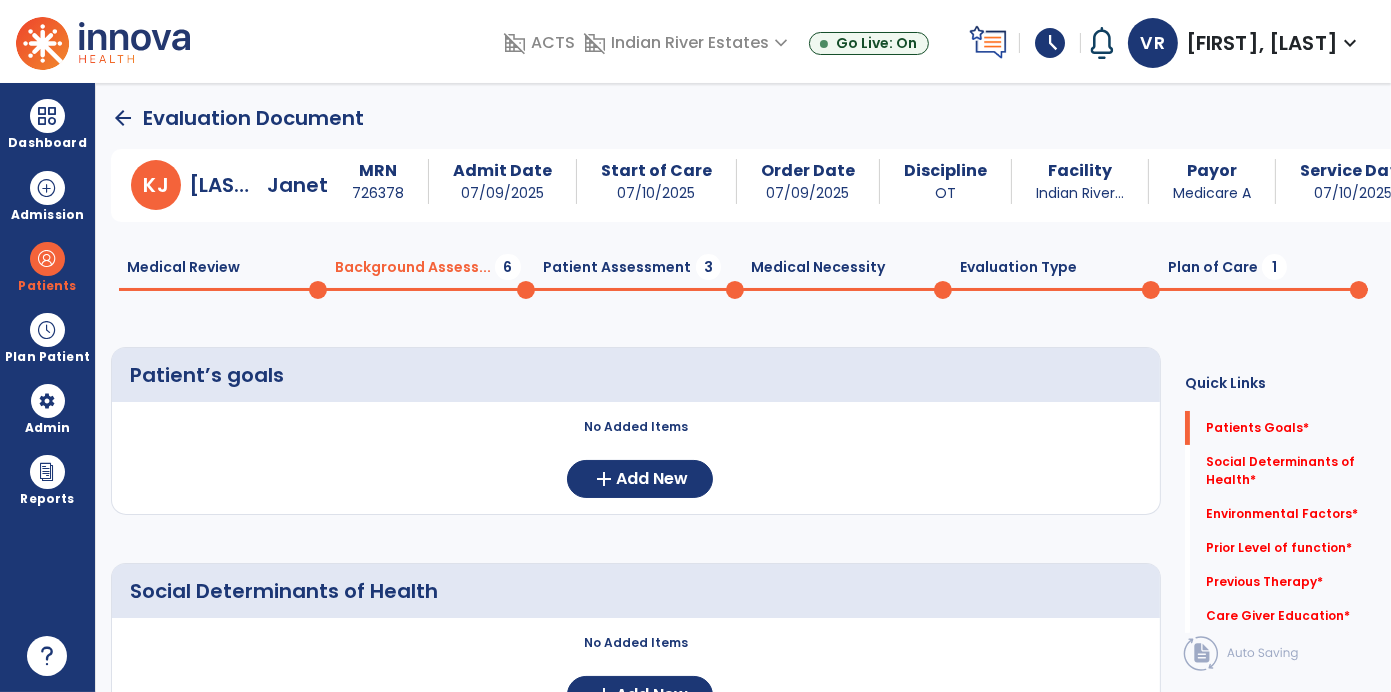 click on "Patient Assessment  3" 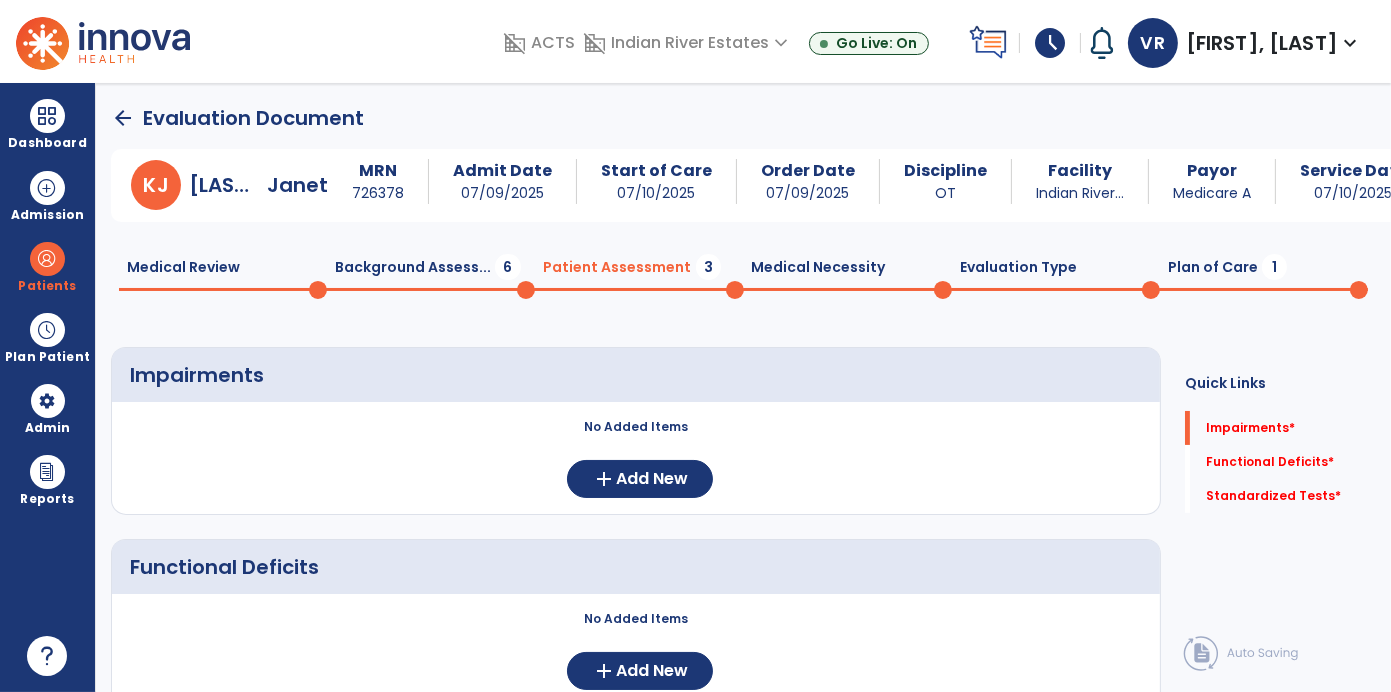 click on "Plan of Care  1" 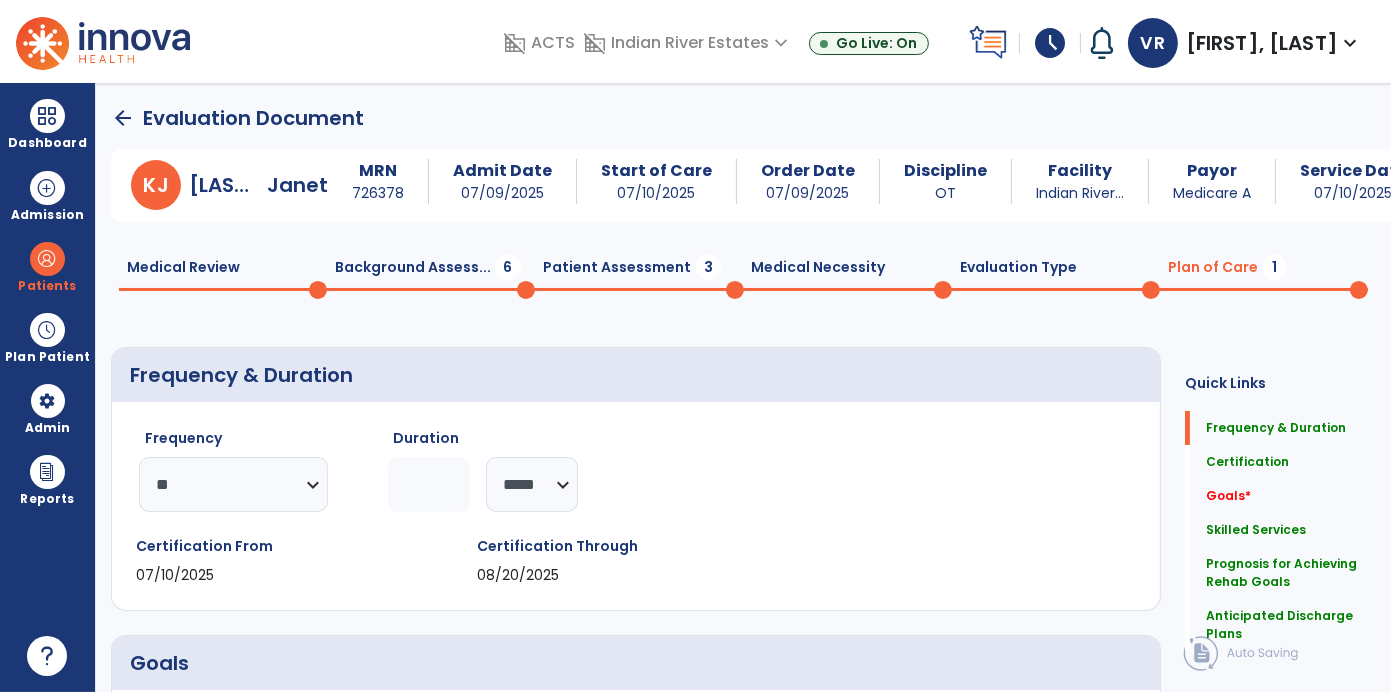click on "Evaluation Type  0" 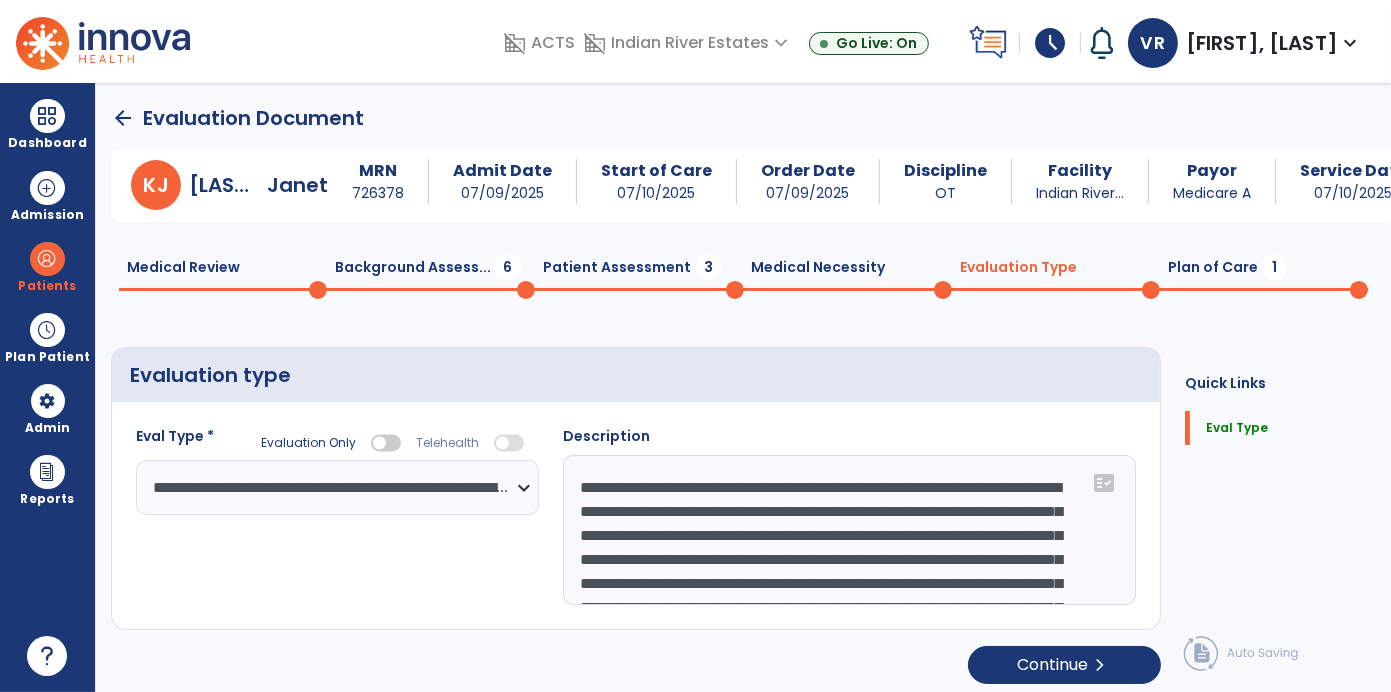 scroll, scrollTop: 72, scrollLeft: 0, axis: vertical 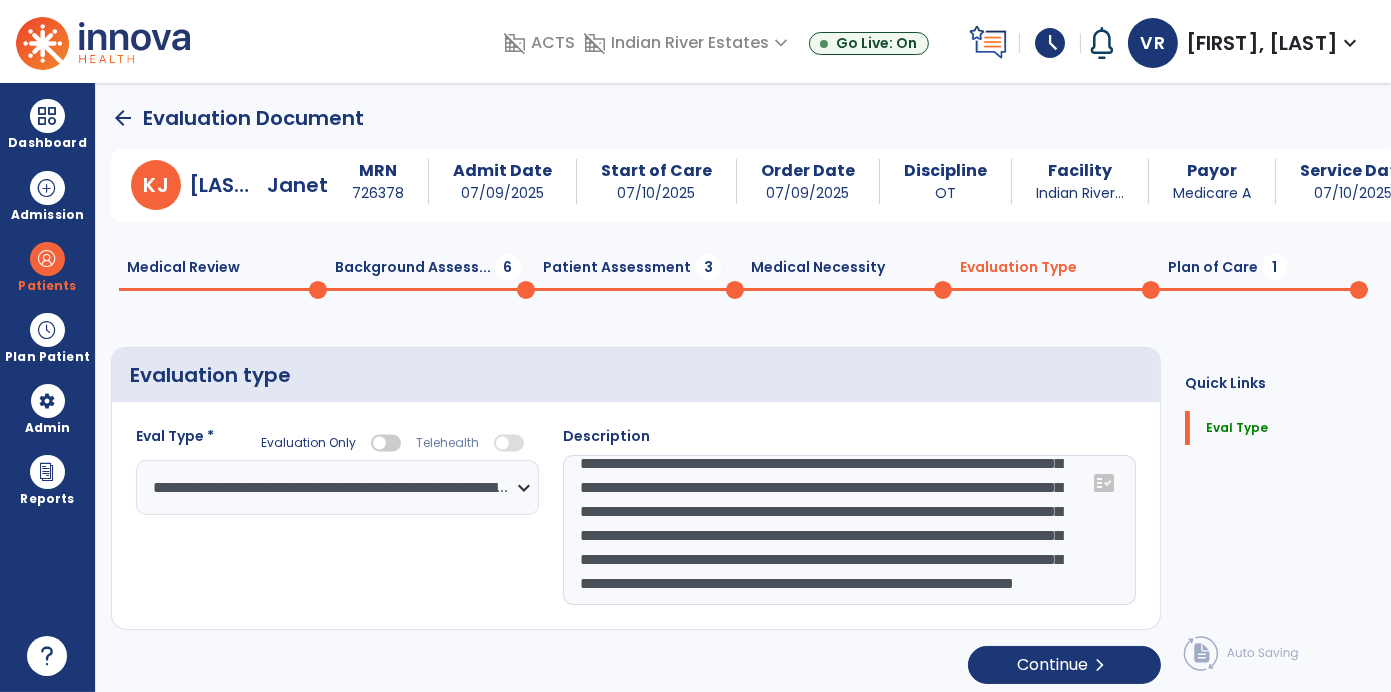click on "**********" 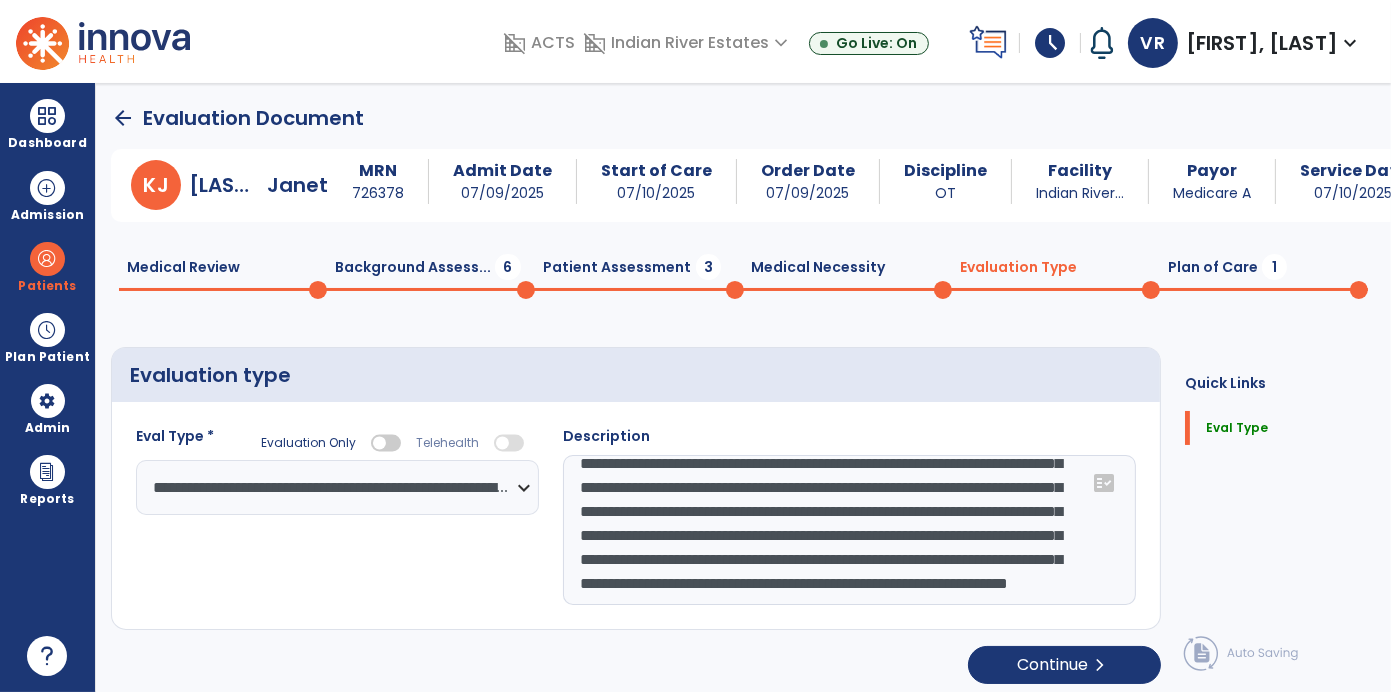click on "Plan of Care  1" 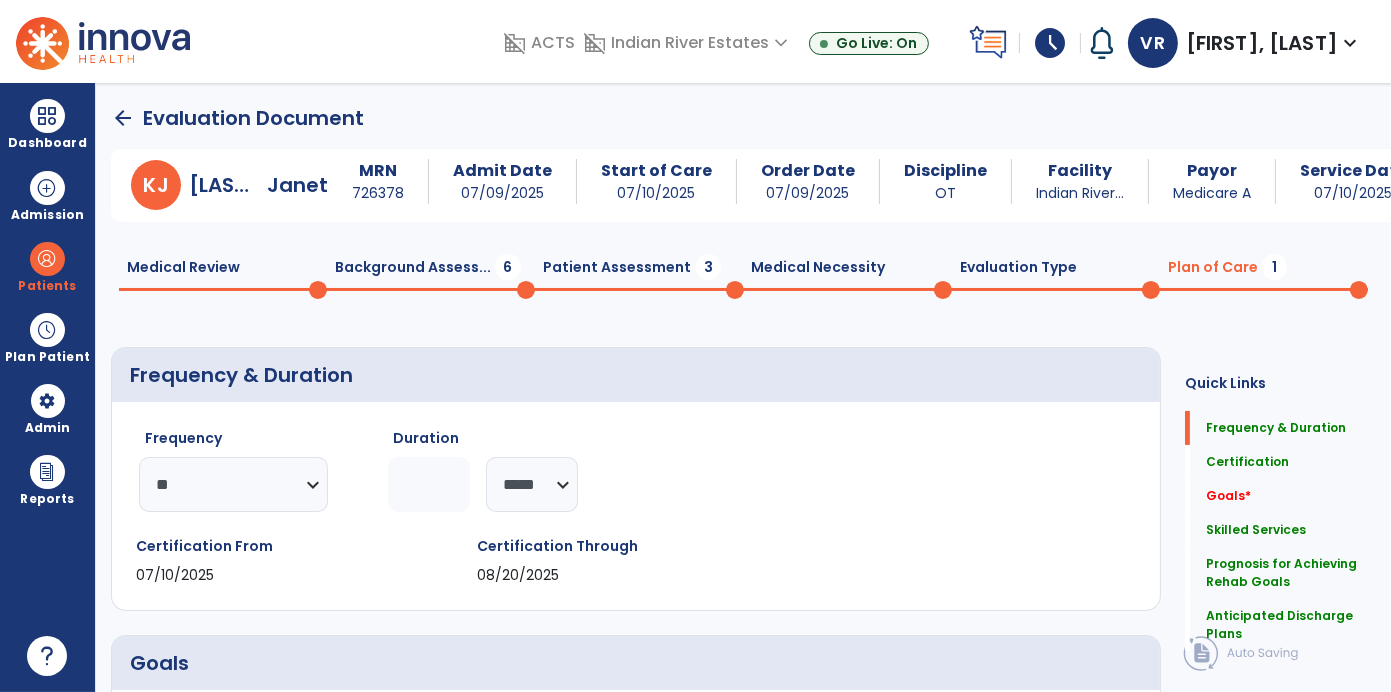 click on "Medical Necessity  0" 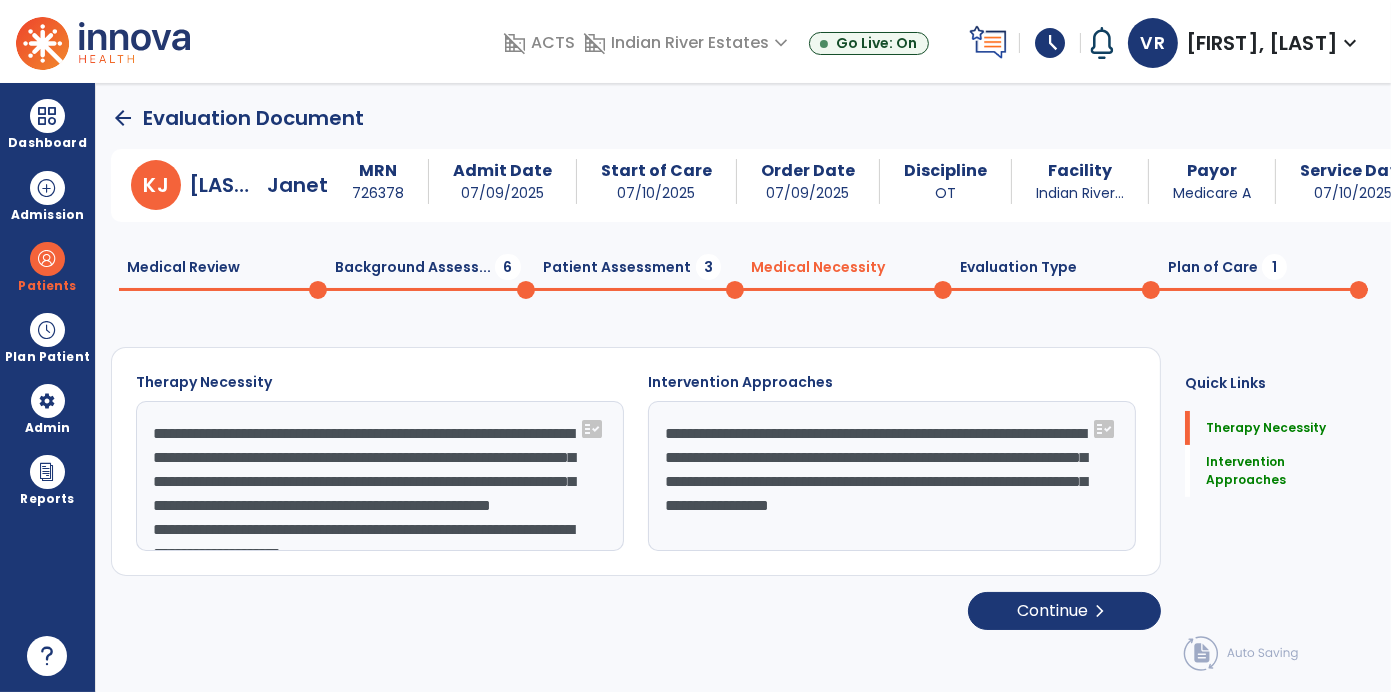 click on "**********" 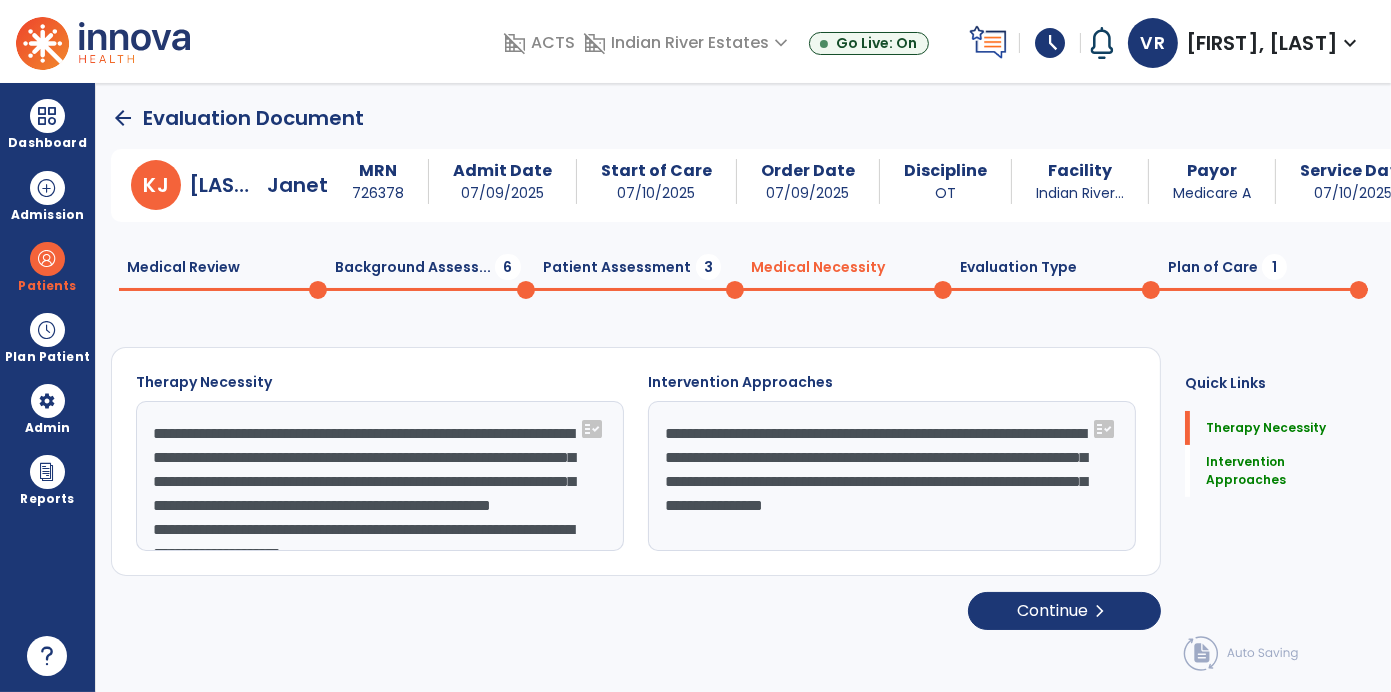 scroll, scrollTop: 56, scrollLeft: 0, axis: vertical 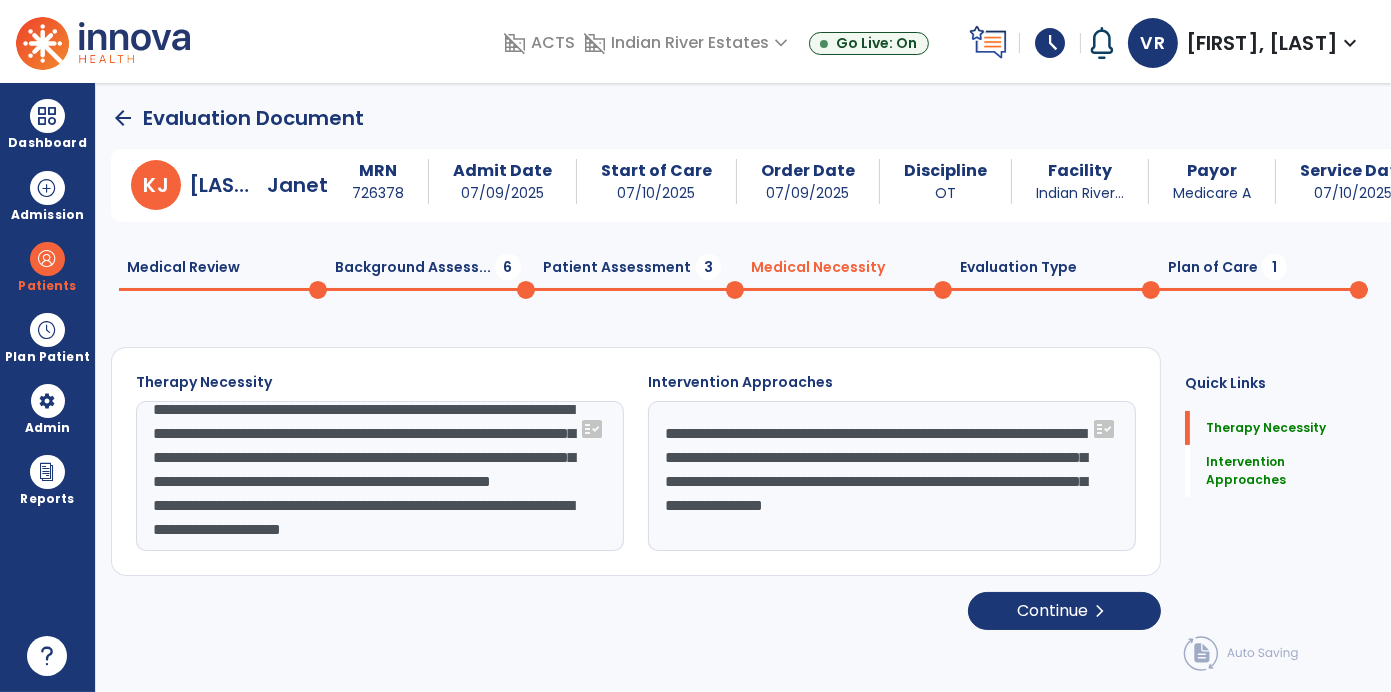 type on "**********" 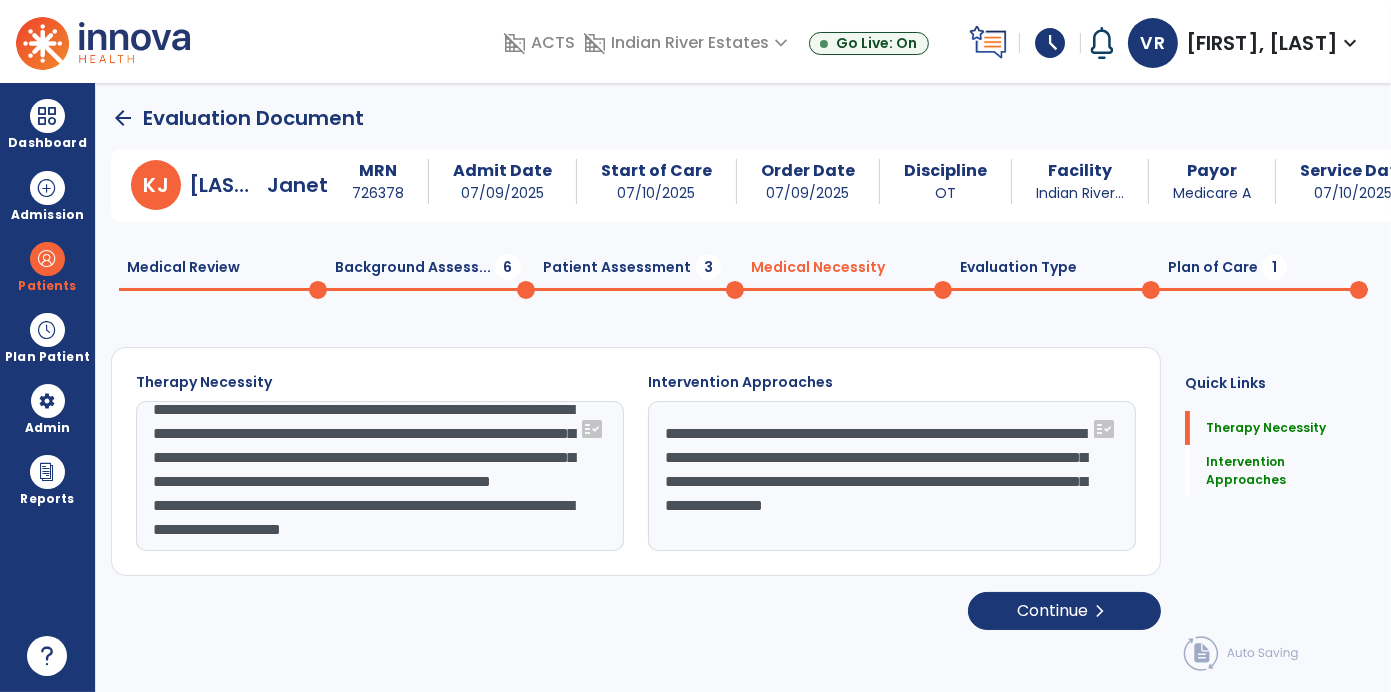 click on "**********" 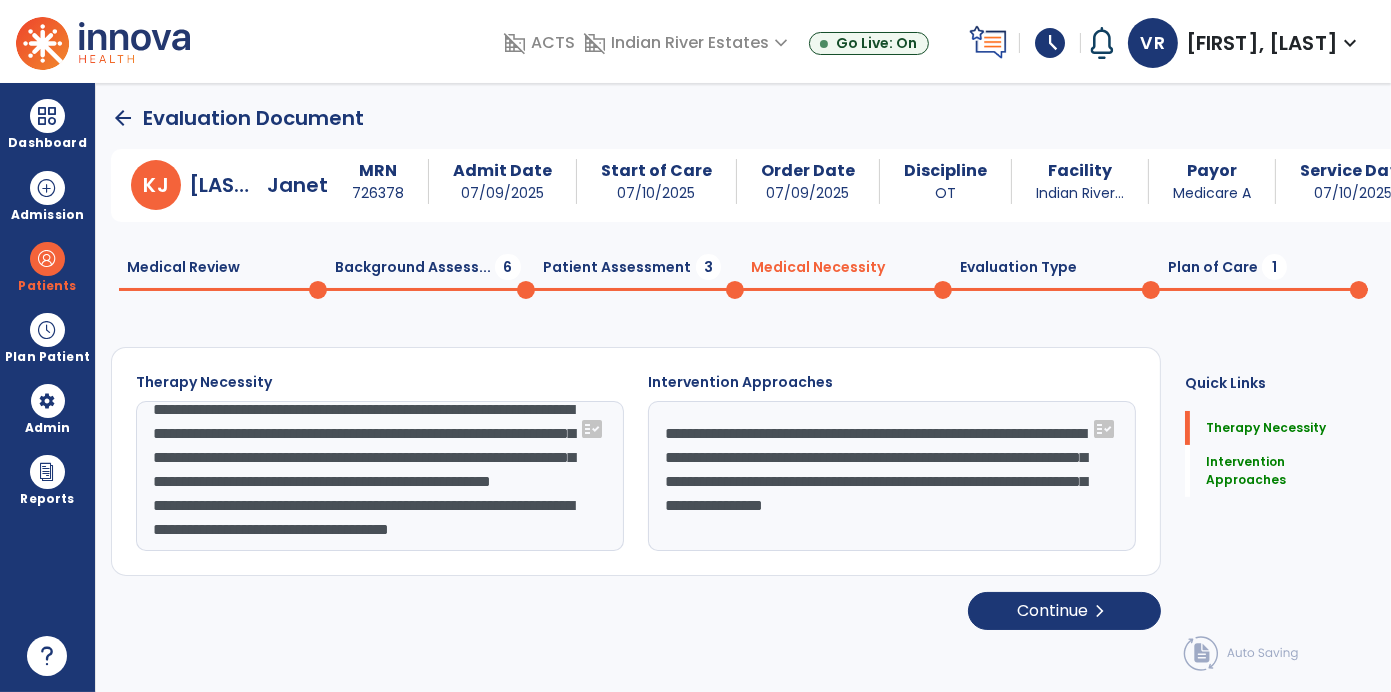 scroll, scrollTop: 87, scrollLeft: 0, axis: vertical 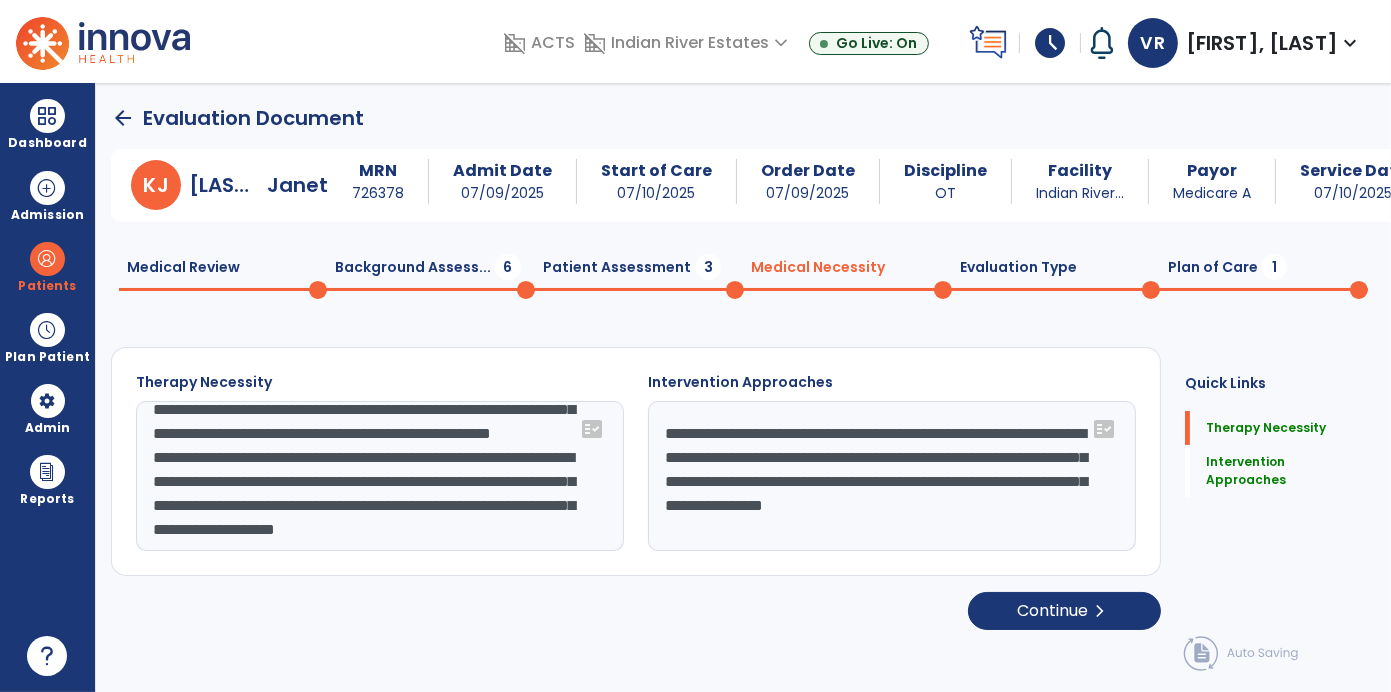 type on "**********" 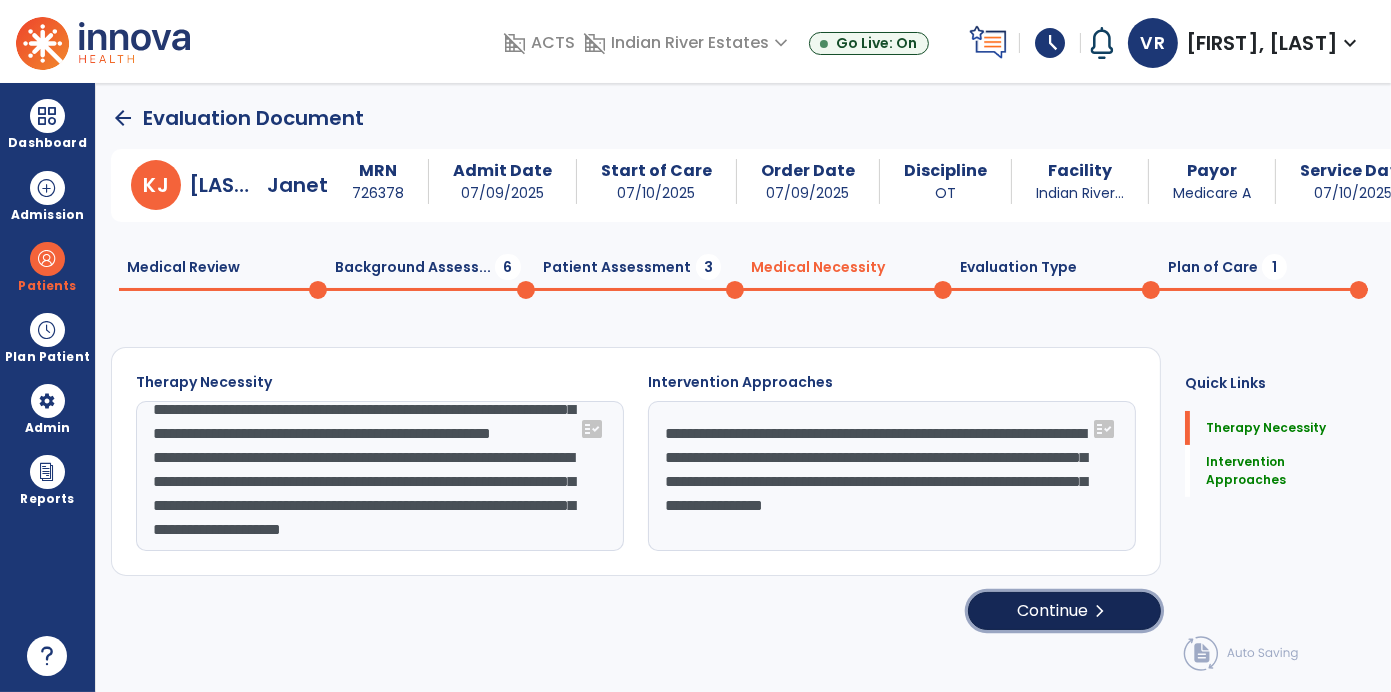 click on "Continue  chevron_right" 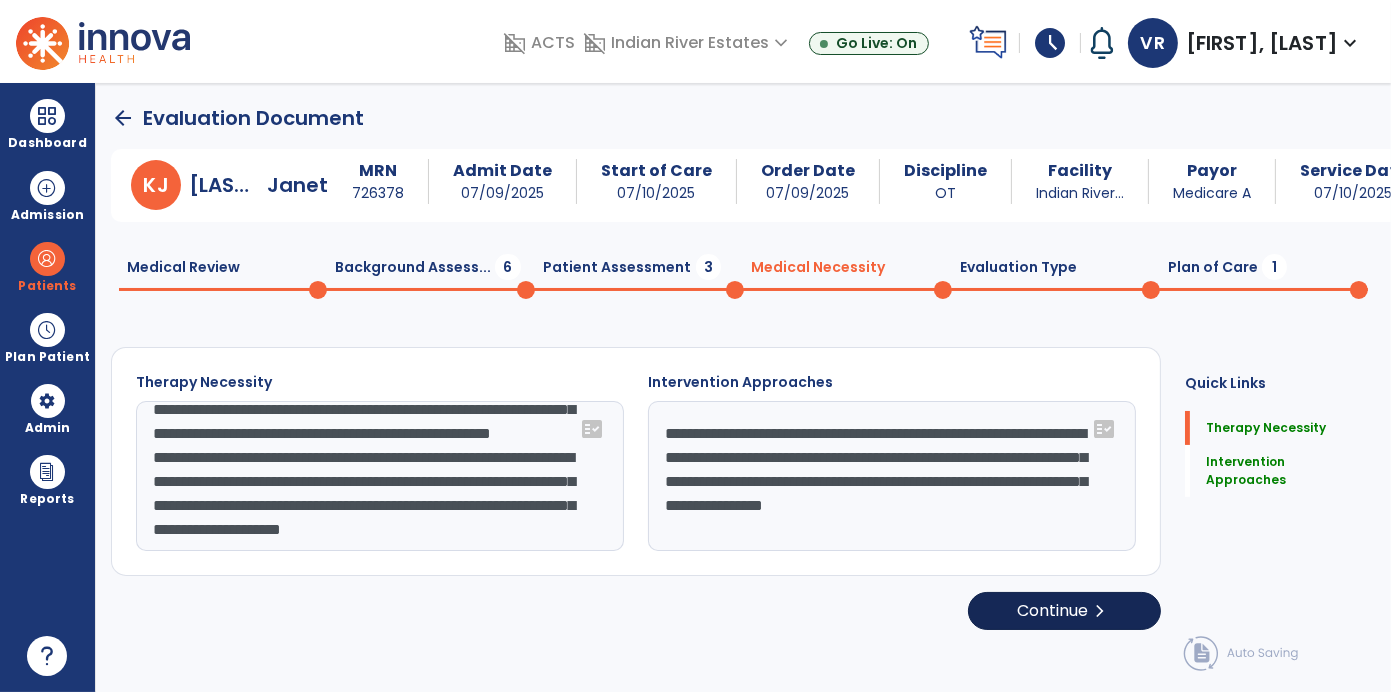 select on "**********" 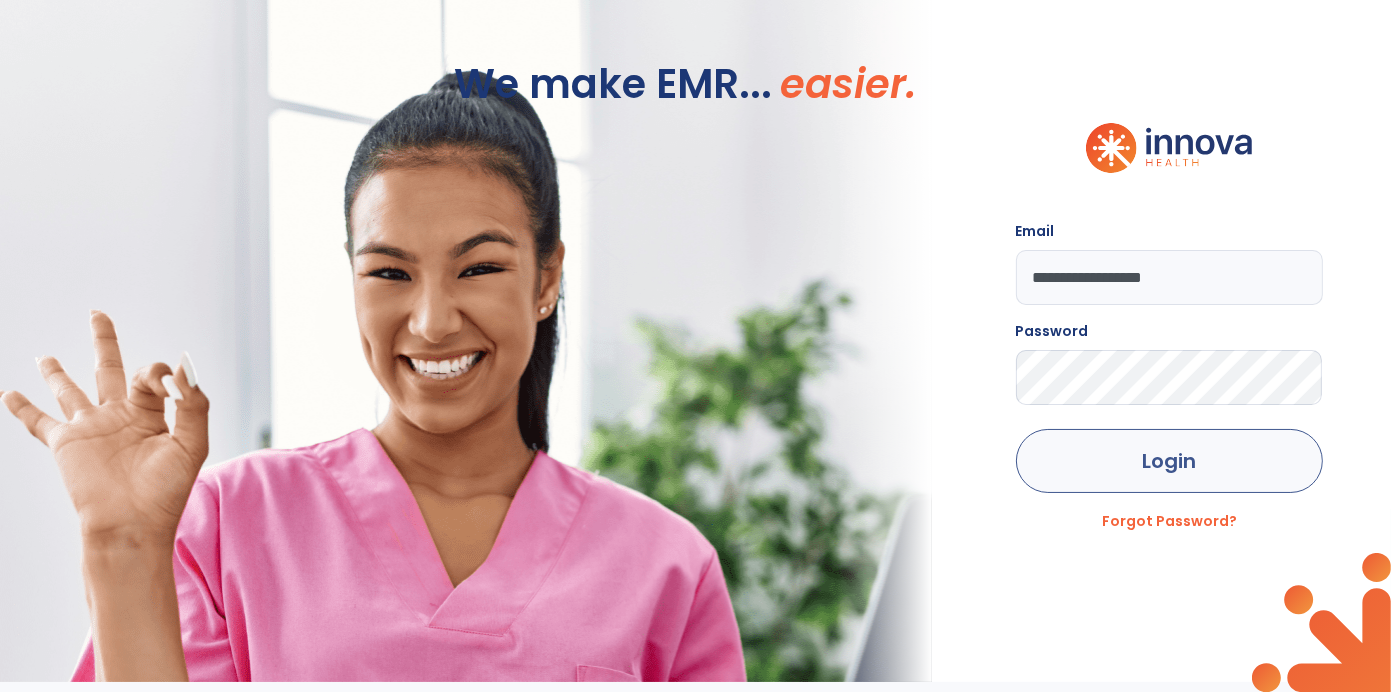 click on "Login" 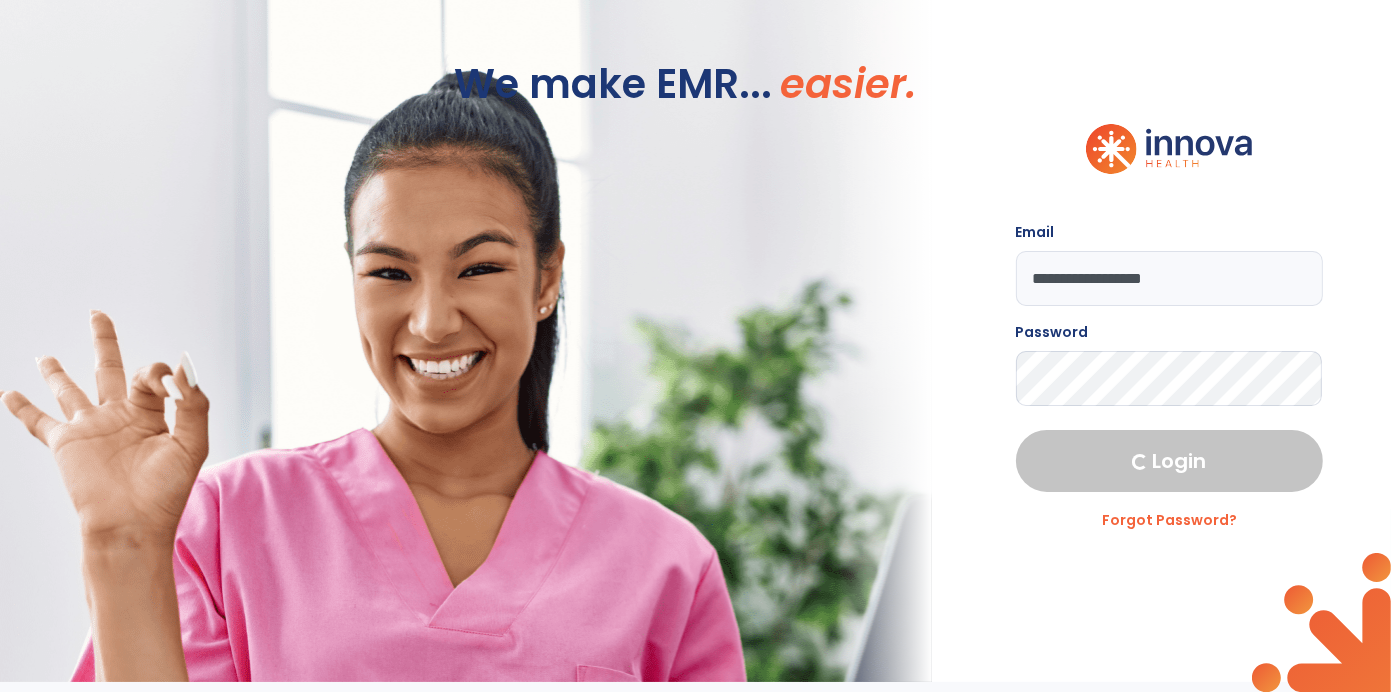 select on "****" 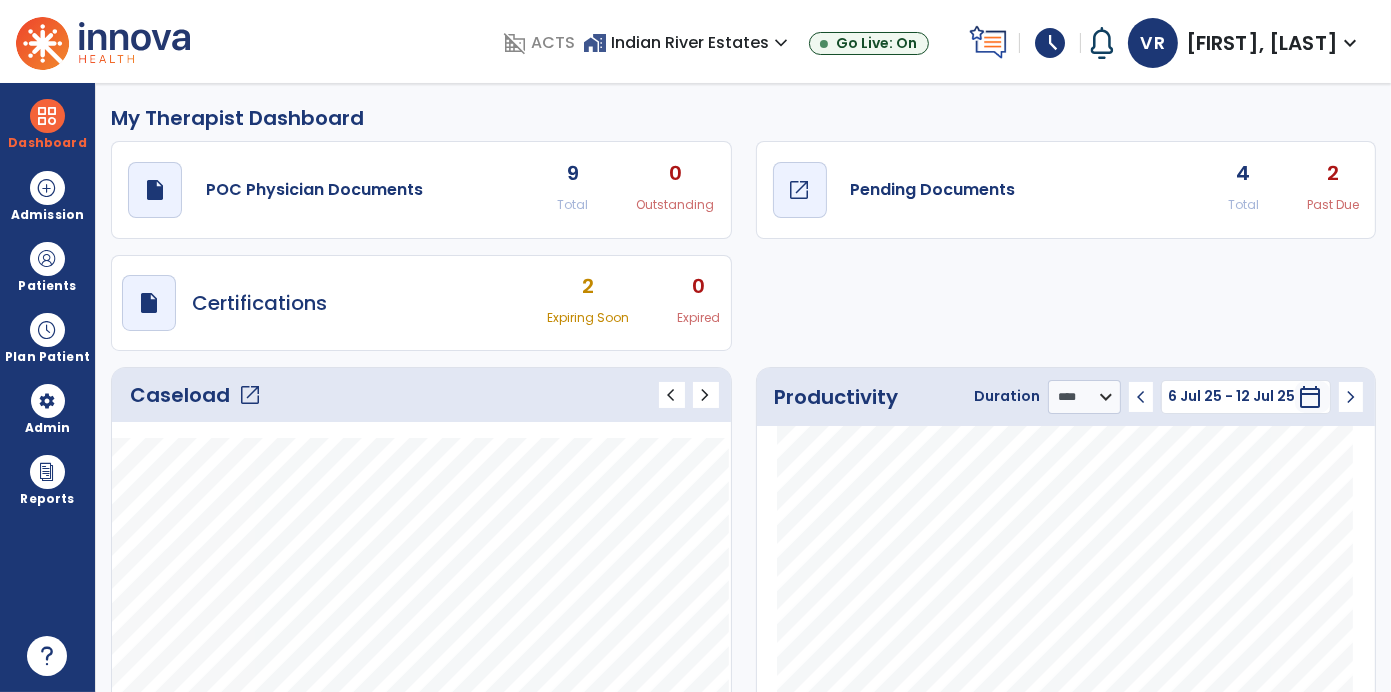 click on "Pending Documents" 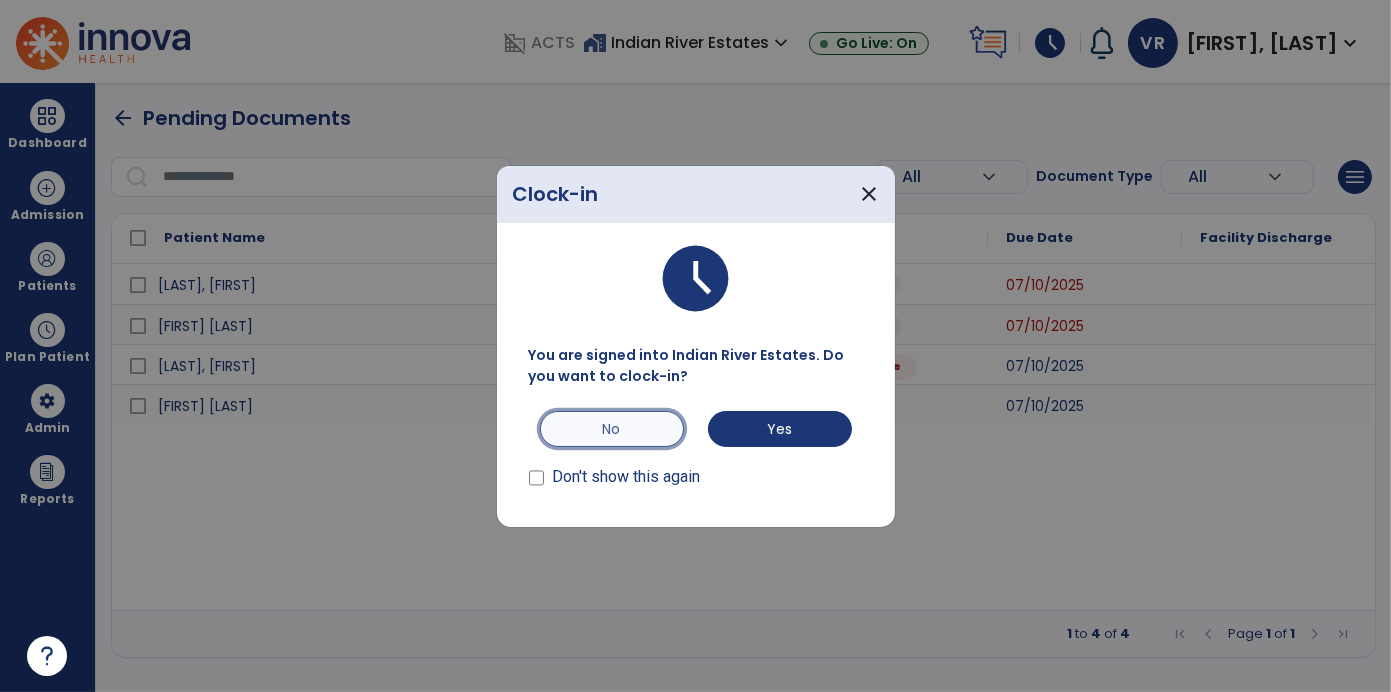 click on "No" at bounding box center [612, 429] 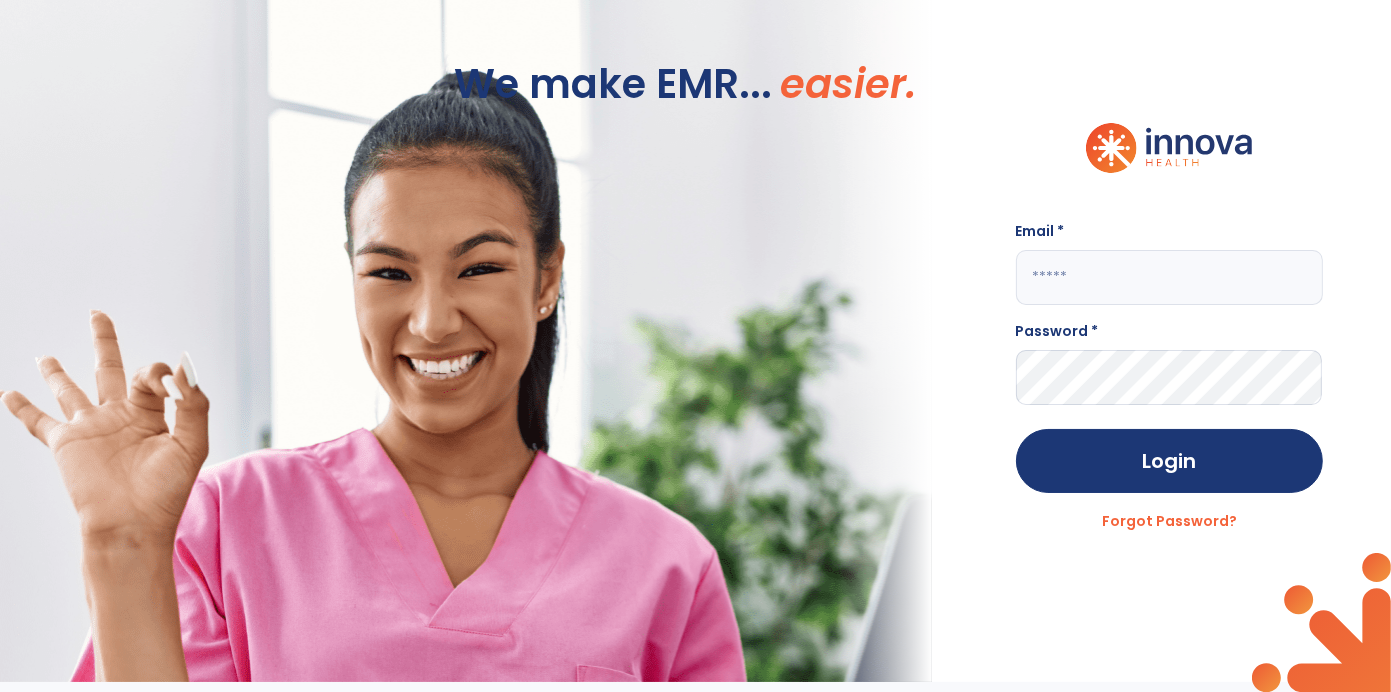 type on "**********" 